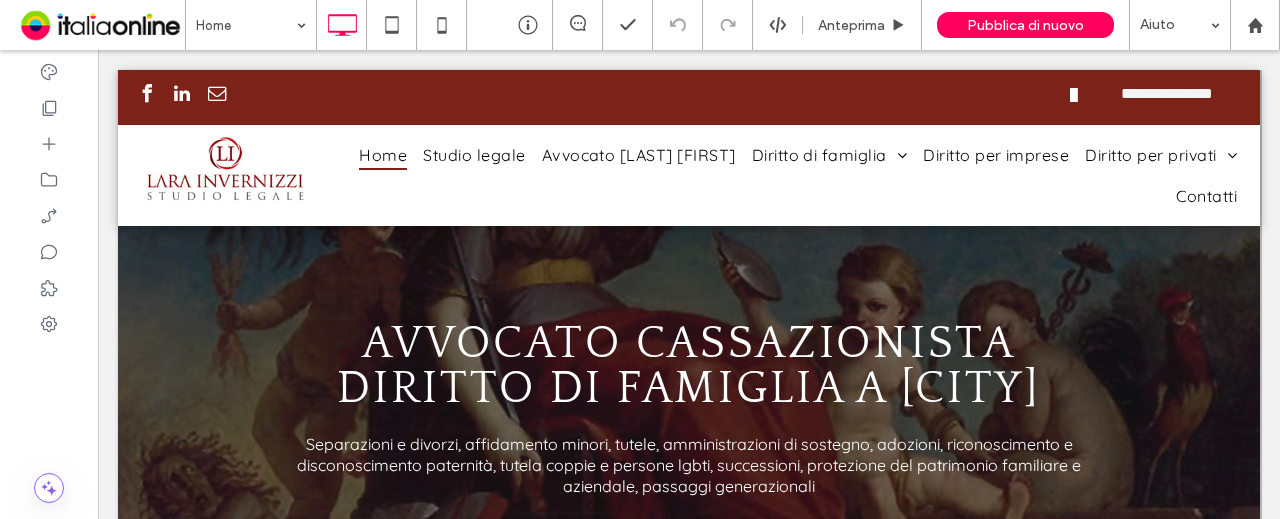 scroll, scrollTop: 0, scrollLeft: 0, axis: both 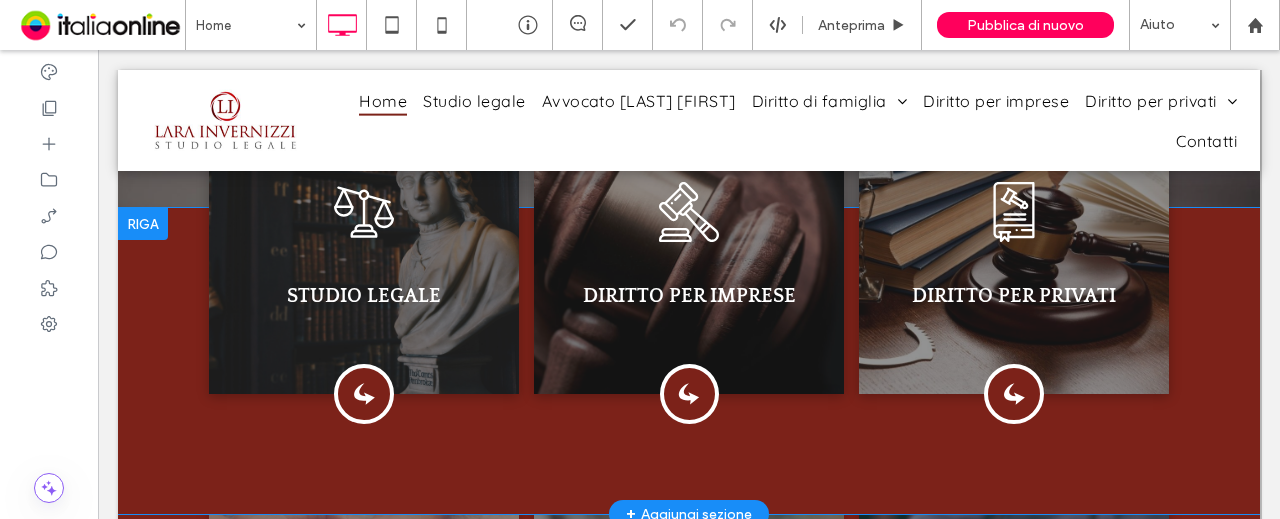 click at bounding box center (143, 224) 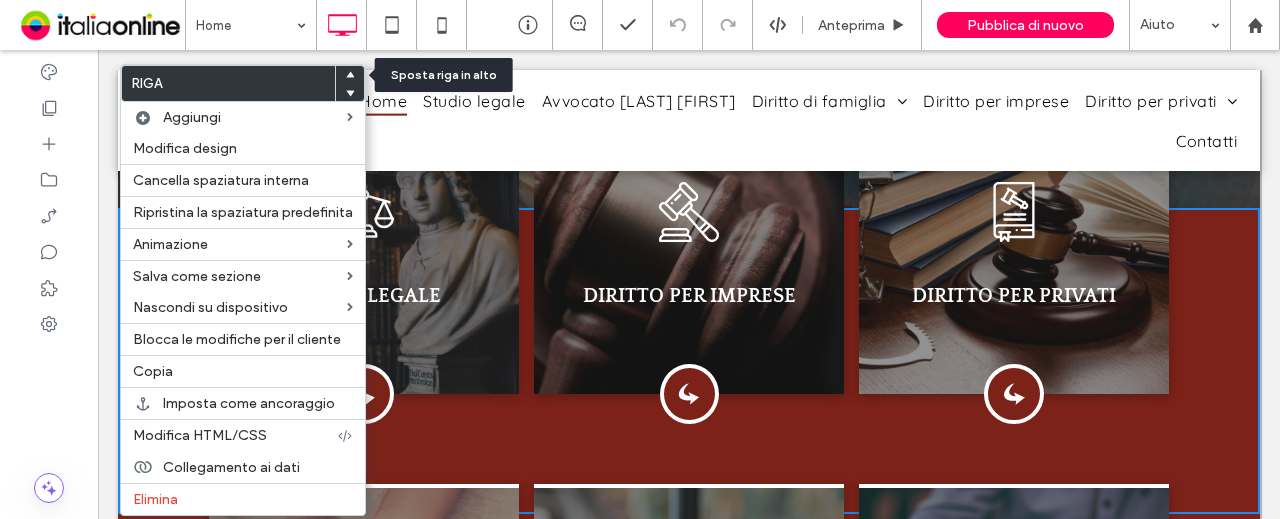 click 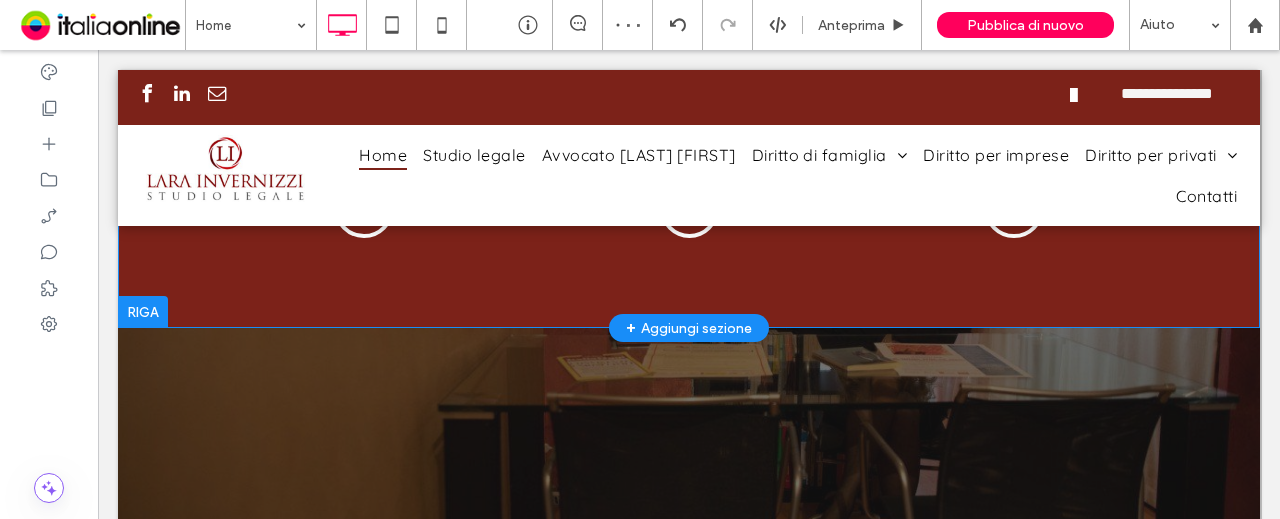 scroll, scrollTop: 0, scrollLeft: 0, axis: both 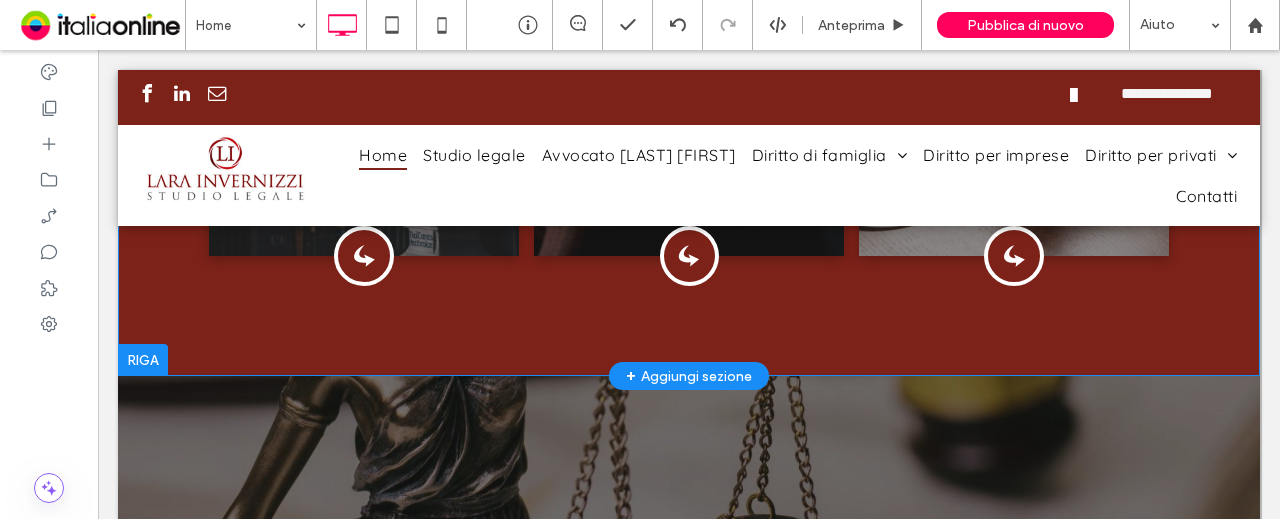 click at bounding box center [143, 360] 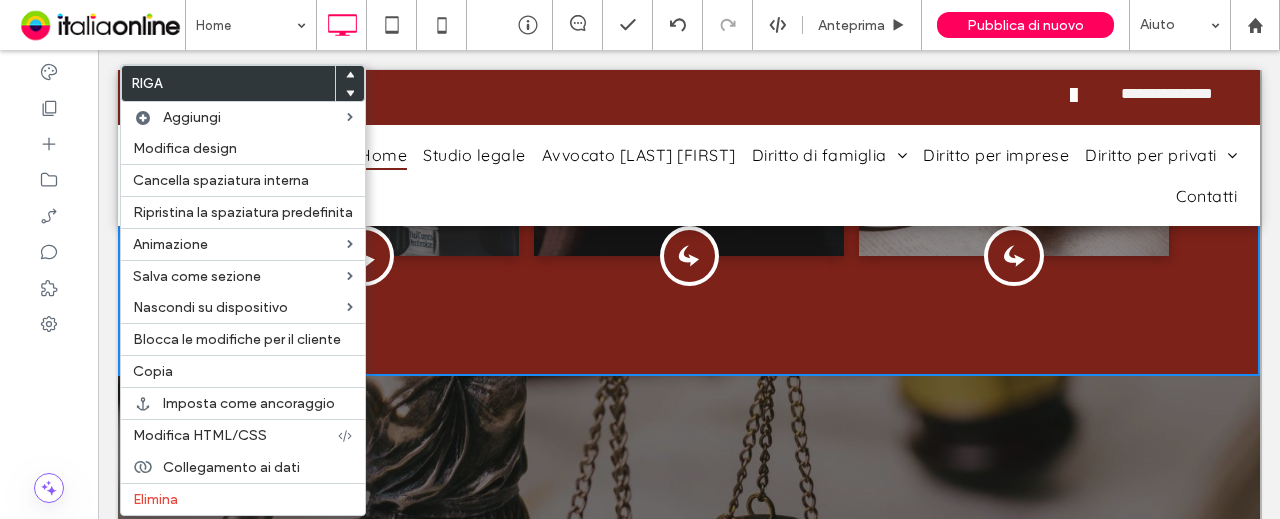 click 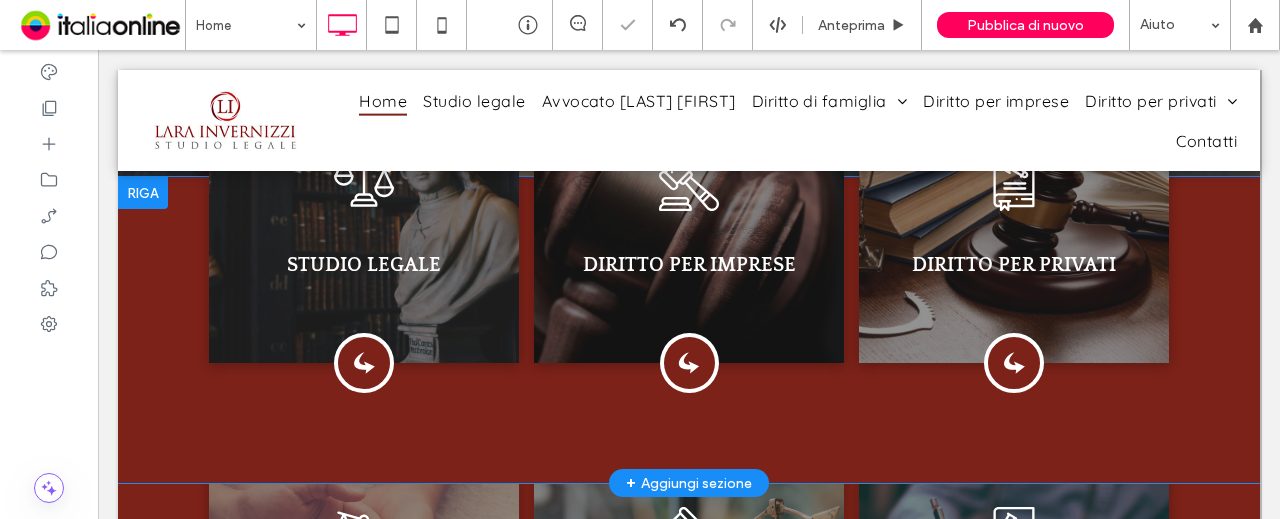 scroll, scrollTop: 500, scrollLeft: 0, axis: vertical 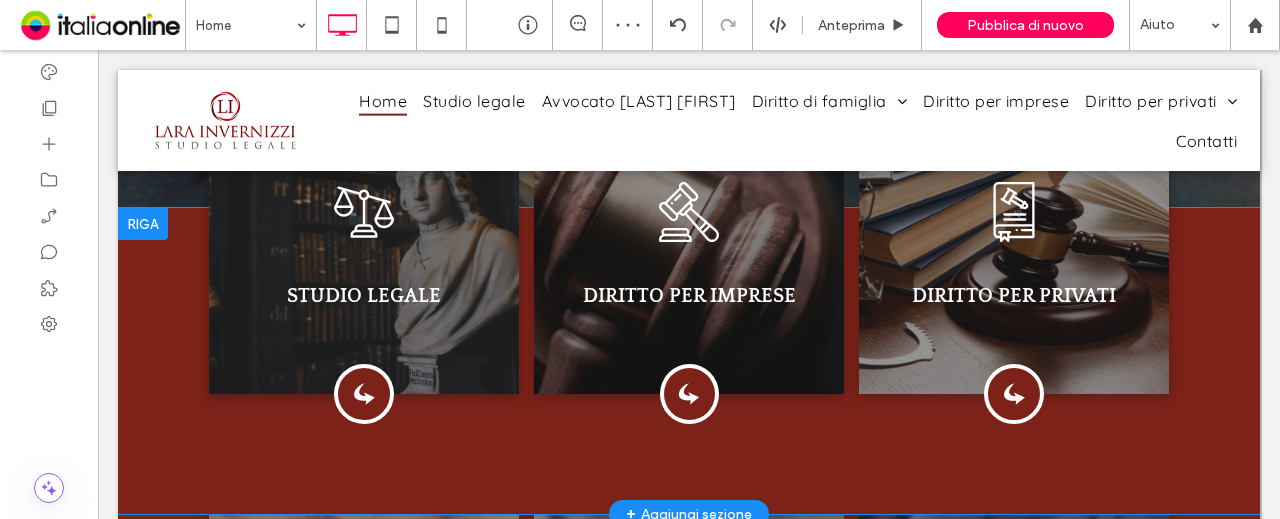 click at bounding box center (143, 224) 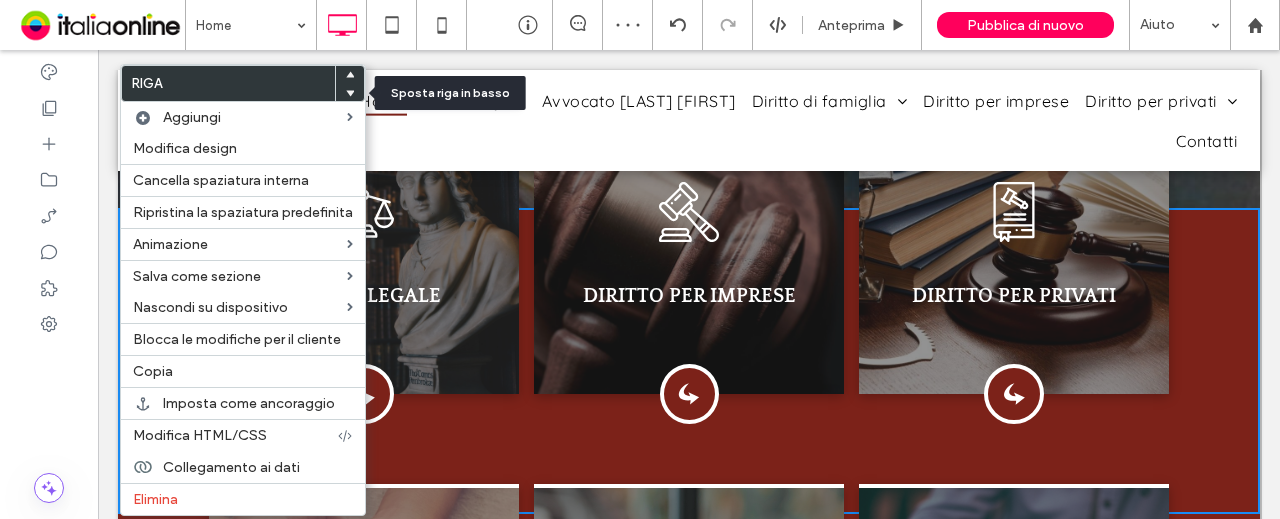 click 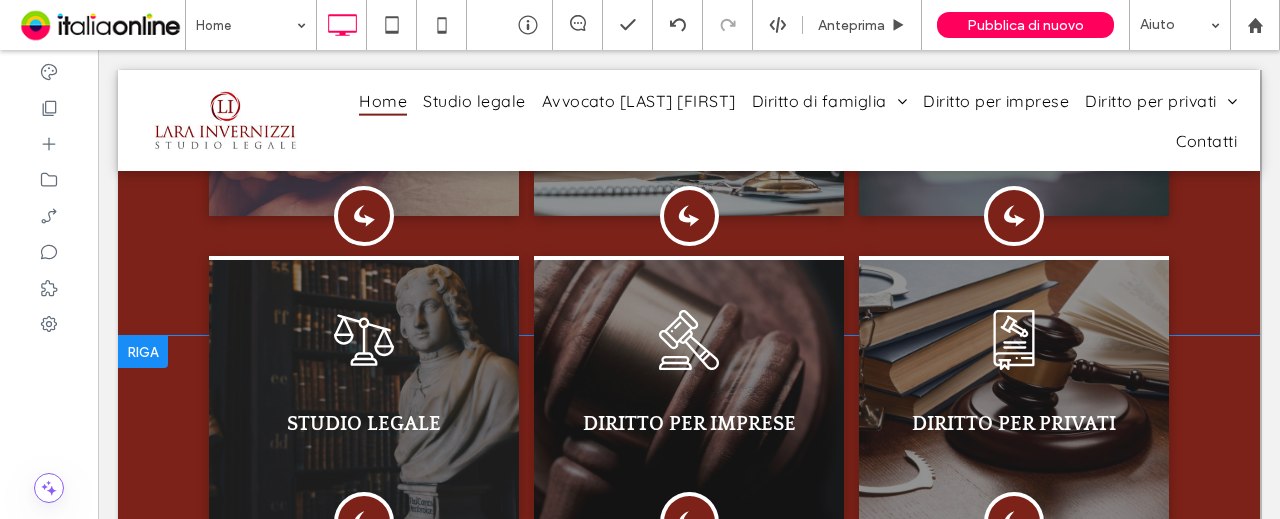 scroll, scrollTop: 800, scrollLeft: 0, axis: vertical 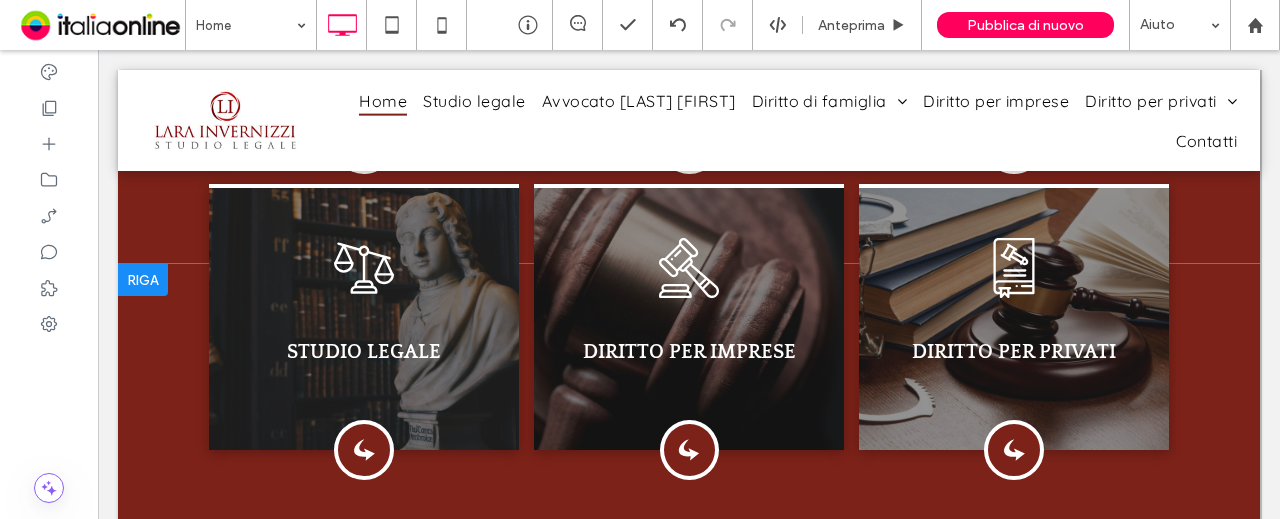 click at bounding box center [143, 280] 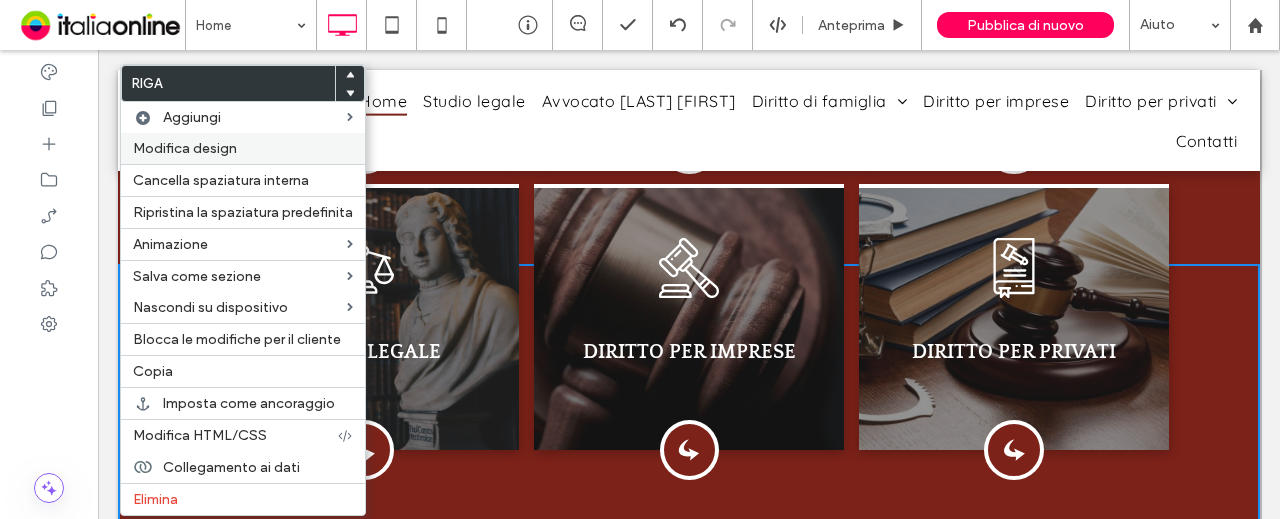 click on "Modifica design" at bounding box center [243, 148] 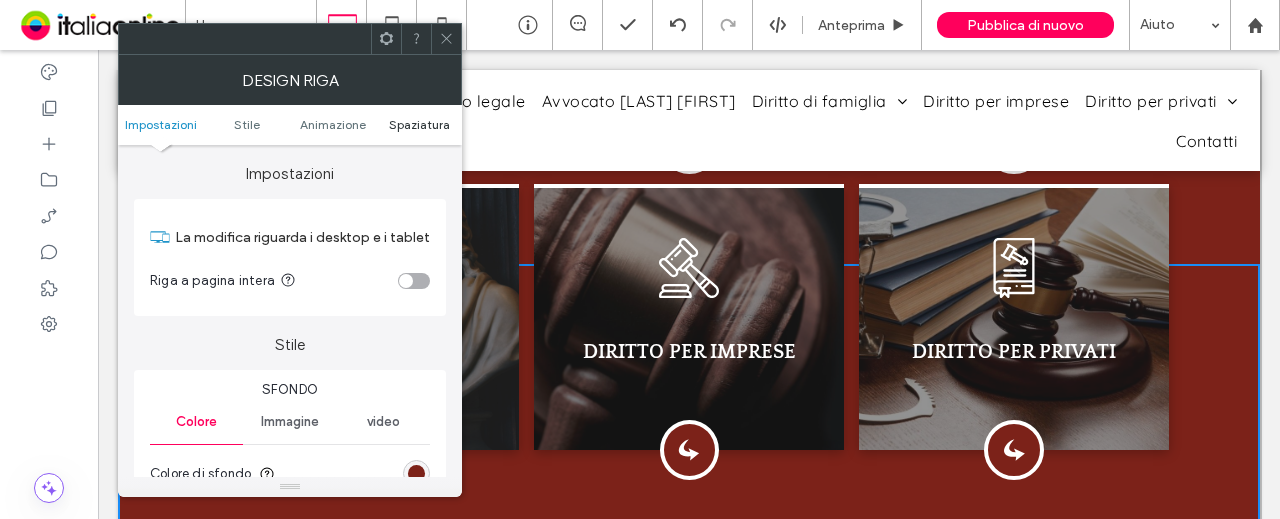 drag, startPoint x: 415, startPoint y: 128, endPoint x: 437, endPoint y: 133, distance: 22.561028 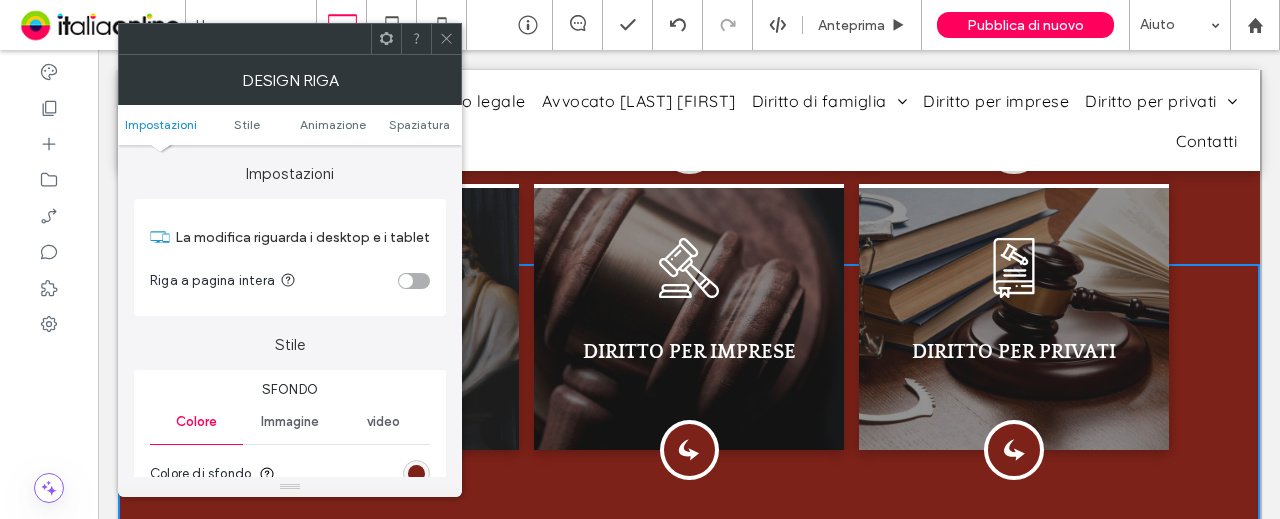 click on "Spaziatura" at bounding box center [419, 124] 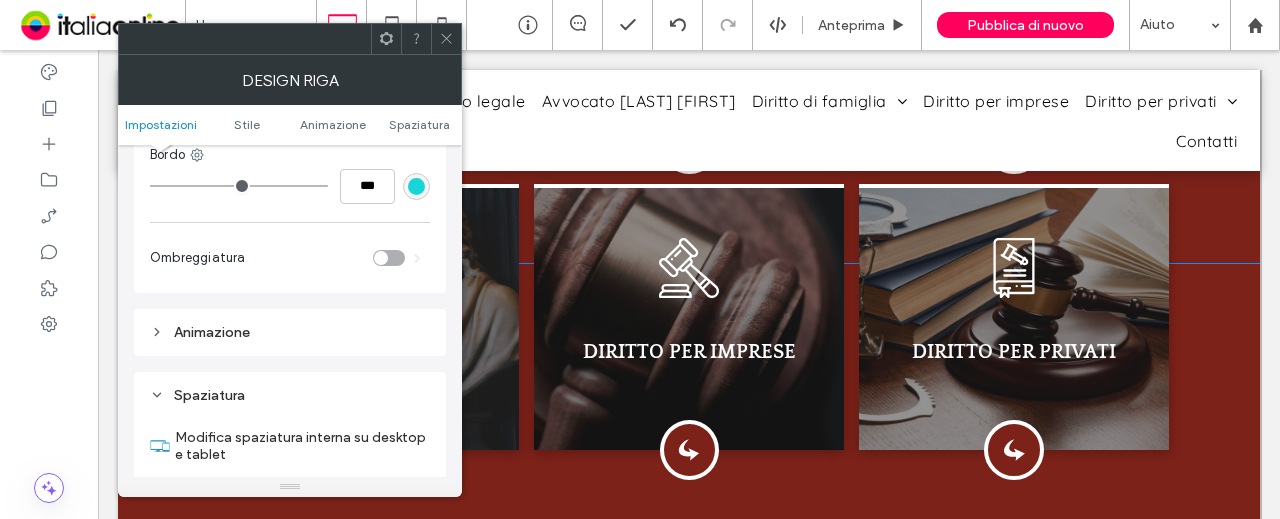 scroll, scrollTop: 520, scrollLeft: 0, axis: vertical 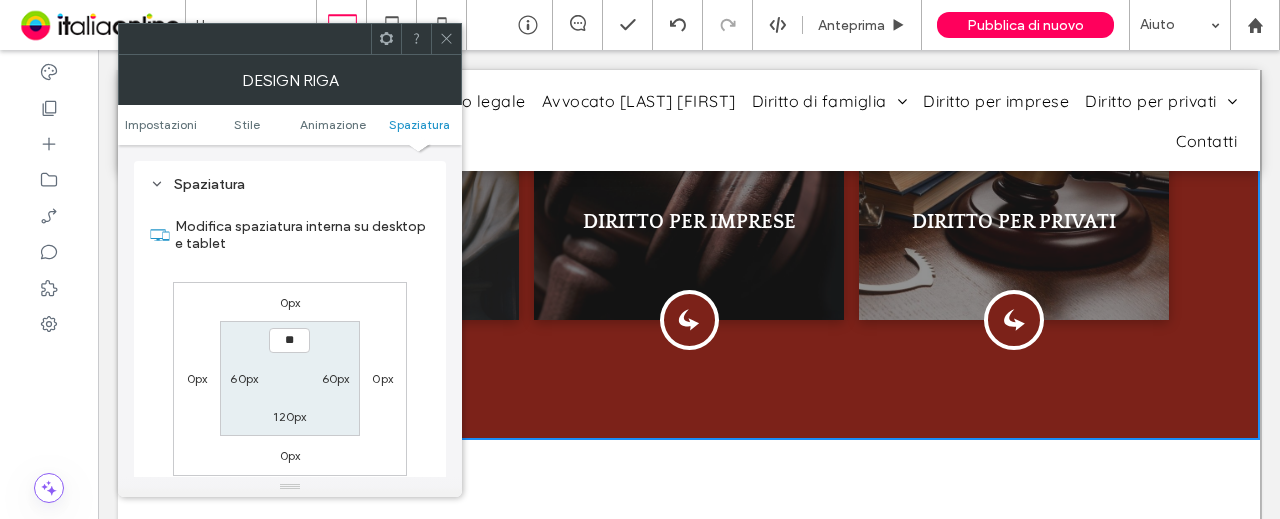 type on "****" 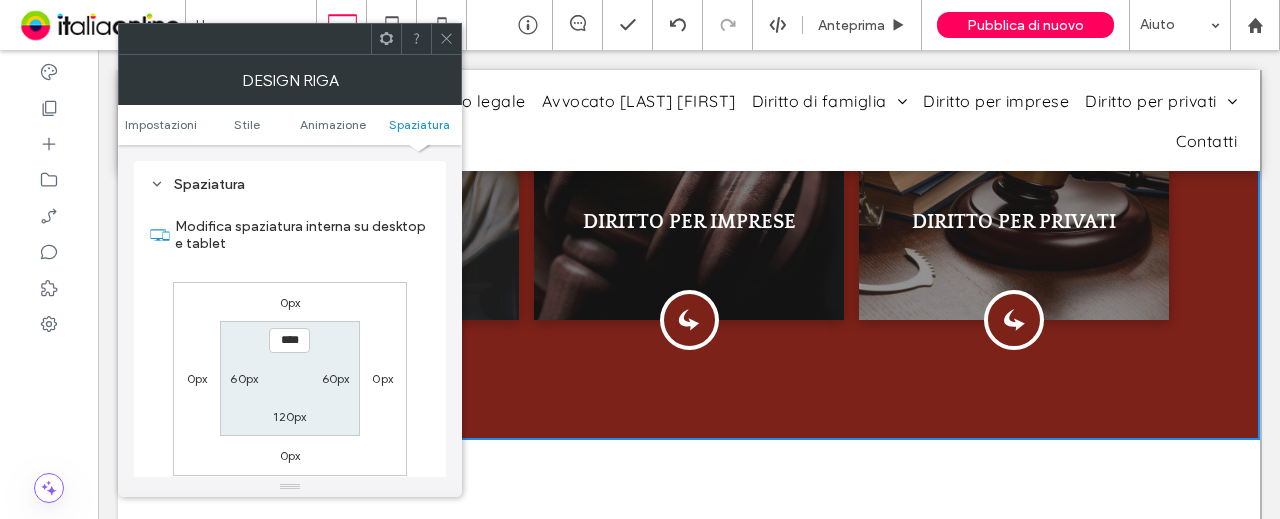 click on "0px 0px 0px 0px **** 60px 120px 60px" at bounding box center [290, 379] 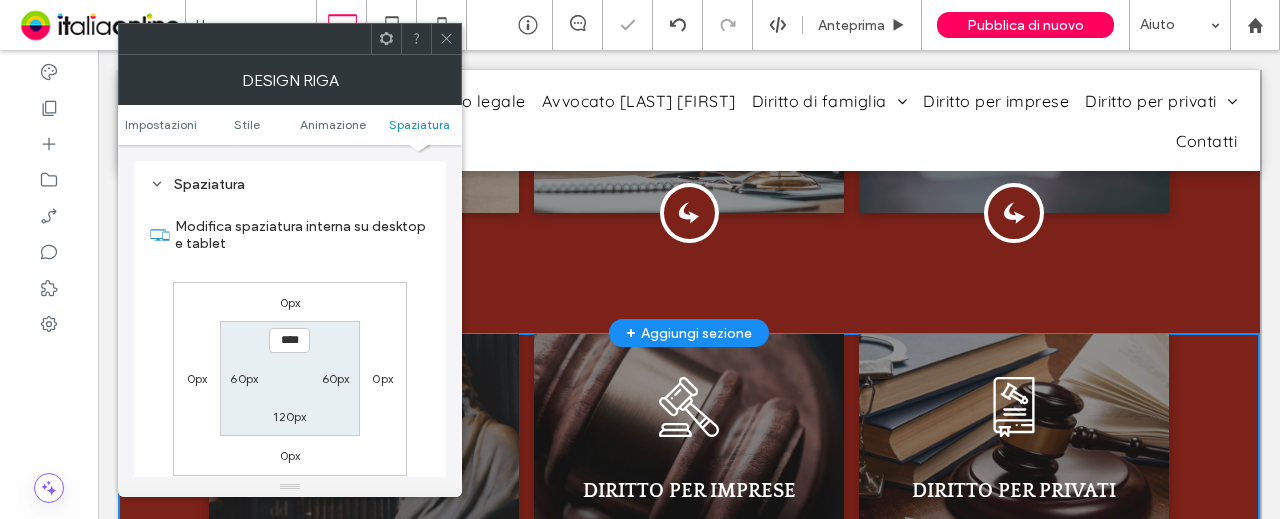 scroll, scrollTop: 700, scrollLeft: 0, axis: vertical 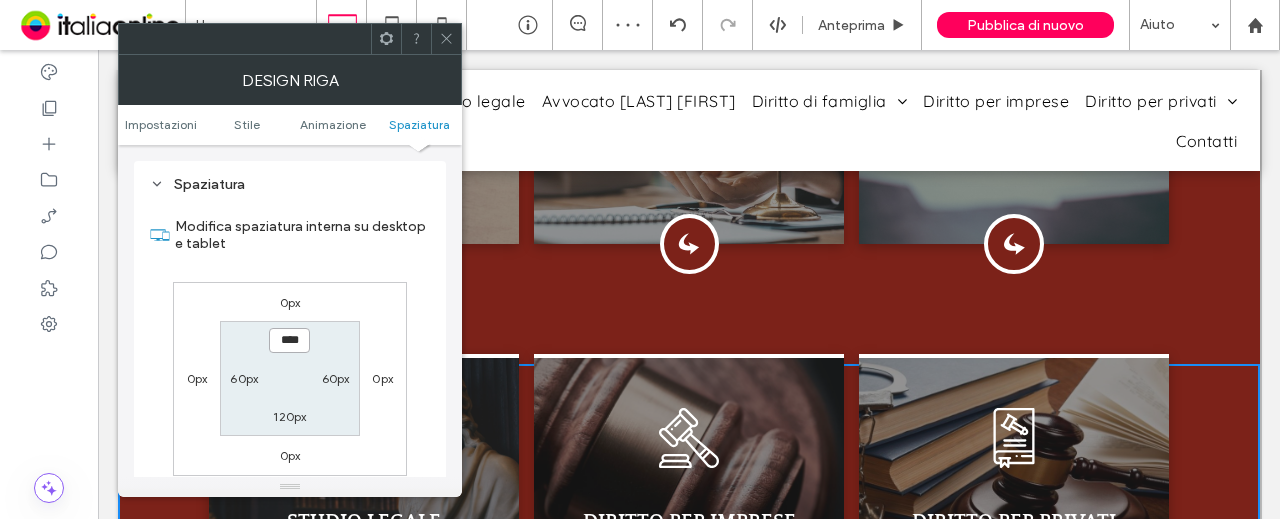 click on "****" at bounding box center [289, 340] 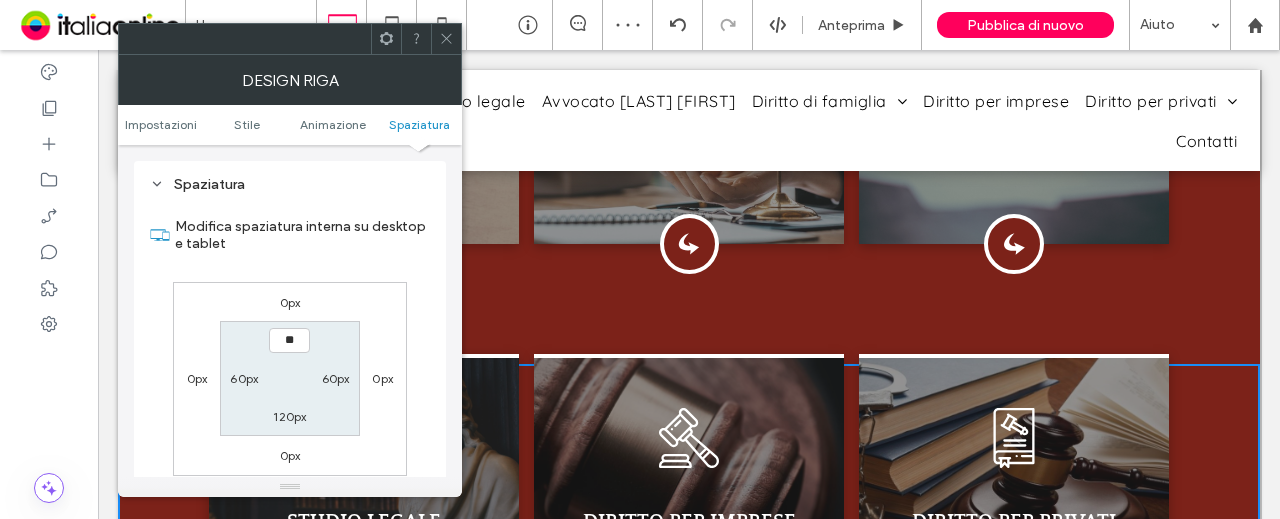 type on "****" 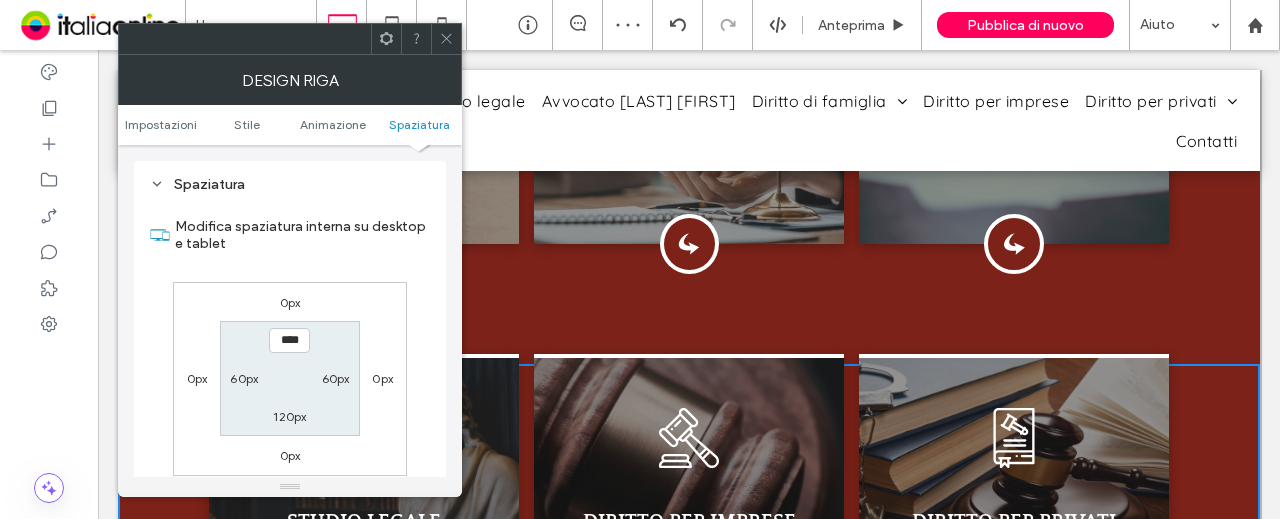 click on "0px 0px 0px 0px **** 60px 120px 60px" at bounding box center (290, 379) 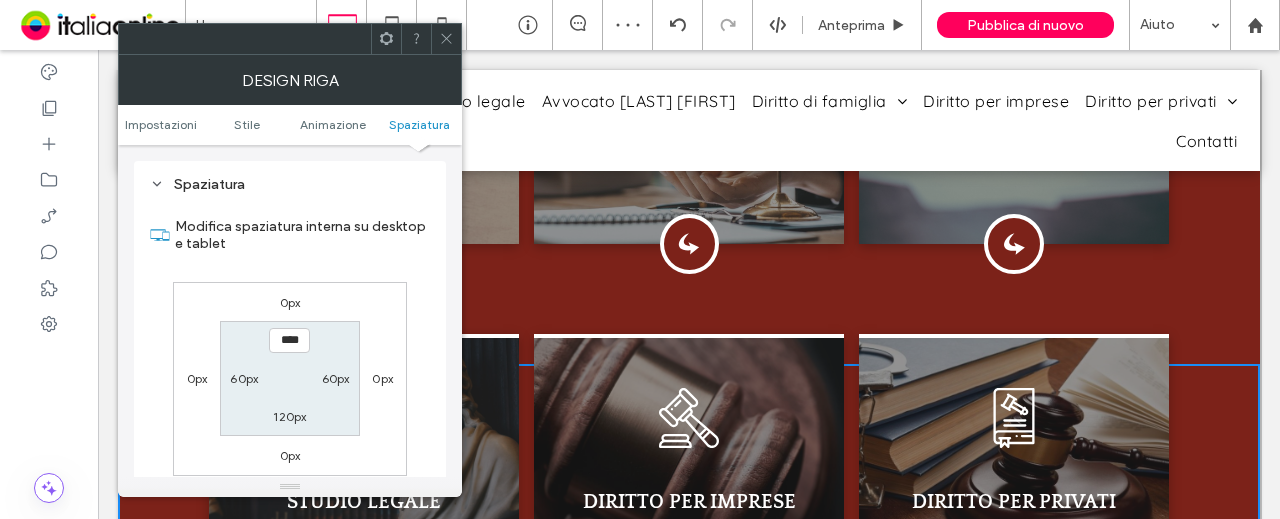 click on "120px" at bounding box center (289, 416) 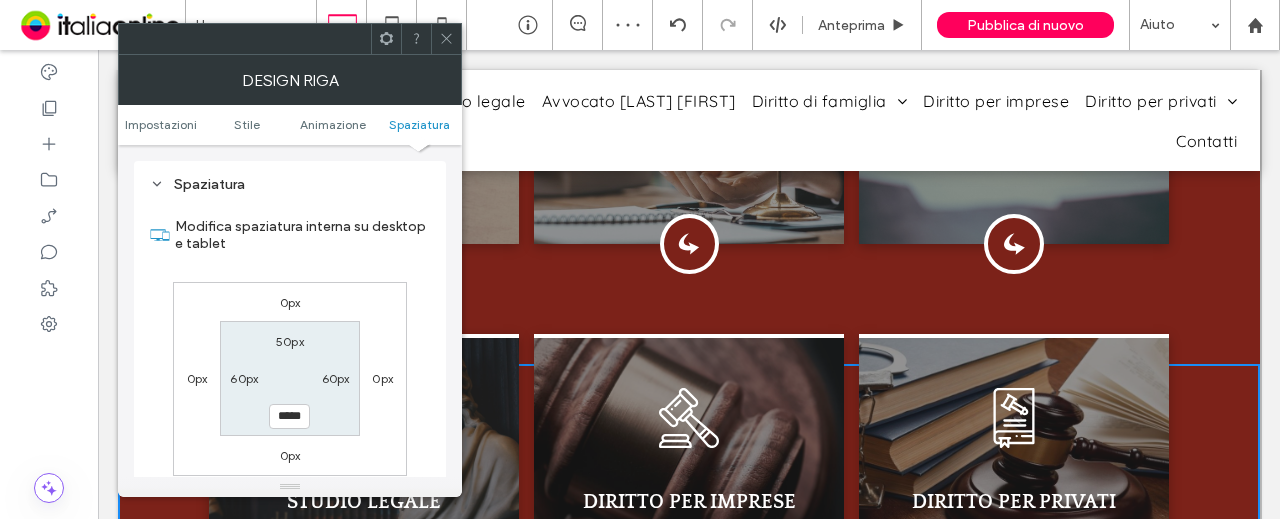 type on "***" 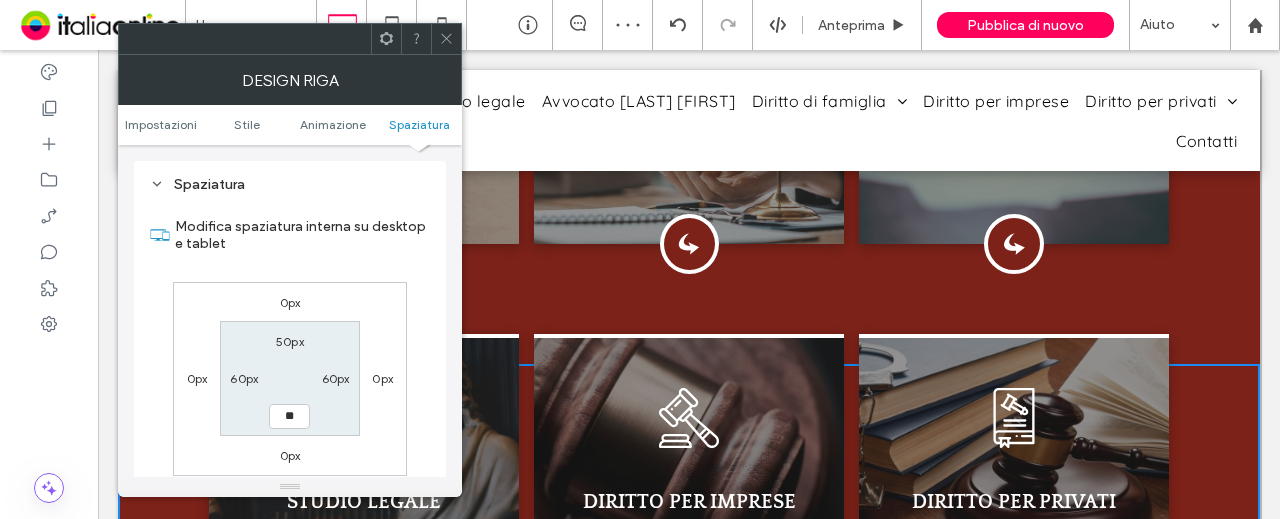 type on "**" 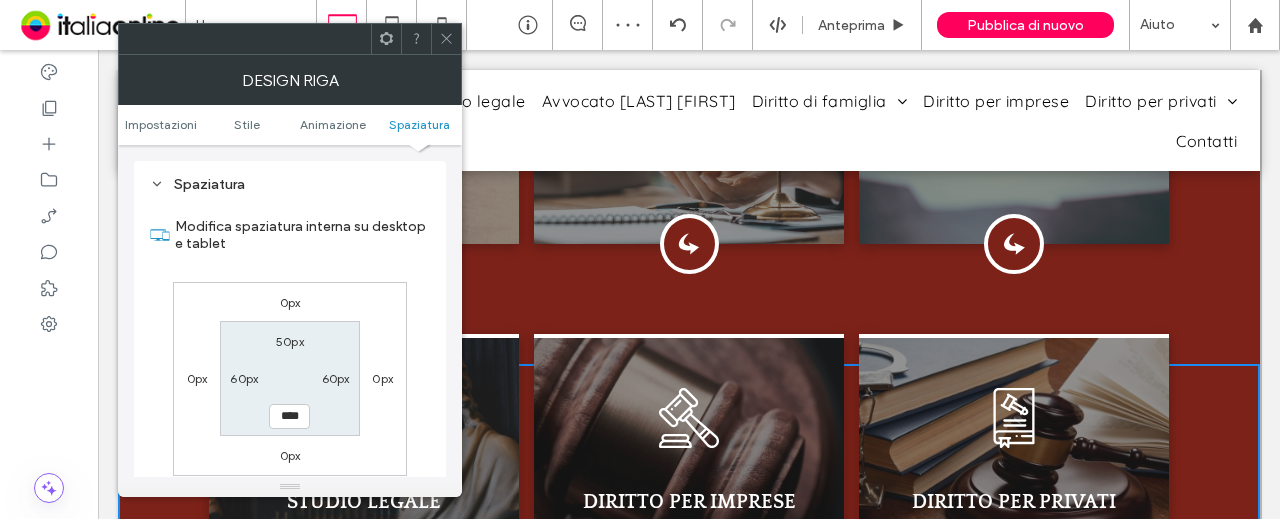 click on "0px 0px 0px 0px 50px 60px **** 60px" at bounding box center (290, 379) 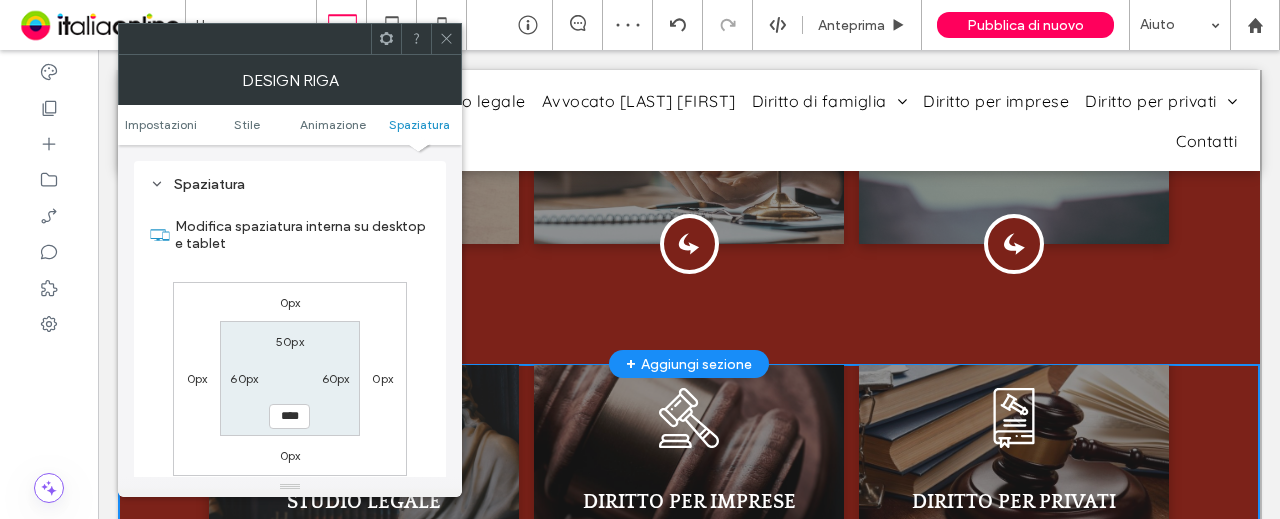 scroll, scrollTop: 1000, scrollLeft: 0, axis: vertical 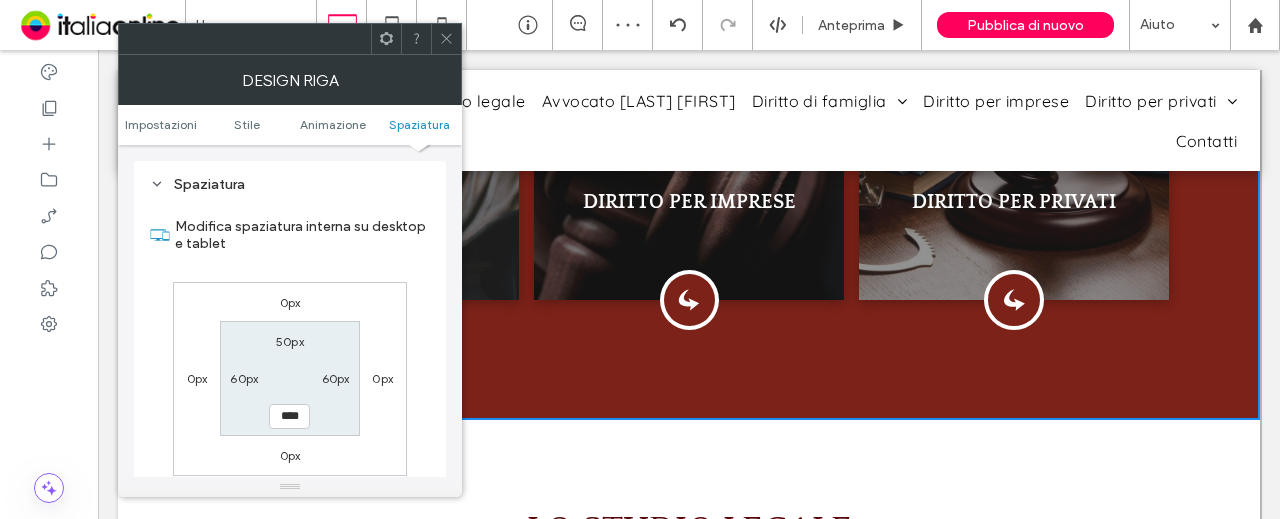 click 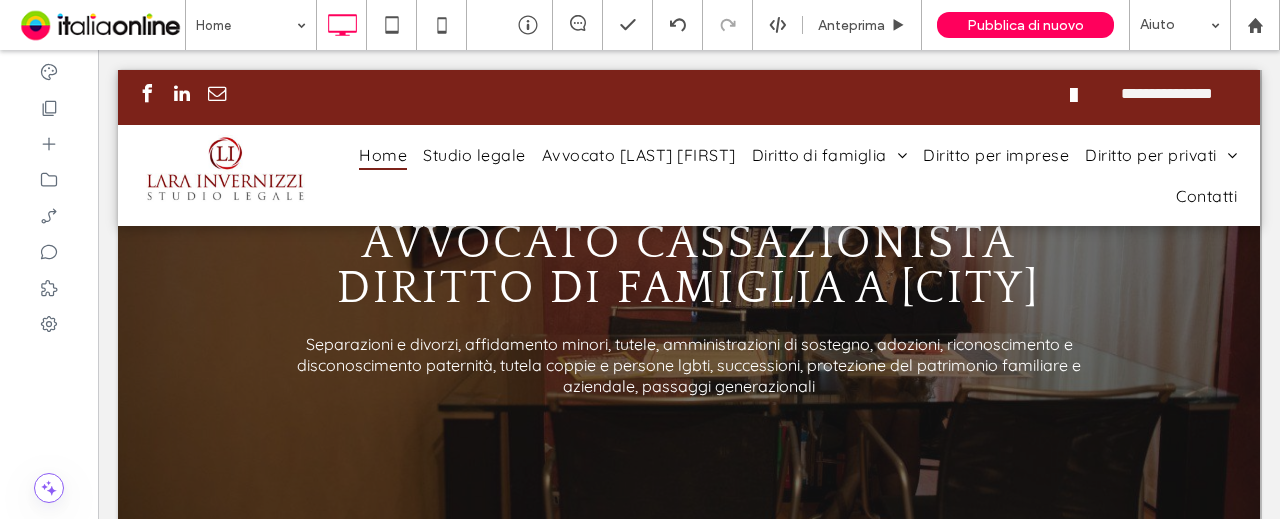 scroll, scrollTop: 0, scrollLeft: 0, axis: both 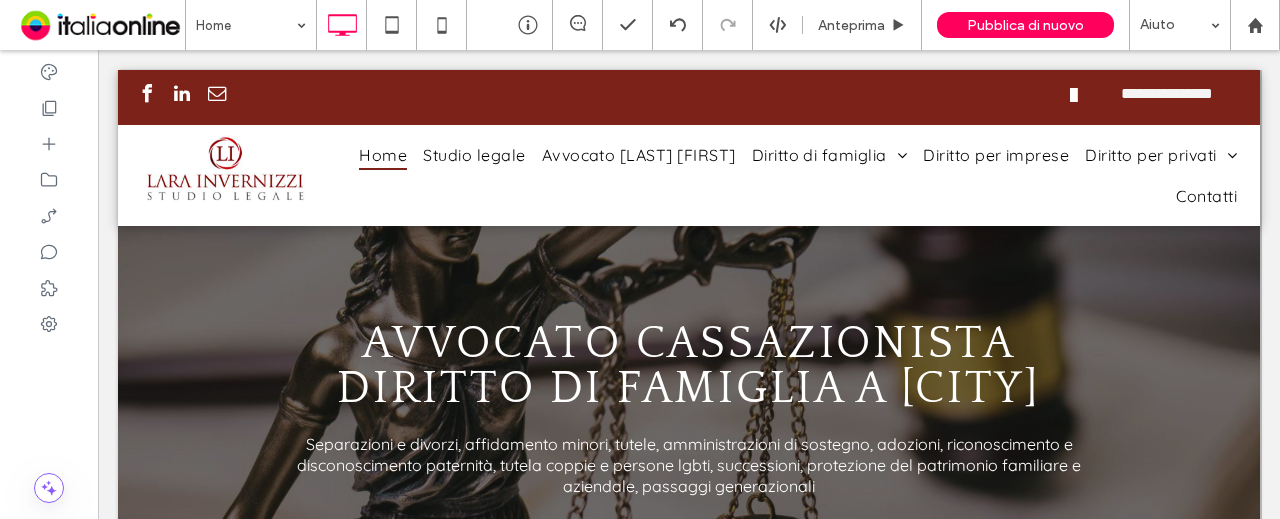 click at bounding box center (689, 389) 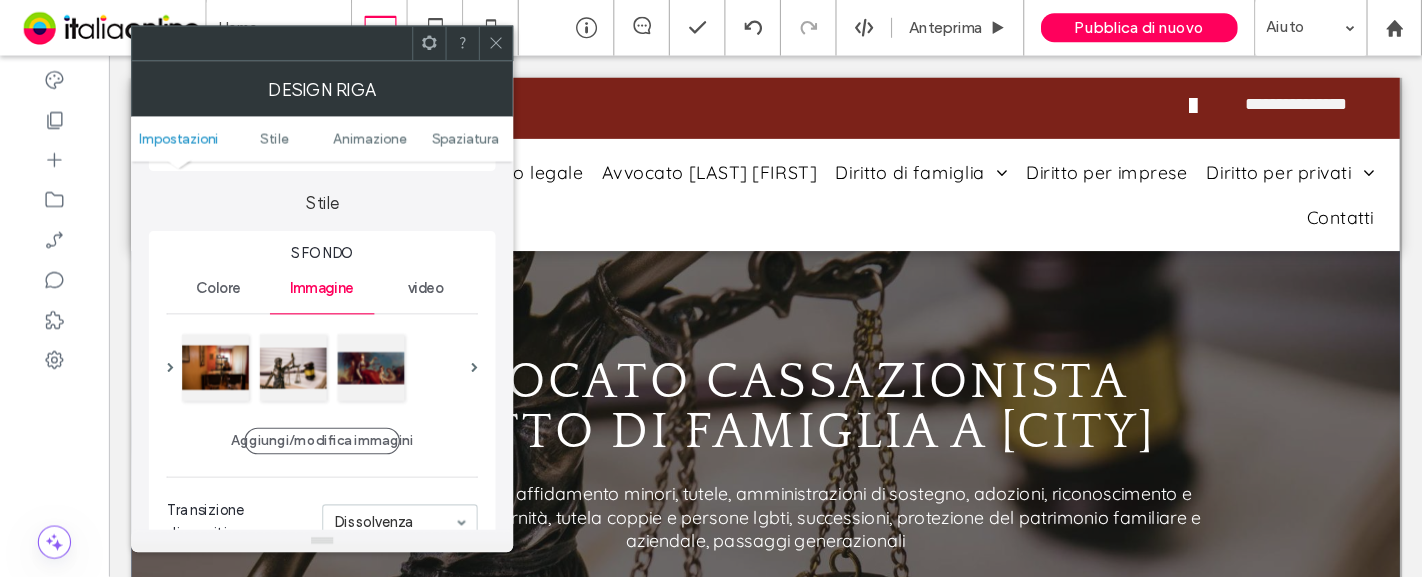 scroll, scrollTop: 300, scrollLeft: 0, axis: vertical 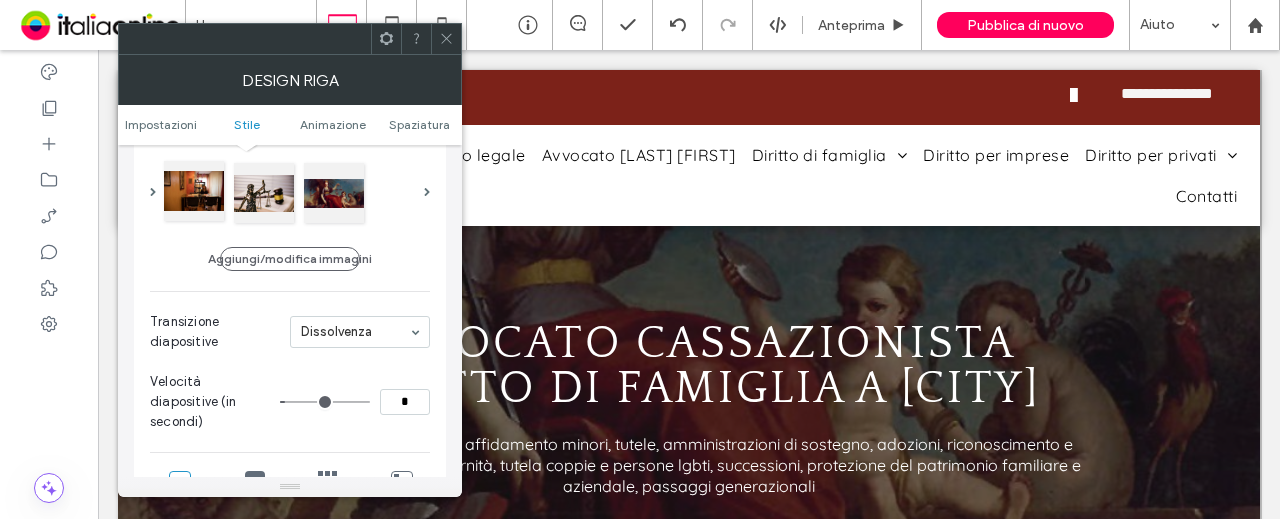 click at bounding box center [194, 191] 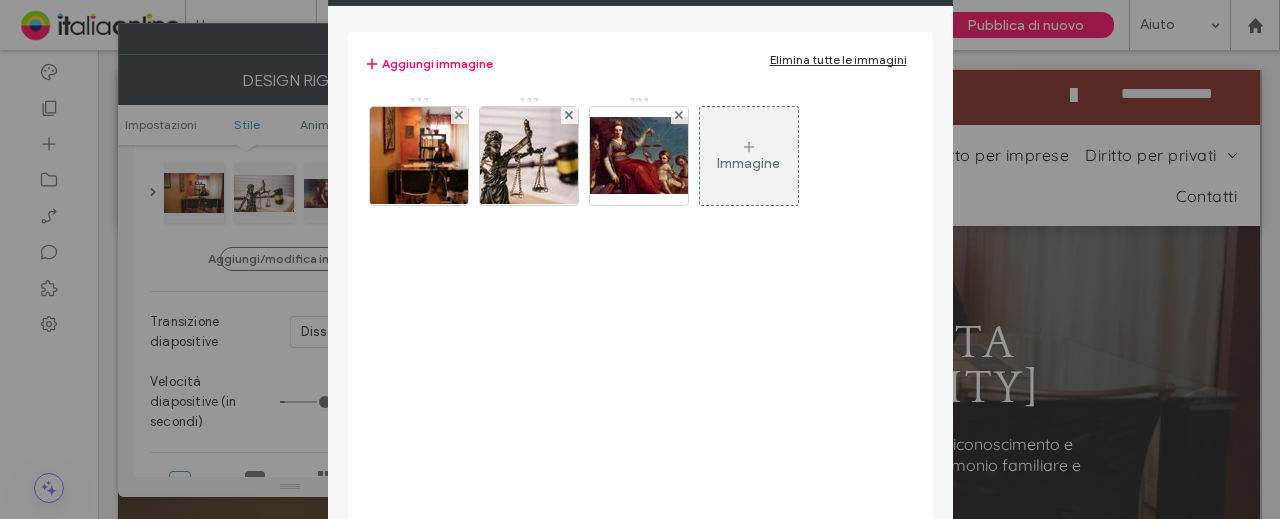 click on "Background Gallery Aggiungi immagine Elimina tutte le immagini Immagine" at bounding box center [640, 259] 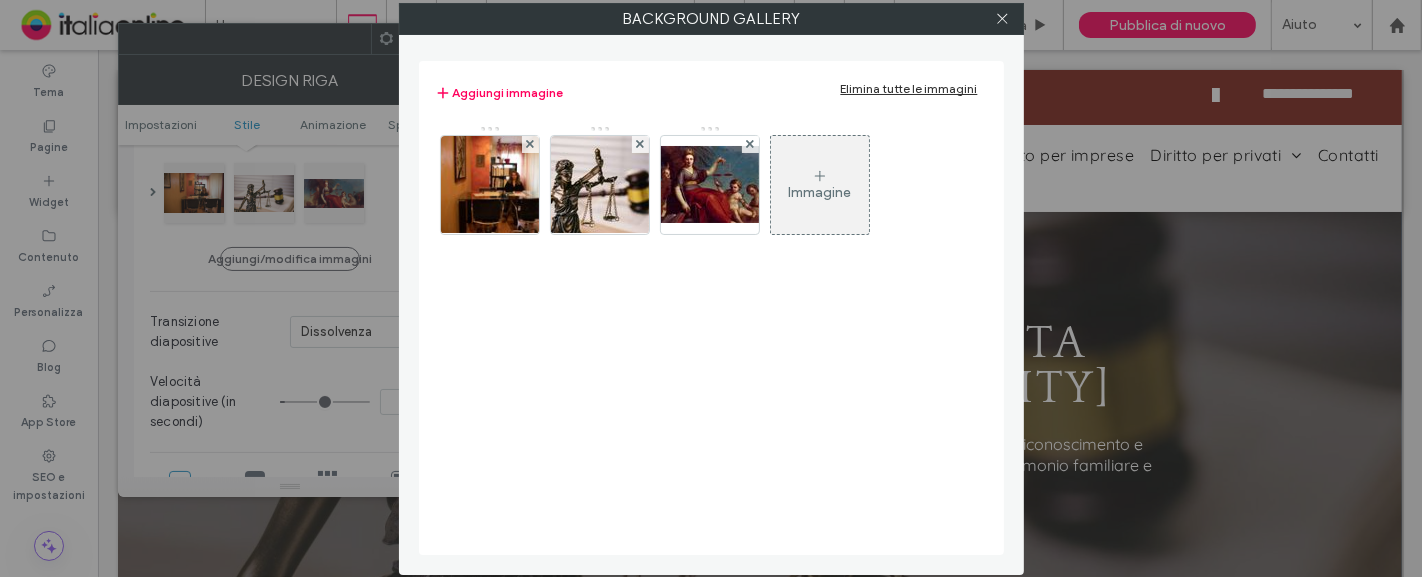 scroll, scrollTop: 300, scrollLeft: 0, axis: vertical 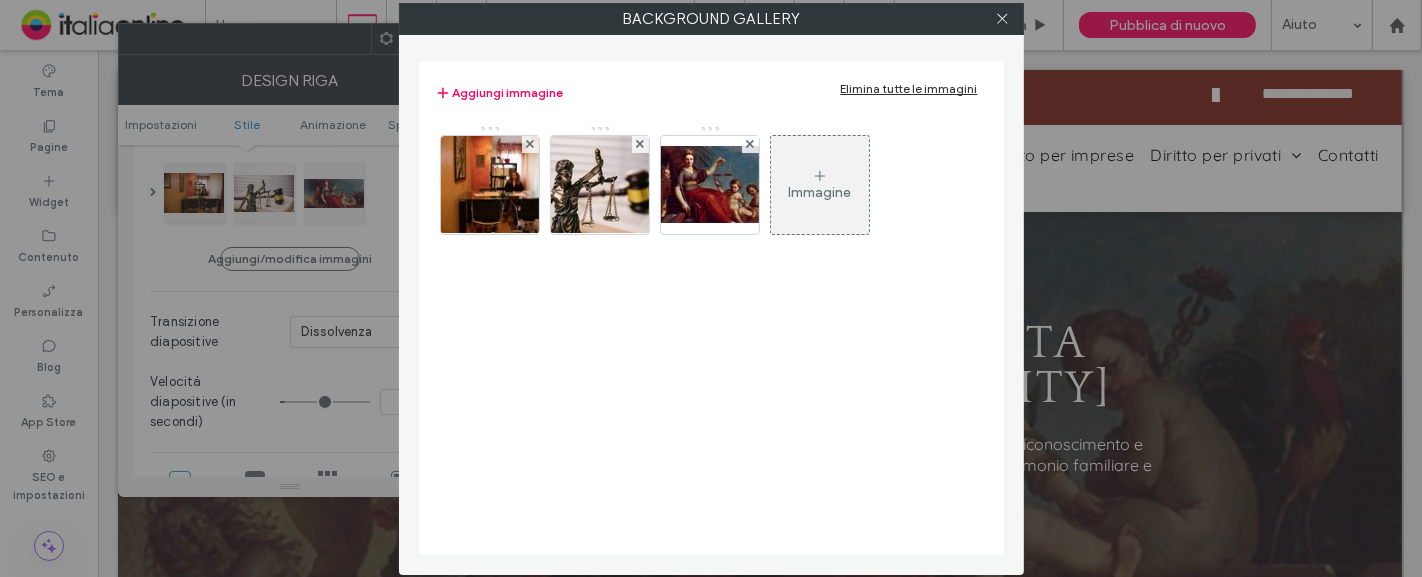 click at bounding box center (1003, 19) 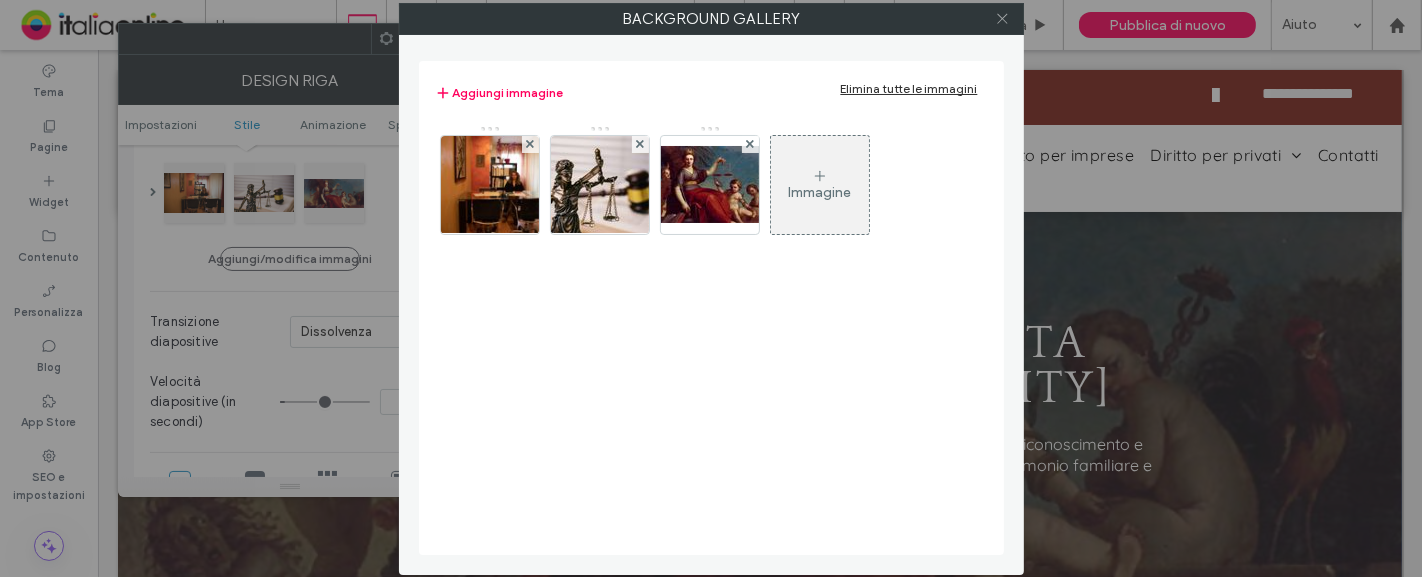 click 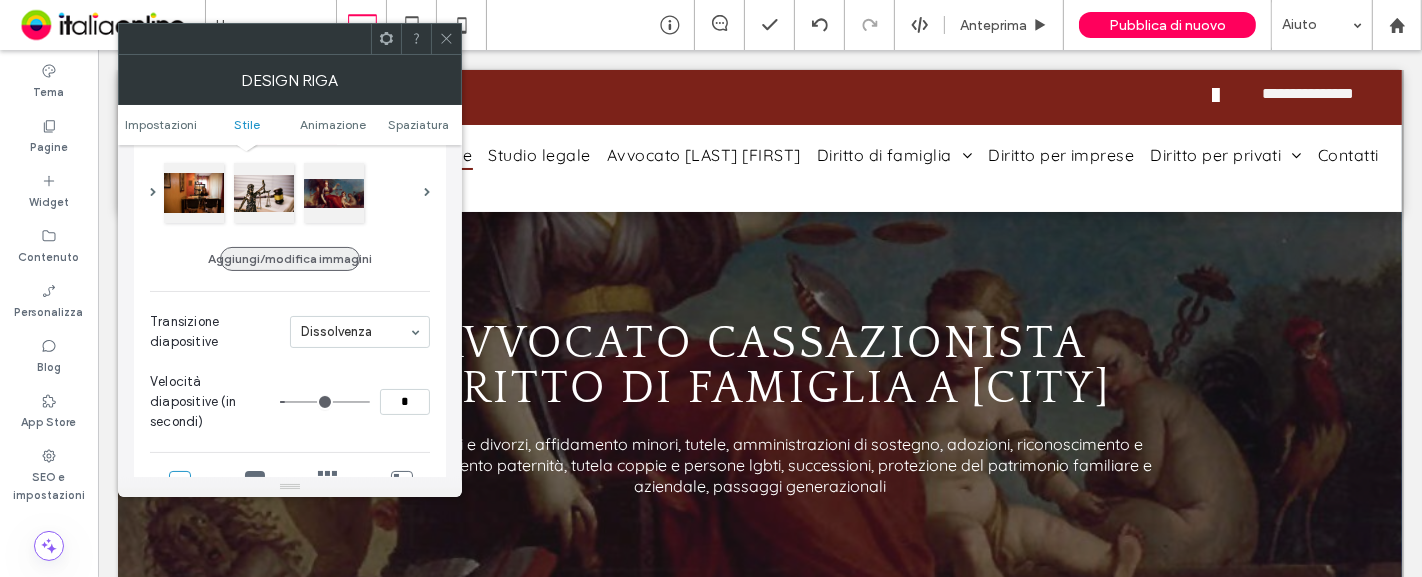click on "Aggiungi/modifica immagini" at bounding box center (290, 259) 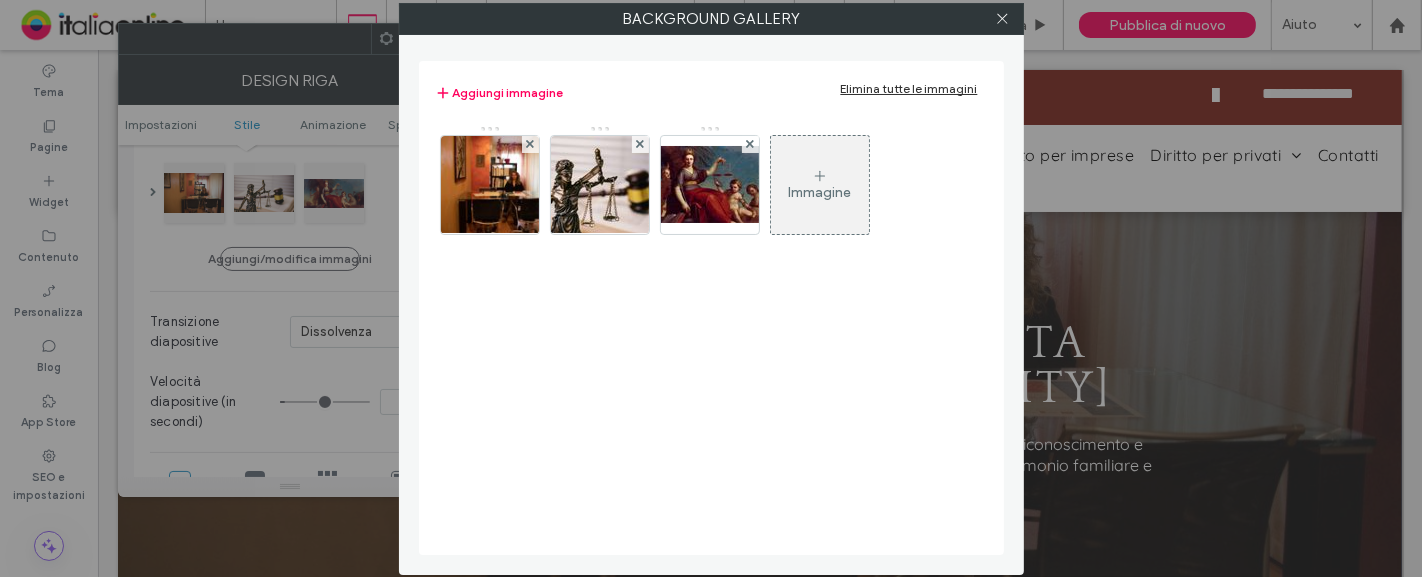 click on "Immagine" at bounding box center (819, 192) 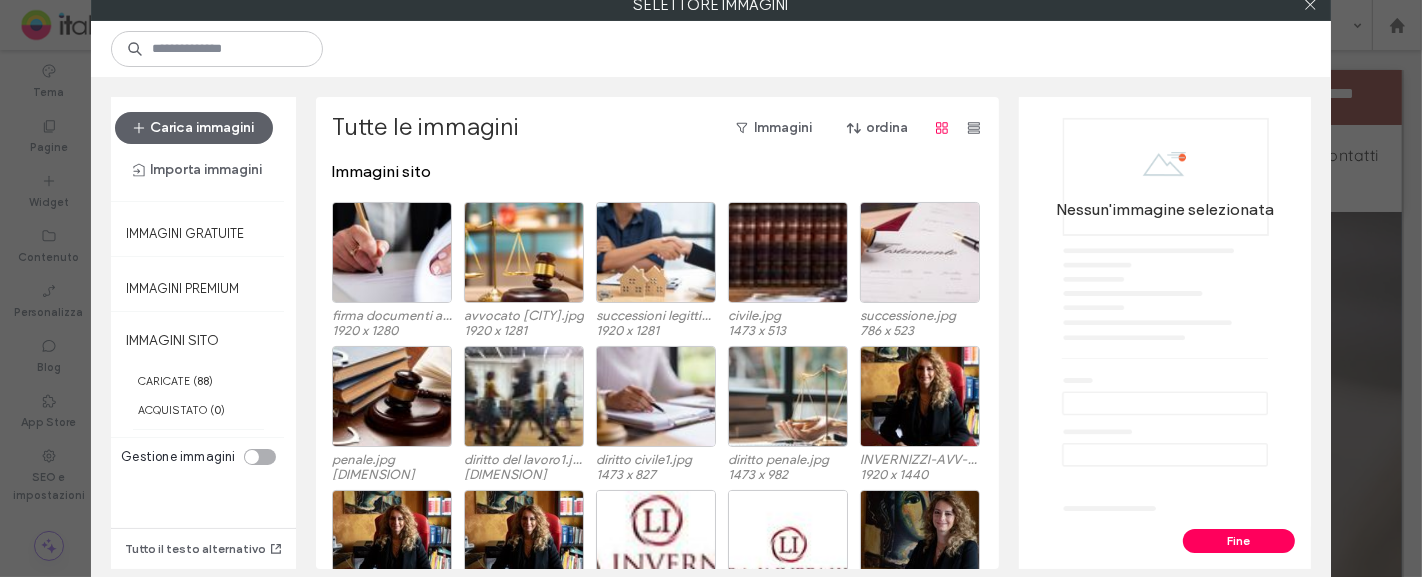 click on "Fine" at bounding box center [1239, 541] 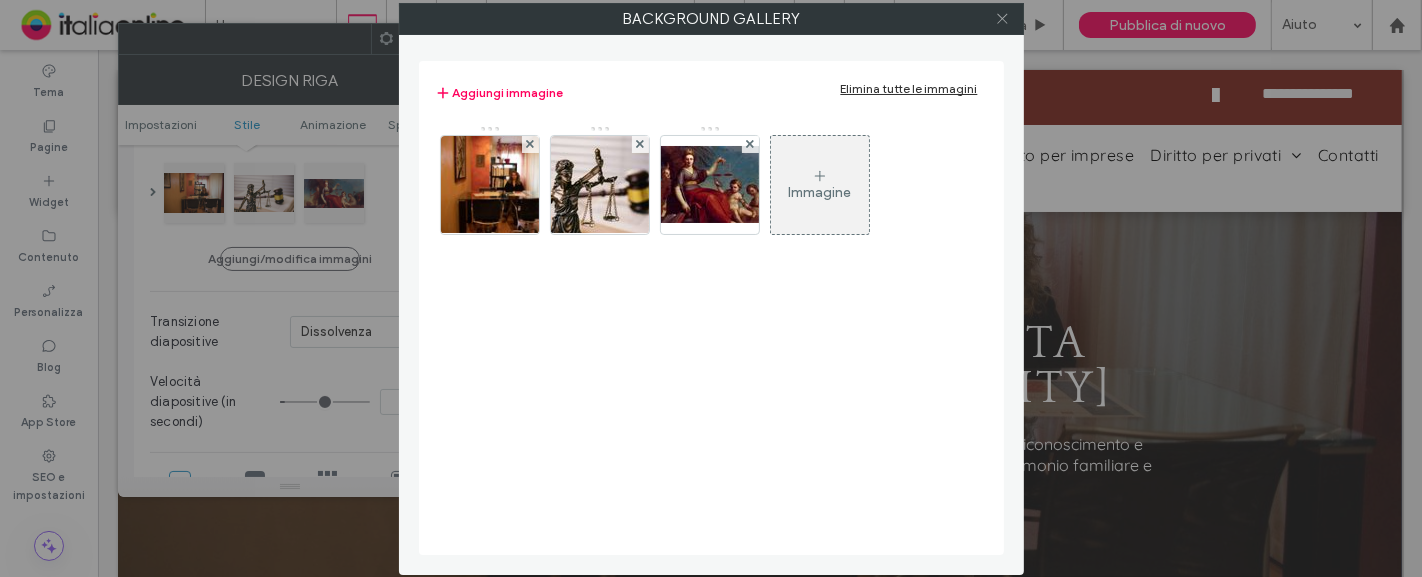 click 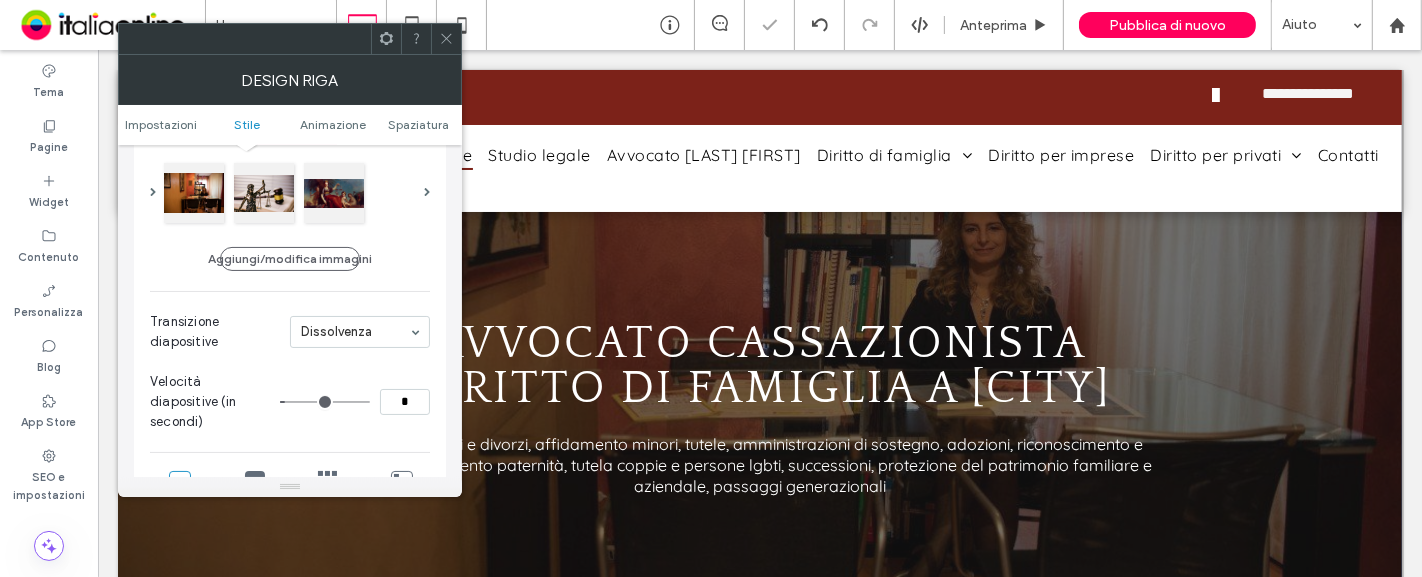 click at bounding box center [446, 39] 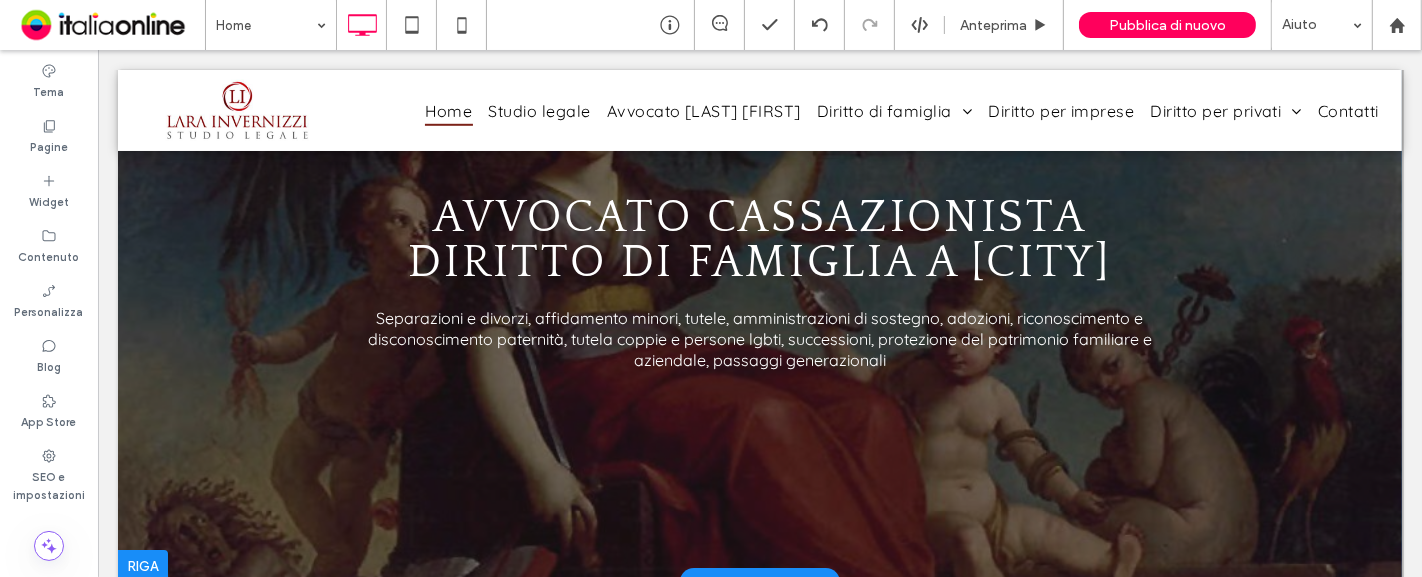 scroll, scrollTop: 0, scrollLeft: 0, axis: both 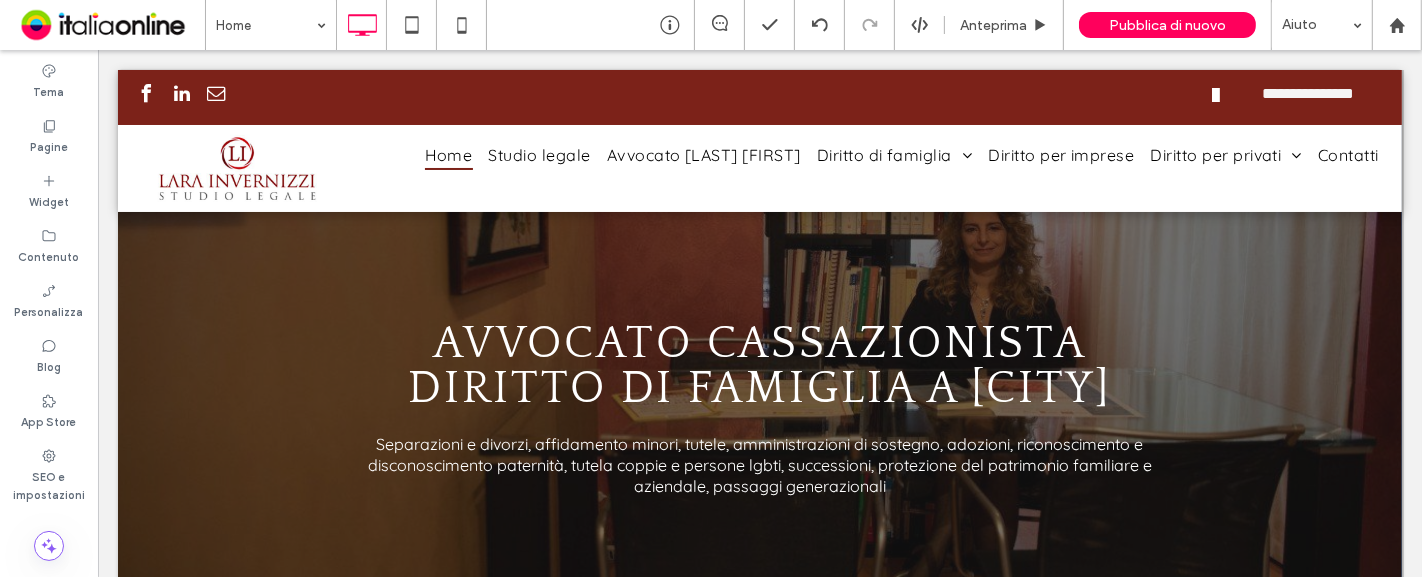 click at bounding box center [759, 389] 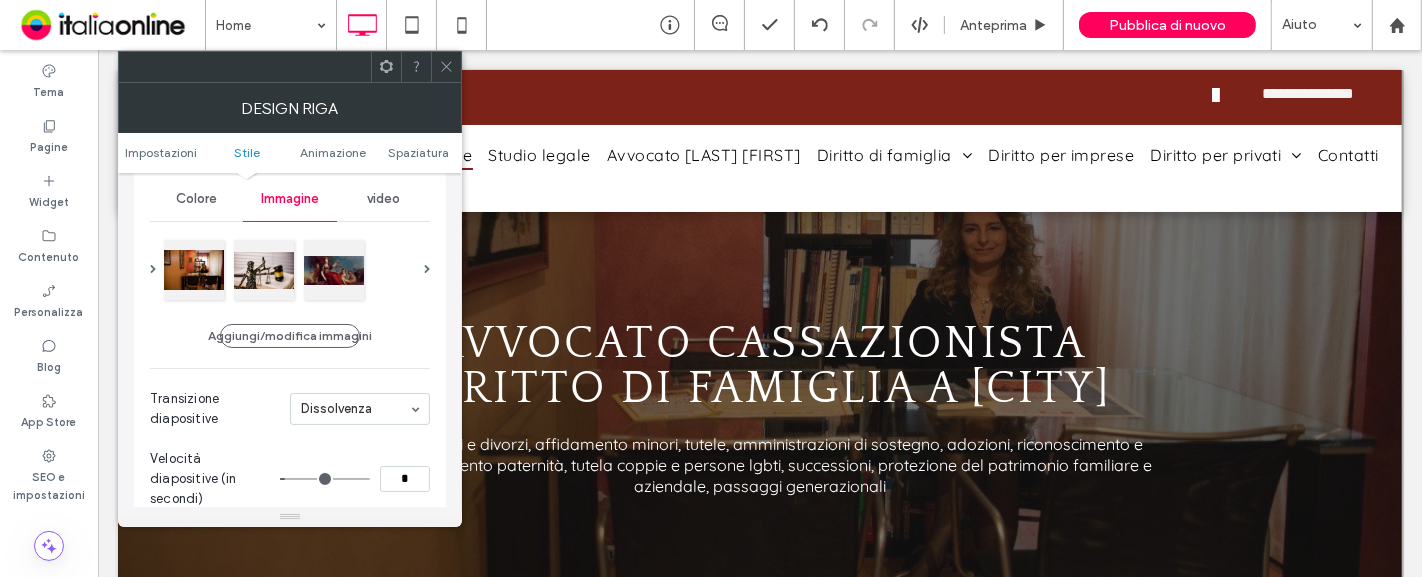 scroll, scrollTop: 222, scrollLeft: 0, axis: vertical 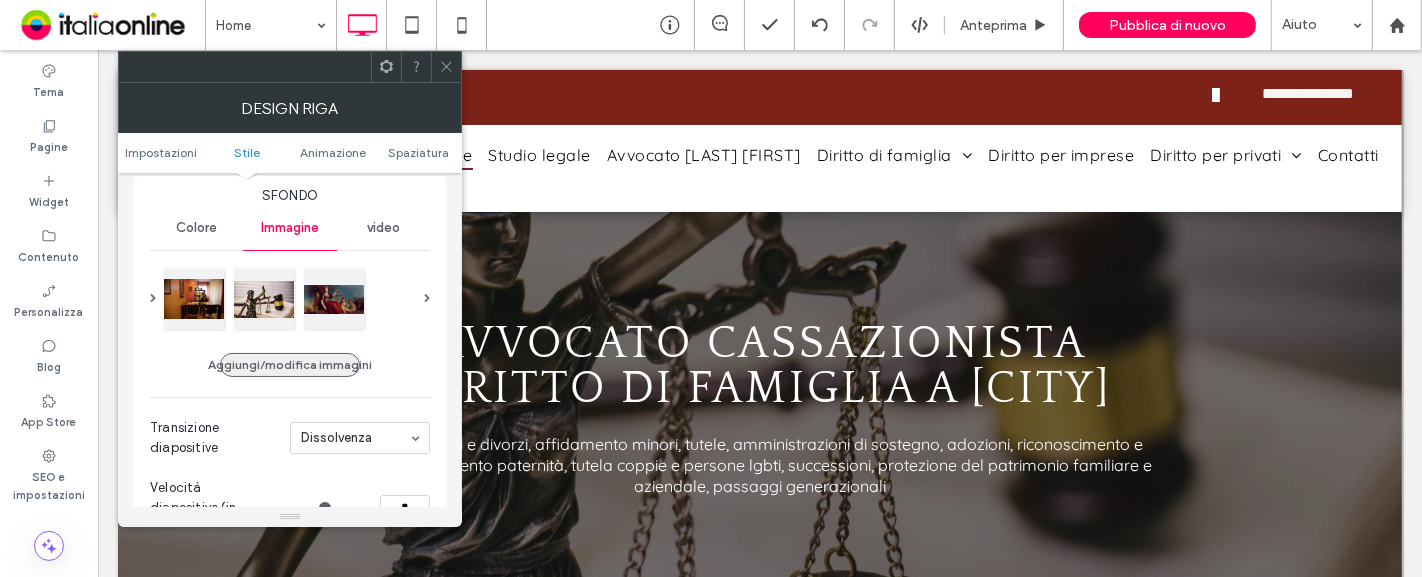 click on "Aggiungi/modifica immagini" at bounding box center (290, 365) 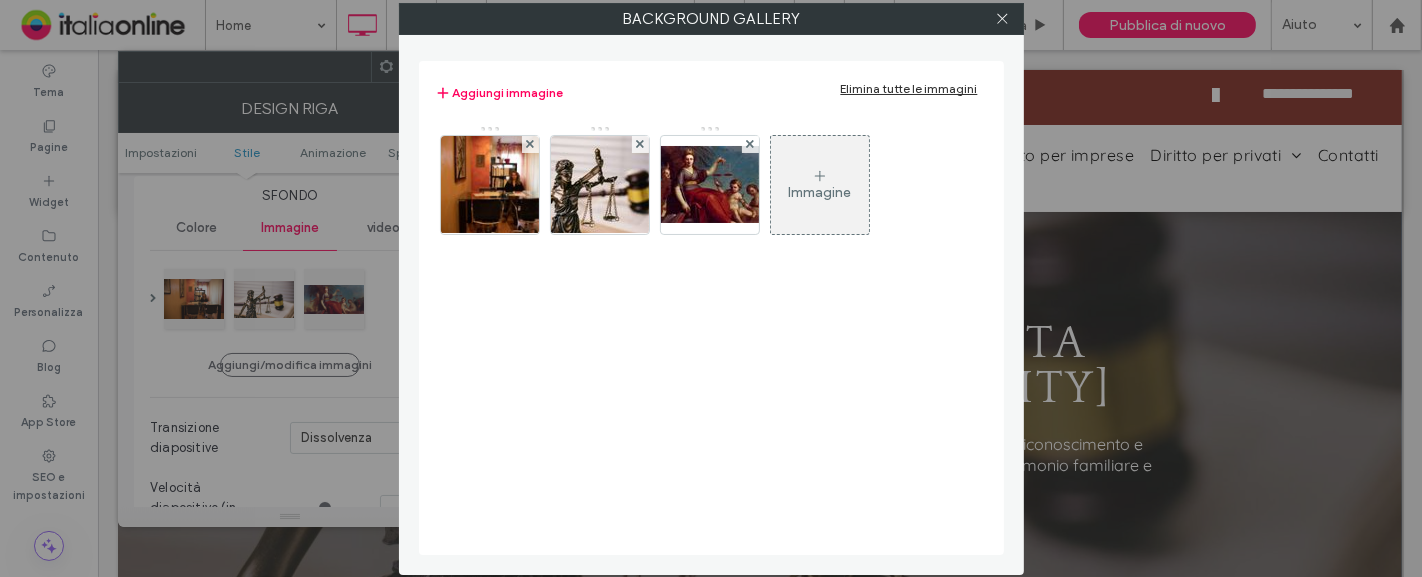 click on "Immagine" at bounding box center [820, 185] 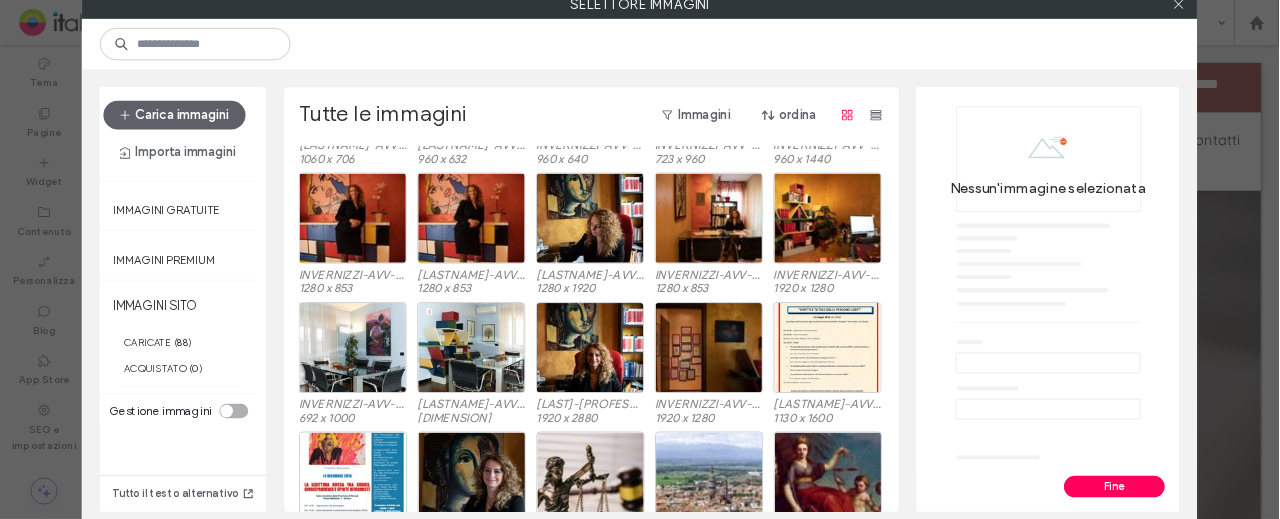 scroll, scrollTop: 1595, scrollLeft: 0, axis: vertical 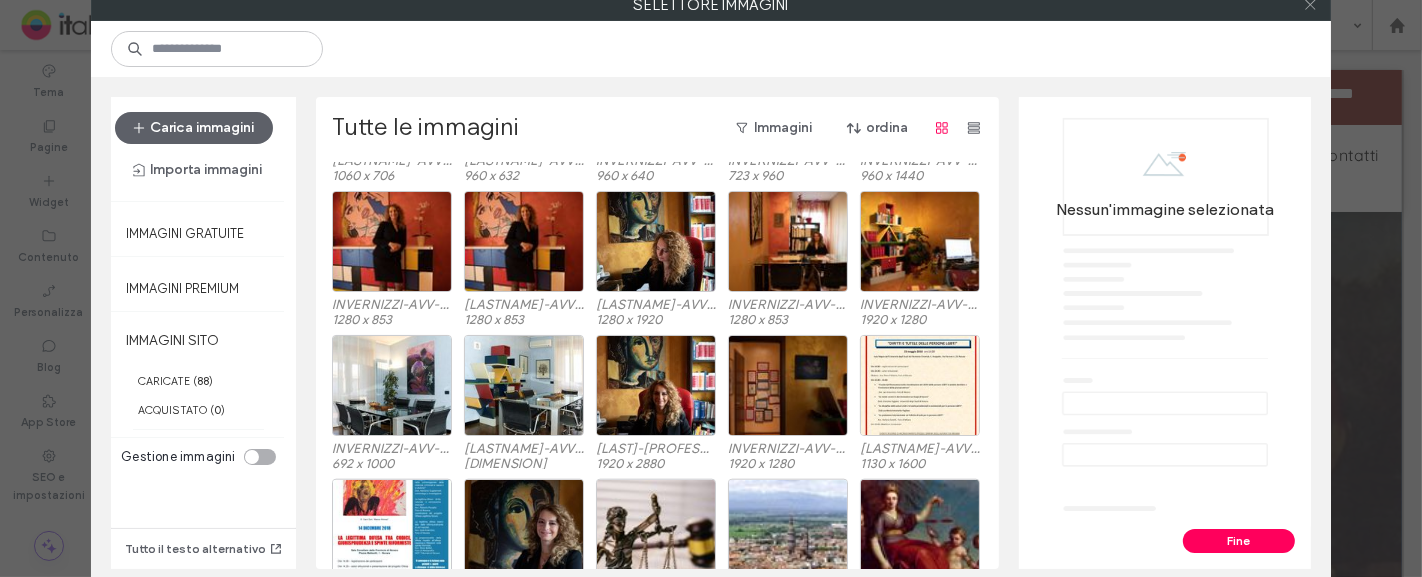 click 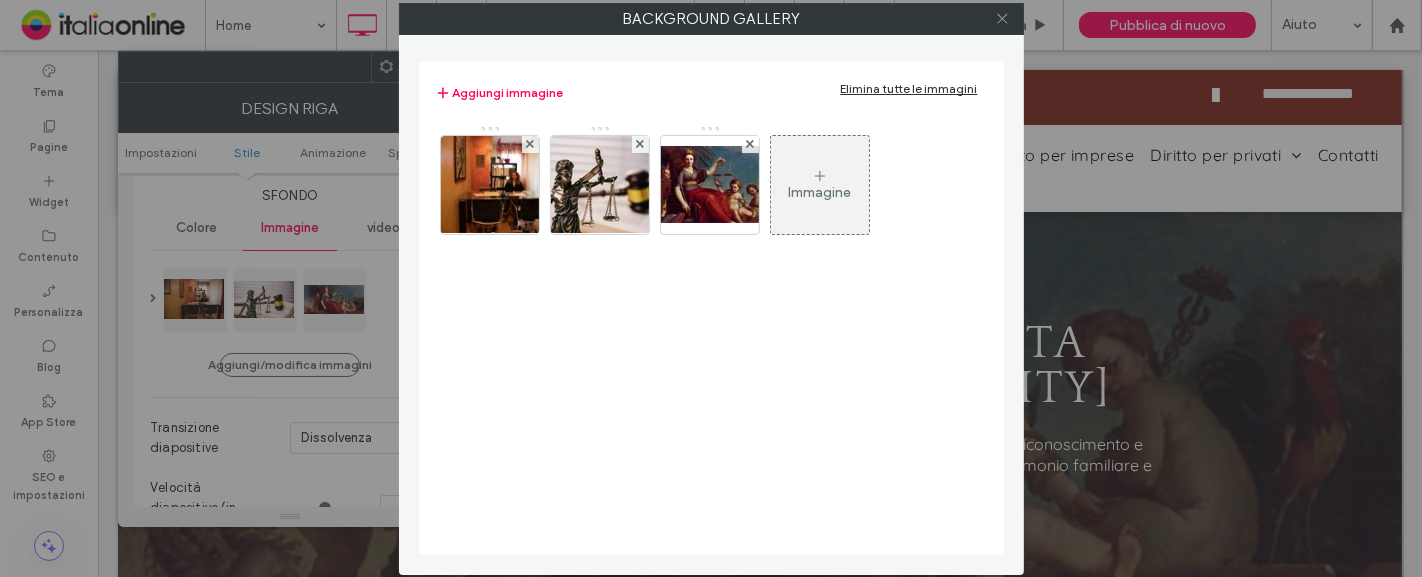 click 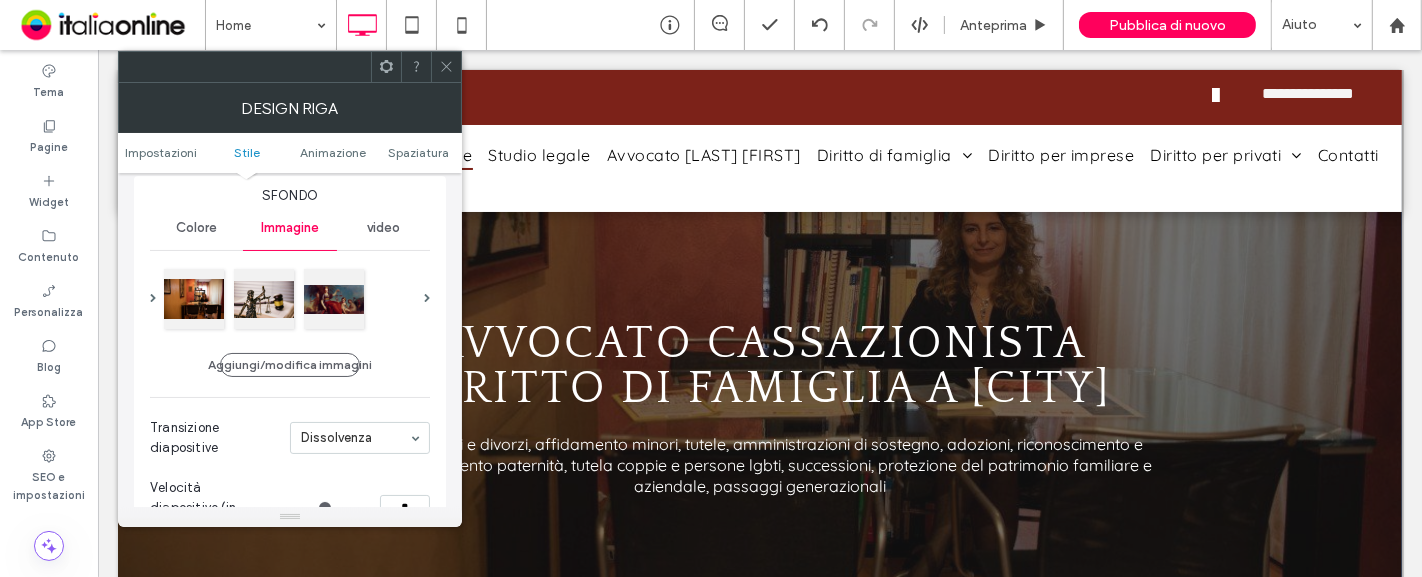 click 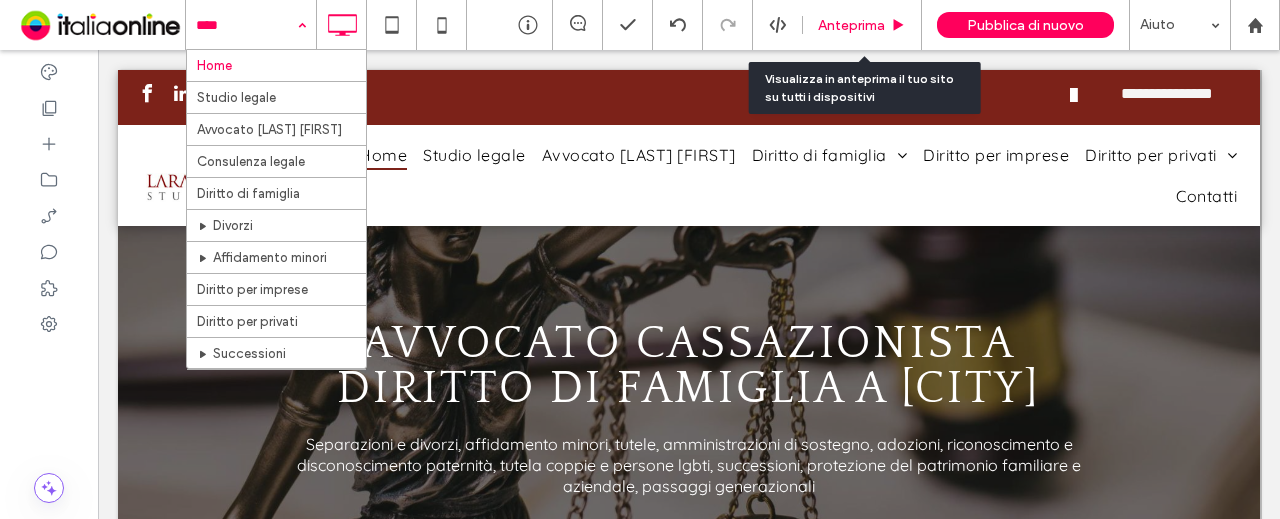 click on "Anteprima" at bounding box center (851, 25) 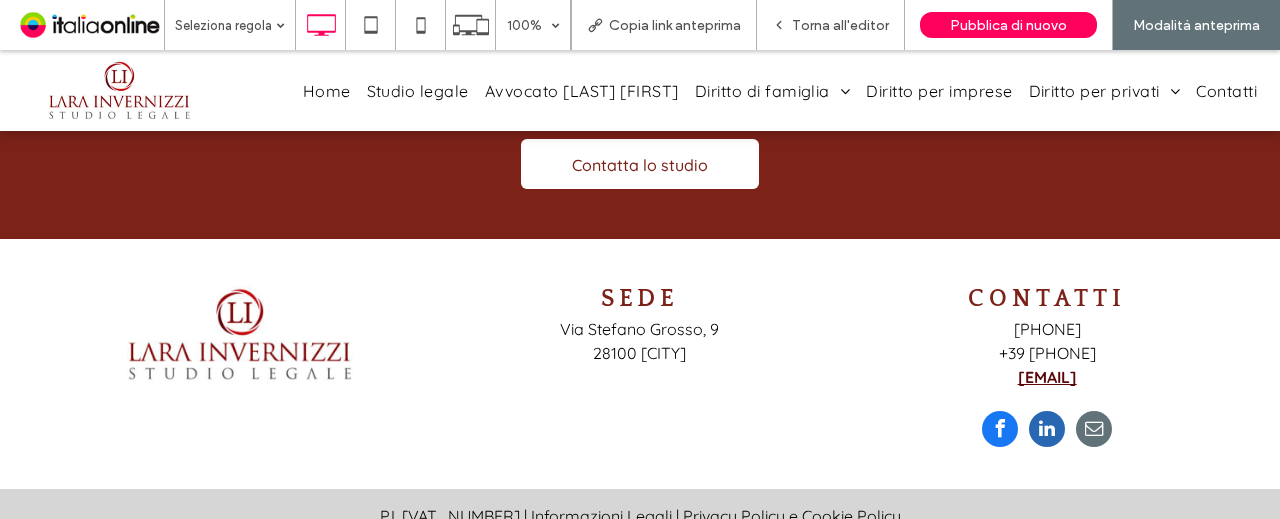 scroll, scrollTop: 2370, scrollLeft: 0, axis: vertical 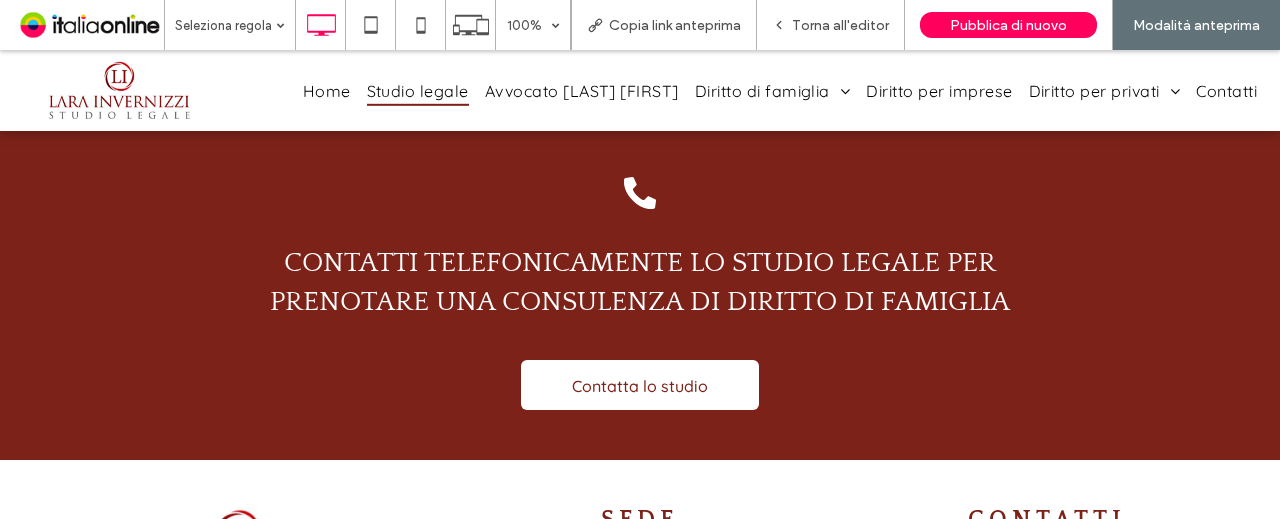 click on "Studio legale" at bounding box center (418, 90) 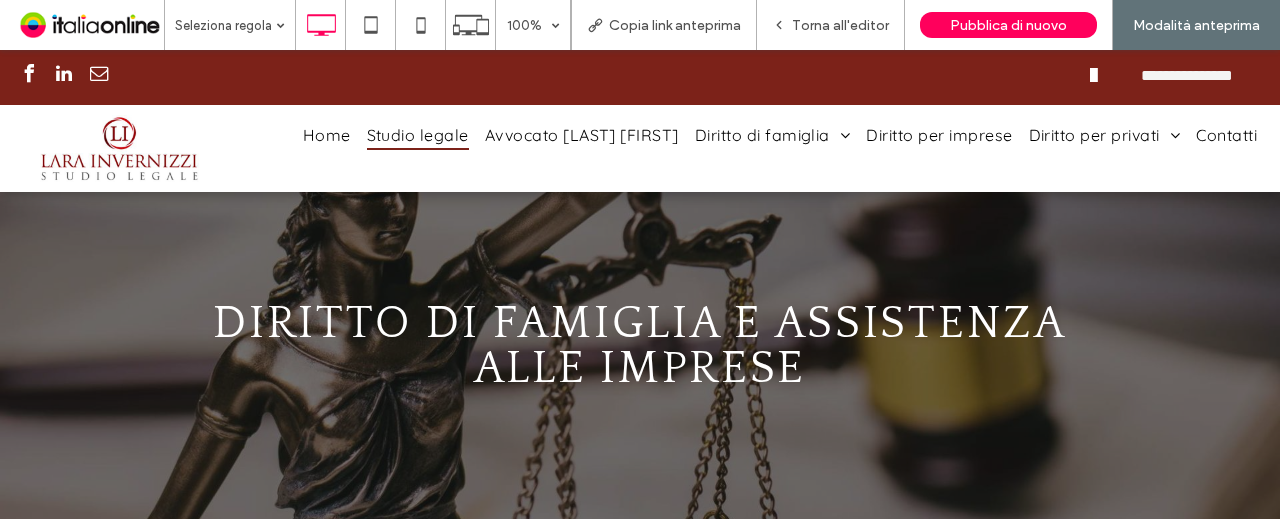 scroll, scrollTop: 0, scrollLeft: 0, axis: both 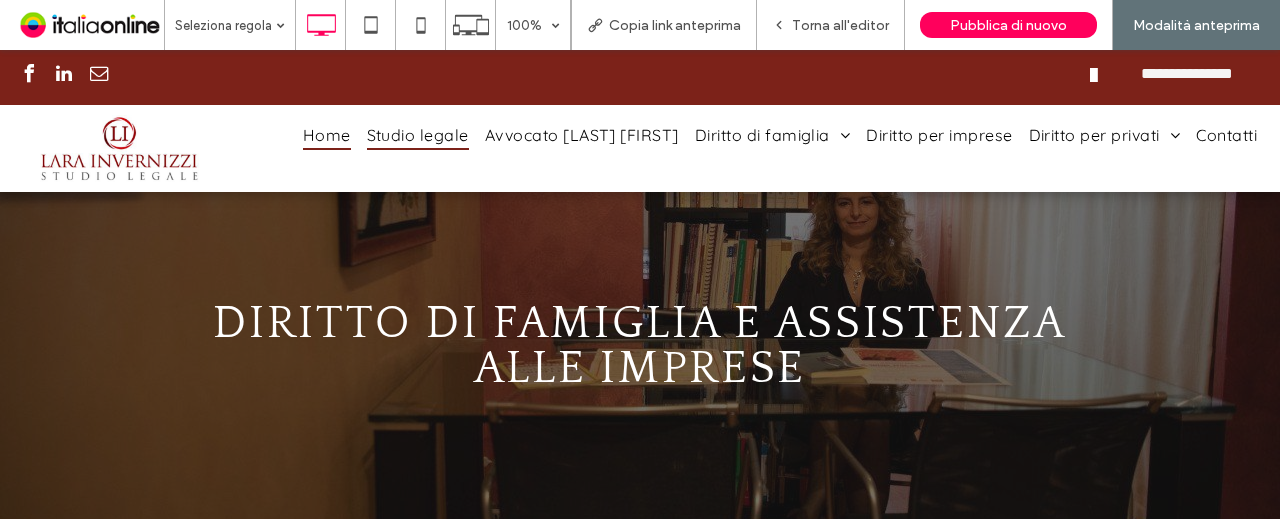 click on "Home" at bounding box center (327, 135) 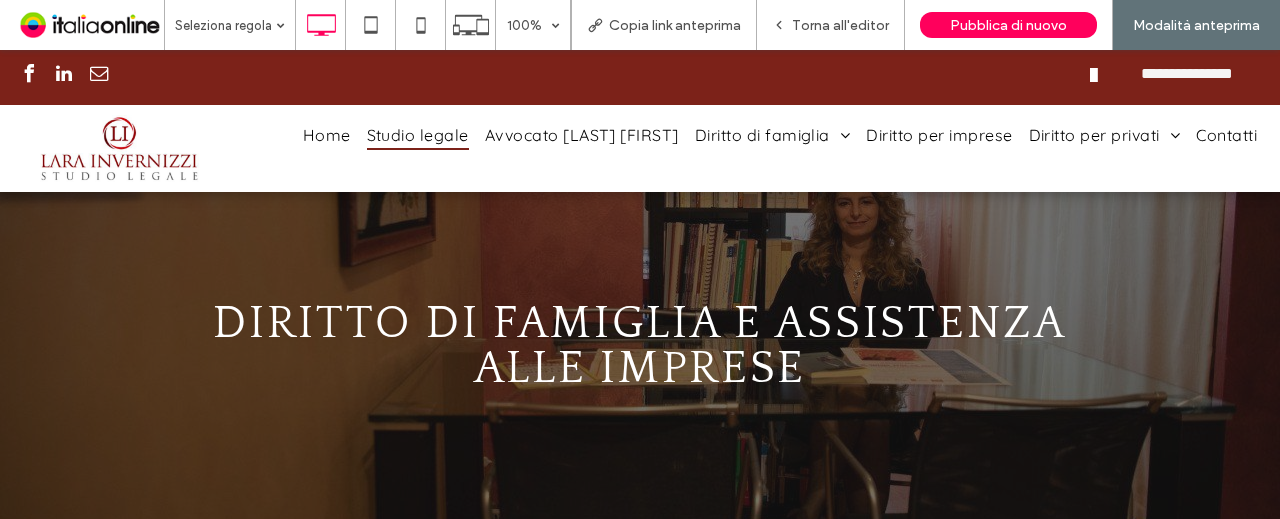 click at bounding box center (640, 259) 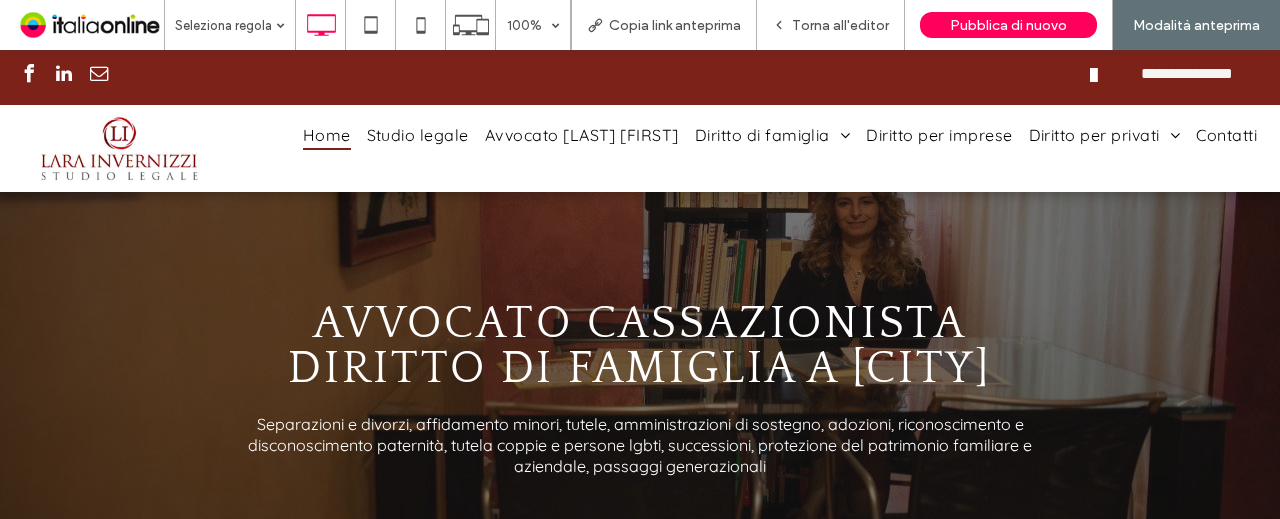 scroll, scrollTop: 0, scrollLeft: 0, axis: both 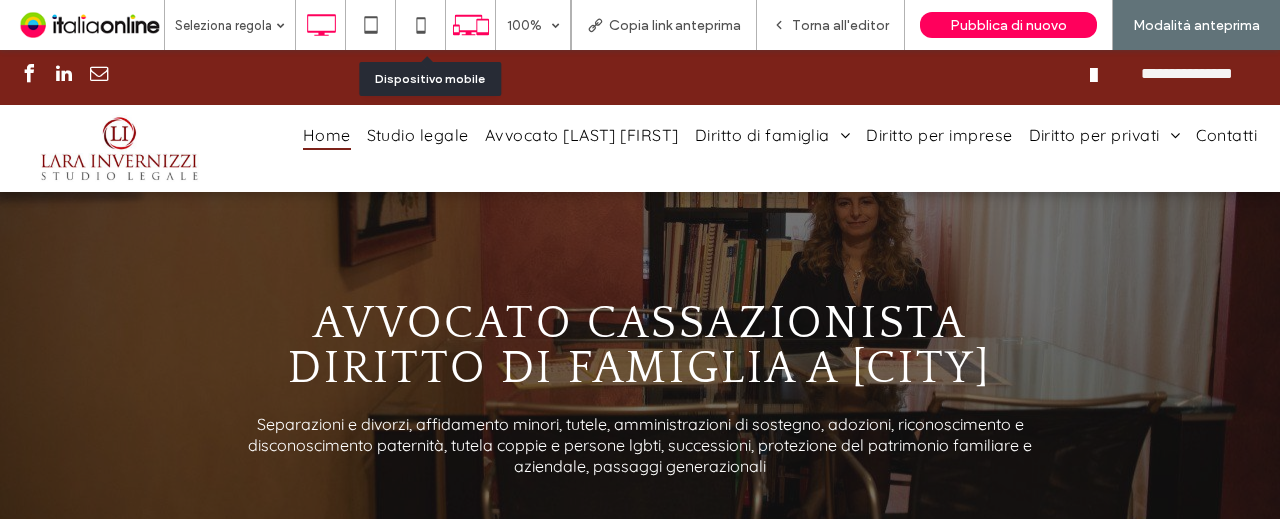 click 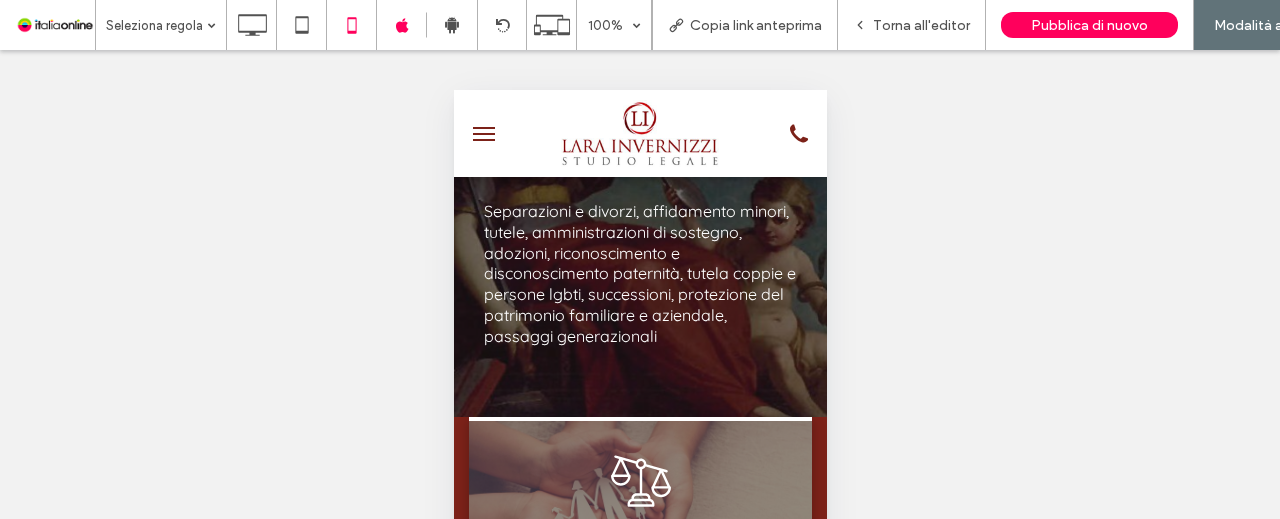 scroll, scrollTop: 0, scrollLeft: 0, axis: both 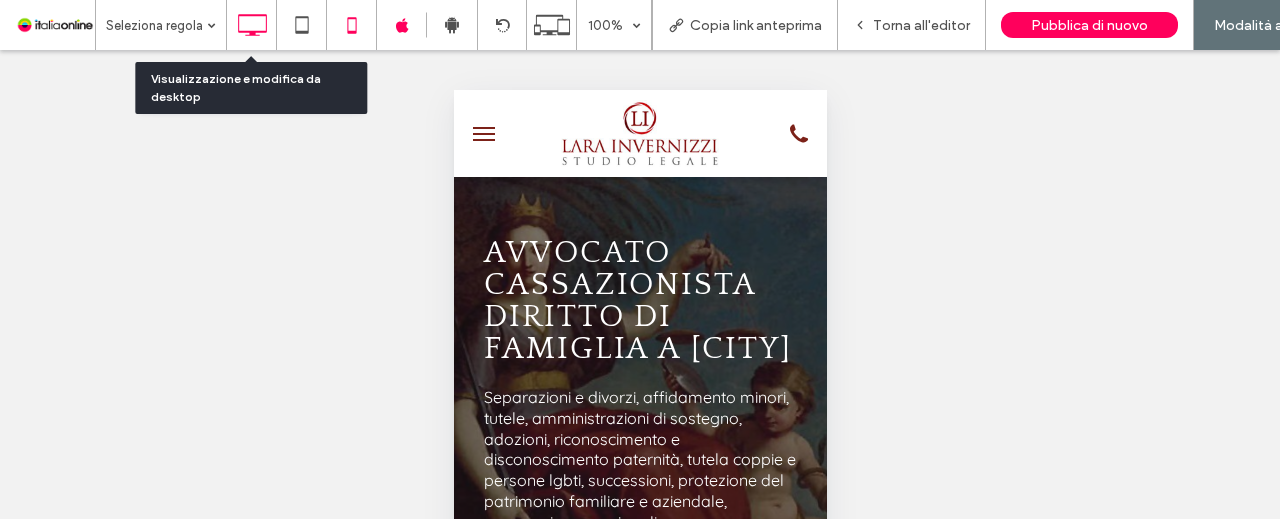 click 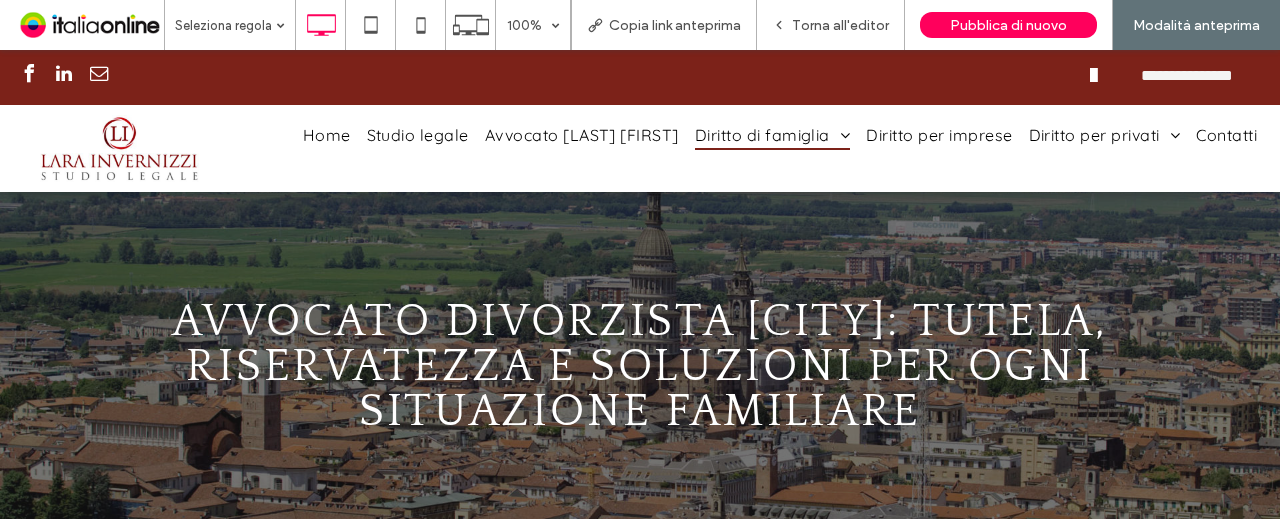 scroll, scrollTop: 0, scrollLeft: 0, axis: both 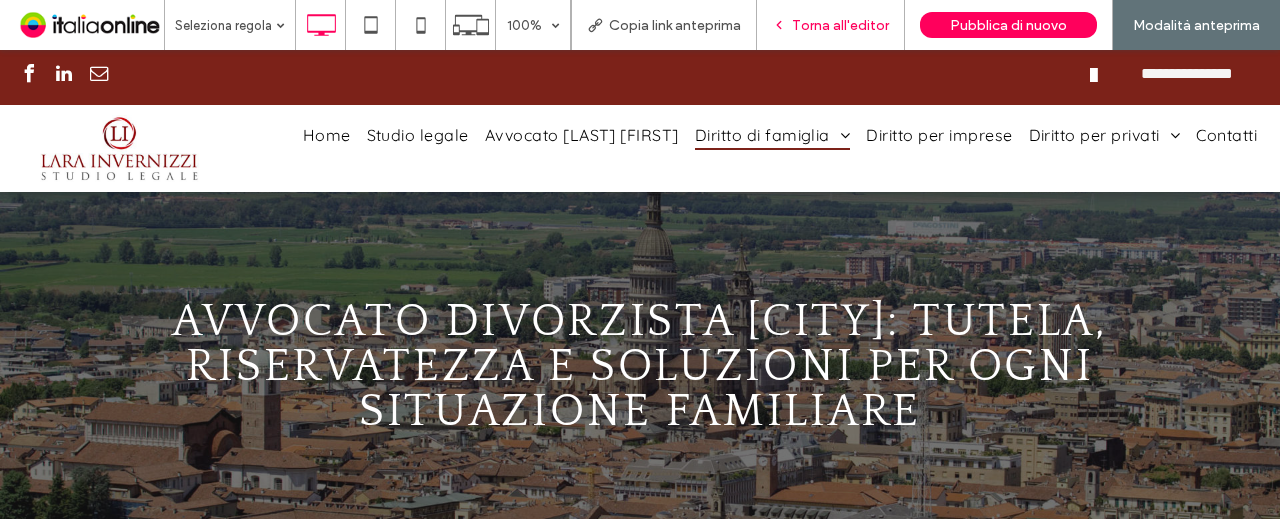 click on "Torna all'editor" at bounding box center [840, 25] 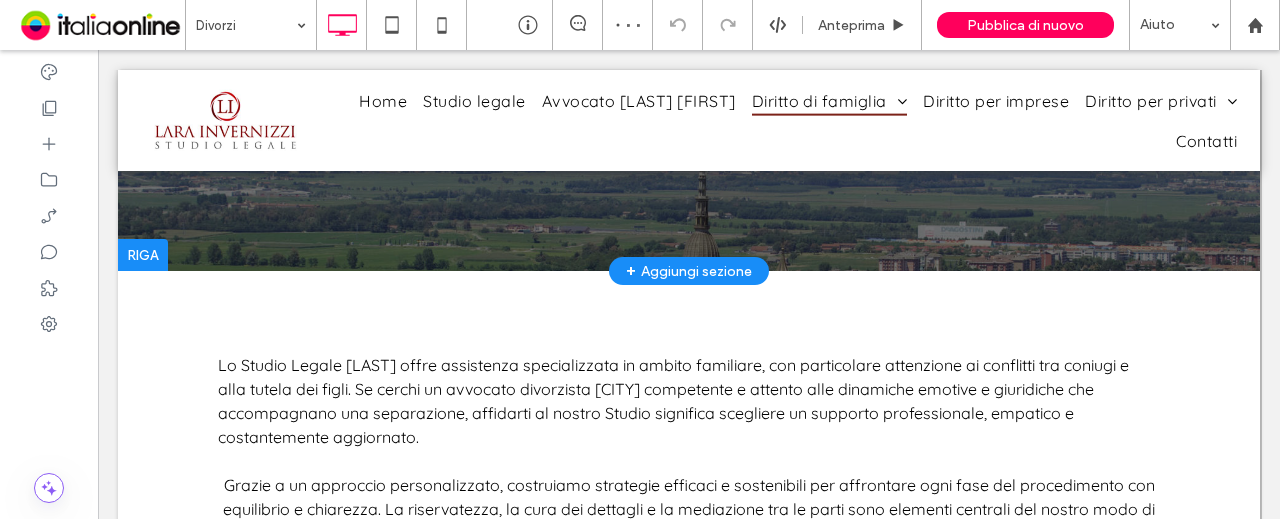 scroll, scrollTop: 500, scrollLeft: 0, axis: vertical 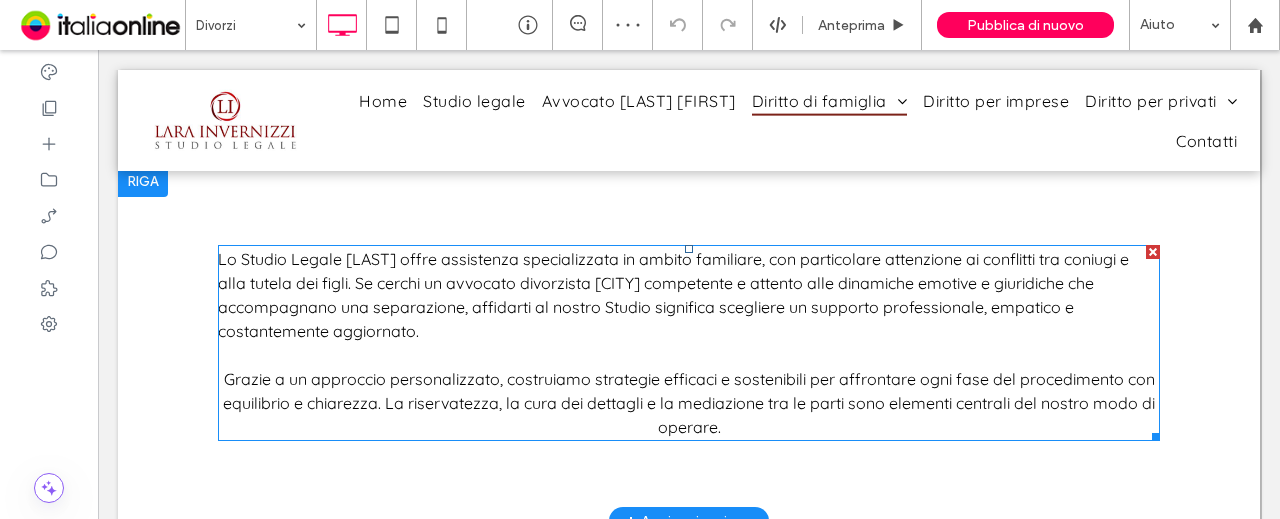 click on "competente e attento alle dinamiche emotive e giuridiche che accompagnano una separazione, affidarti al nostro Studio significa scegliere un supporto professionale, empatico e costantemente aggiornato." at bounding box center [656, 307] 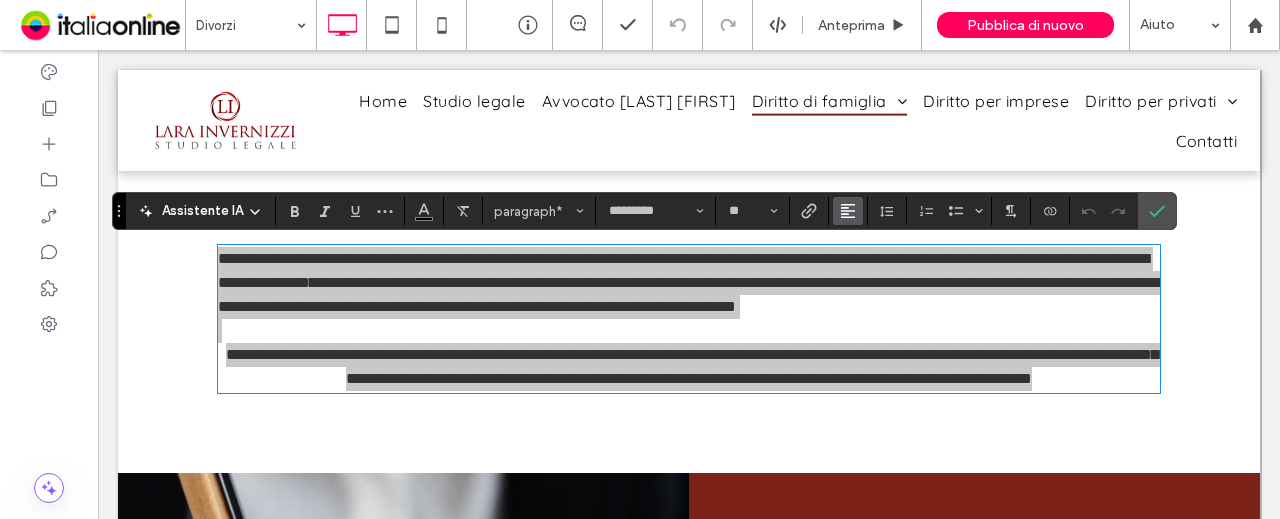 click 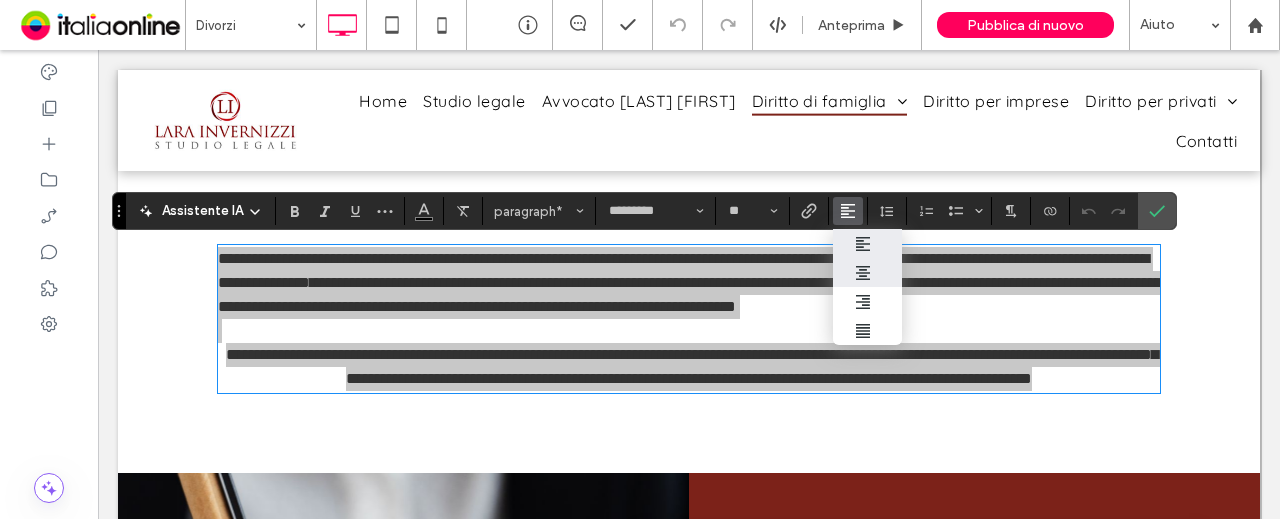 click 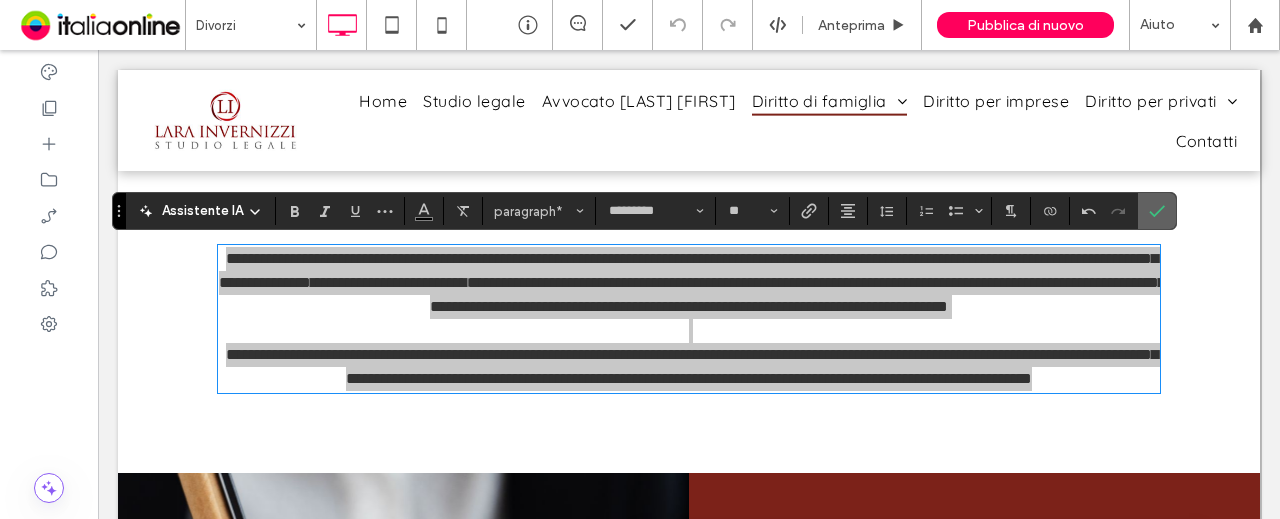 click 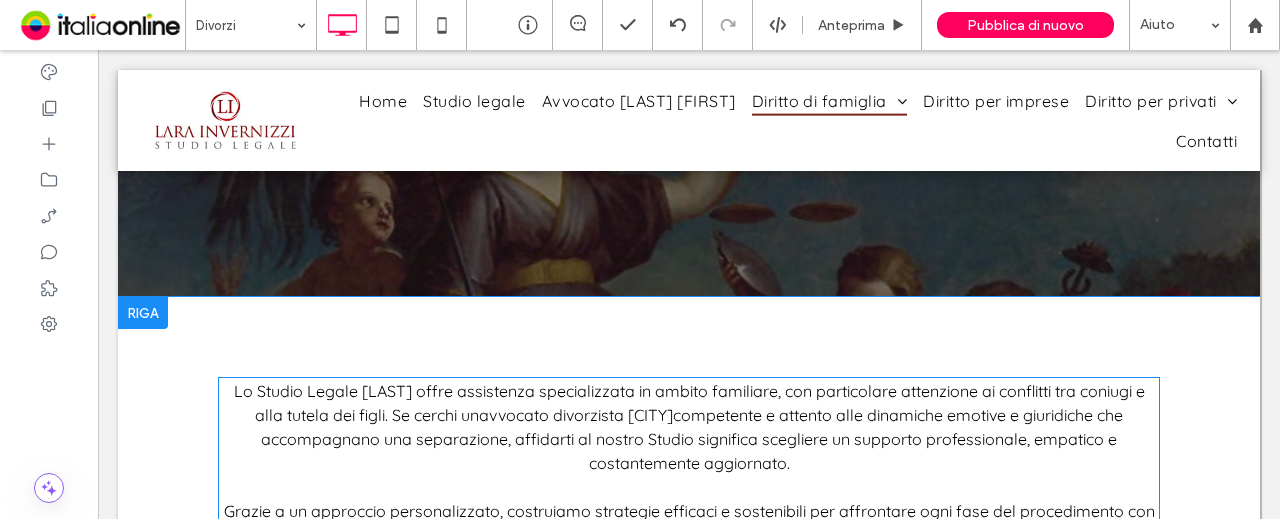 scroll, scrollTop: 400, scrollLeft: 0, axis: vertical 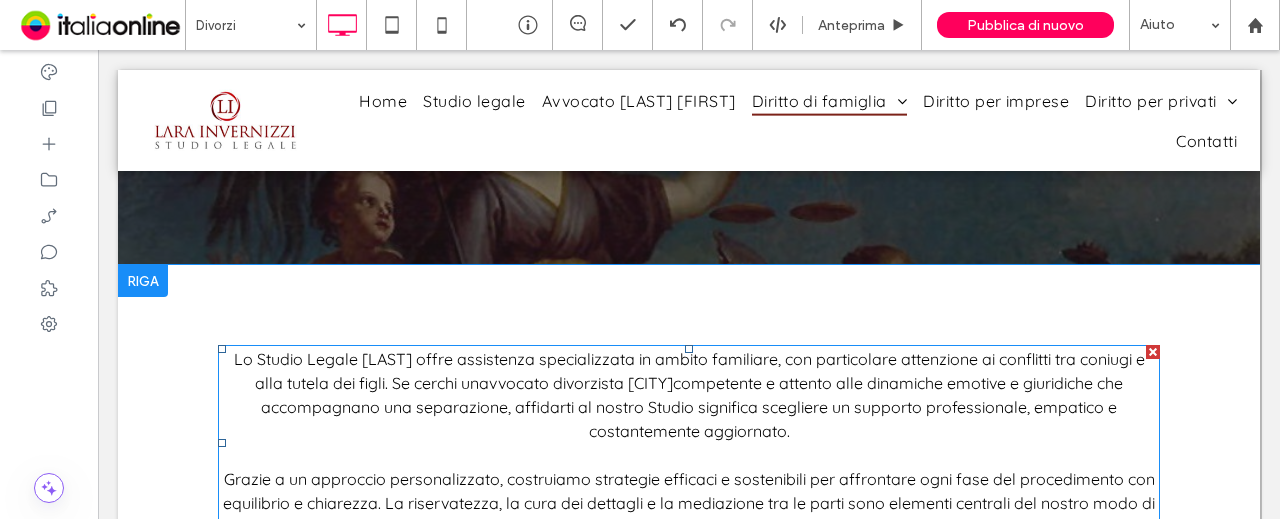 click on "competente e attento alle dinamiche emotive e giuridiche che accompagnano una separazione, affidarti al nostro Studio significa scegliere un supporto professionale, empatico e costantemente aggiornato." at bounding box center [692, 407] 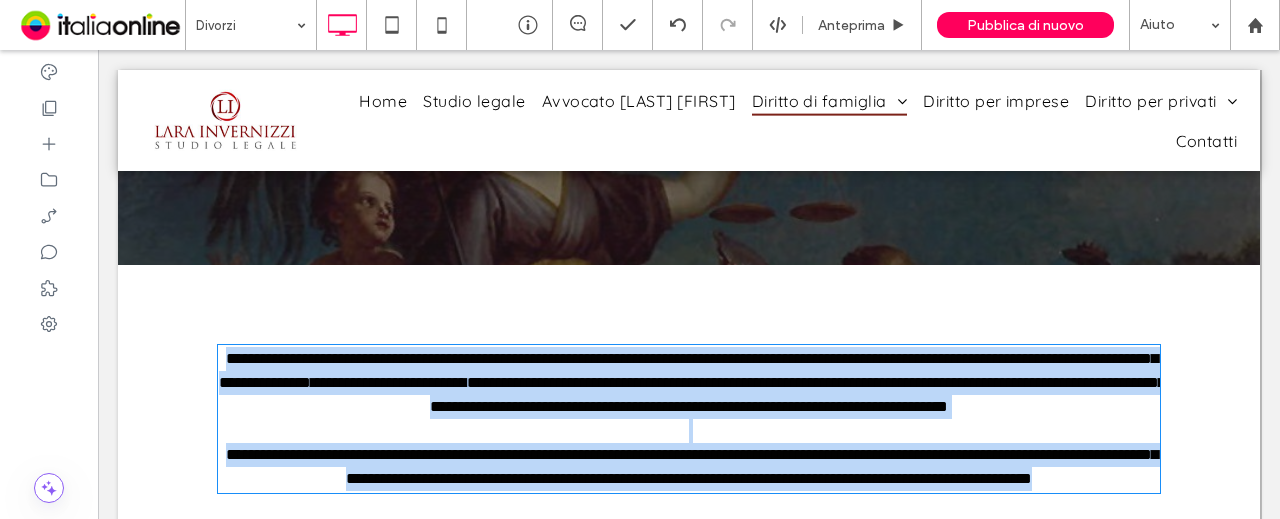 scroll, scrollTop: 558, scrollLeft: 0, axis: vertical 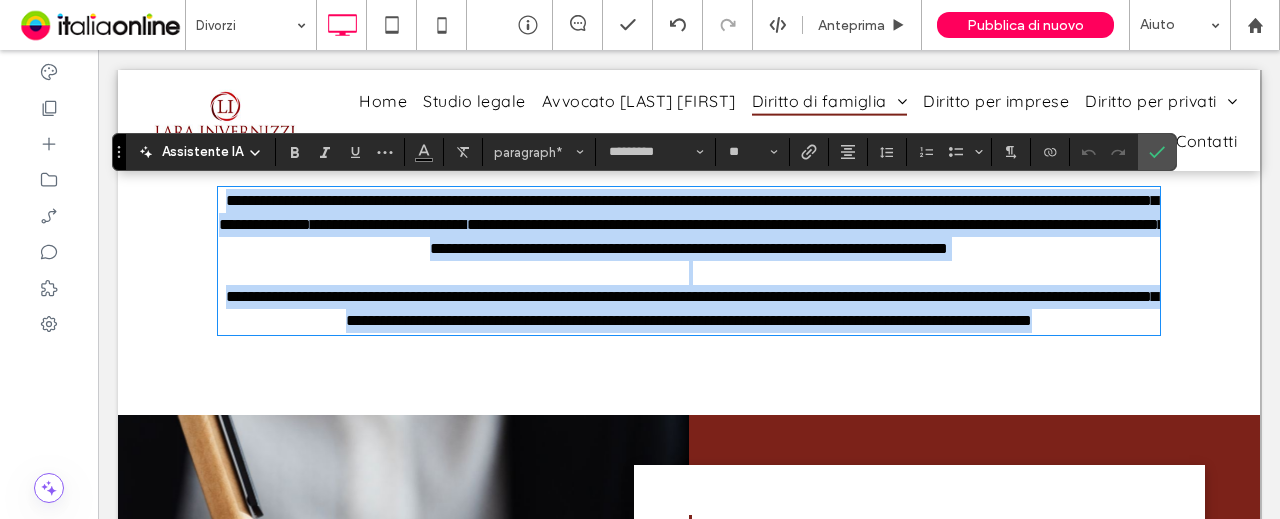 click at bounding box center [689, 273] 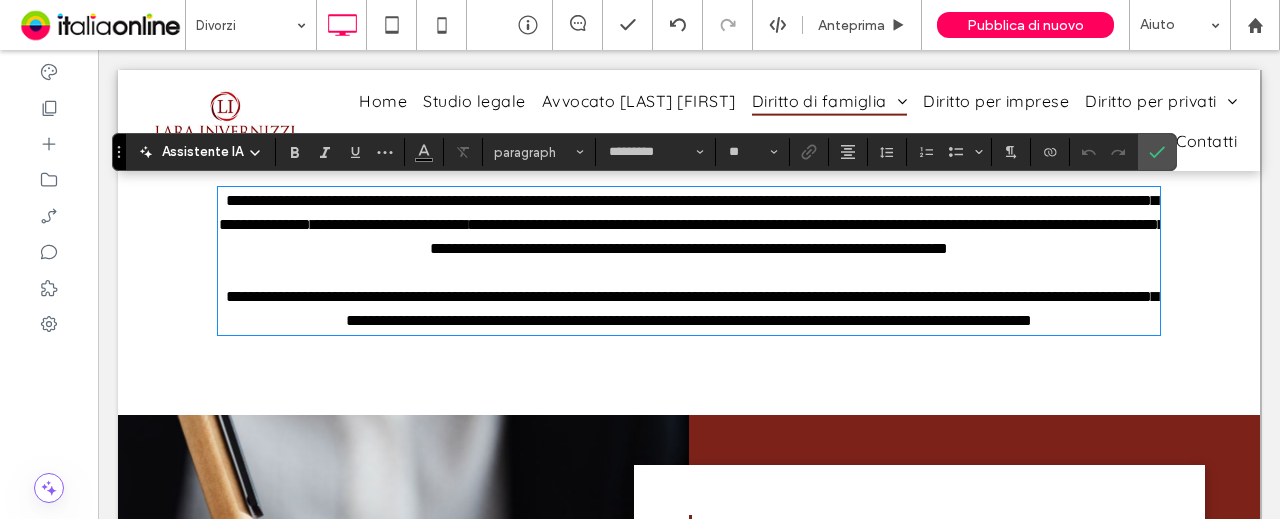 click on "**********" at bounding box center [389, 224] 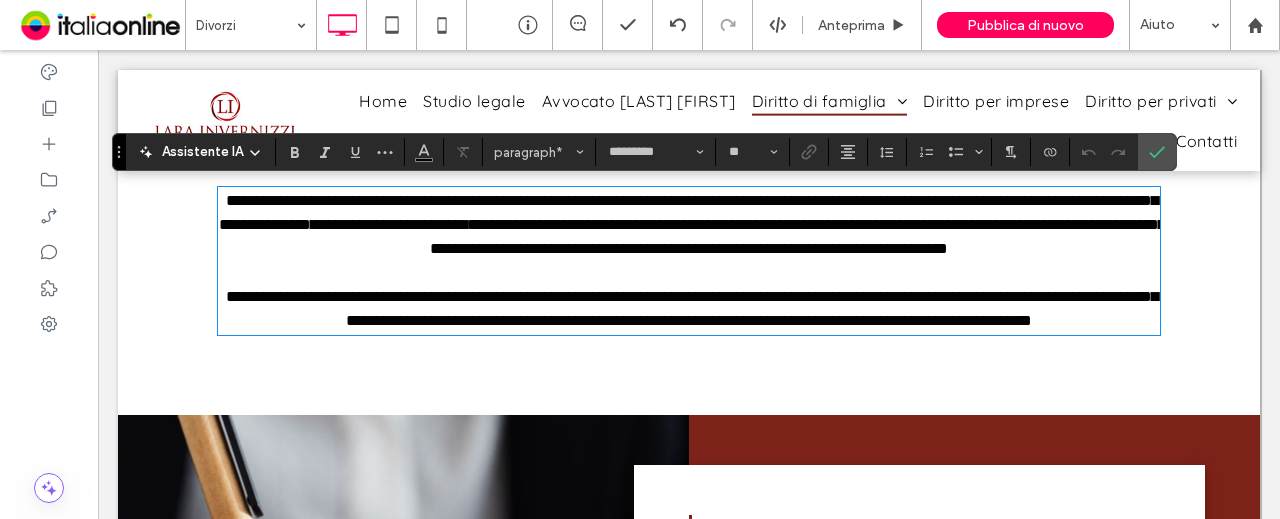 type 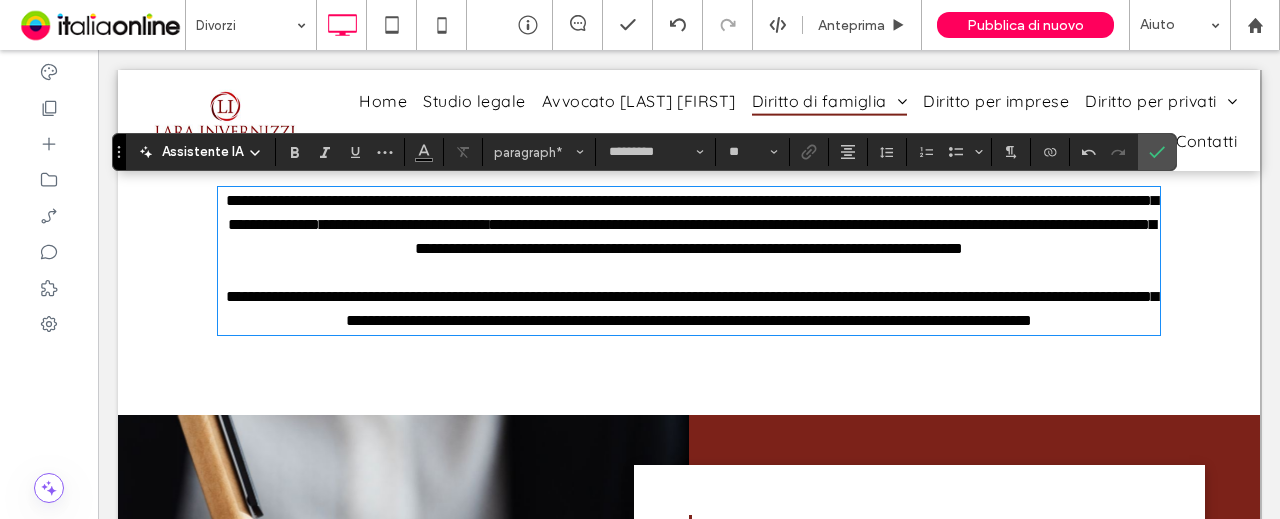 click on "**********" at bounding box center (785, 236) 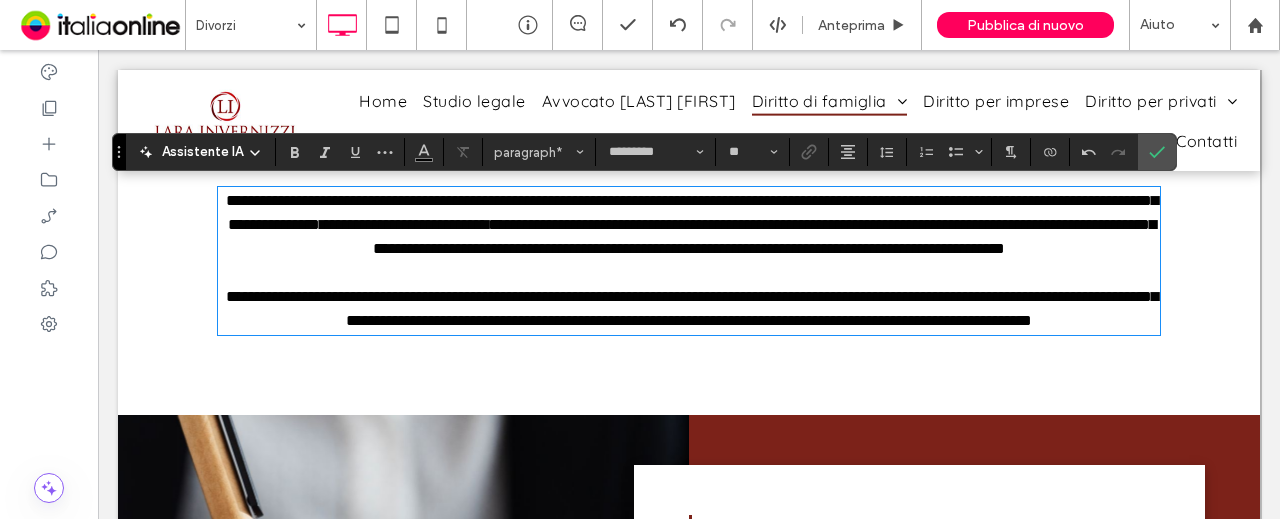 click on "**********" at bounding box center [689, 225] 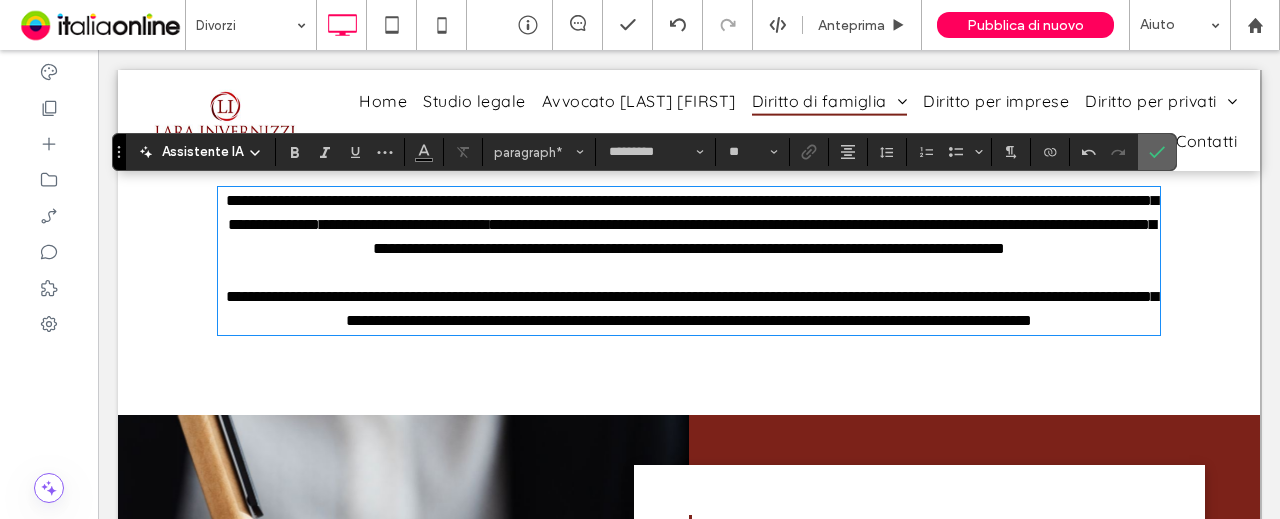 click 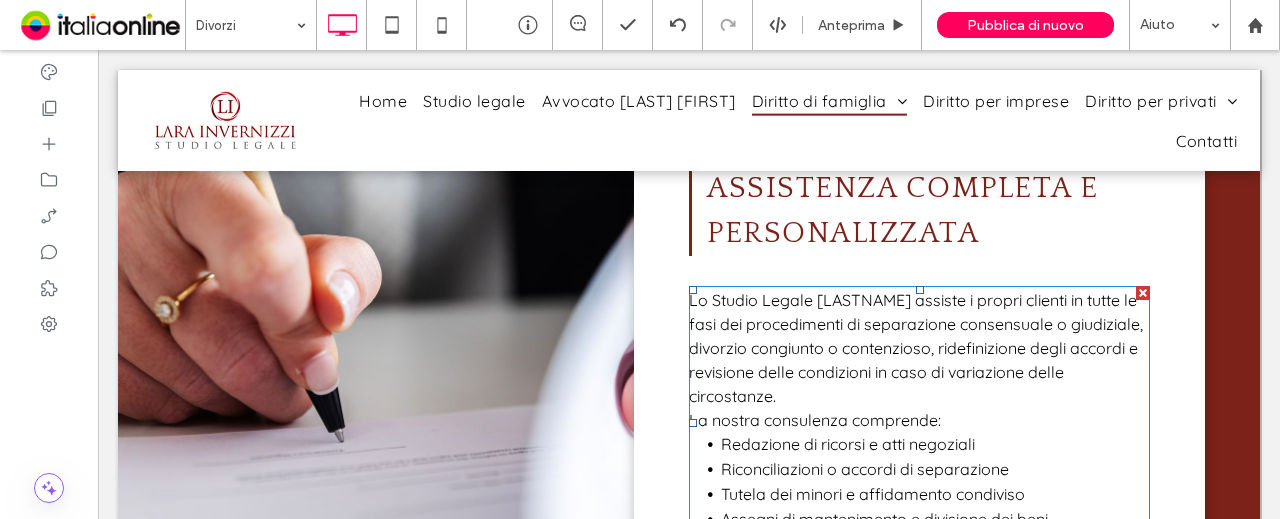 scroll, scrollTop: 1100, scrollLeft: 0, axis: vertical 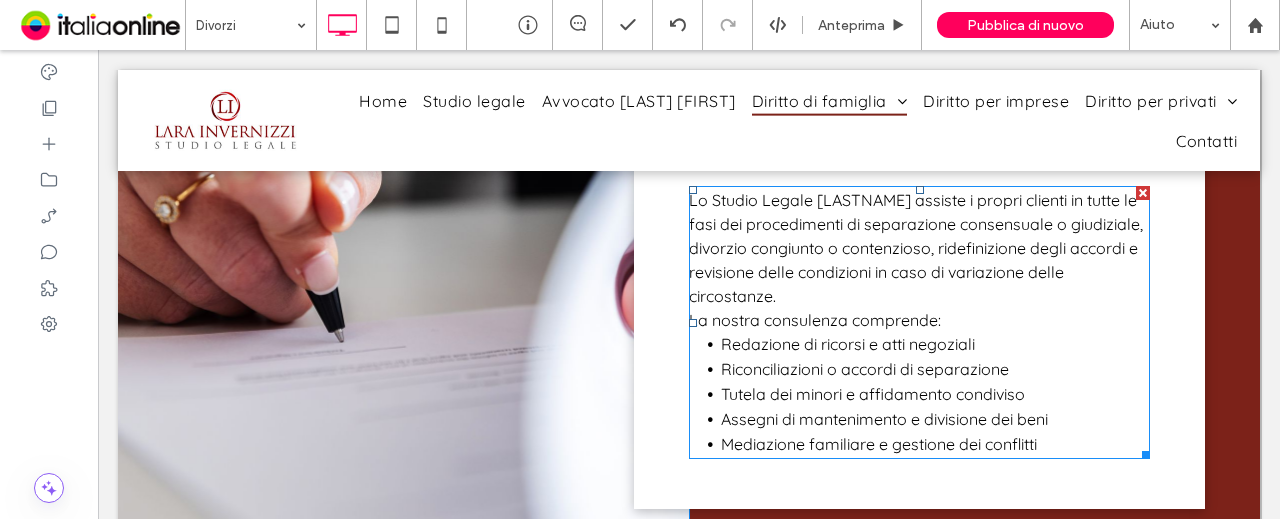 click on "Assegni di mantenimento e divisione dei beni" at bounding box center (935, 419) 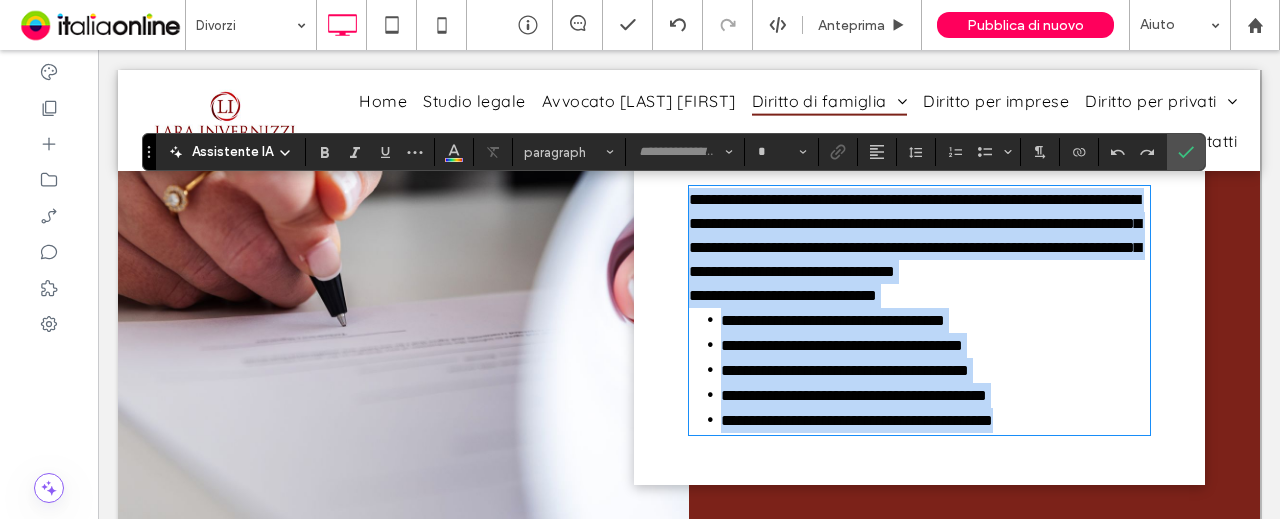 type on "*********" 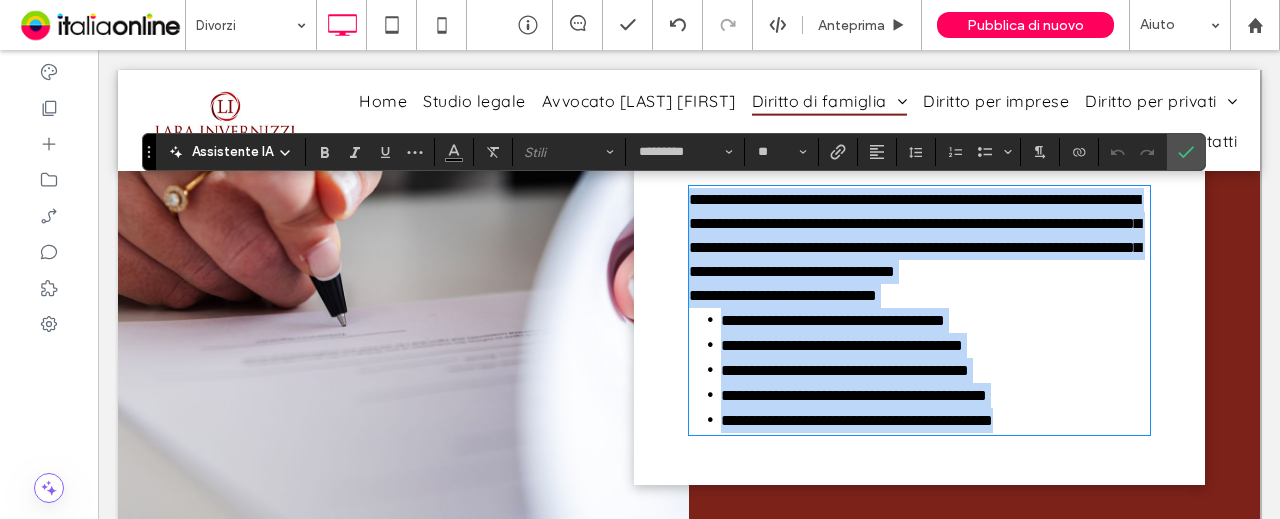 click on "**********" at bounding box center (935, 420) 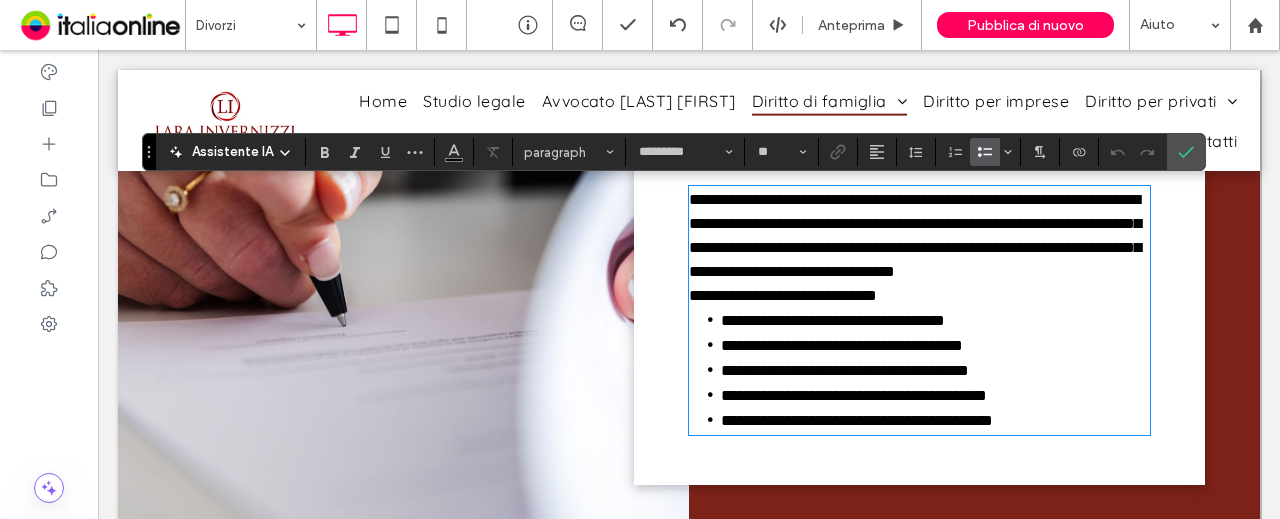 click on "**********" at bounding box center [935, 395] 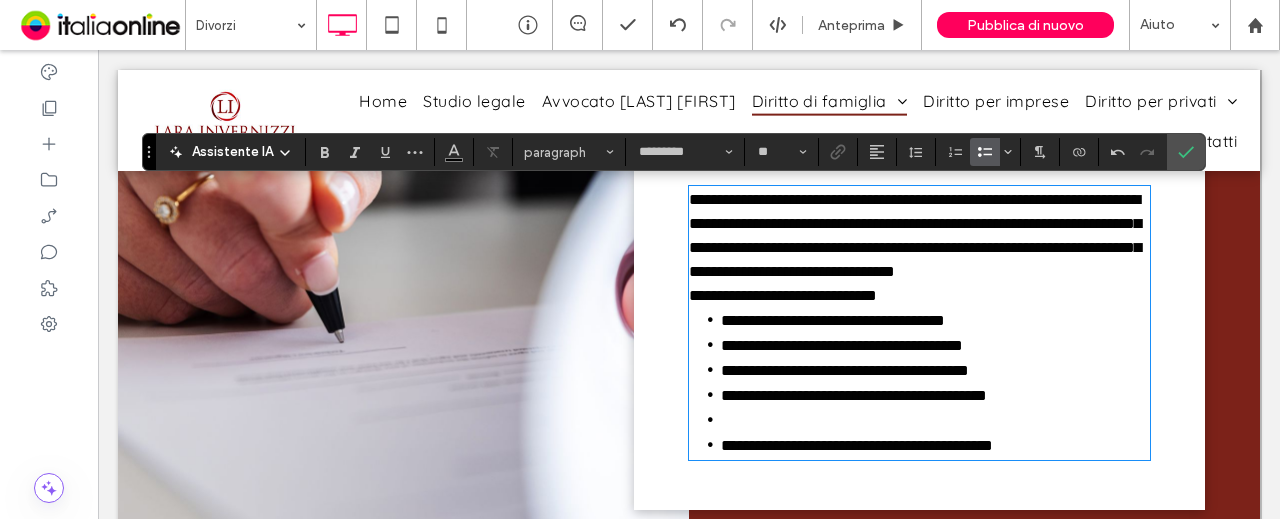 type 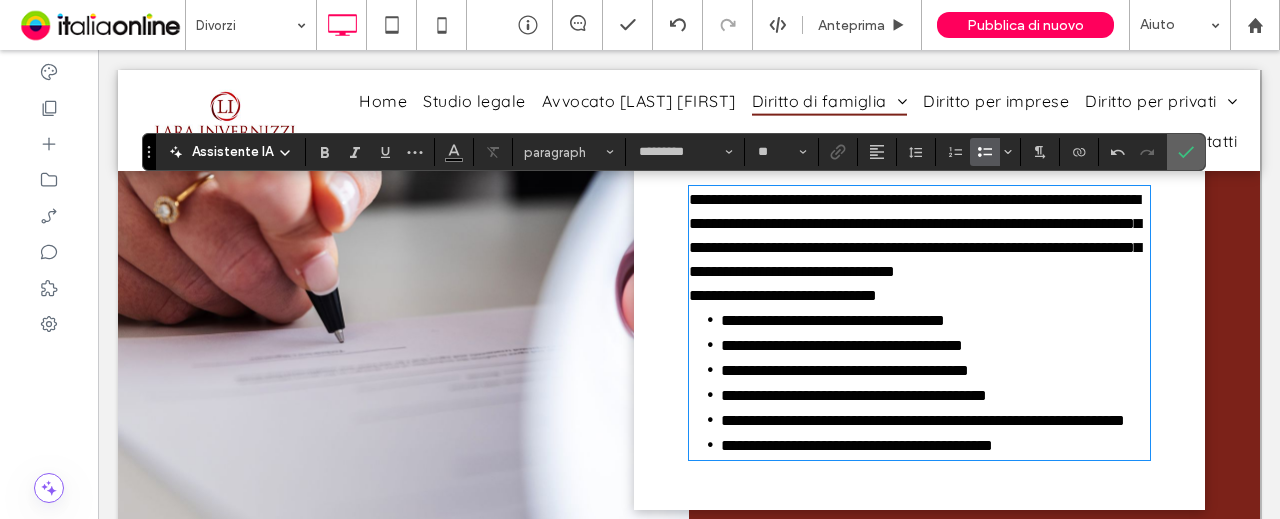 click 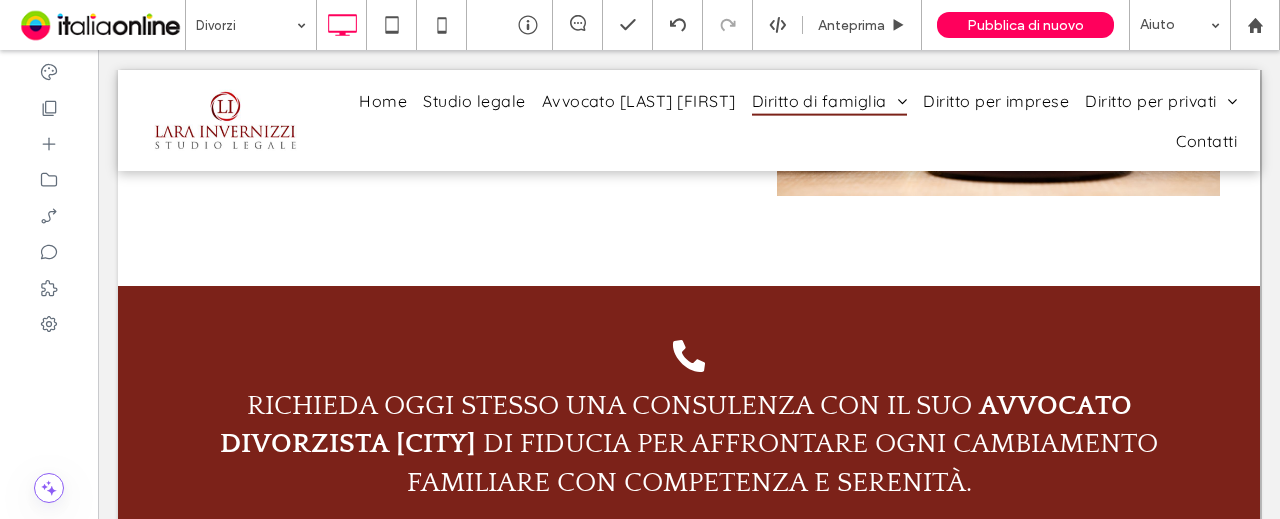 scroll, scrollTop: 2000, scrollLeft: 0, axis: vertical 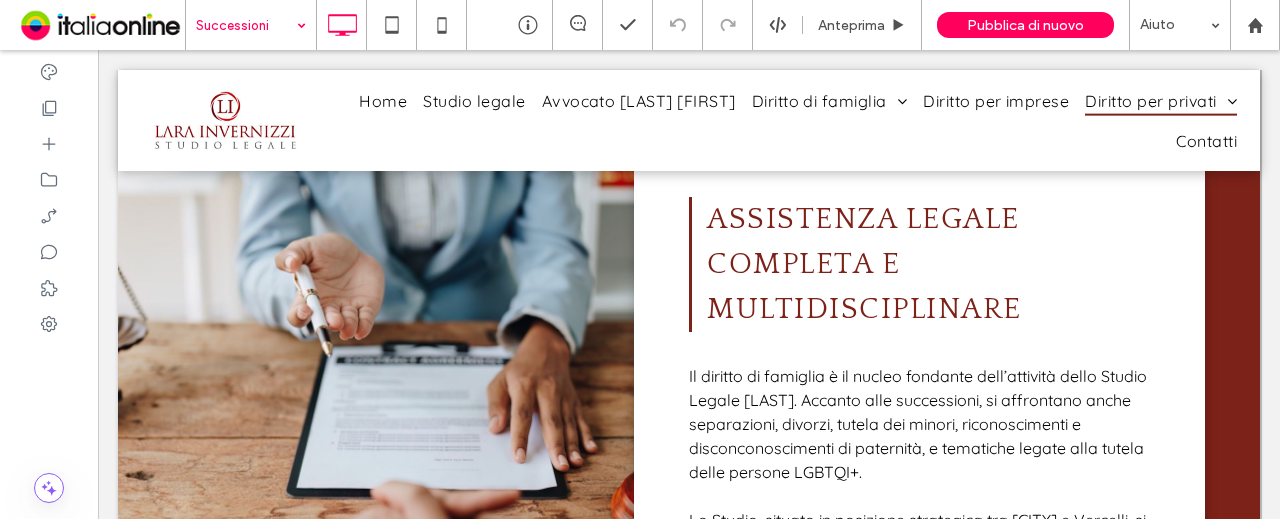 click at bounding box center (246, 25) 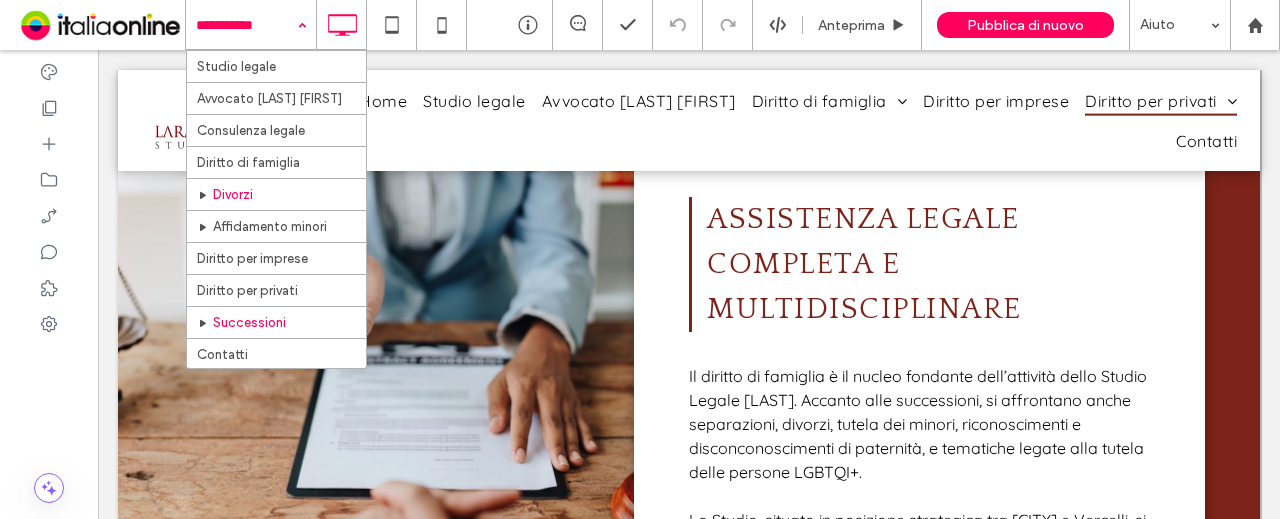 scroll, scrollTop: 0, scrollLeft: 0, axis: both 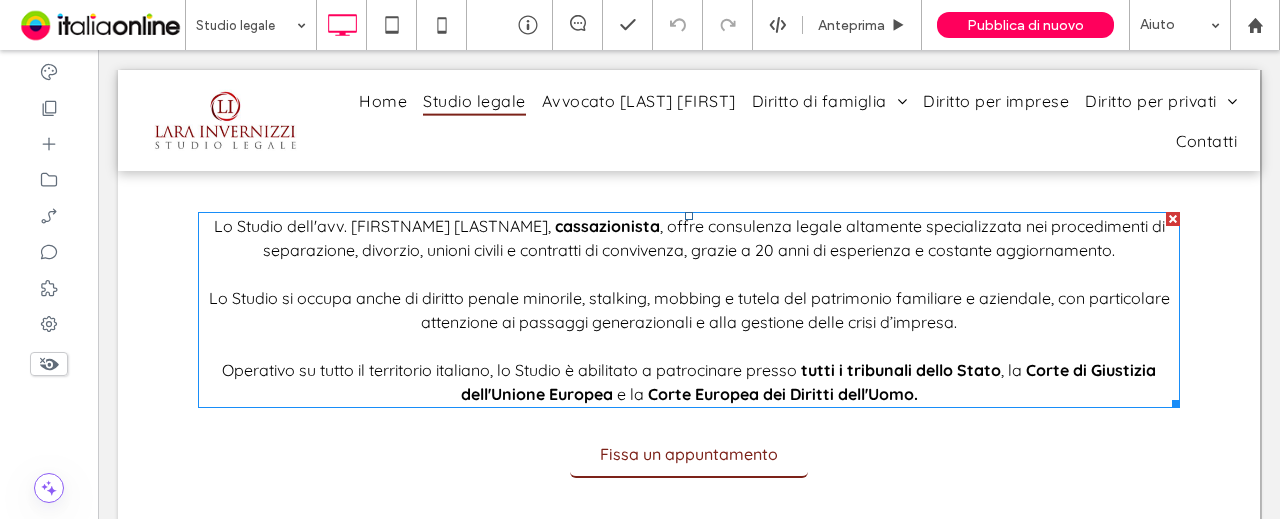 click at bounding box center [689, 346] 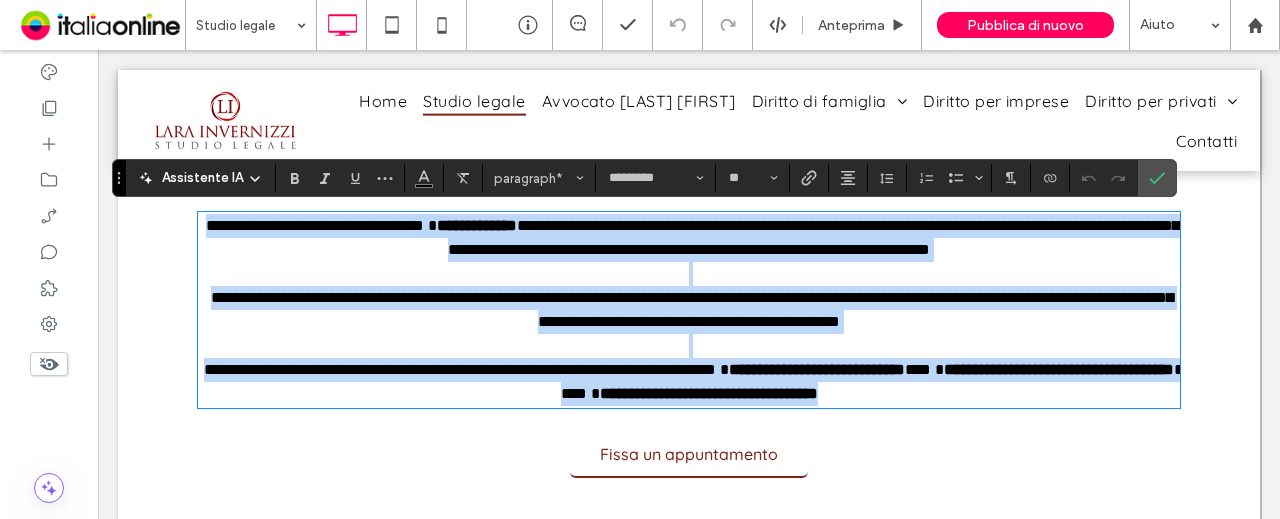 click on "**********" at bounding box center [692, 309] 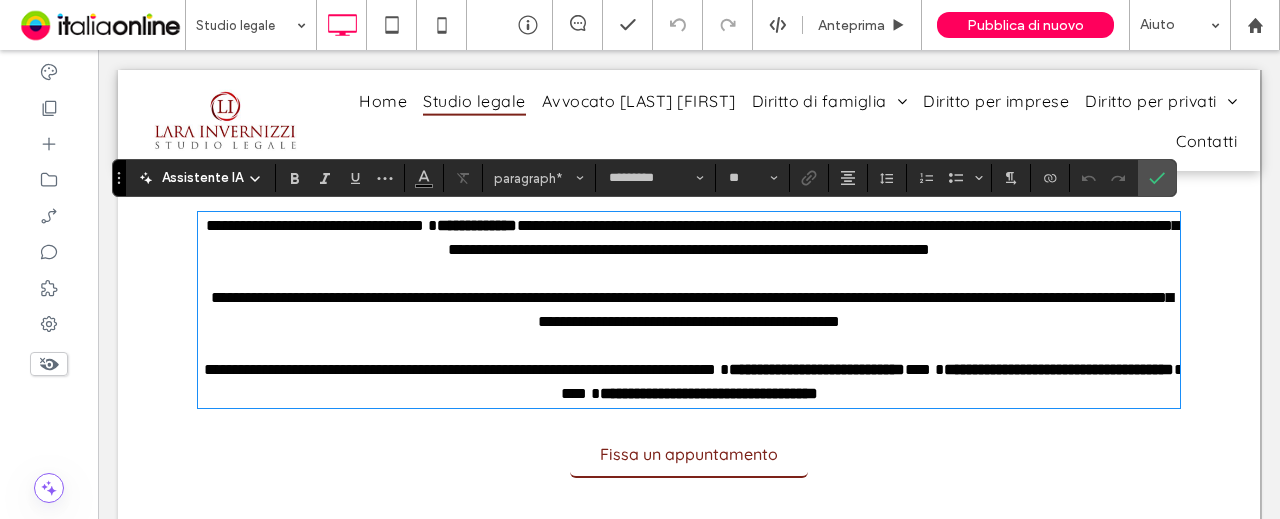 click on "**********" at bounding box center [692, 309] 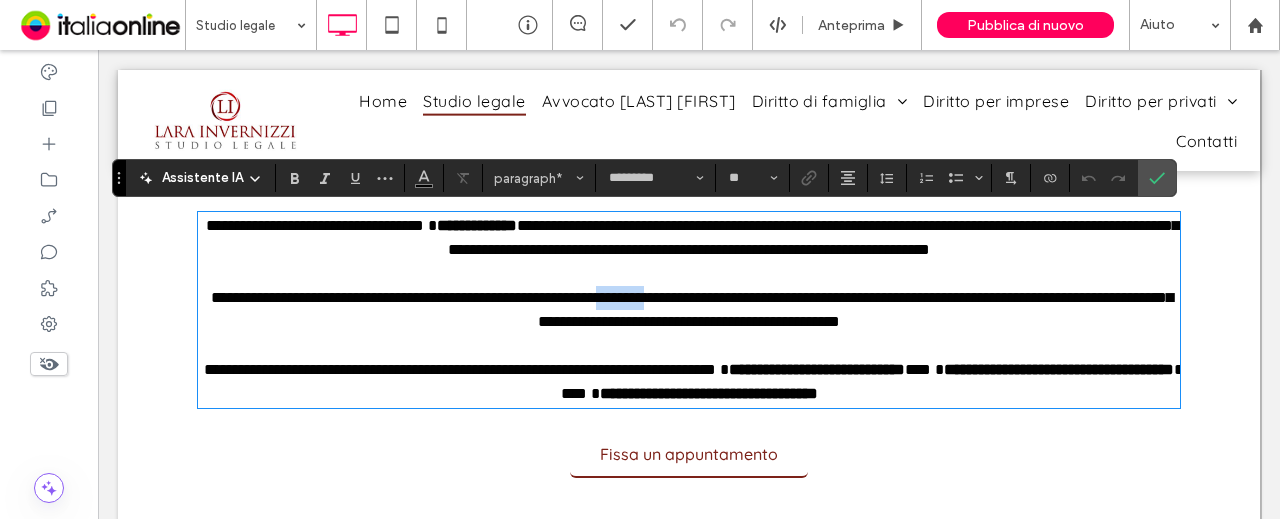 click on "**********" at bounding box center [692, 309] 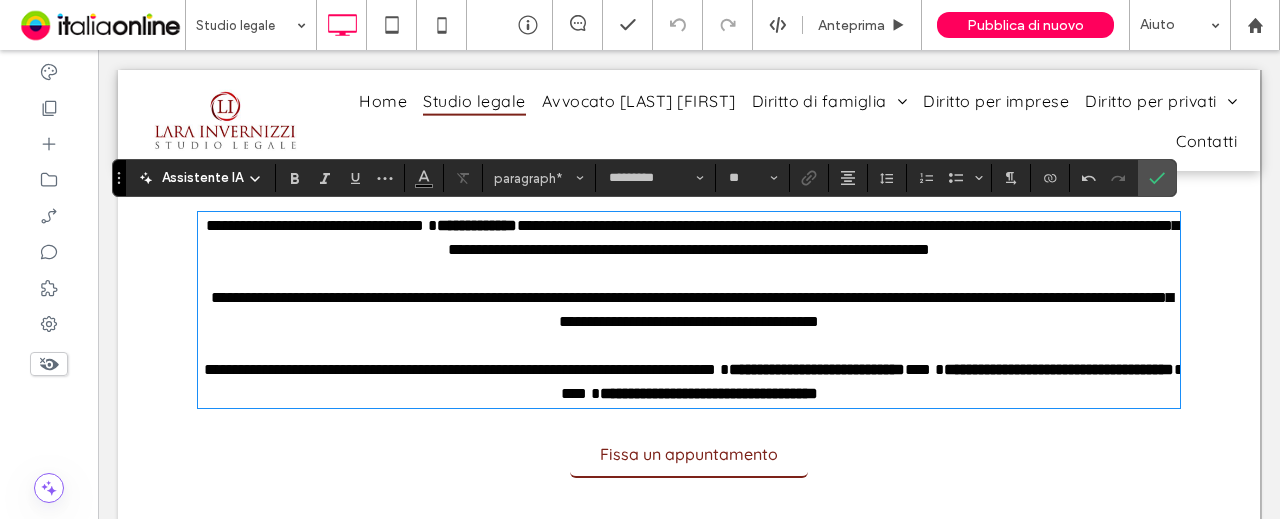 type 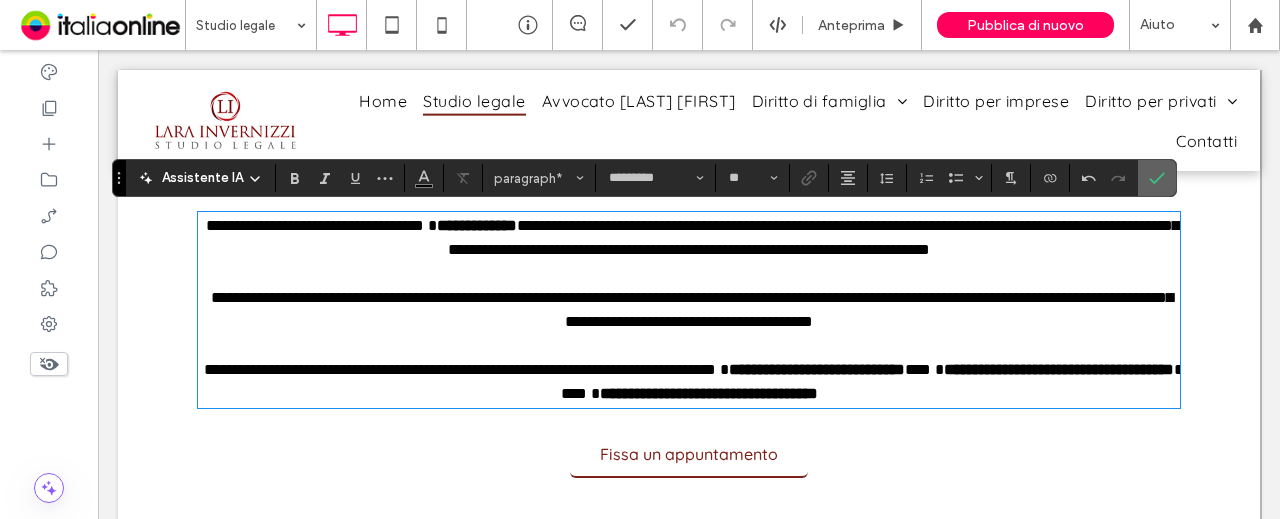 click 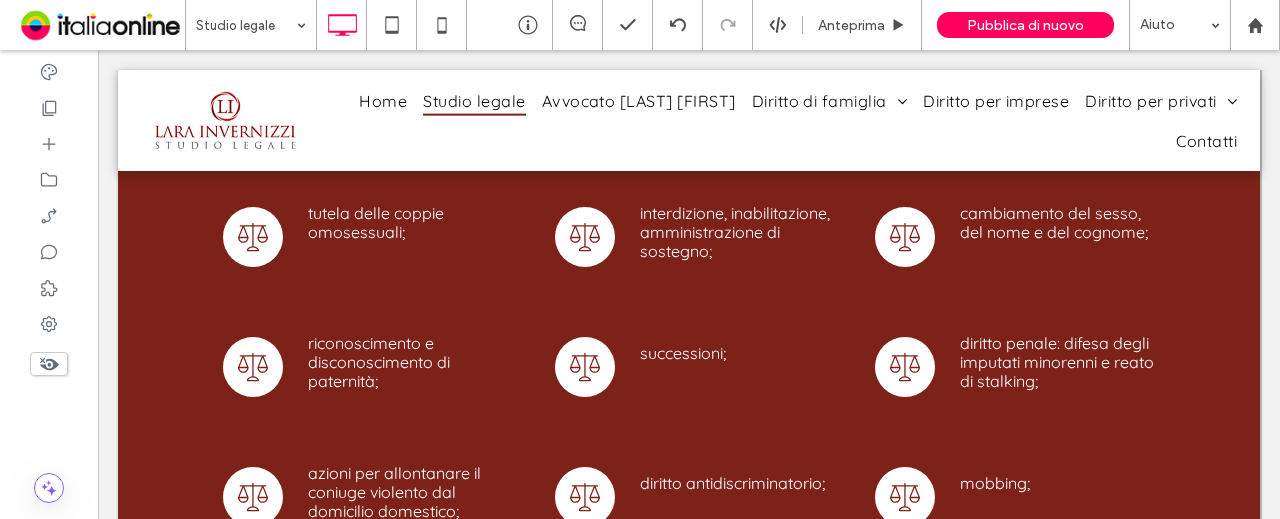 scroll, scrollTop: 1300, scrollLeft: 0, axis: vertical 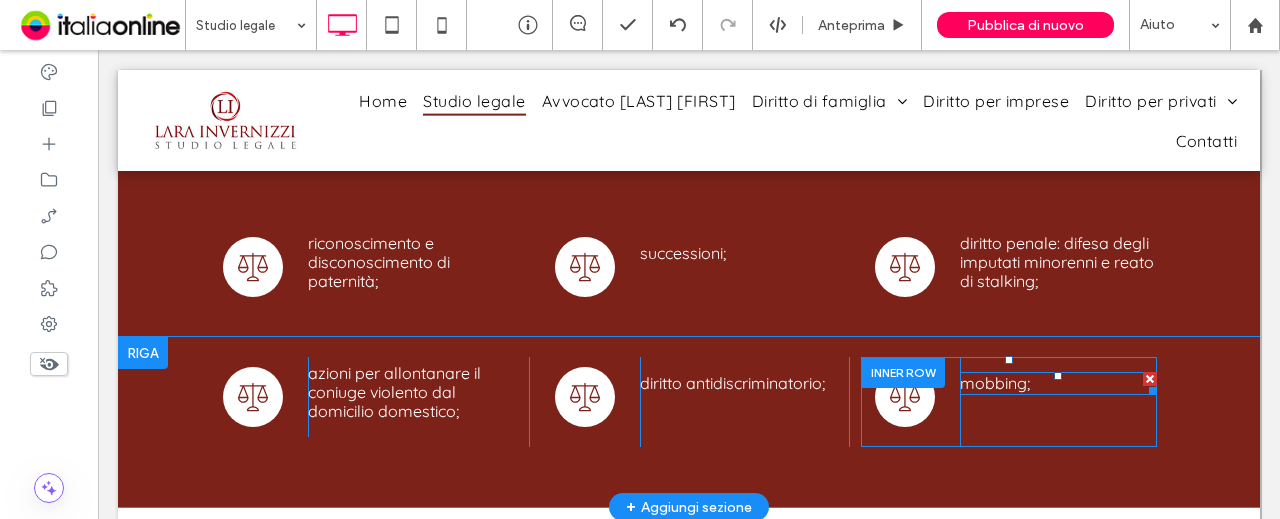 click at bounding box center [1150, 379] 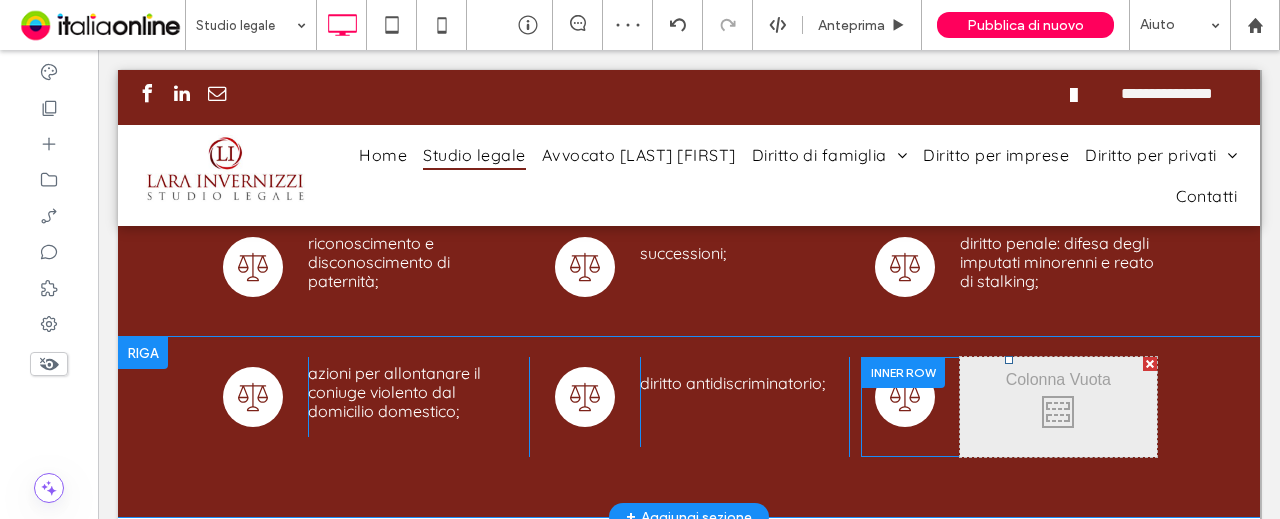click at bounding box center (903, 372) 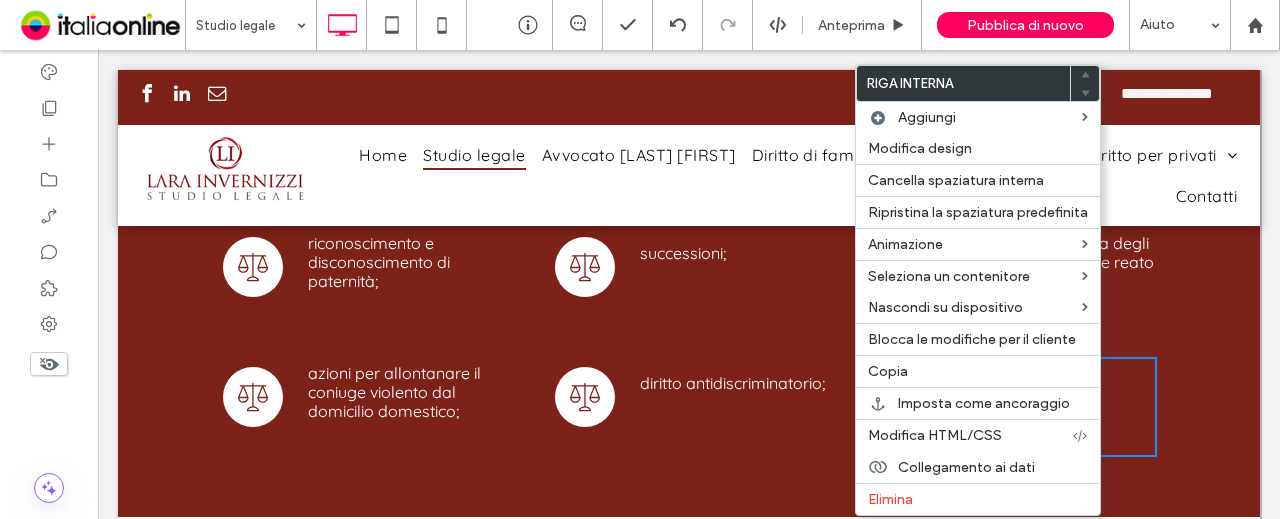 click on "diritto antidiscriminatorio;
Click To Paste" at bounding box center (738, 402) 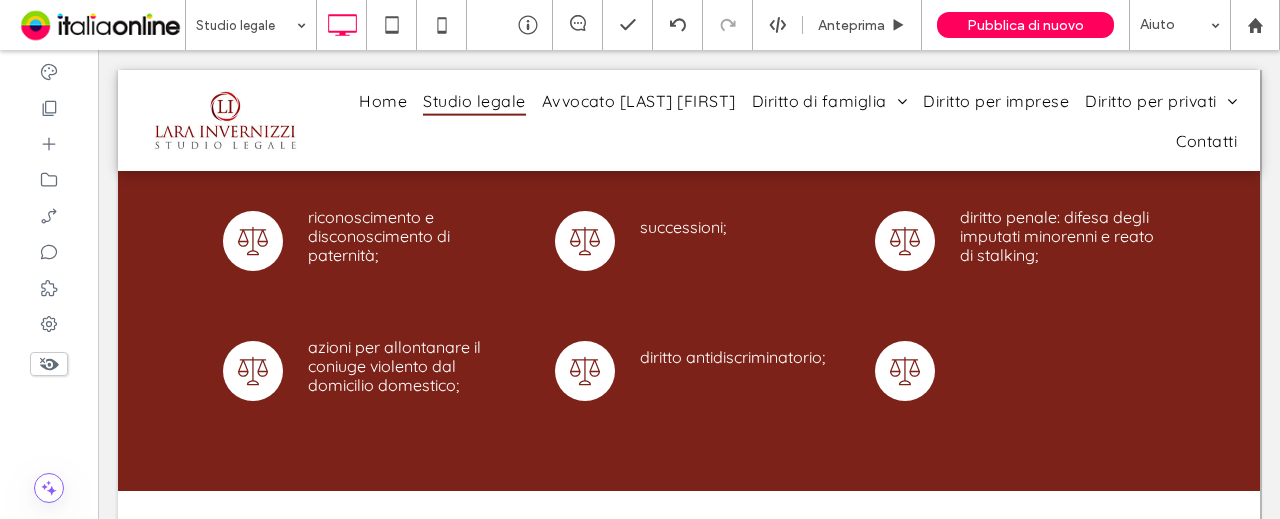 scroll, scrollTop: 1300, scrollLeft: 0, axis: vertical 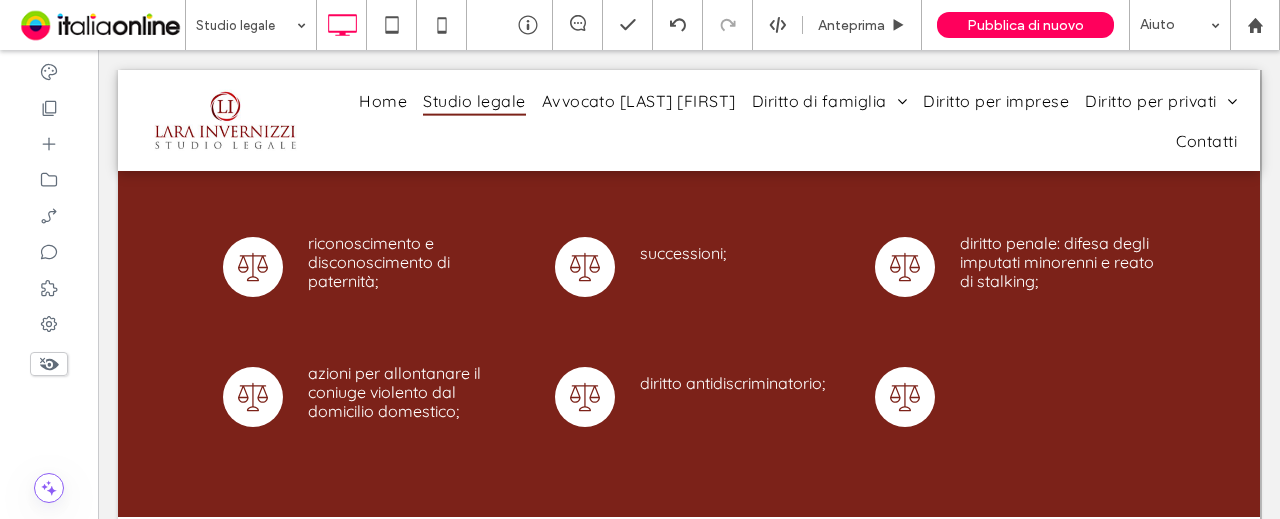 click at bounding box center [903, 372] 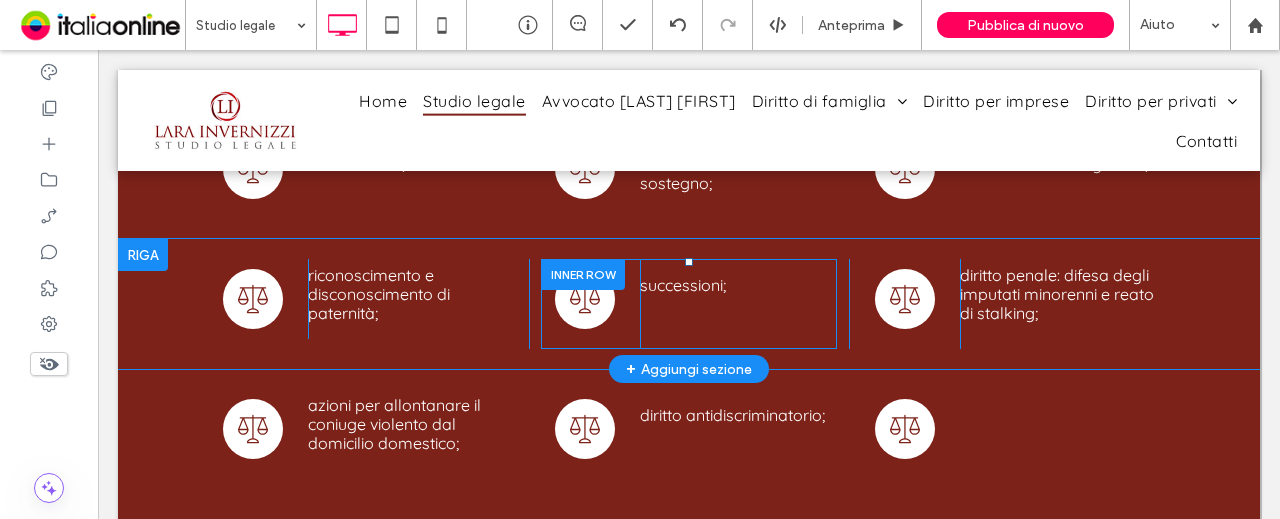 scroll, scrollTop: 1300, scrollLeft: 0, axis: vertical 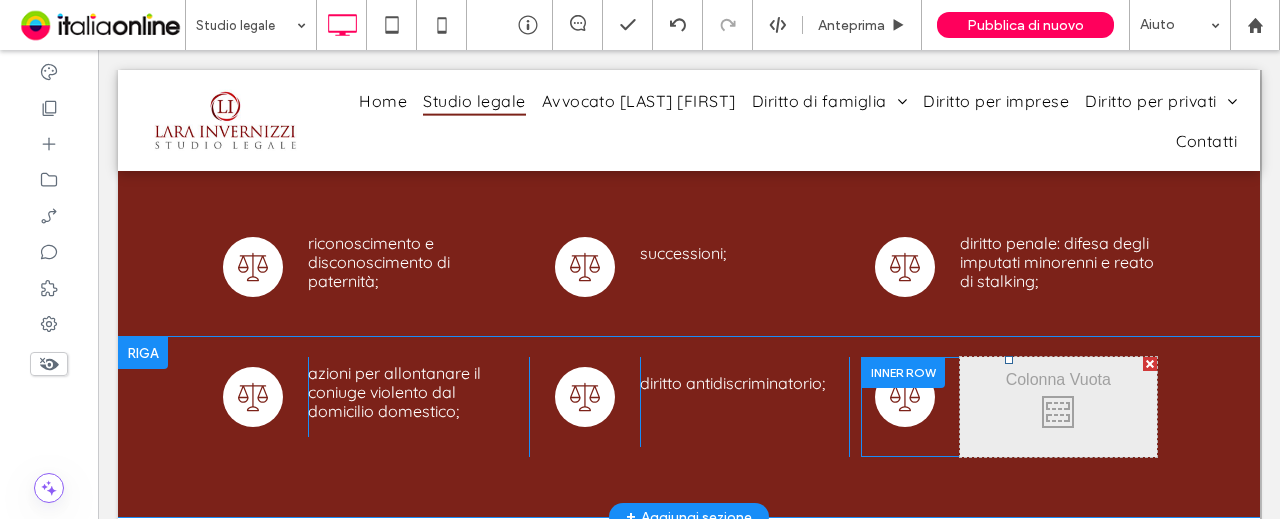 click at bounding box center [903, 372] 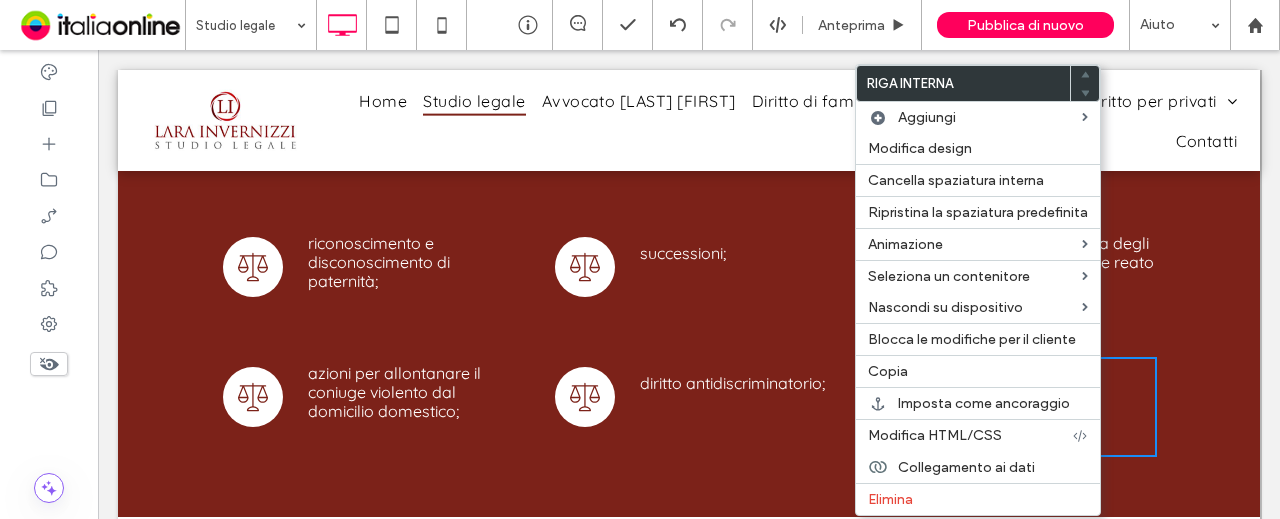 click on "icona bilancia
Click To Paste
diritto antidiscriminatorio;
Click To Paste
Click To Paste" at bounding box center [689, 407] 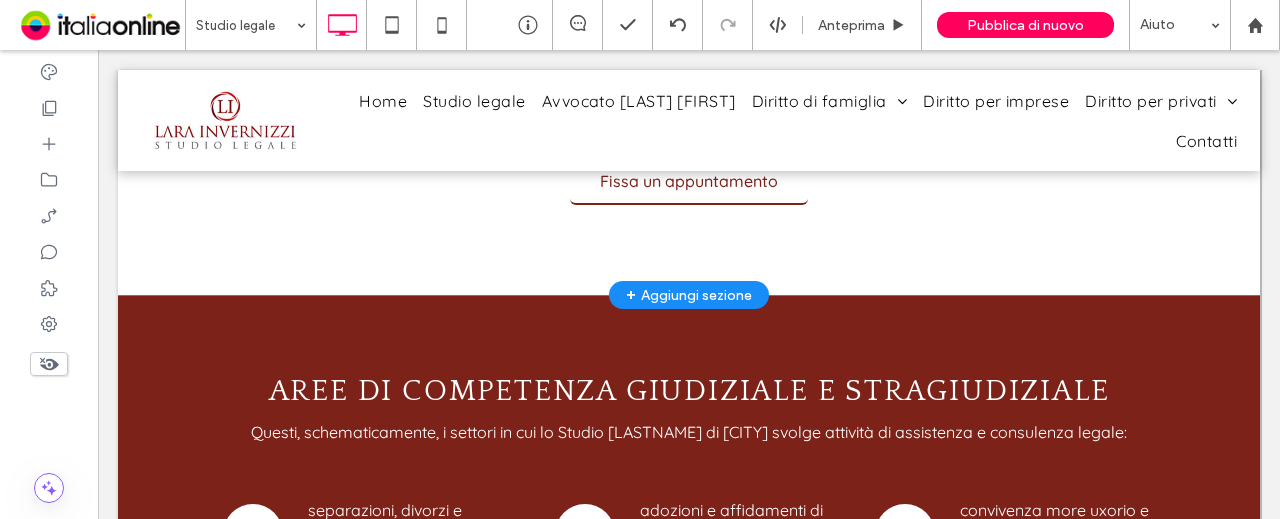 scroll, scrollTop: 900, scrollLeft: 0, axis: vertical 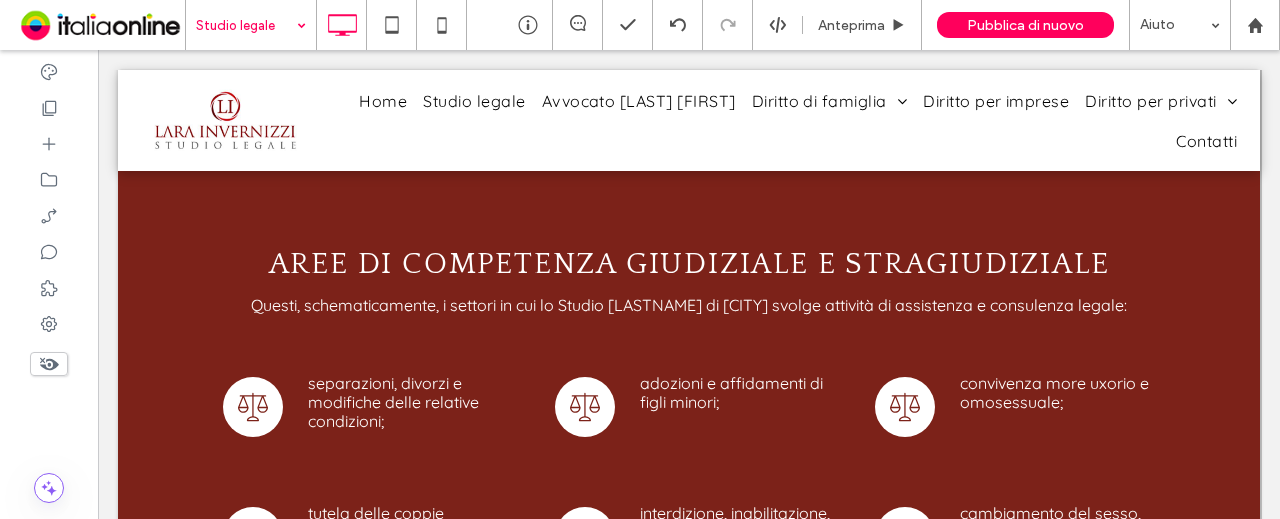 drag, startPoint x: 297, startPoint y: 27, endPoint x: 309, endPoint y: 33, distance: 13.416408 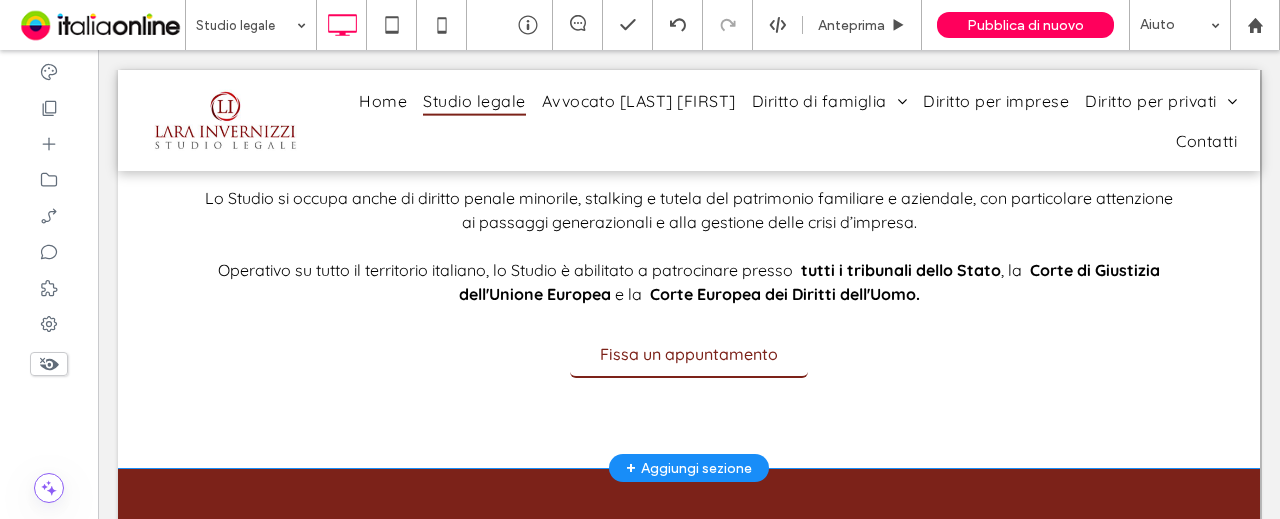 scroll, scrollTop: 400, scrollLeft: 0, axis: vertical 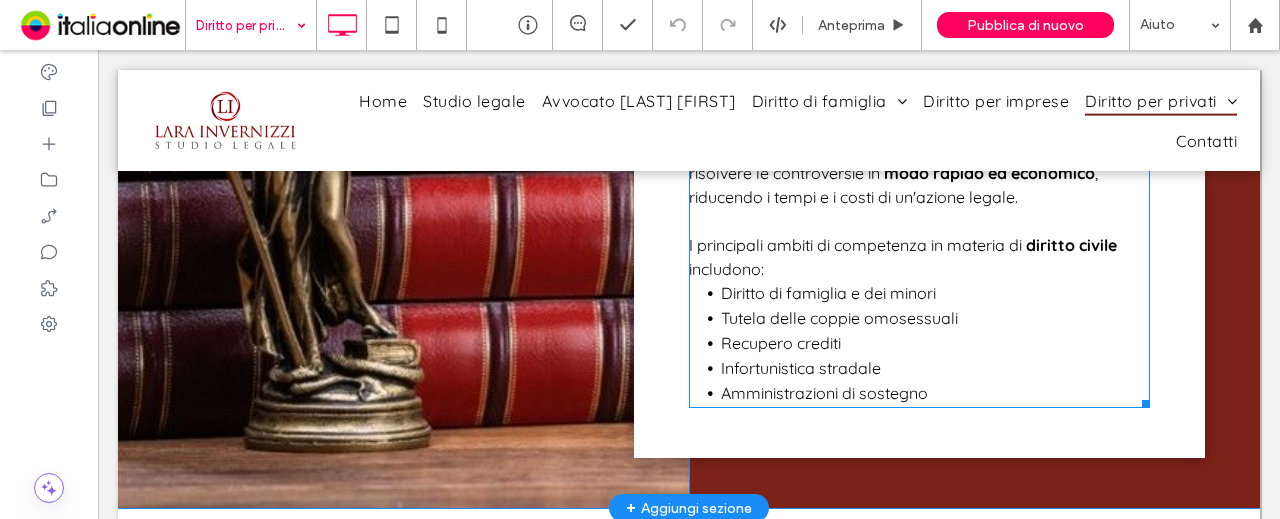 click on "Recupero crediti" at bounding box center [935, 343] 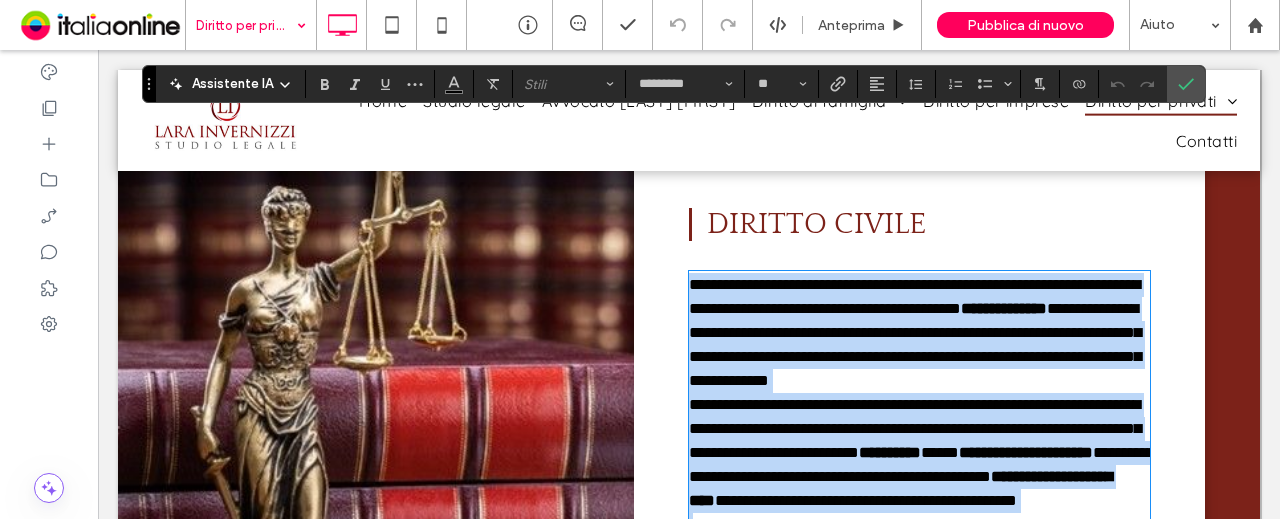 click on "**********" at bounding box center (915, 344) 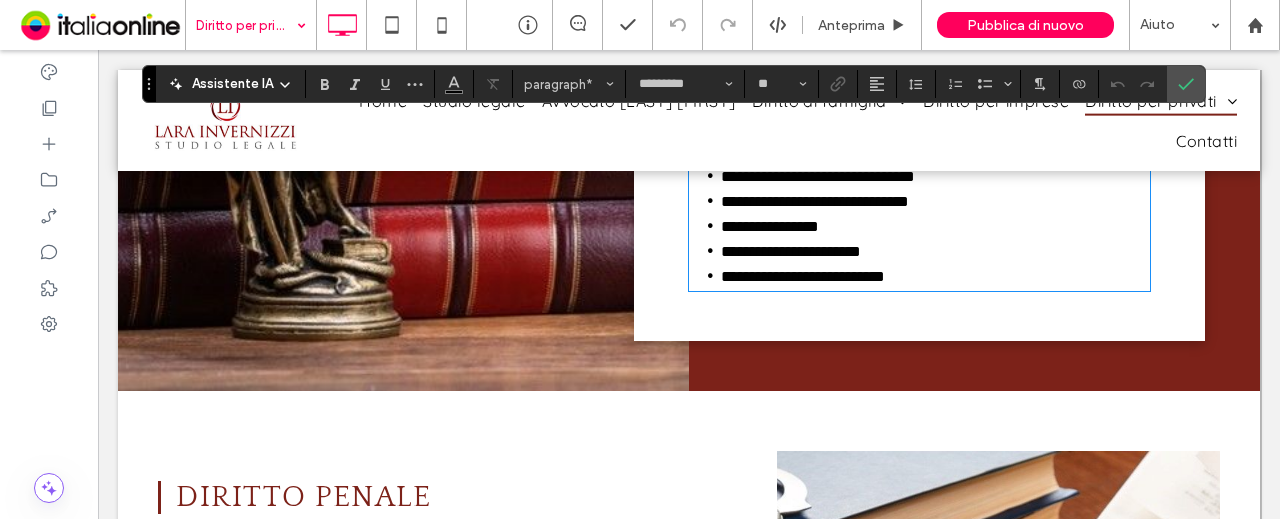 scroll, scrollTop: 948, scrollLeft: 0, axis: vertical 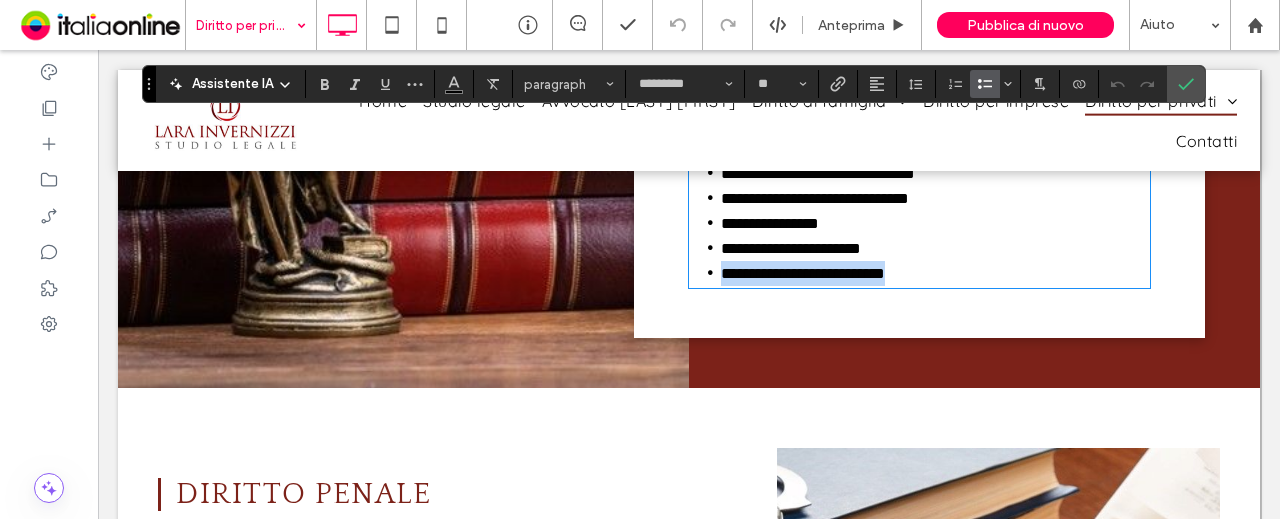 drag, startPoint x: 714, startPoint y: 340, endPoint x: 930, endPoint y: 338, distance: 216.00926 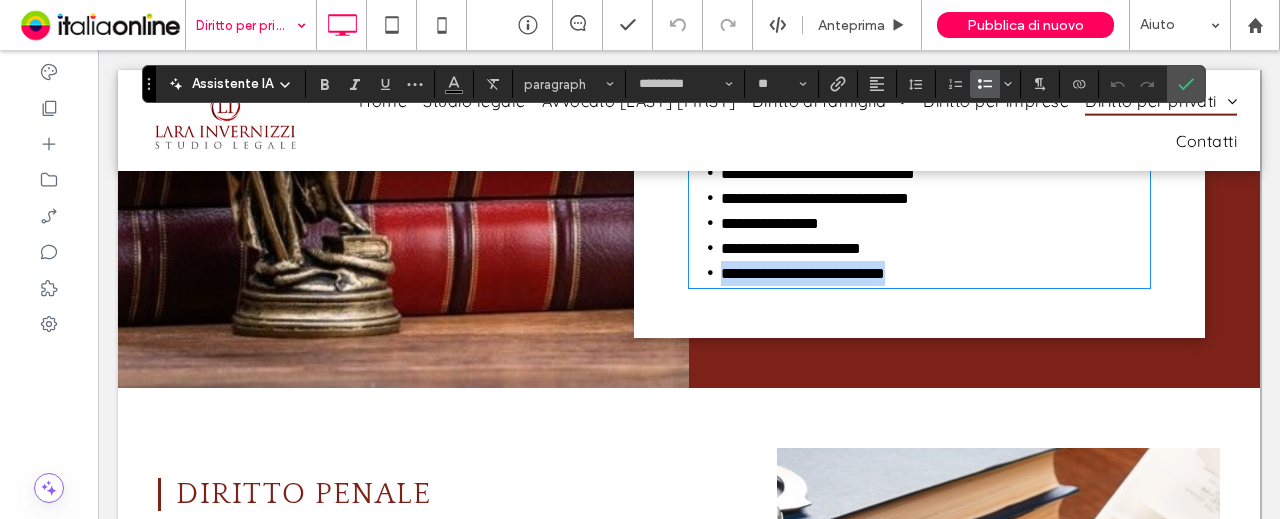 type 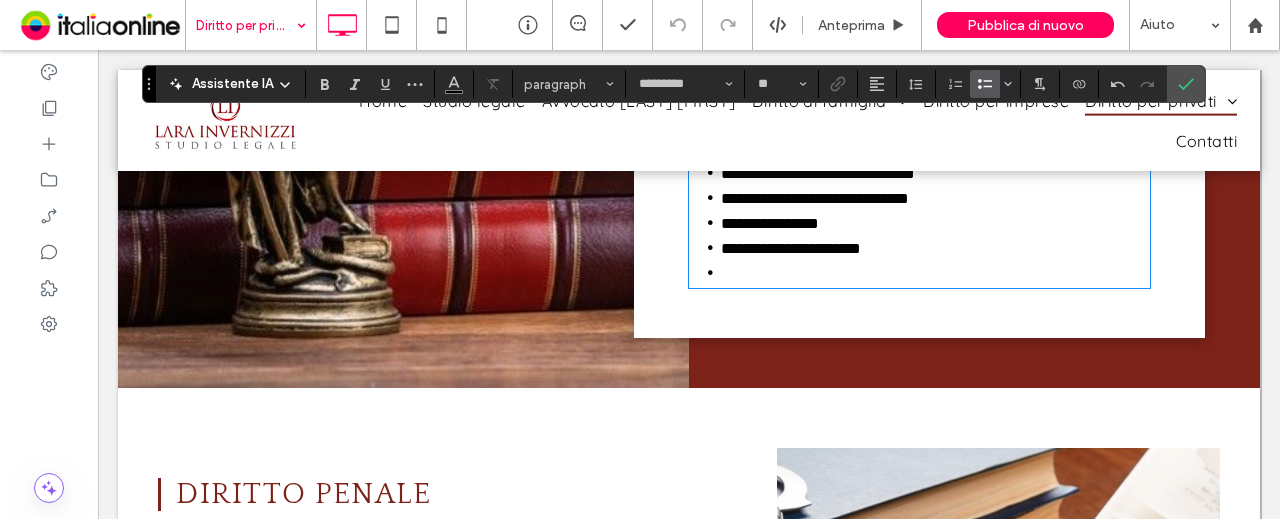 click on "**********" at bounding box center (935, 198) 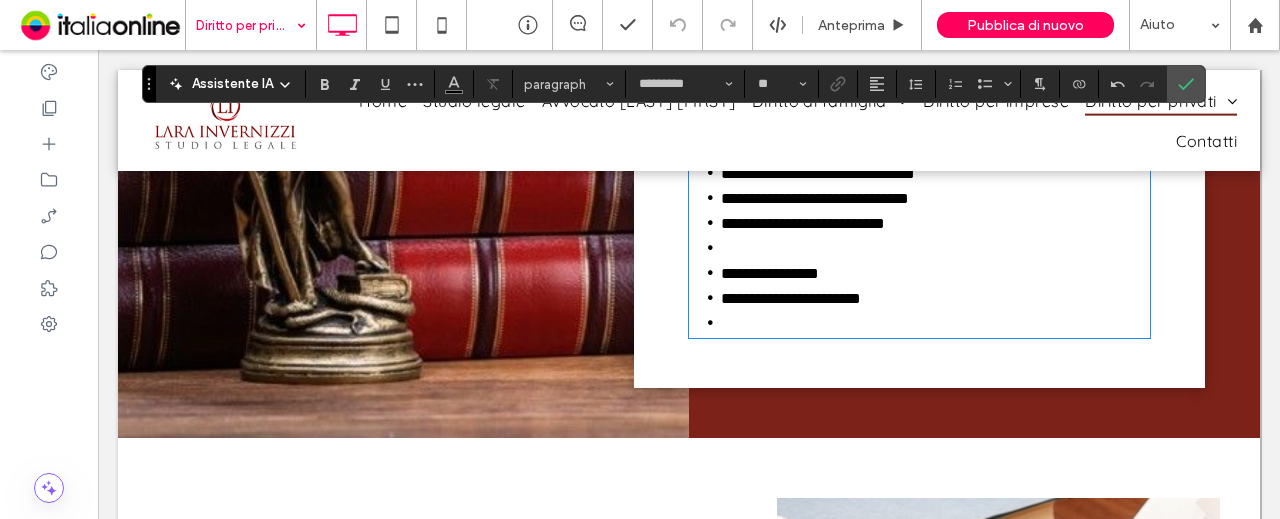 scroll, scrollTop: 0, scrollLeft: 0, axis: both 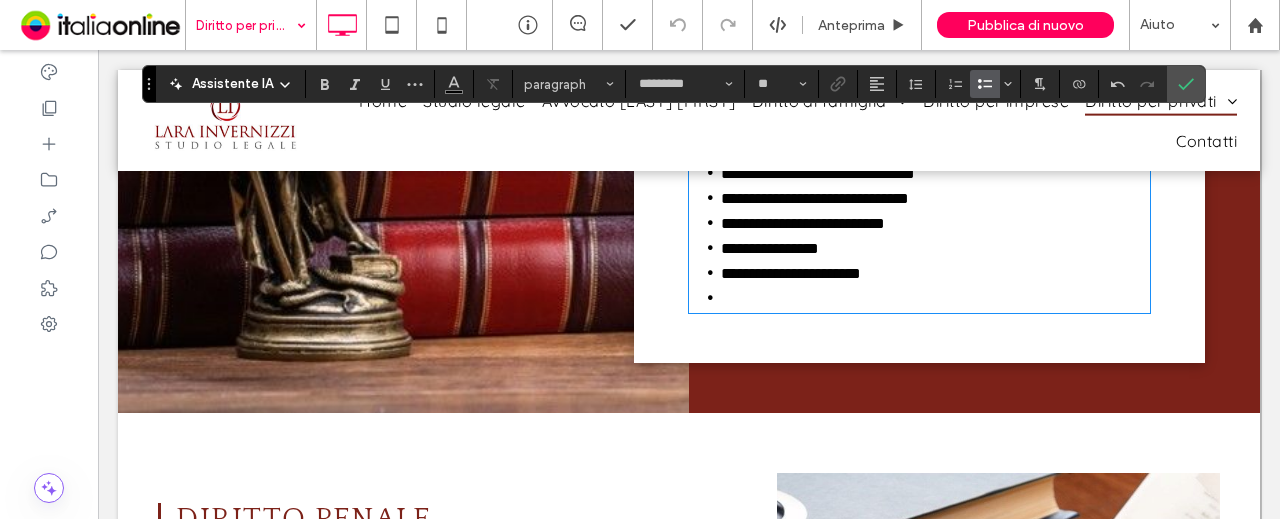 click at bounding box center [935, 298] 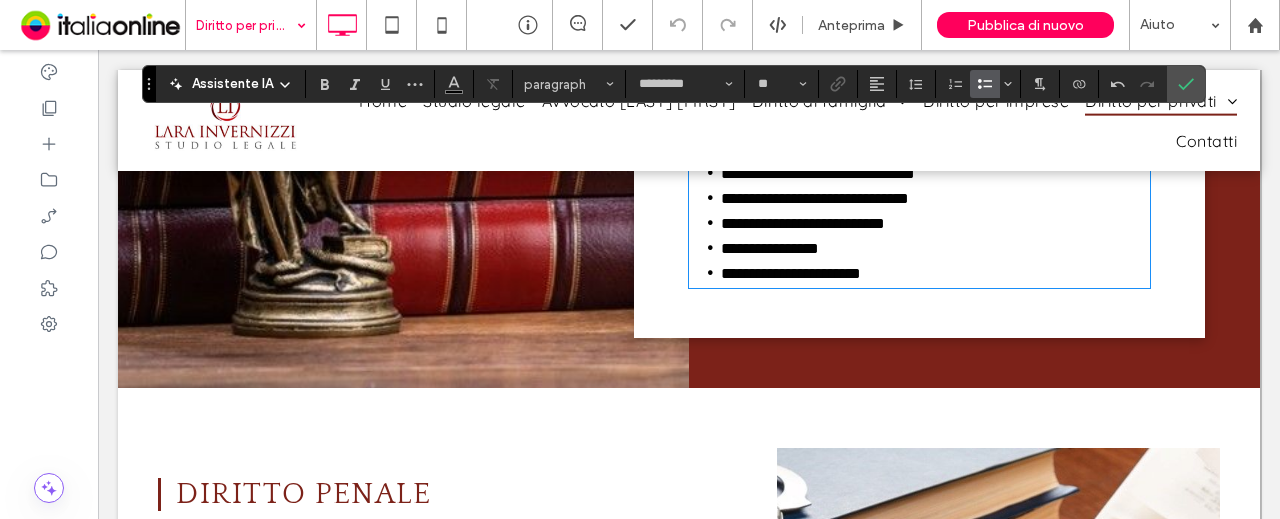 click on "**********" at bounding box center (935, 223) 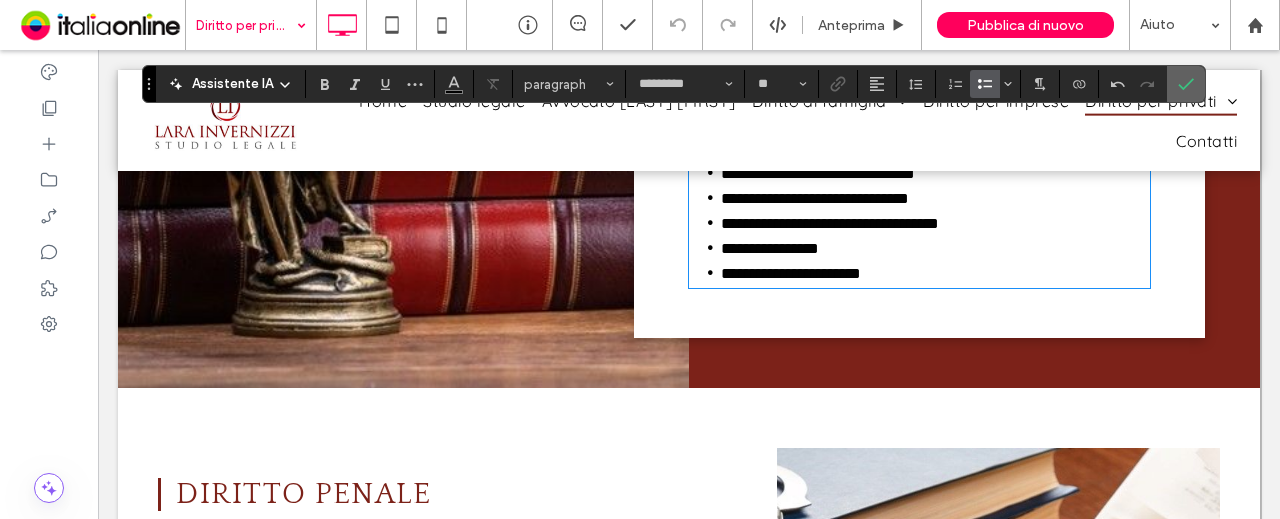 click 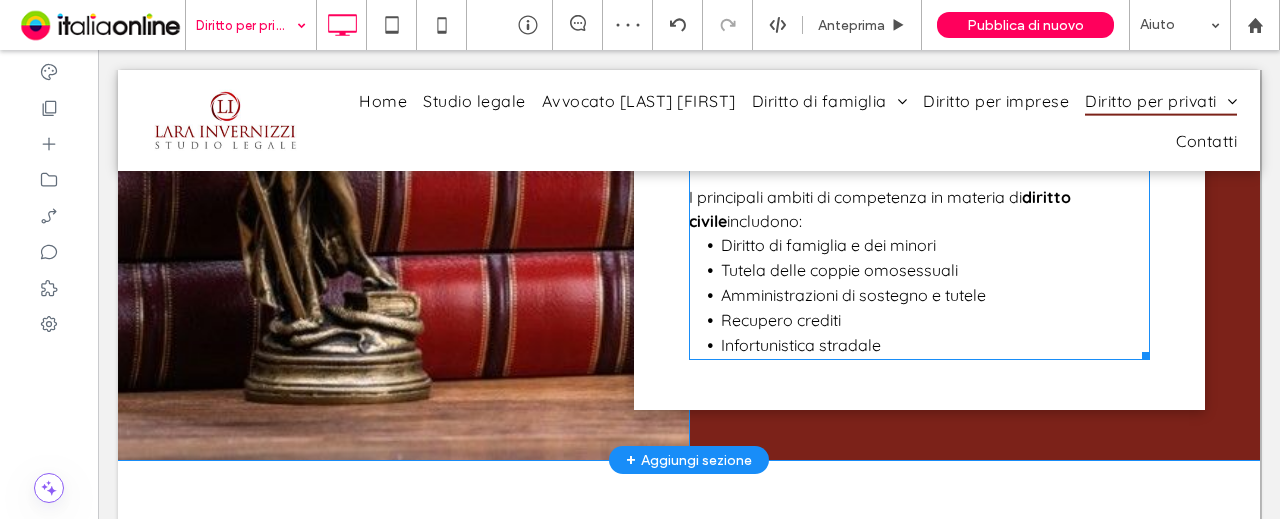 click on "Amministrazioni di sostegno e tutele" at bounding box center (935, 295) 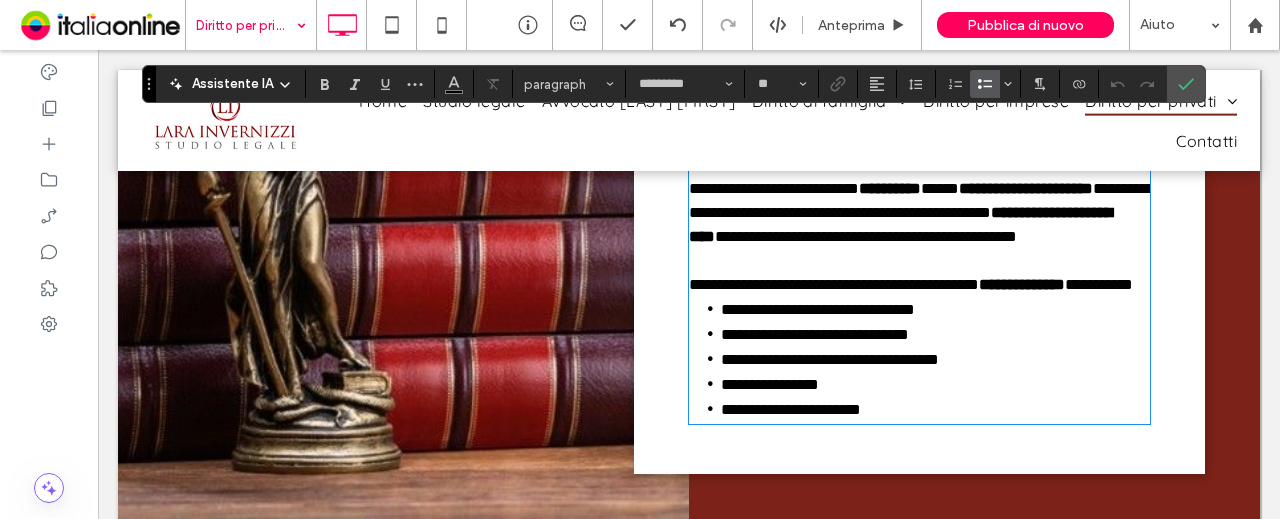 scroll, scrollTop: 948, scrollLeft: 0, axis: vertical 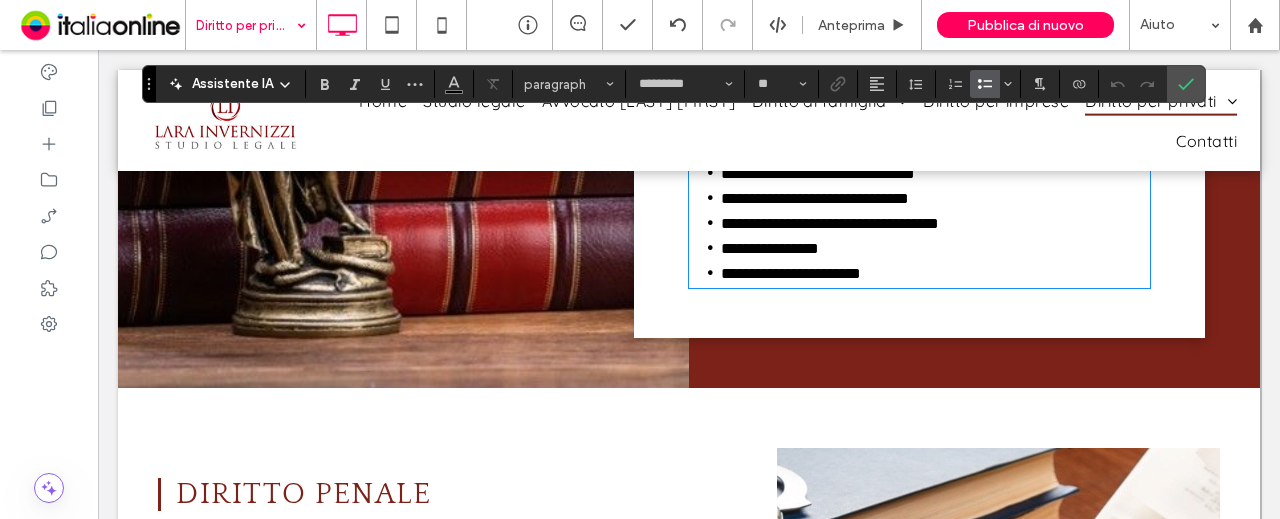 click on "**********" at bounding box center (935, 223) 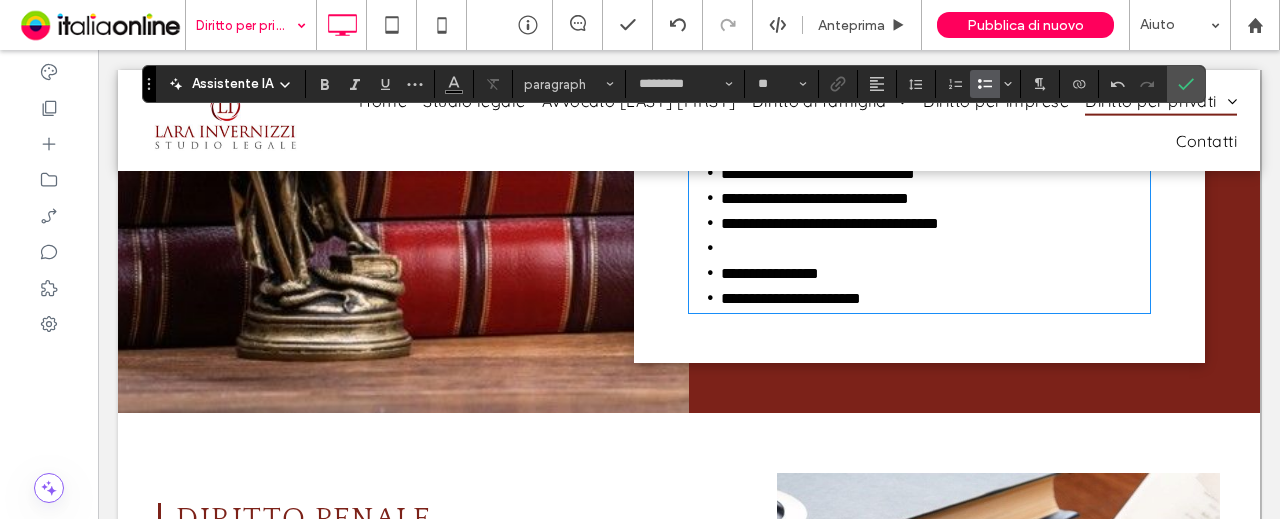 type 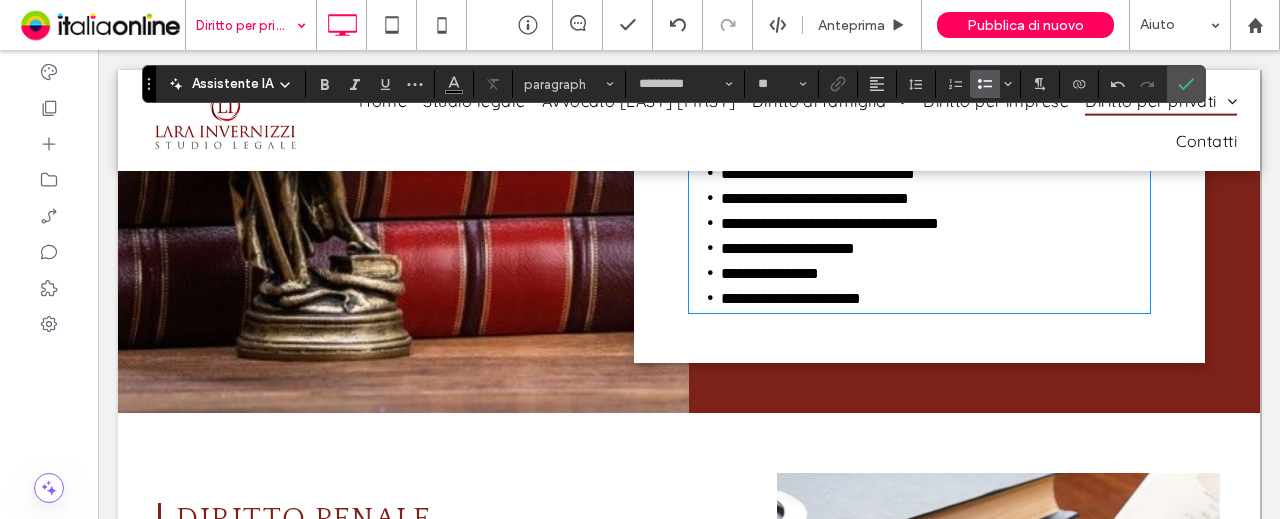 click on "**********" at bounding box center [935, 273] 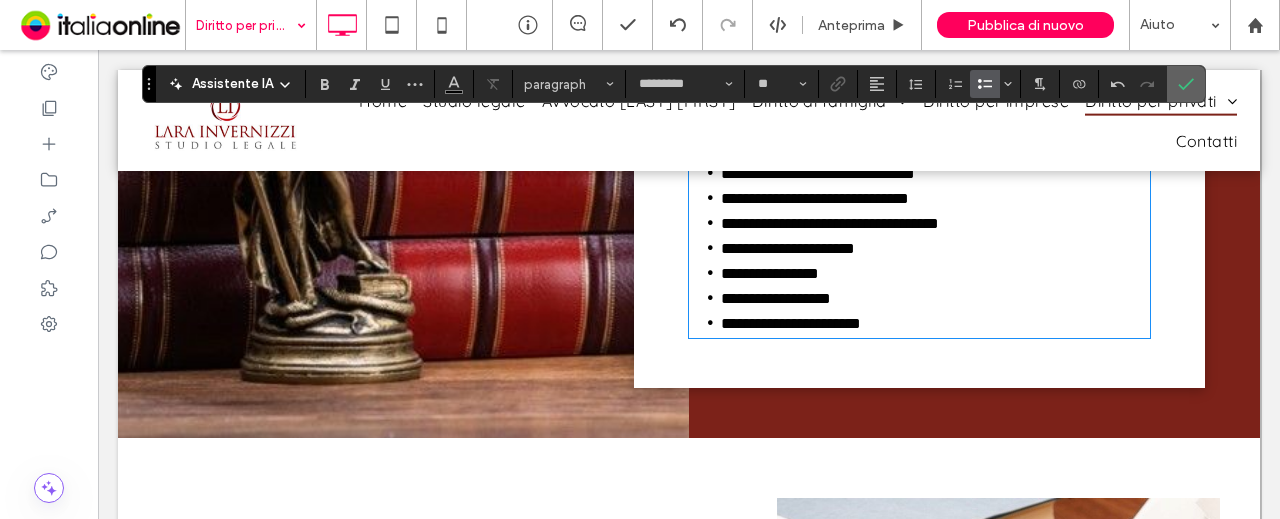 click 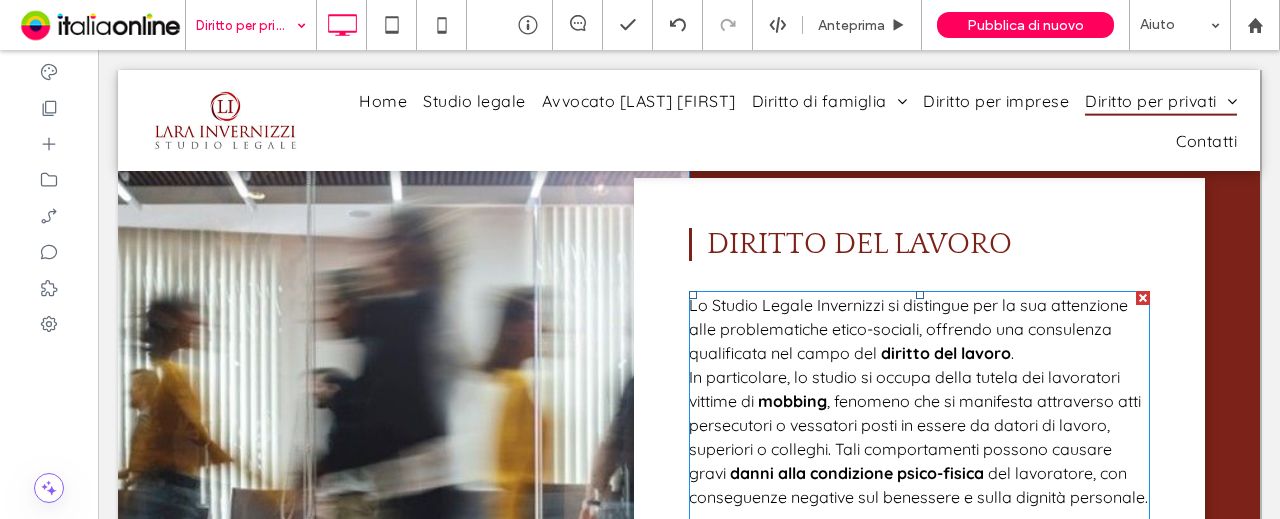 scroll, scrollTop: 1848, scrollLeft: 0, axis: vertical 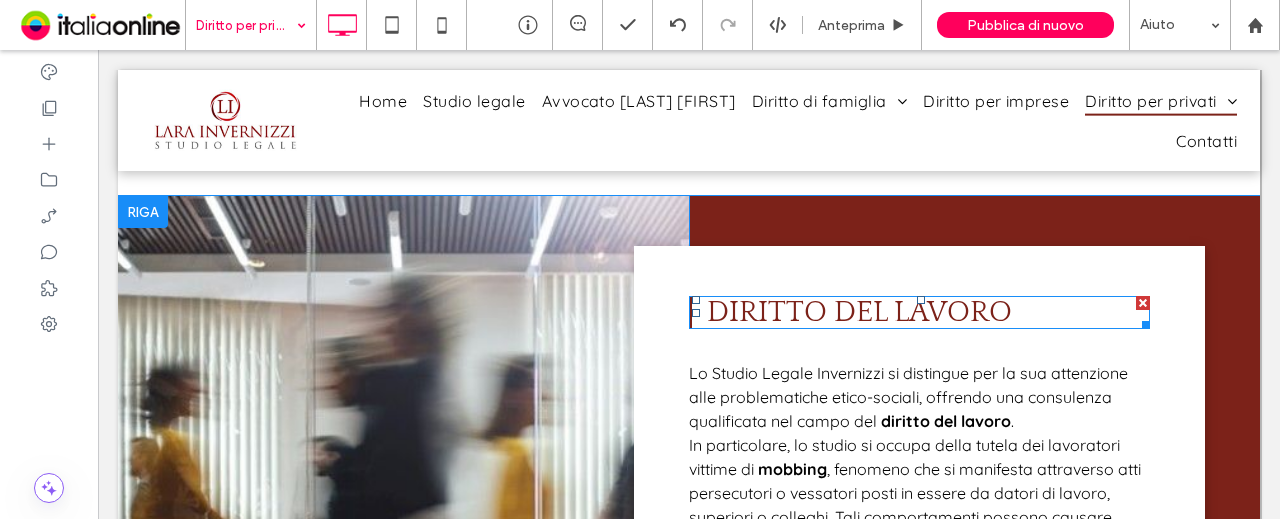 click on "DIRITTO DEL LAVORO" at bounding box center (859, 312) 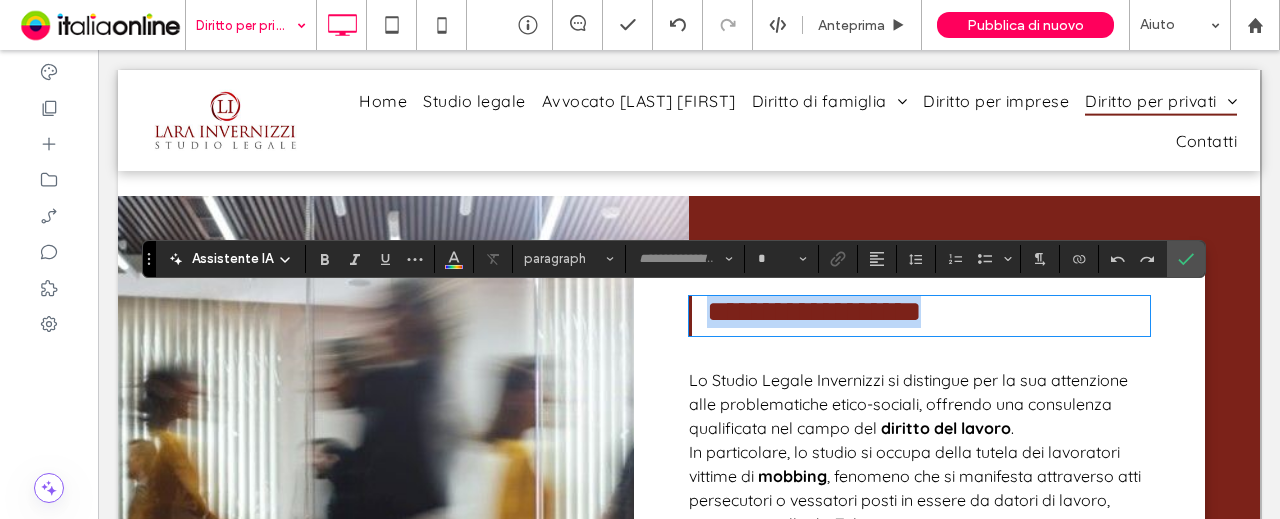 type on "**********" 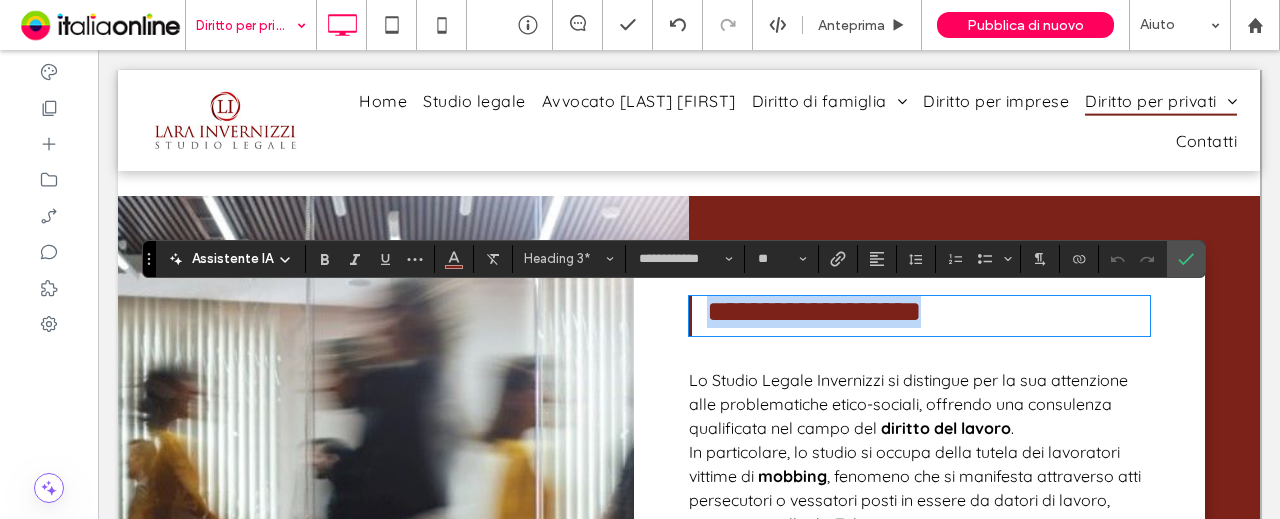 type 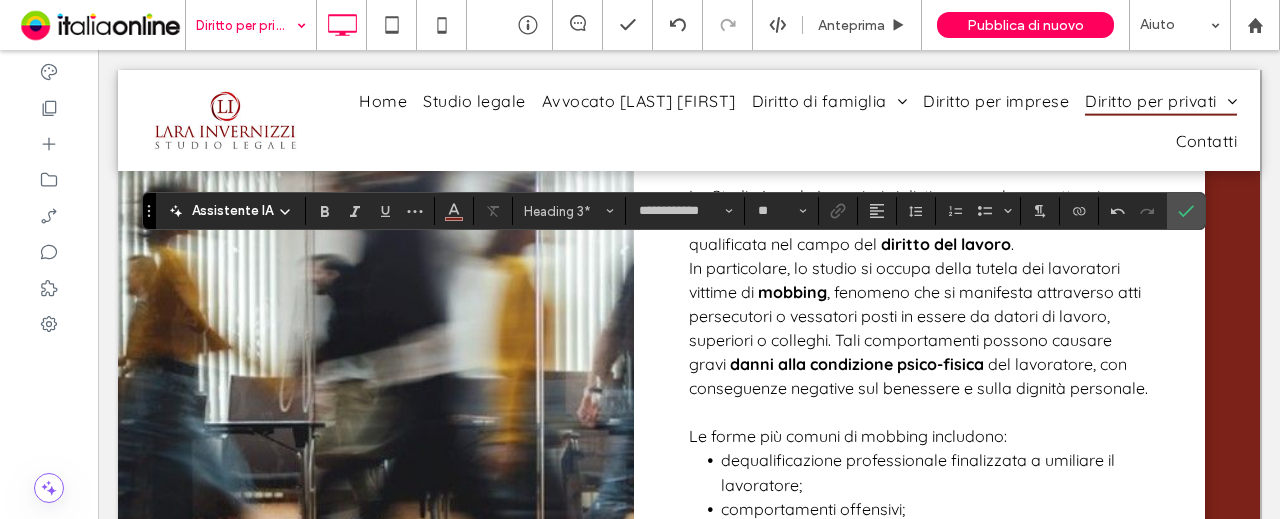 scroll, scrollTop: 1848, scrollLeft: 0, axis: vertical 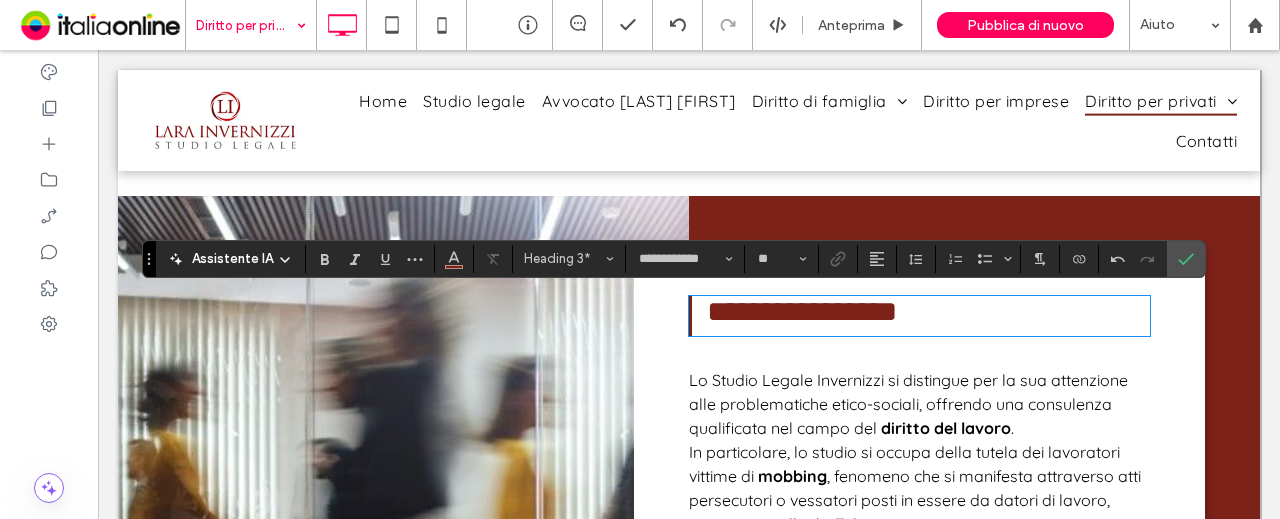 click on "Lo Studio Legale Invernizzi si distingue per la sua attenzione alle problematiche etico-sociali, offrendo una consulenza qualificata nel campo del" at bounding box center (908, 404) 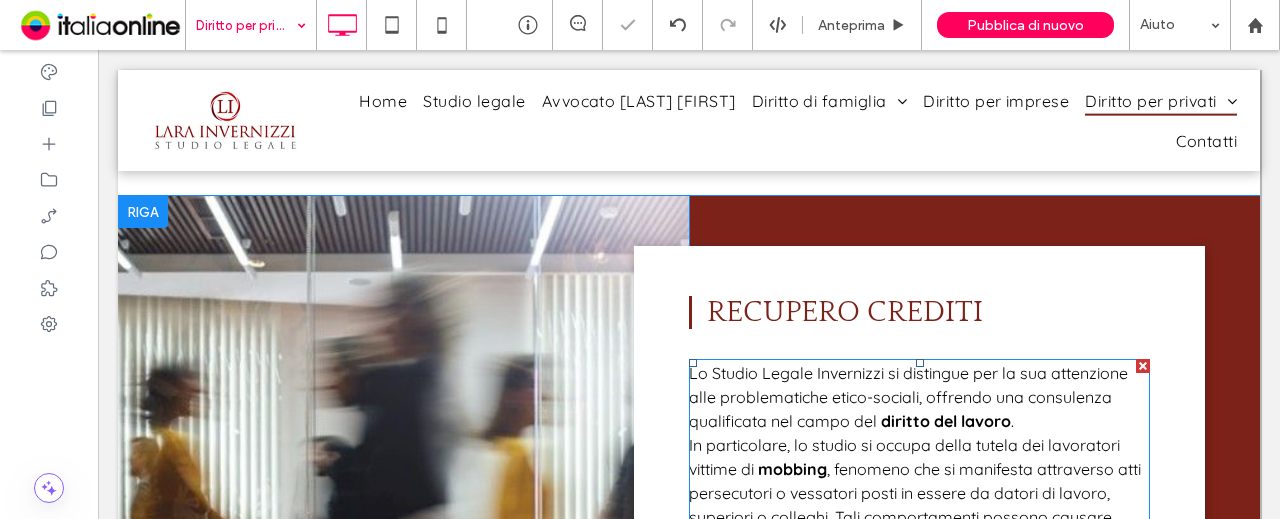 click on "Lo Studio Legale Invernizzi si distingue per la sua attenzione alle problematiche etico-sociali, offrendo una consulenza qualificata nel campo del" at bounding box center (908, 397) 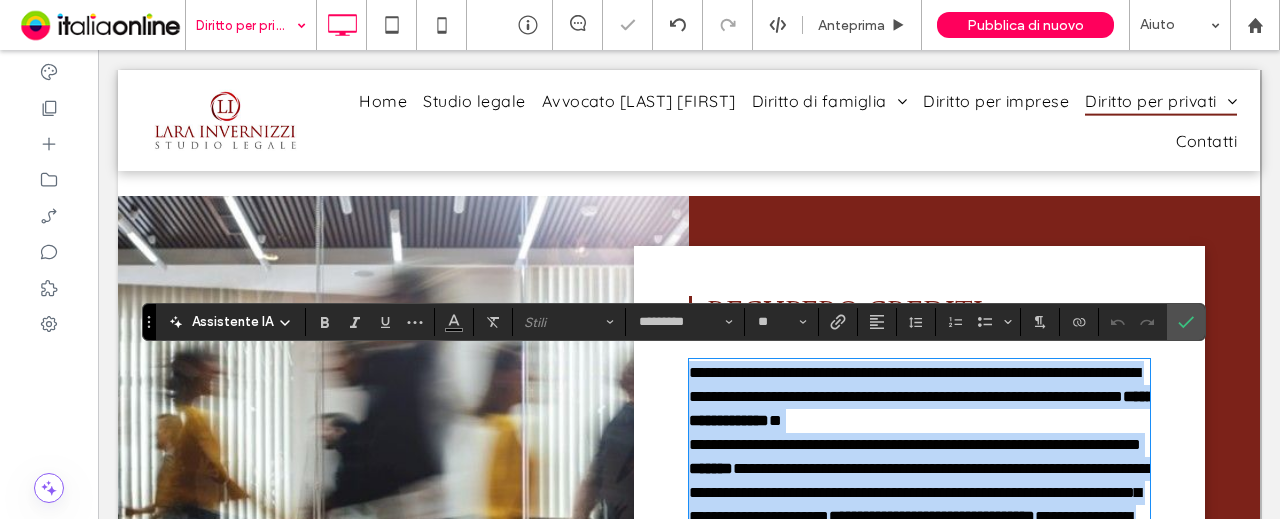 click on "**********" at bounding box center [914, 384] 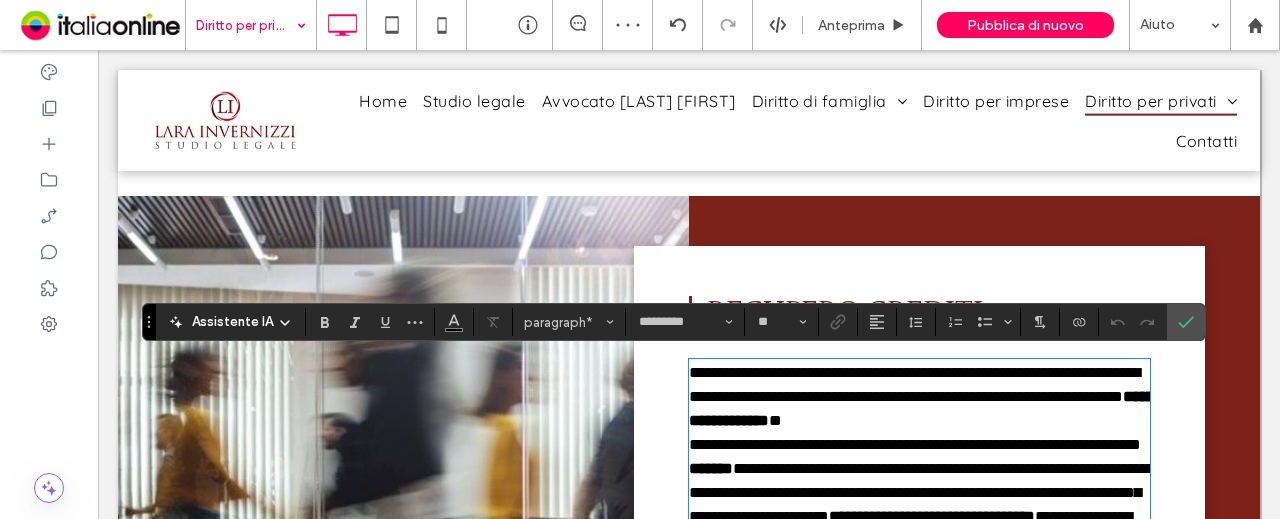 click on "**********" at bounding box center [914, 384] 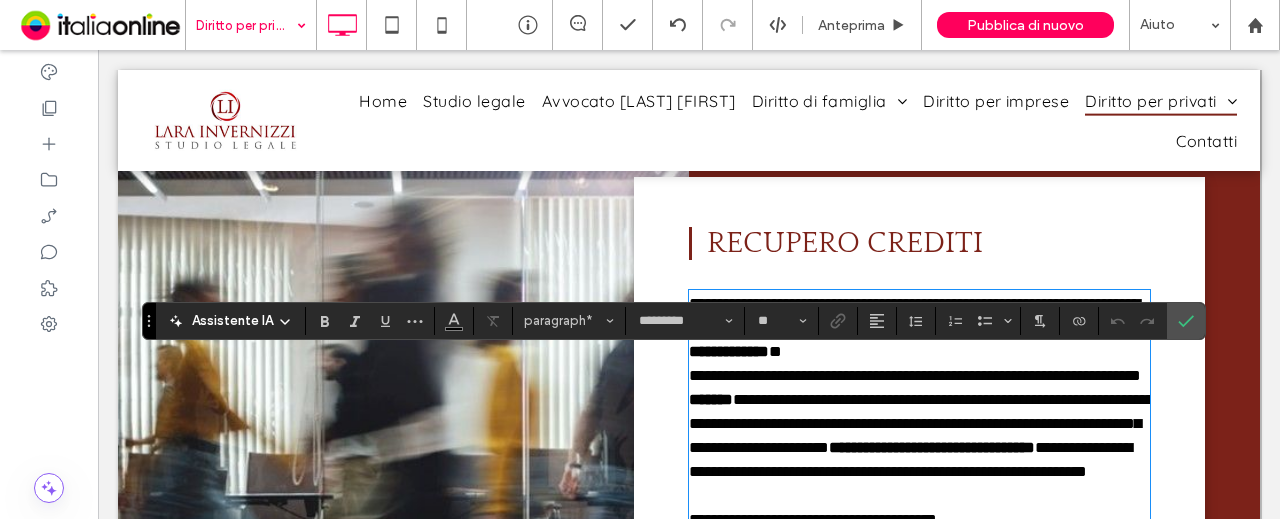 scroll, scrollTop: 1948, scrollLeft: 0, axis: vertical 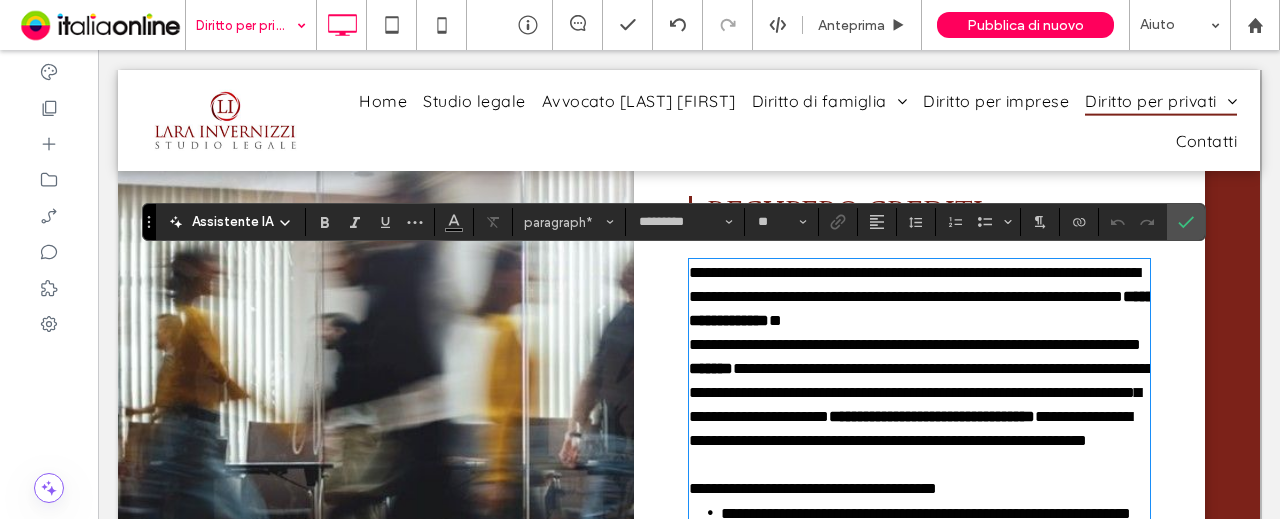 click on "**********" at bounding box center (914, 284) 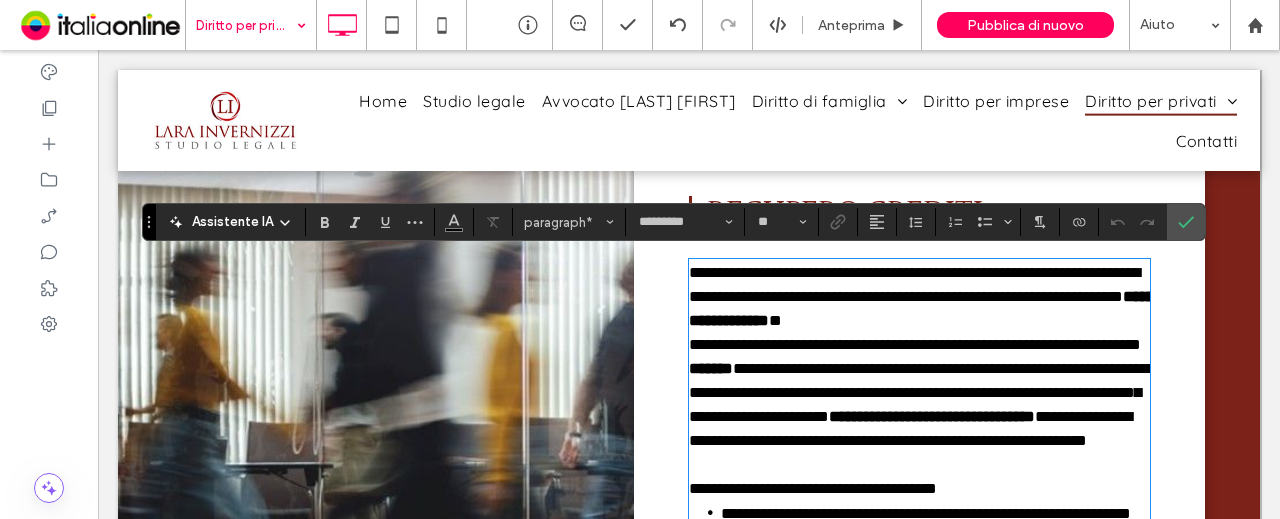 type 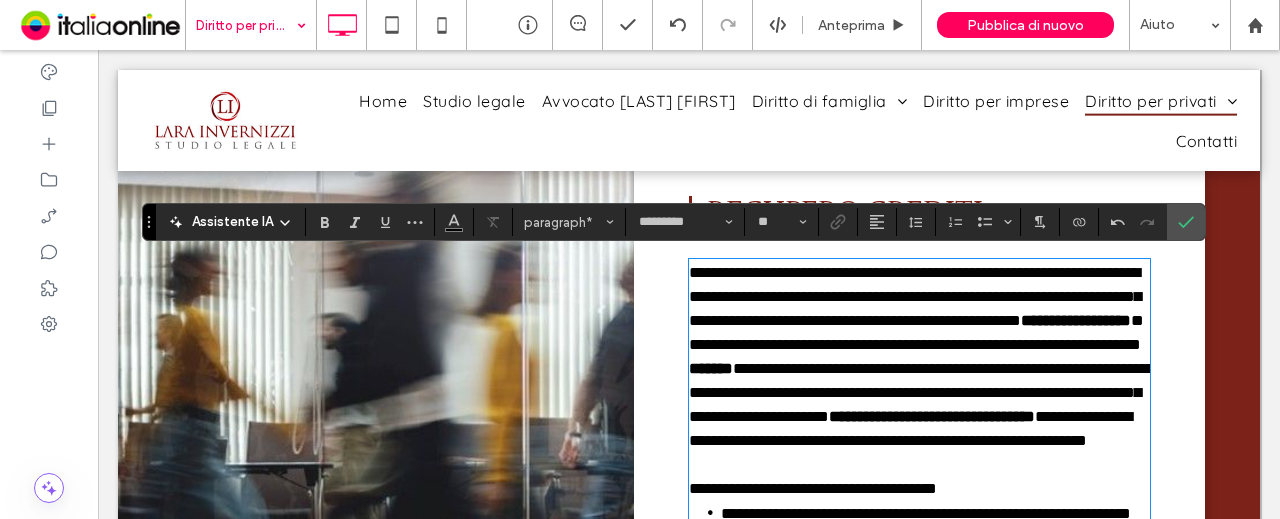 click on "**********" at bounding box center (915, 296) 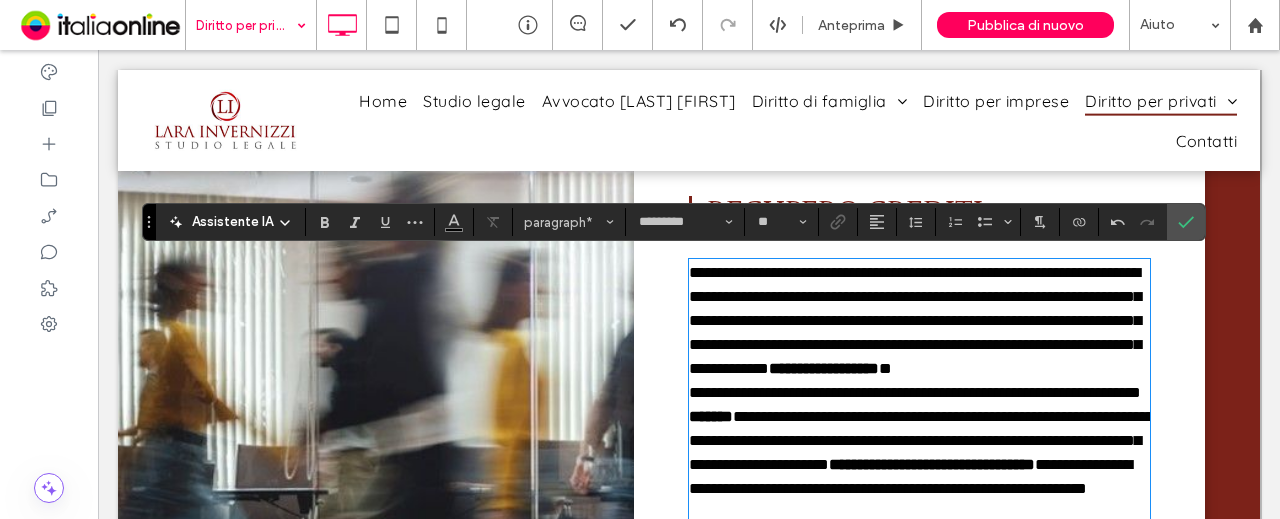 click on "**********" at bounding box center [915, 320] 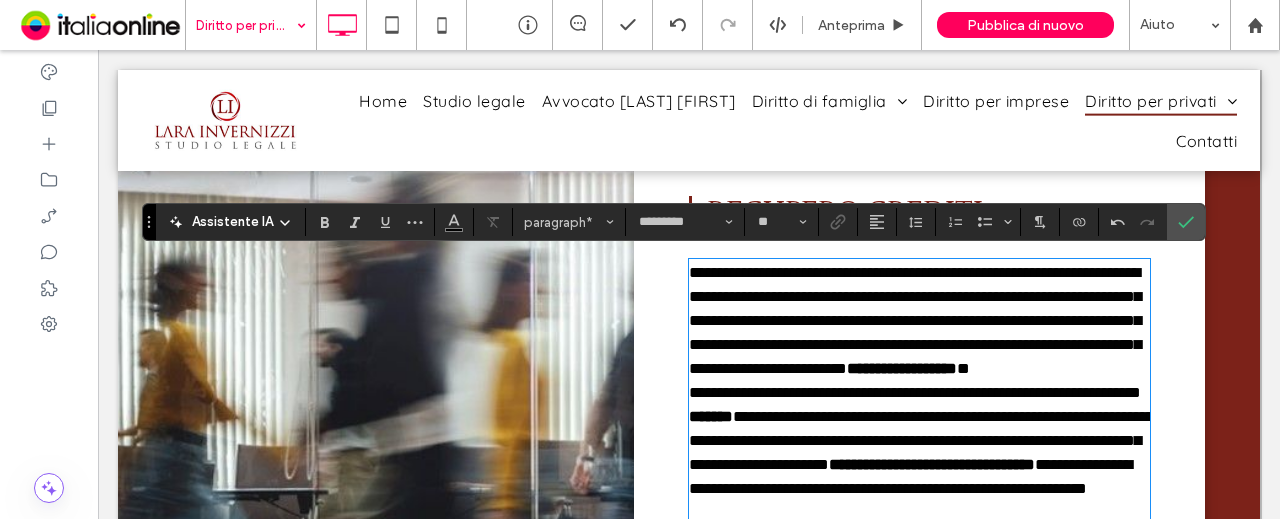 click on "**********" at bounding box center [915, 320] 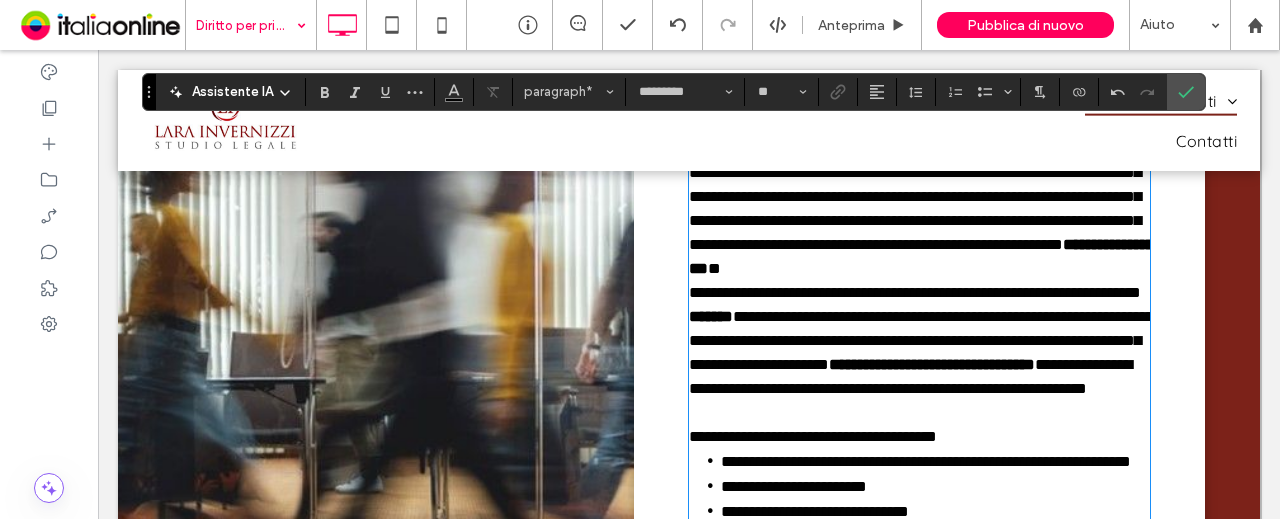 scroll, scrollTop: 2078, scrollLeft: 0, axis: vertical 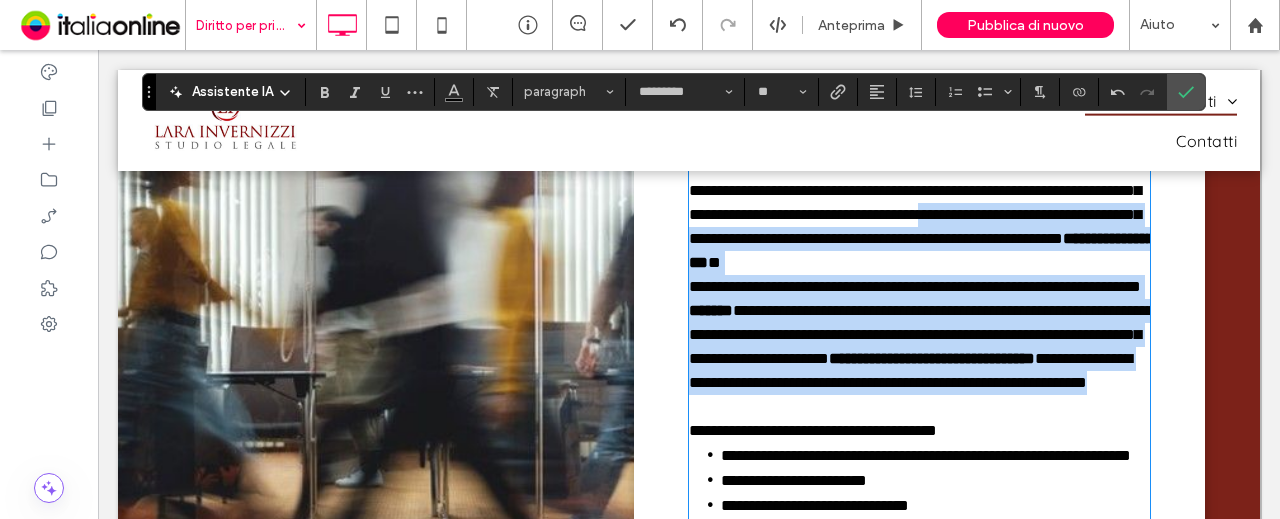 drag, startPoint x: 894, startPoint y: 237, endPoint x: 987, endPoint y: 446, distance: 228.7575 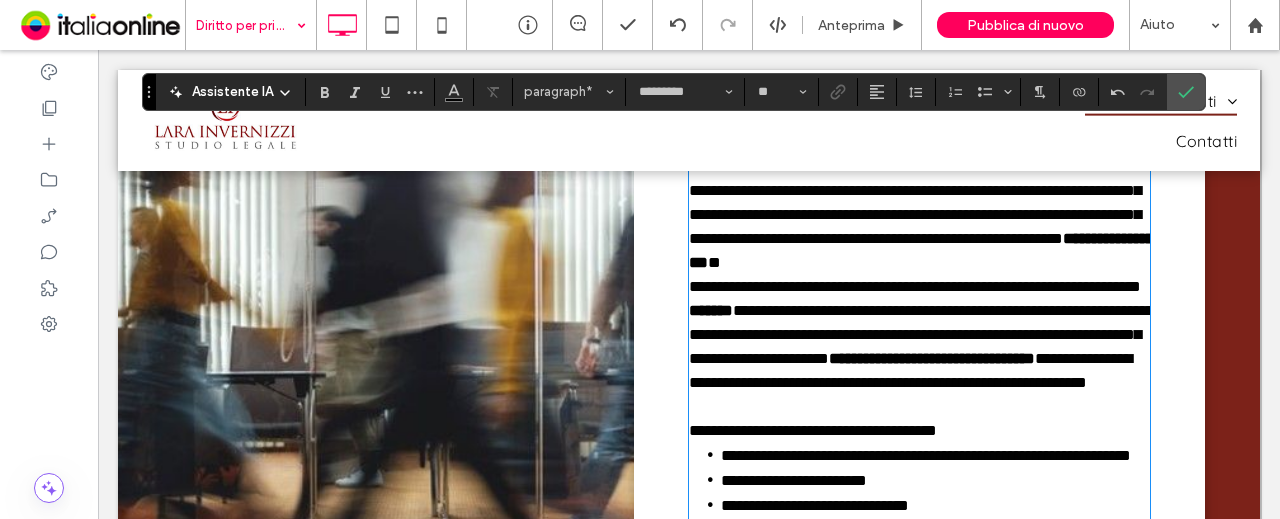 click on "**********" at bounding box center (915, 190) 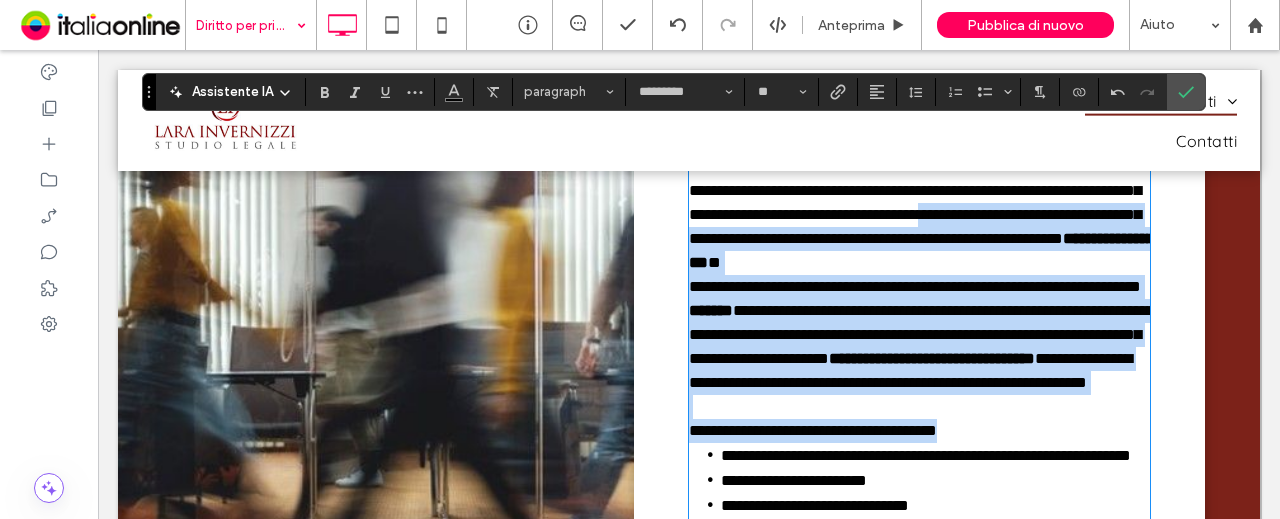 drag, startPoint x: 894, startPoint y: 243, endPoint x: 1044, endPoint y: 505, distance: 301.90063 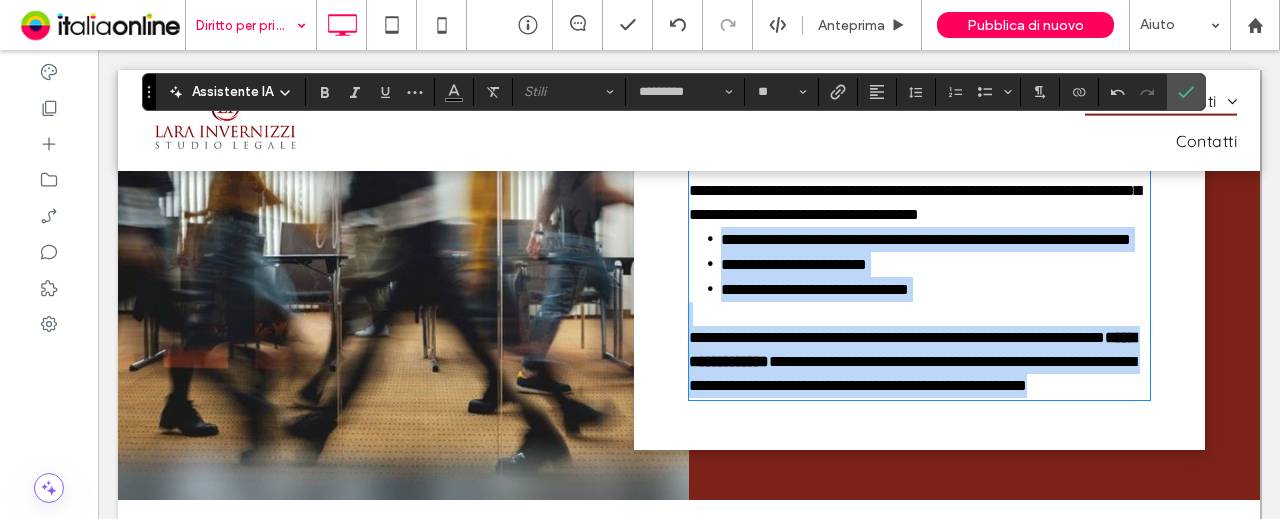 drag, startPoint x: 906, startPoint y: 243, endPoint x: 1032, endPoint y: 445, distance: 238.07562 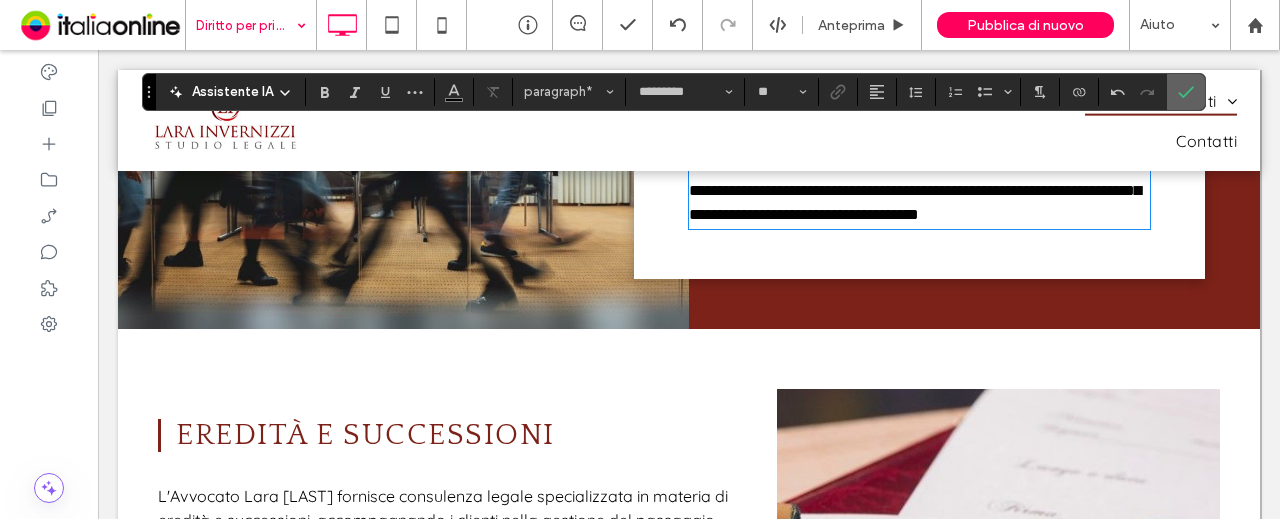 click 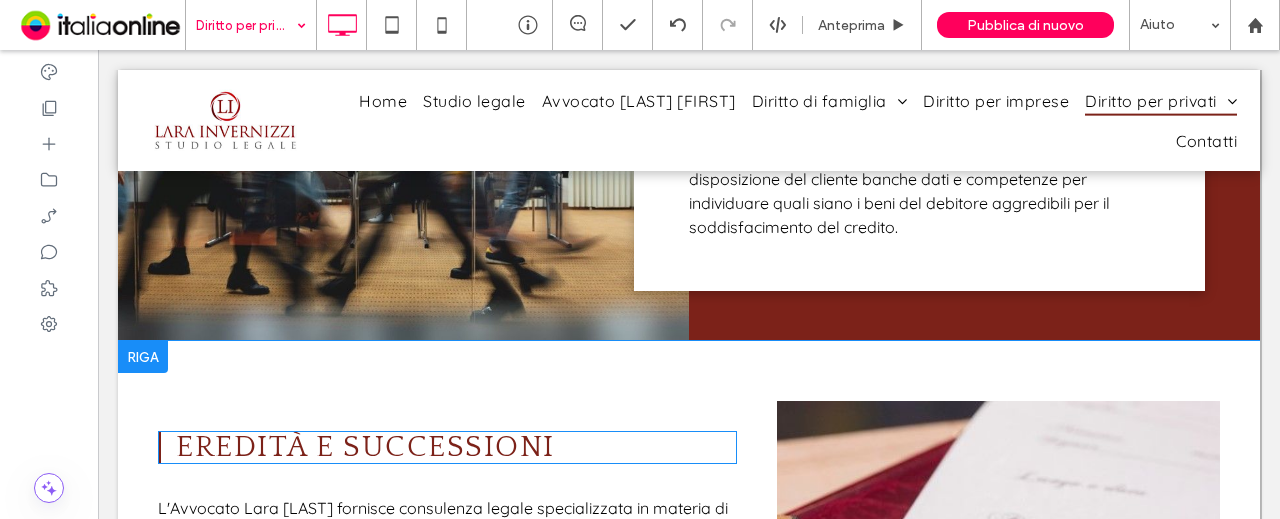 scroll, scrollTop: 2278, scrollLeft: 0, axis: vertical 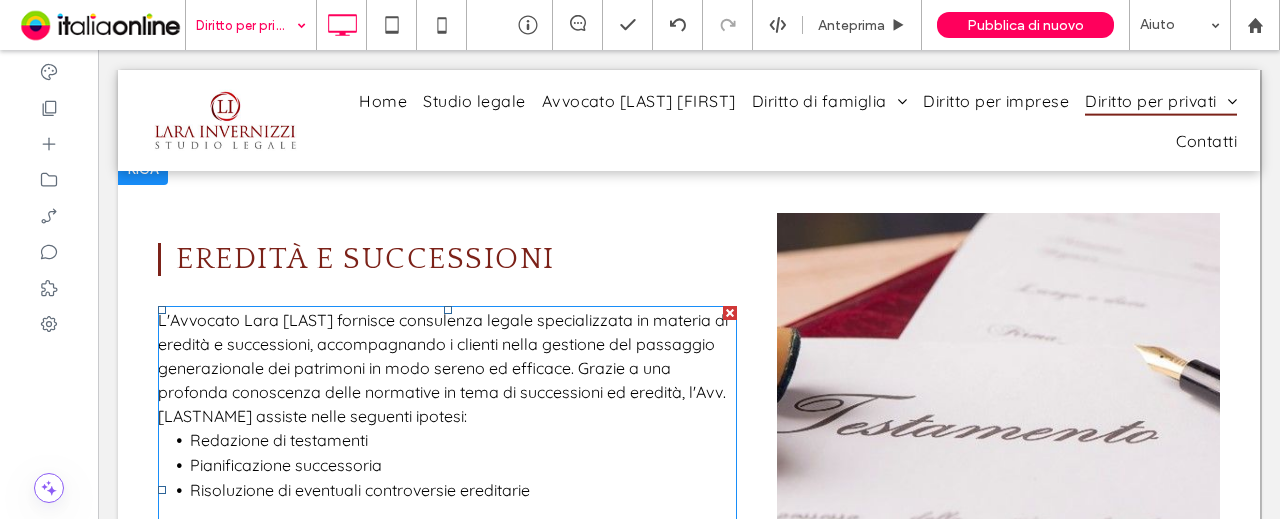 click on ", accompagnando i clienti nella gestione del passaggio generazionale dei patrimoni in modo sereno ed efficace. Grazie a una profonda conoscenza delle normative in tema di successioni ed eredità, l'Avv. [LASTNAME] assiste nelle seguenti ipotesi:" at bounding box center (442, 380) 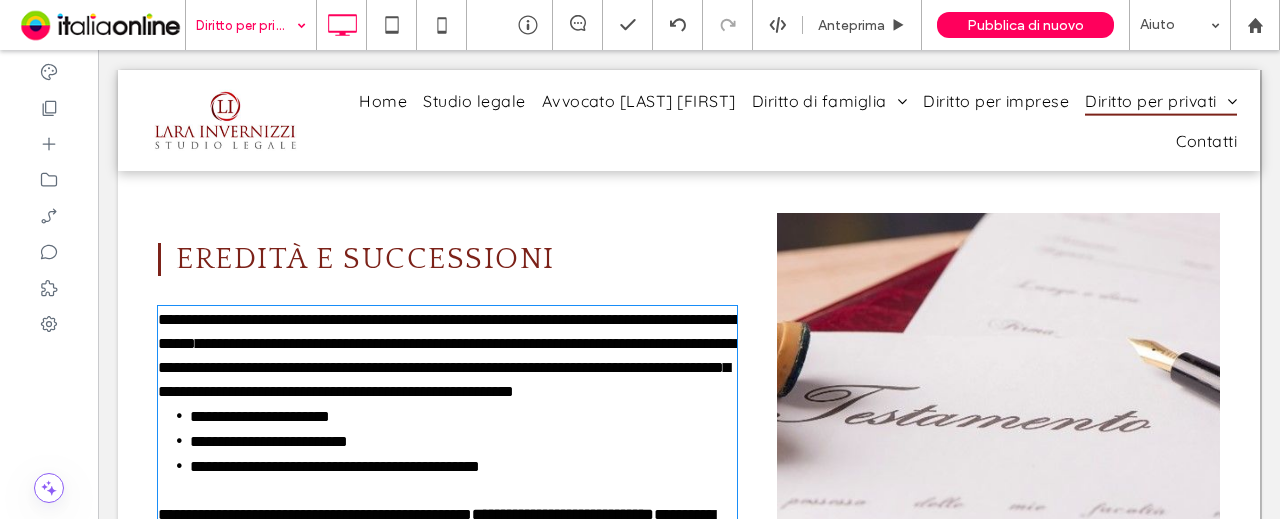 type on "*********" 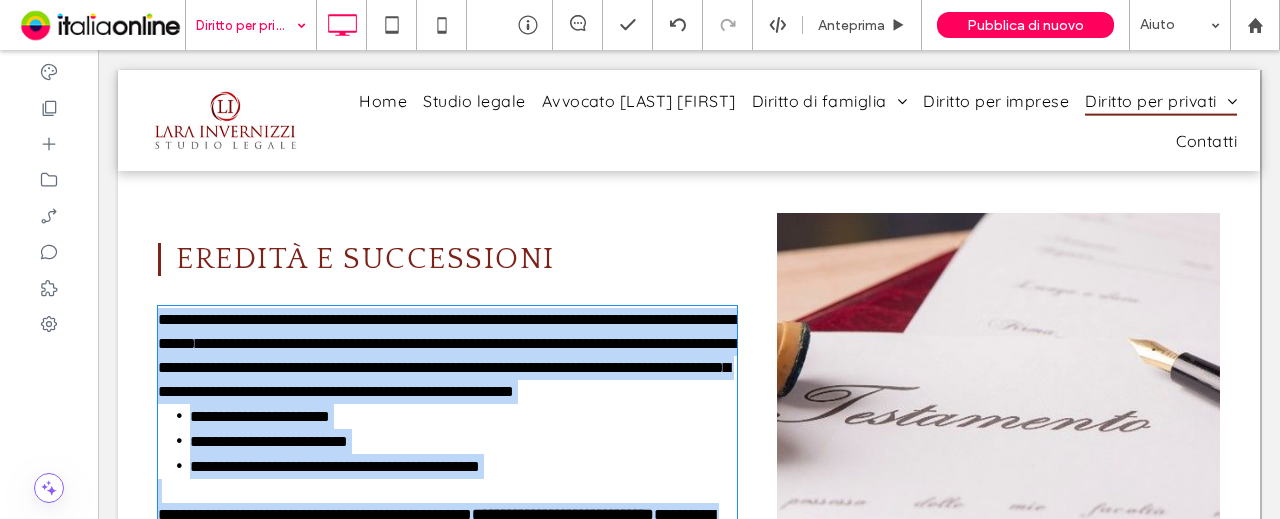 scroll, scrollTop: 2480, scrollLeft: 0, axis: vertical 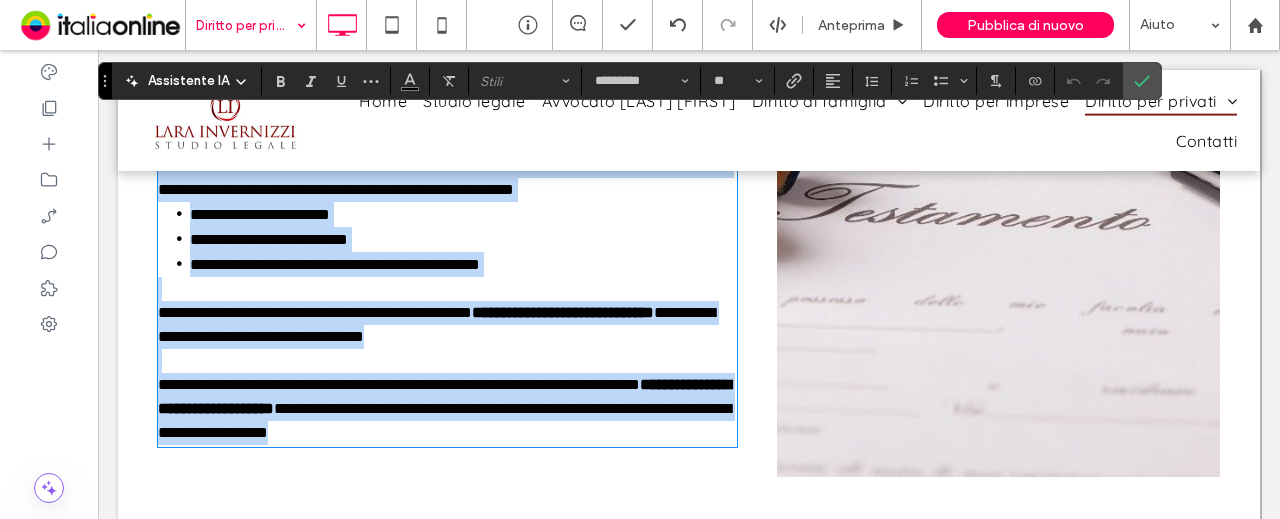 click on "**********" at bounding box center (463, 239) 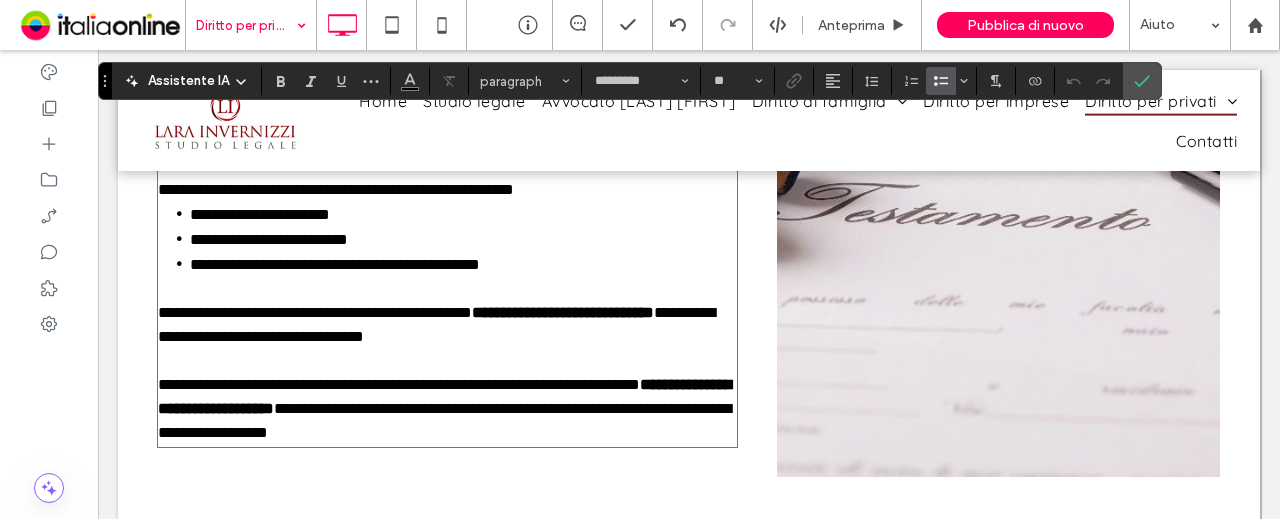 click on "**********" at bounding box center [463, 214] 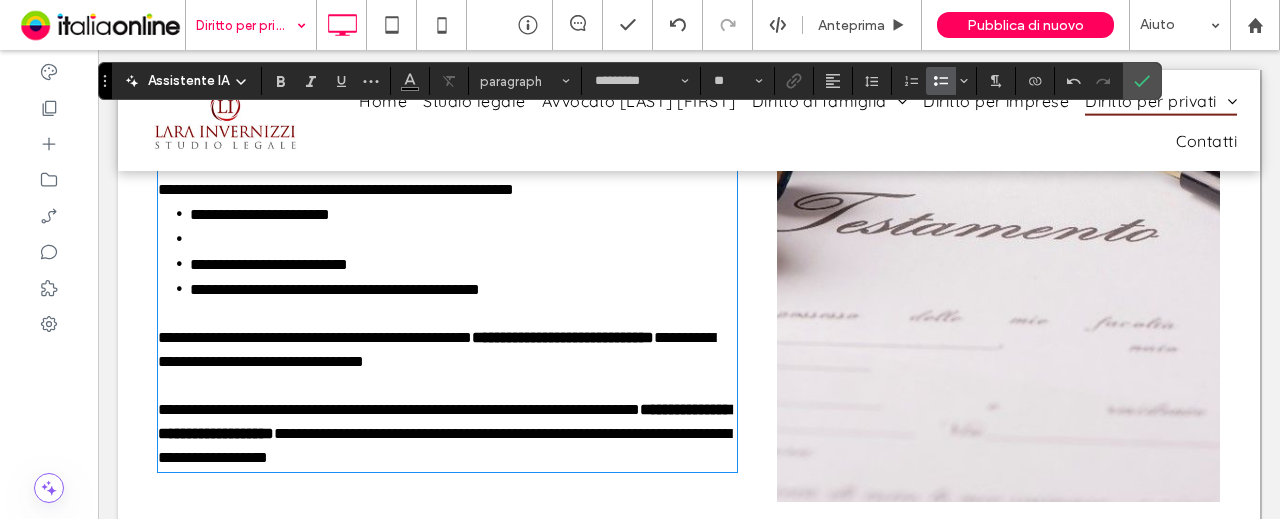 type 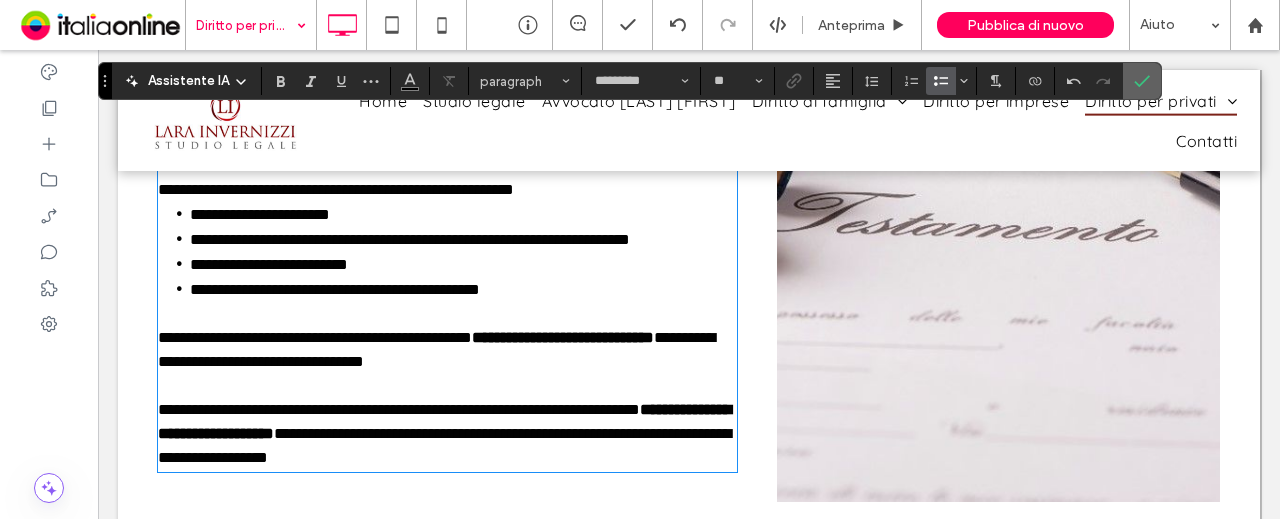 click 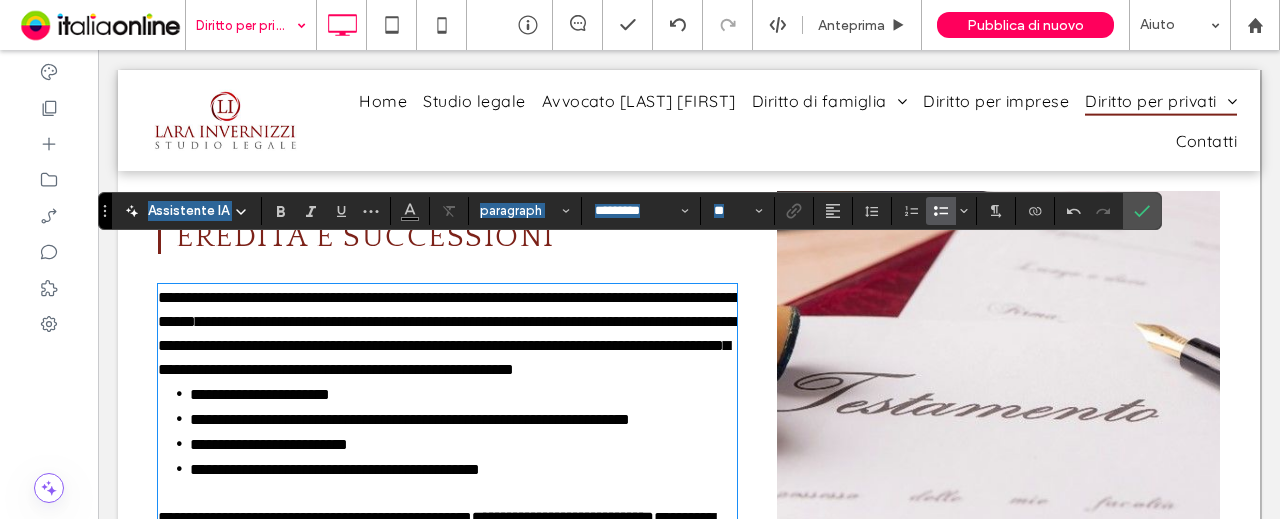scroll, scrollTop: 2280, scrollLeft: 0, axis: vertical 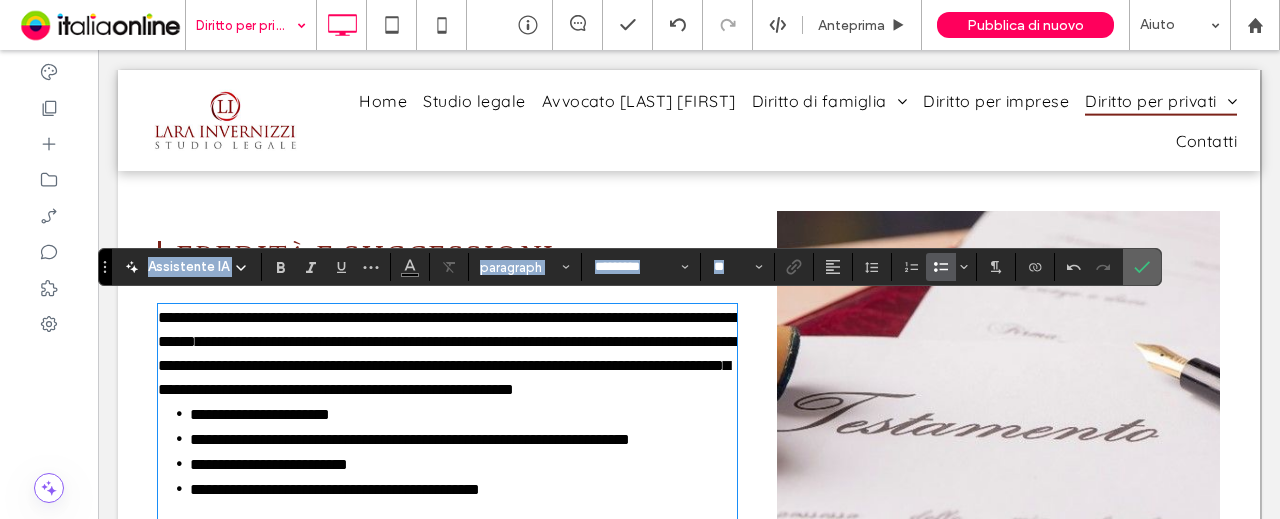 click at bounding box center (1142, 267) 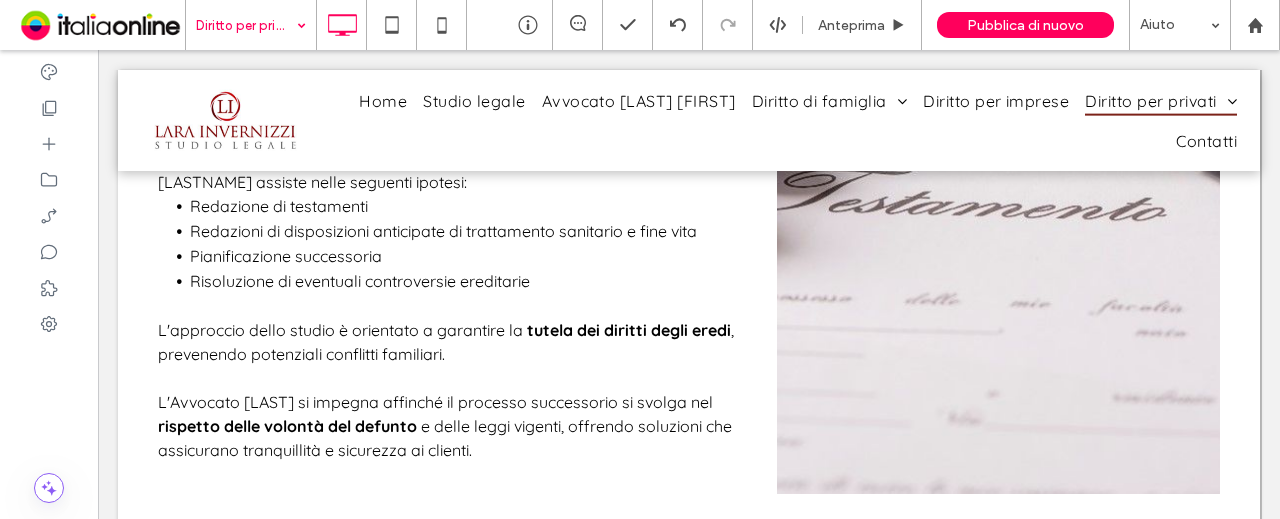 scroll, scrollTop: 2480, scrollLeft: 0, axis: vertical 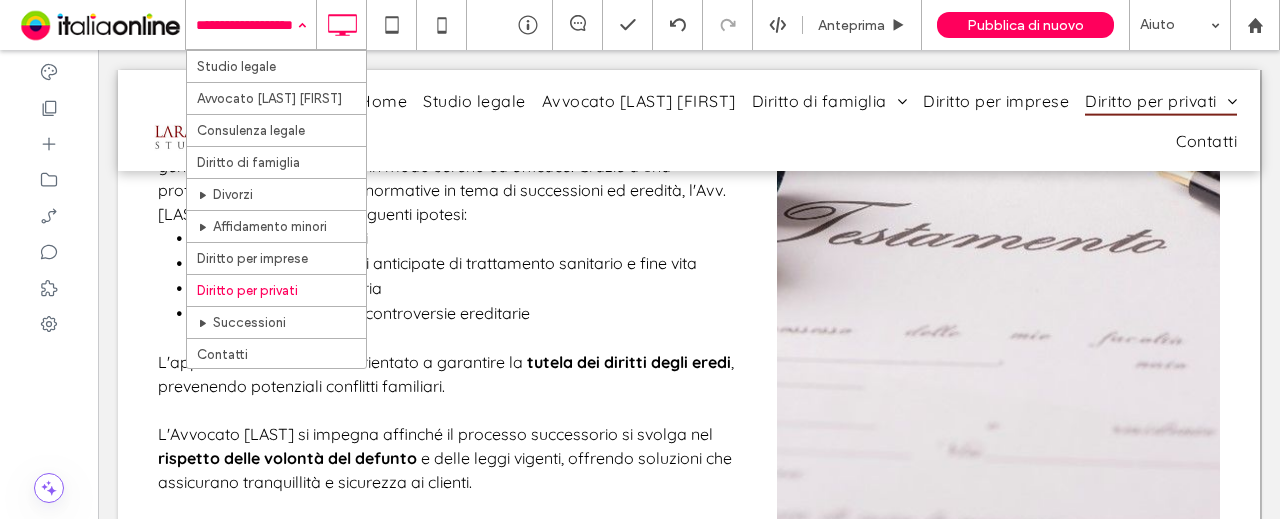 click on "Home Studio legale Avvocato [LASTNAME] [FIRSTNAME] Consulenza legale Diritto di famiglia Divorzi Affidamento minori Diritto per imprese Diritto per privati Successioni Contatti" at bounding box center [251, 25] 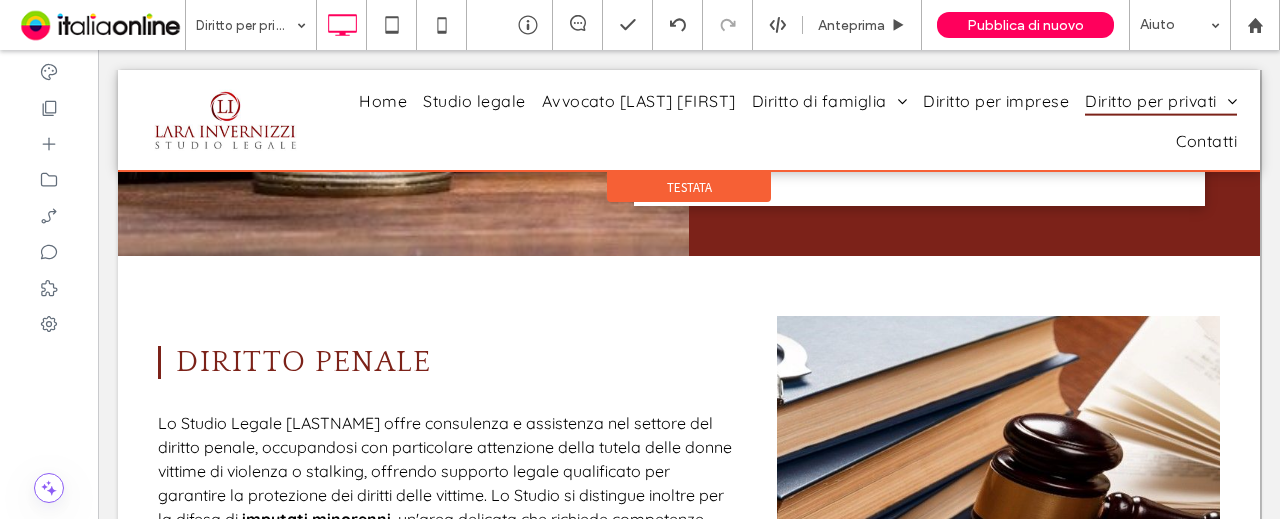 scroll, scrollTop: 880, scrollLeft: 0, axis: vertical 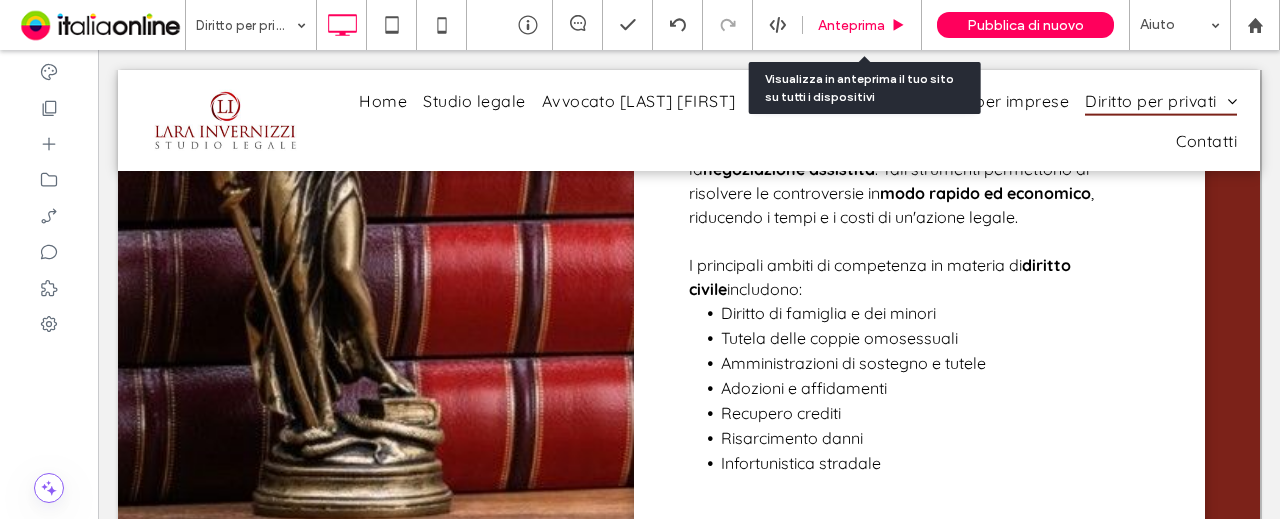 click on "Anteprima" at bounding box center (851, 25) 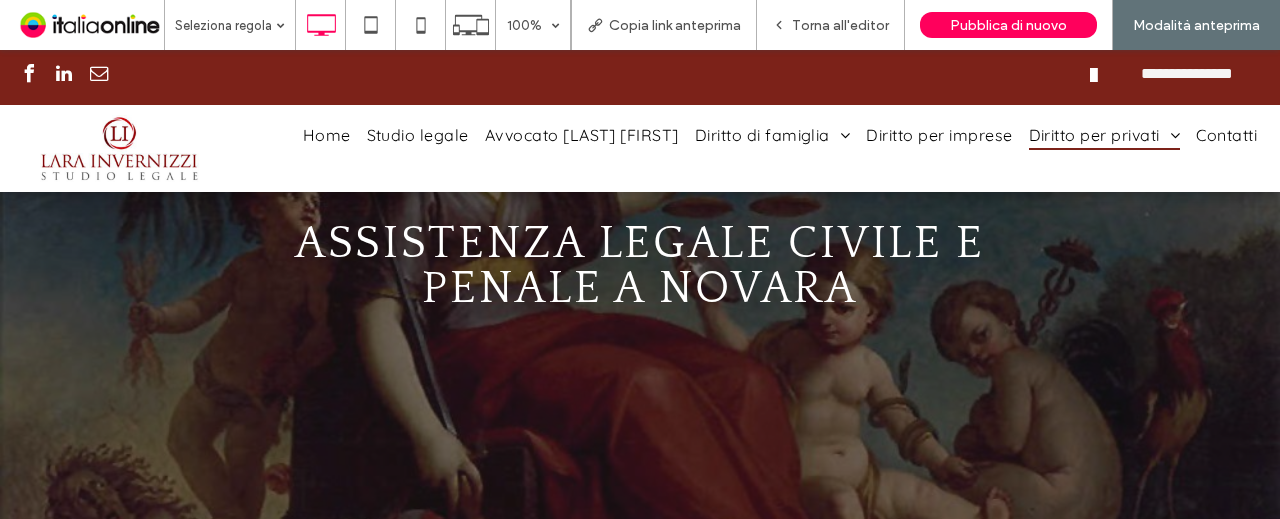 scroll, scrollTop: 0, scrollLeft: 0, axis: both 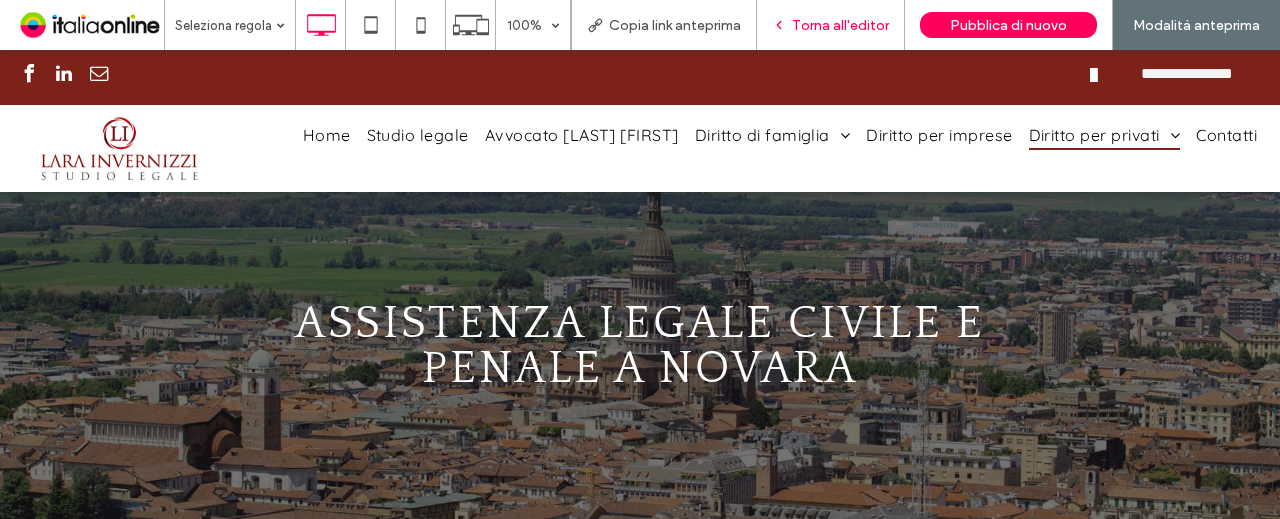 click on "Torna all'editor" at bounding box center (840, 25) 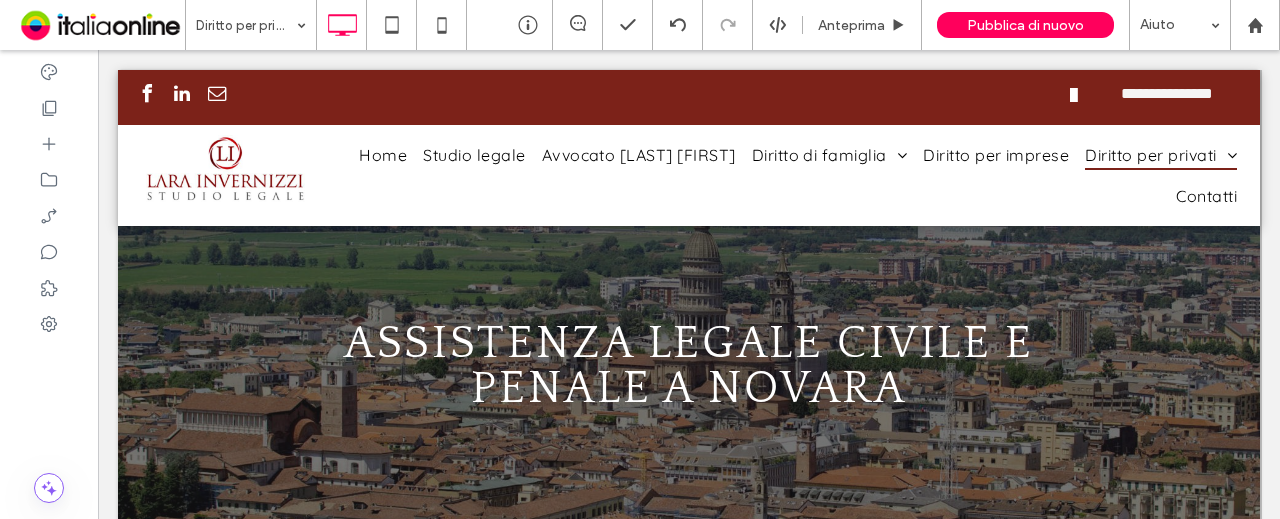 click at bounding box center [689, 363] 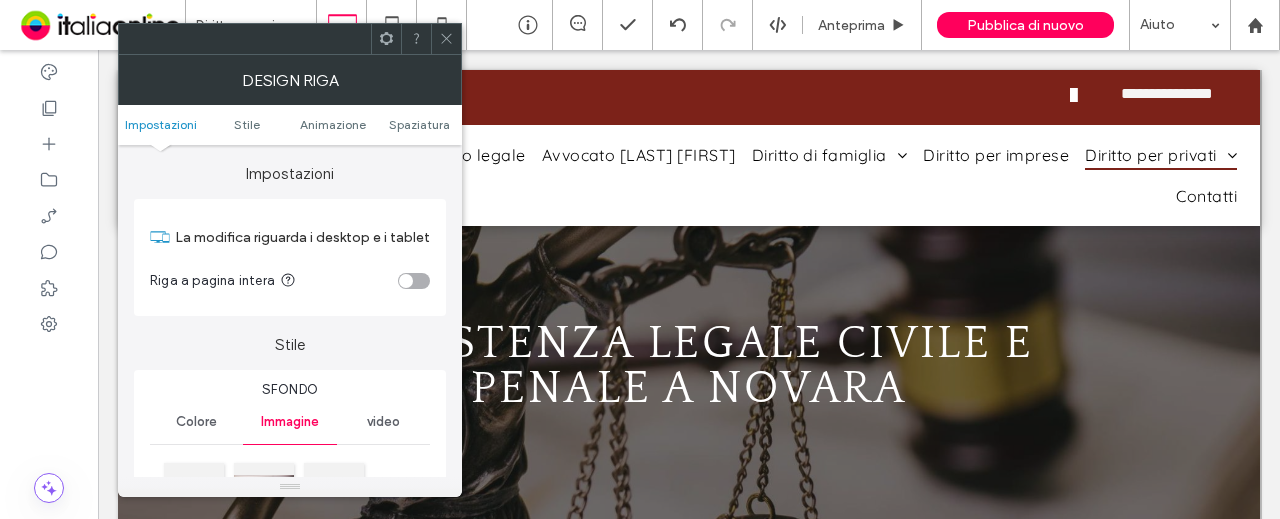click 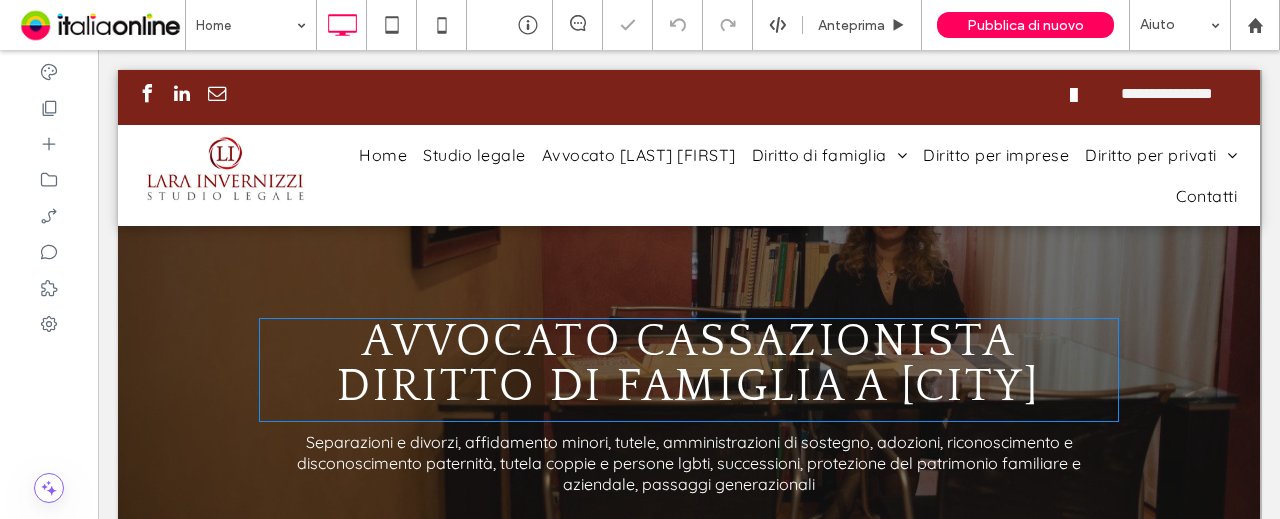 scroll, scrollTop: 0, scrollLeft: 0, axis: both 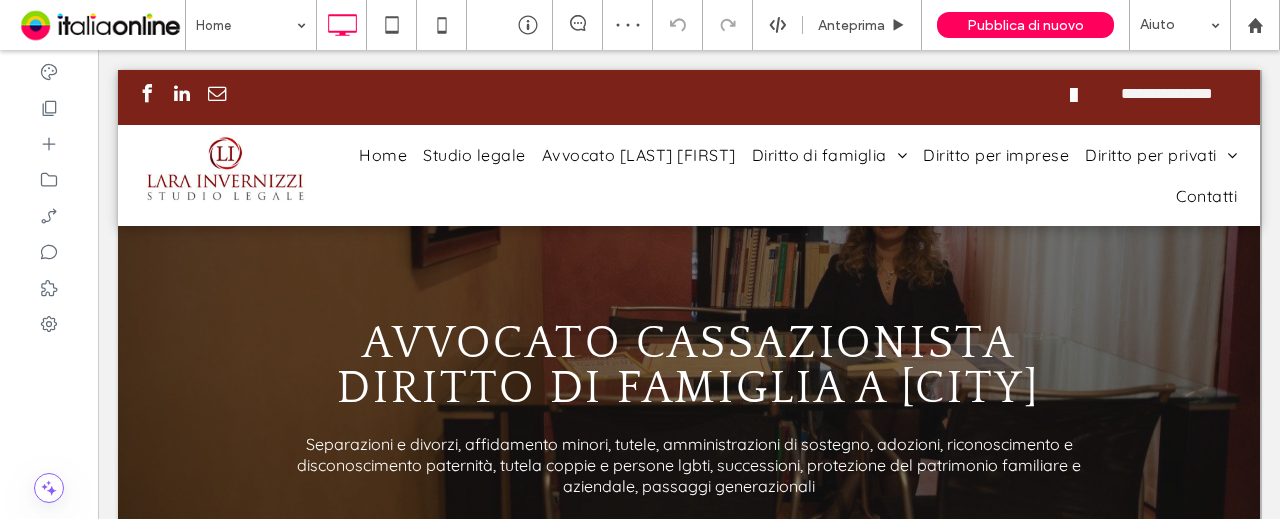 click at bounding box center [689, 389] 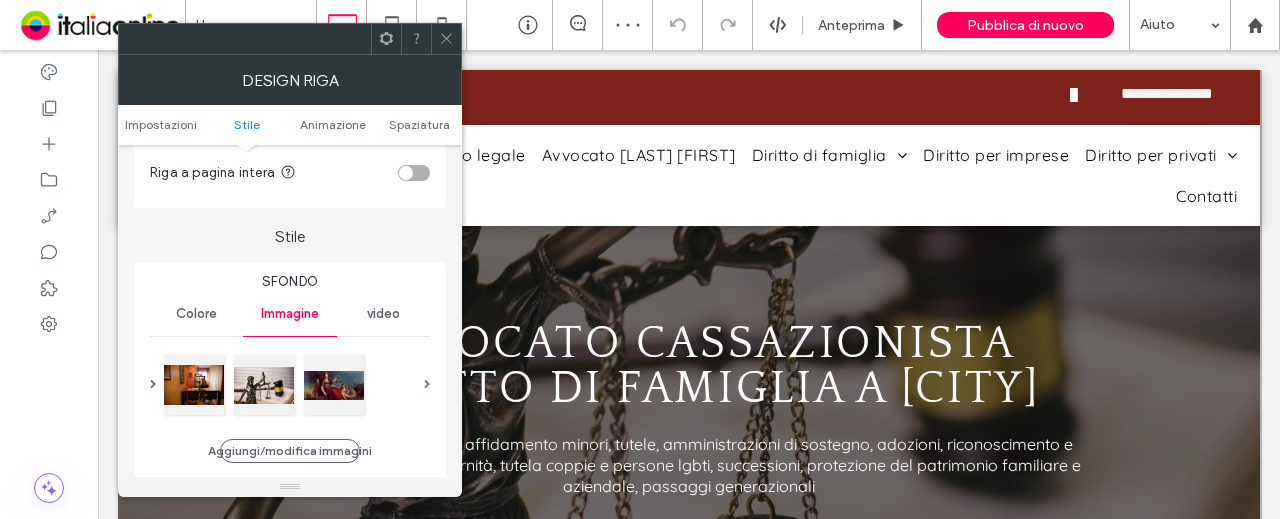 scroll, scrollTop: 300, scrollLeft: 0, axis: vertical 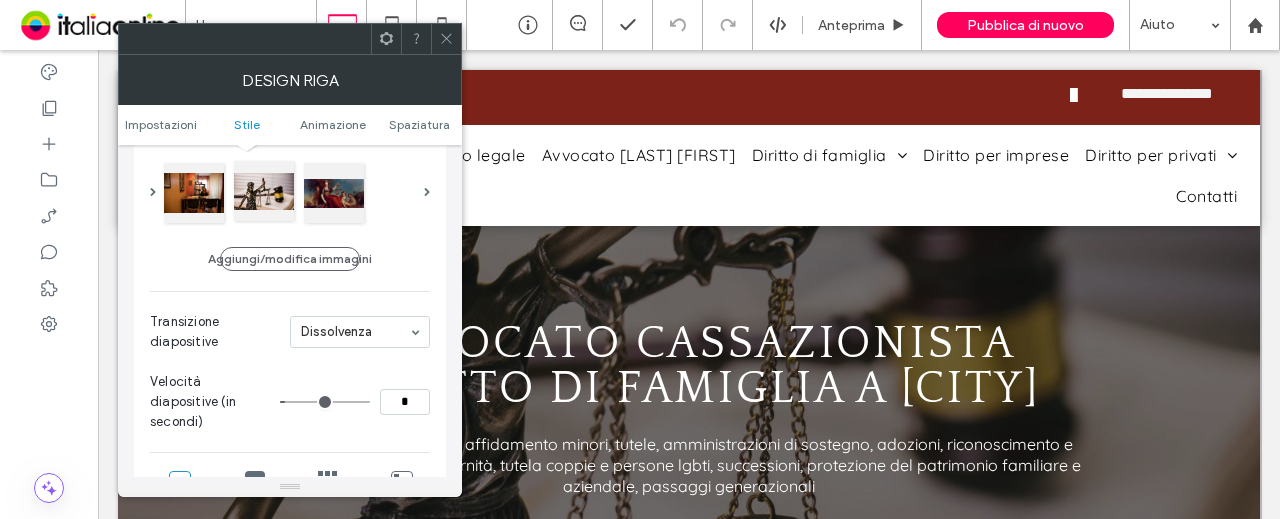 click at bounding box center [264, 191] 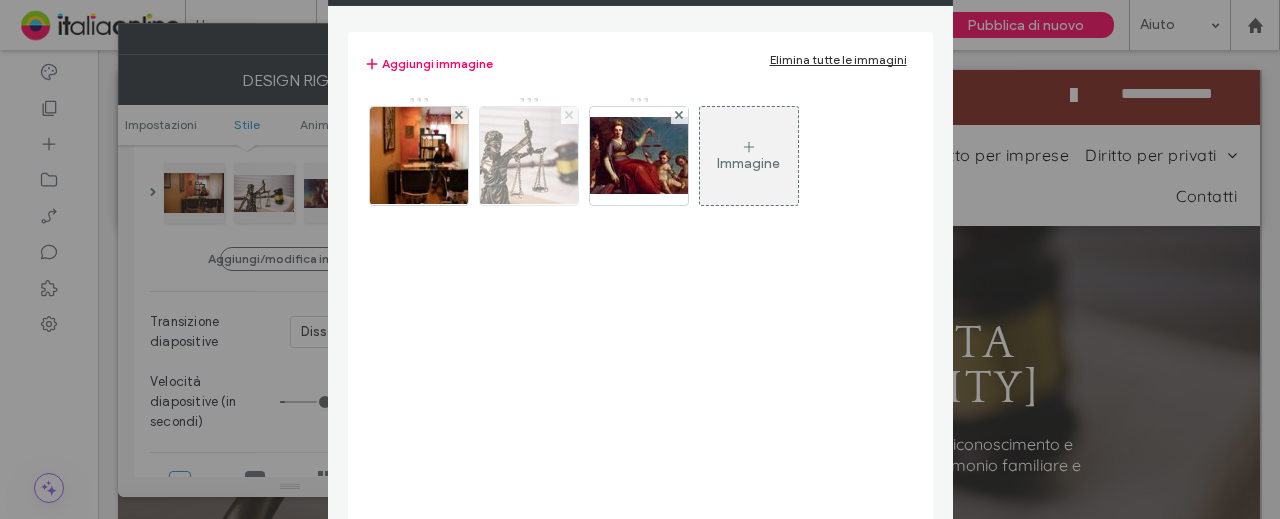 click 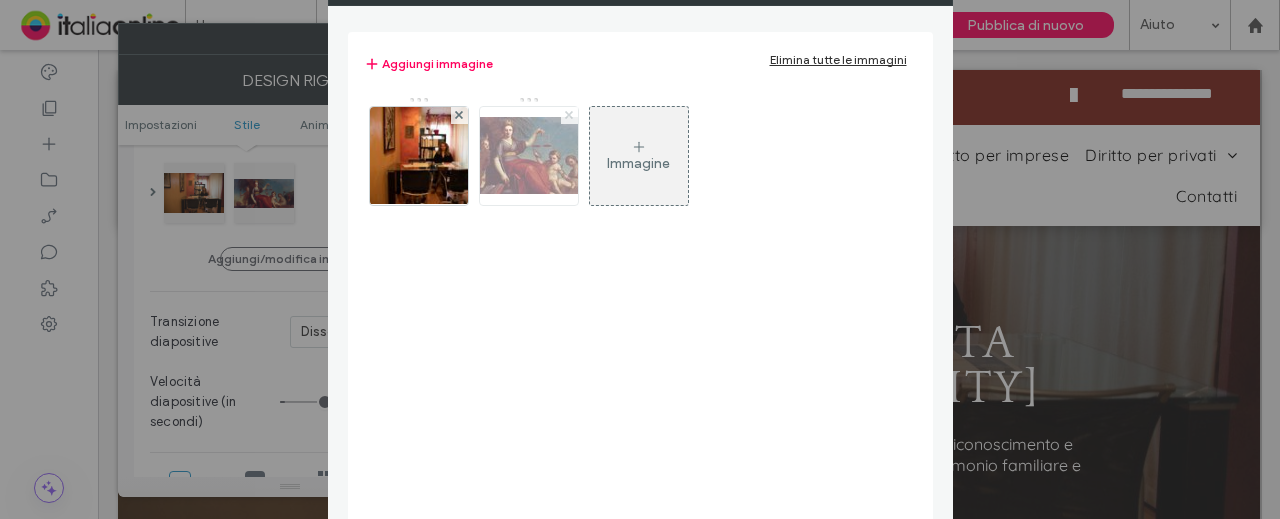 click 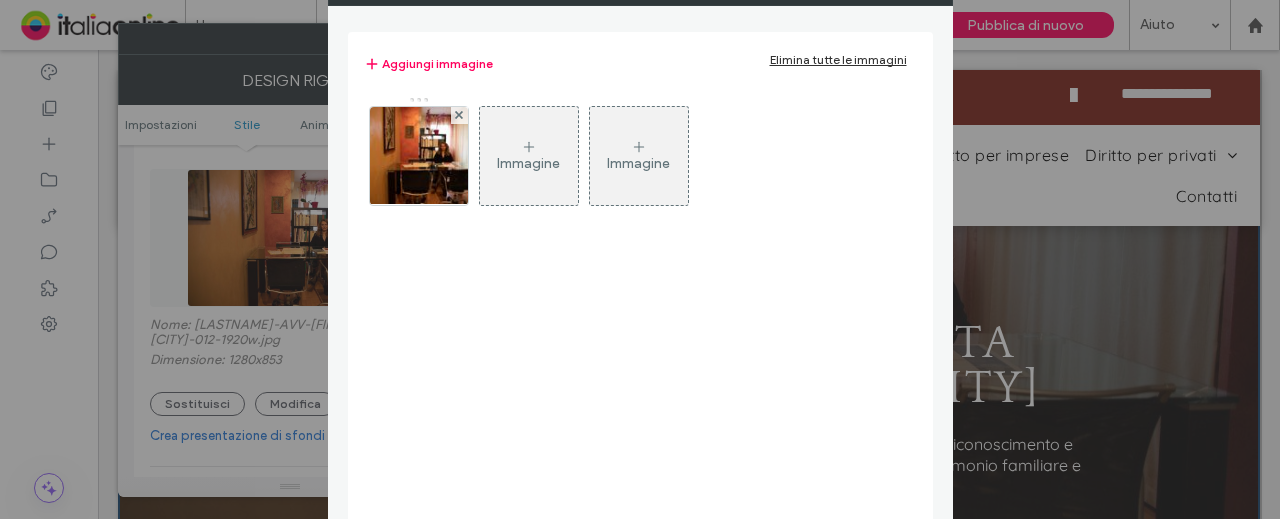 click at bounding box center (931, -10) 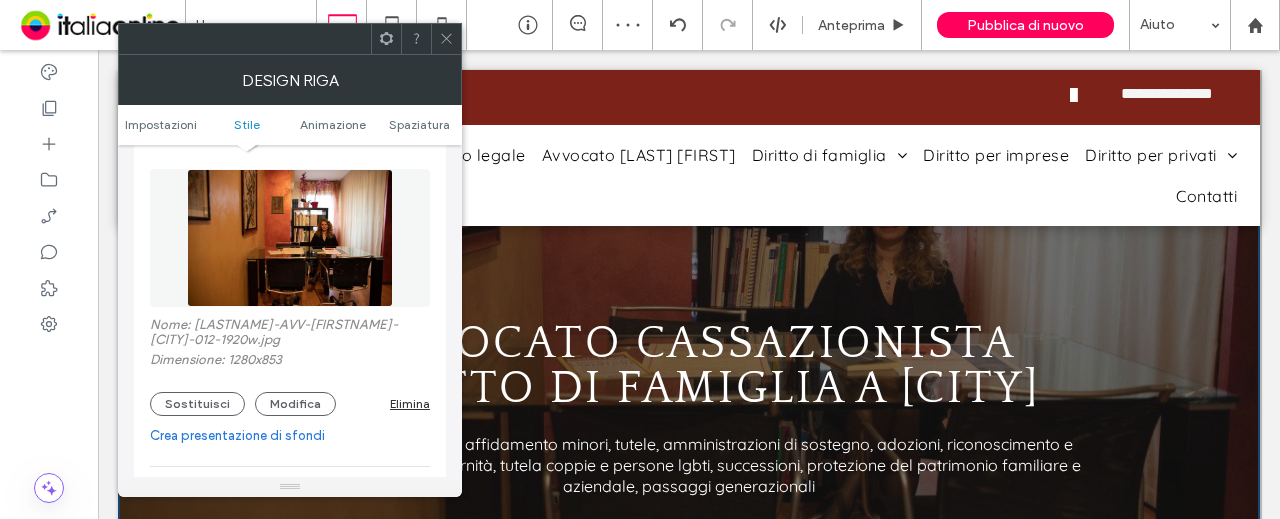 click 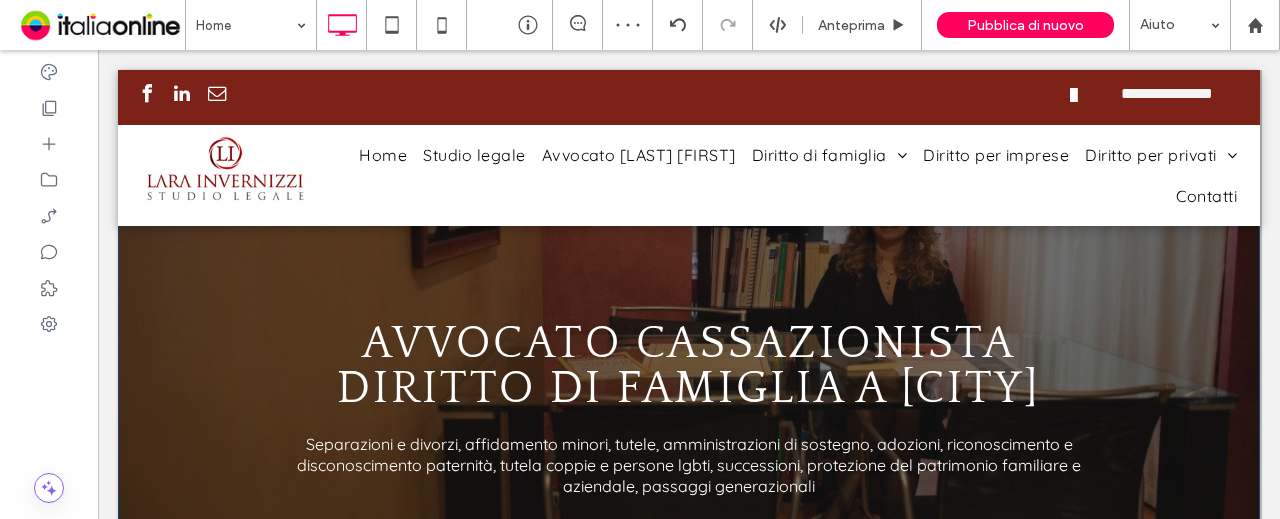 click on "Avvocato Cassazionista Diritto di Famiglia A [CITY]
Separazioni e divorzi, affidamento minori, tutele, amministrazioni di sostegno, adozioni, riconoscimento e disconoscimento paternità, tutela coppie e persone lgbti, successioni, protezione del patrimonio familiare e aziendale, passaggi generazionali
Click To Paste
Riga + Aggiungi sezione" at bounding box center [689, 389] 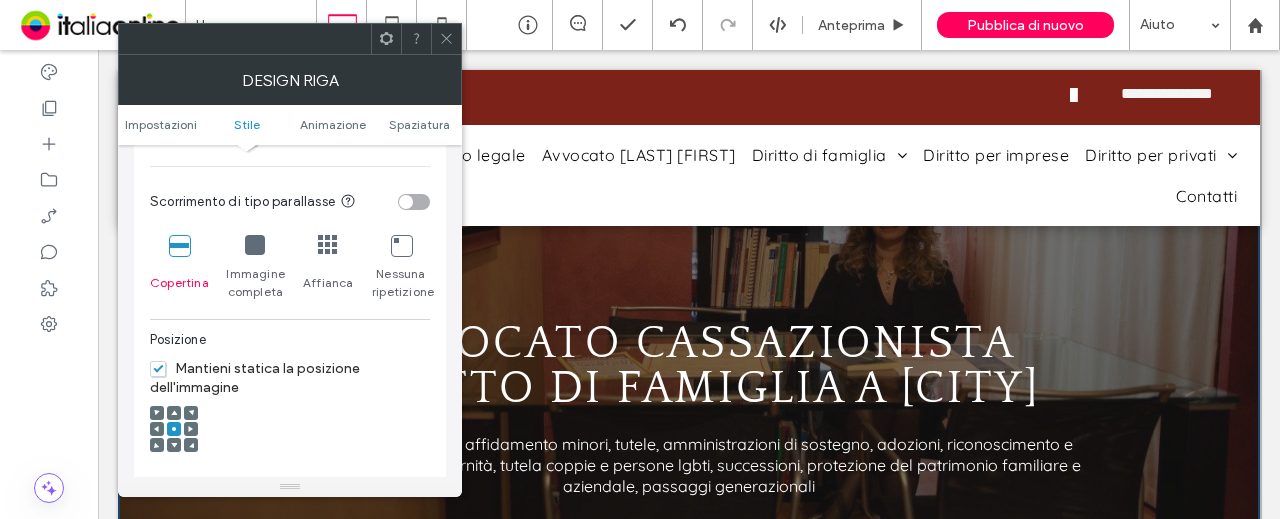scroll, scrollTop: 800, scrollLeft: 0, axis: vertical 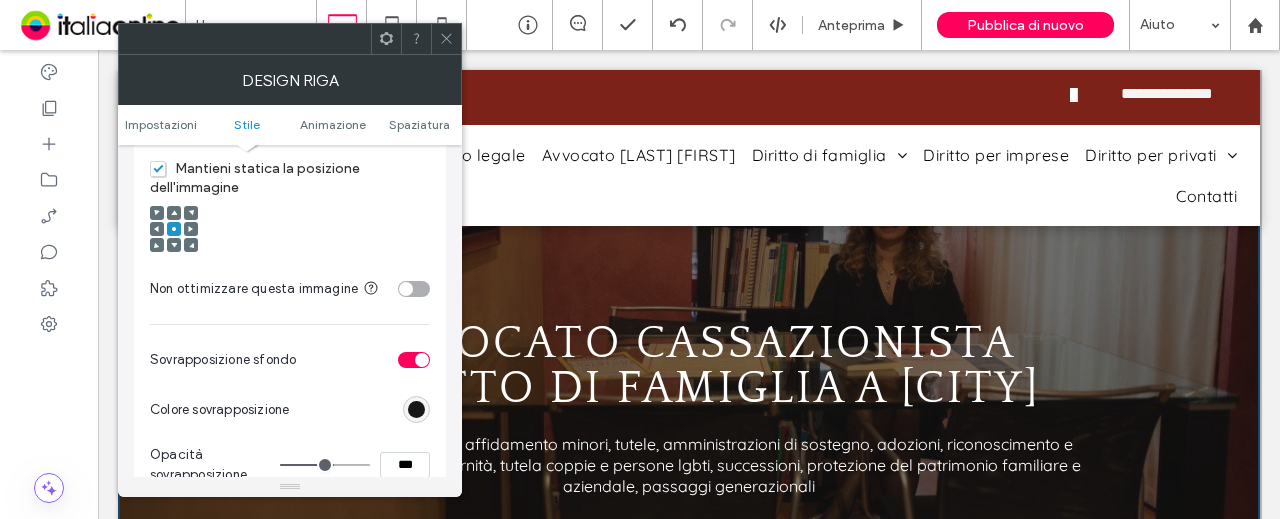 click on "Posizione Mantieni statica la posizione dell'immagine" at bounding box center [290, 197] 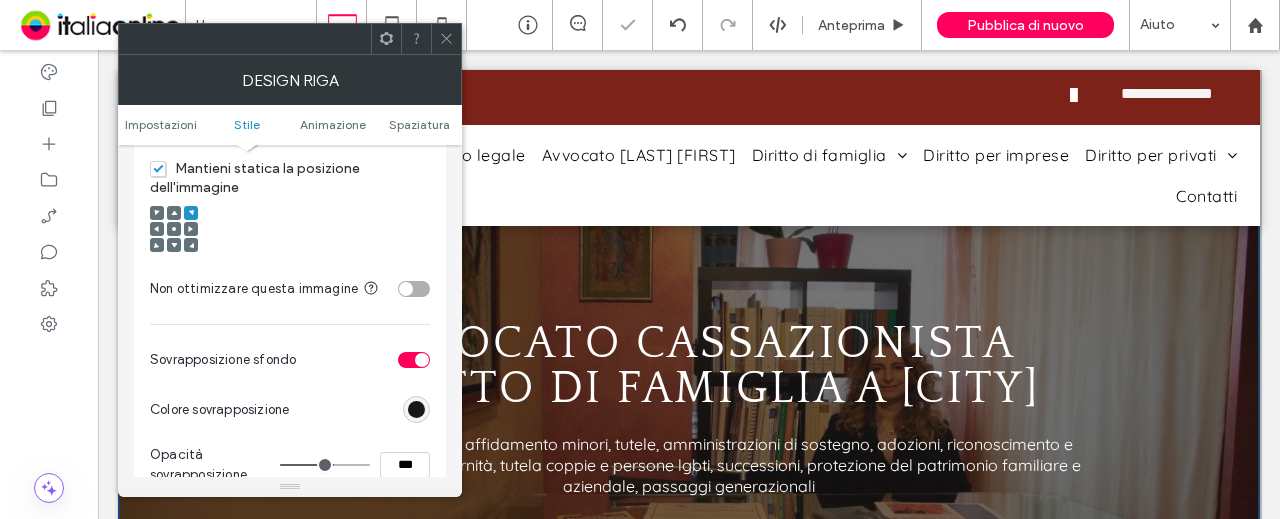 click at bounding box center (191, 229) 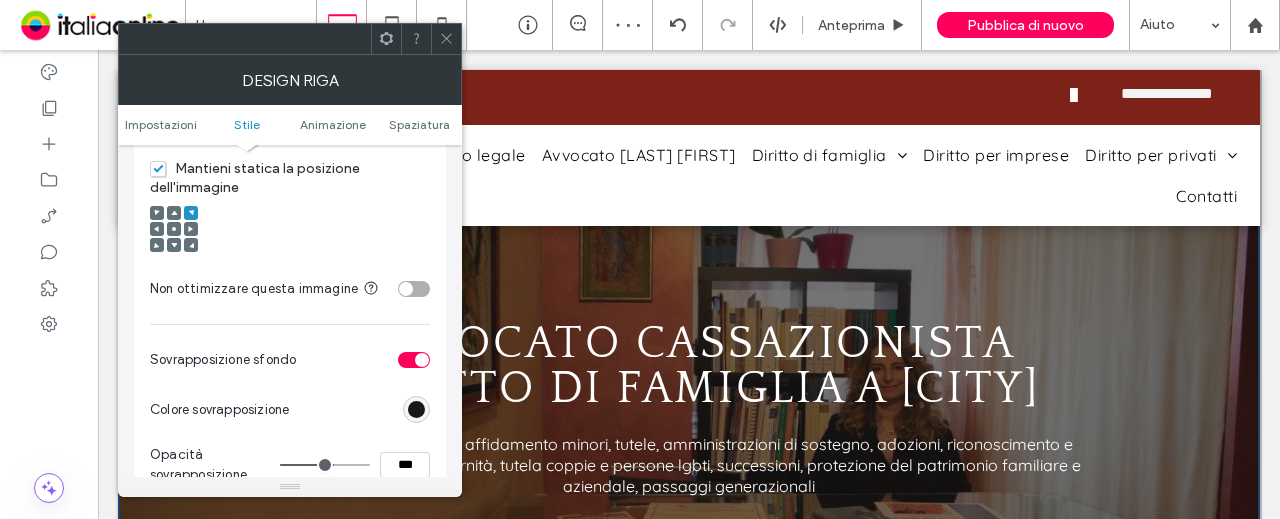 click 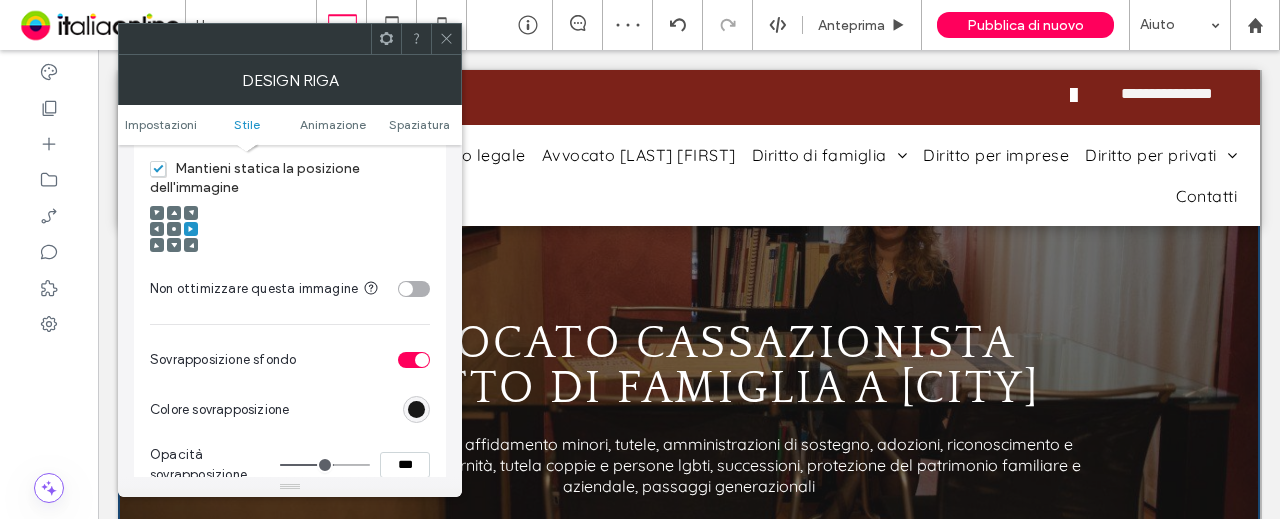 click 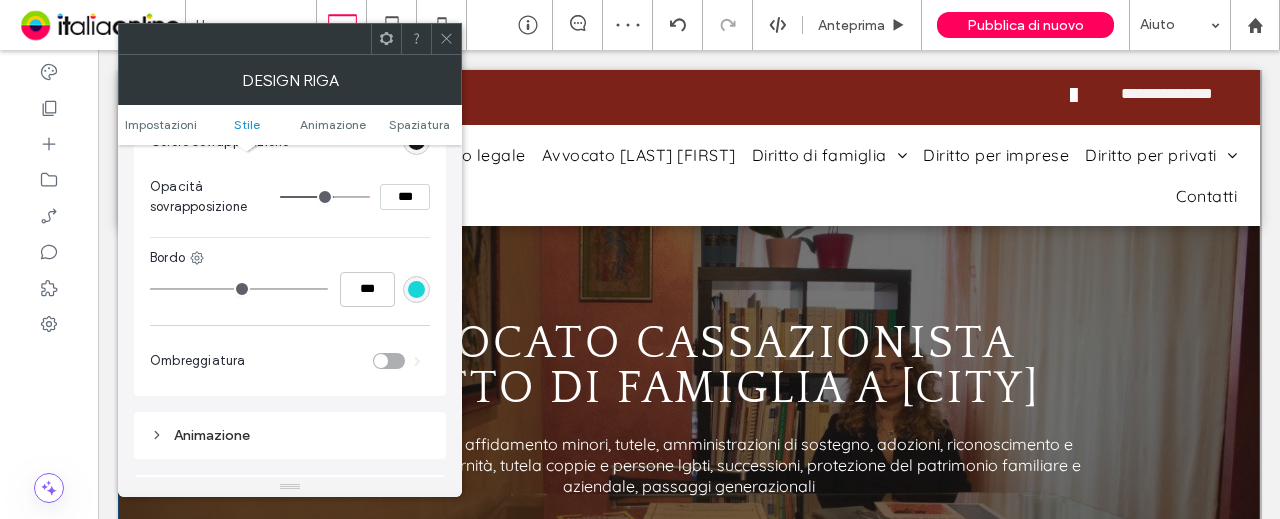 scroll, scrollTop: 1100, scrollLeft: 0, axis: vertical 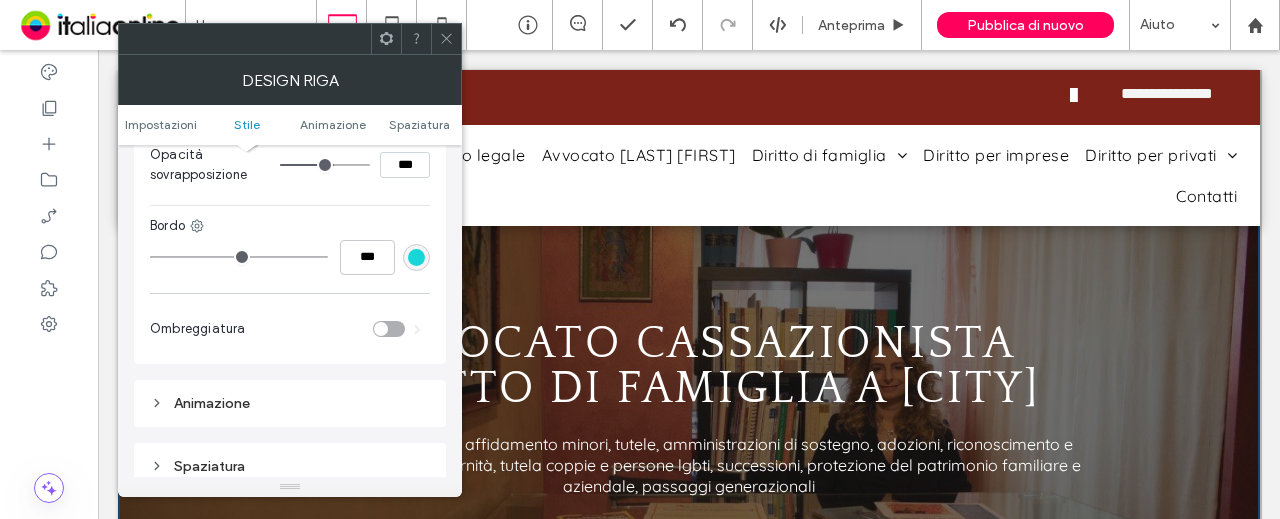 click at bounding box center (446, 39) 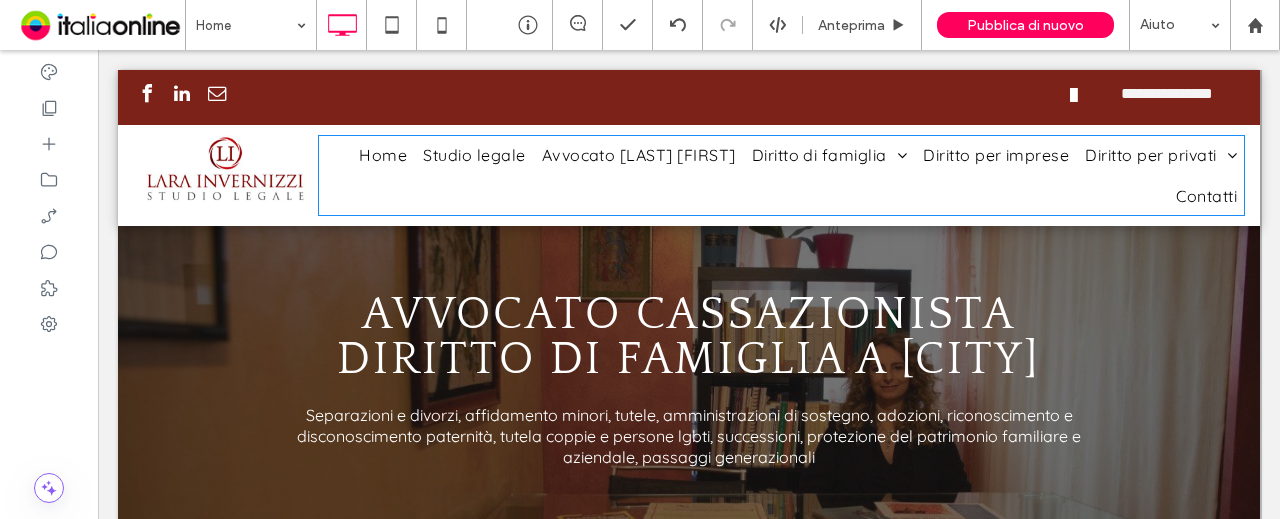 scroll, scrollTop: 0, scrollLeft: 0, axis: both 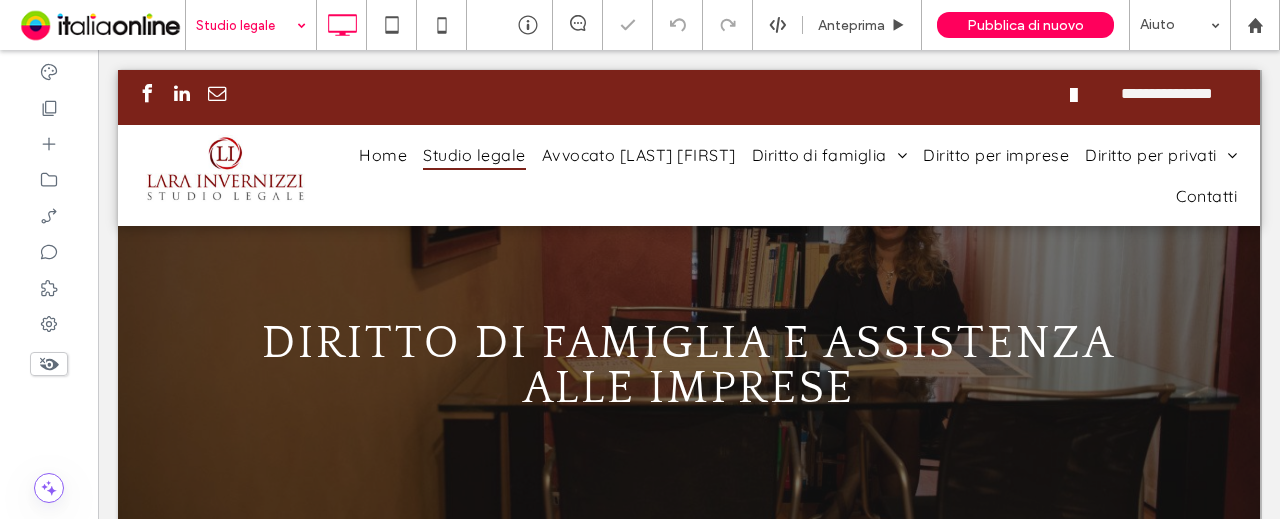click at bounding box center (689, 351) 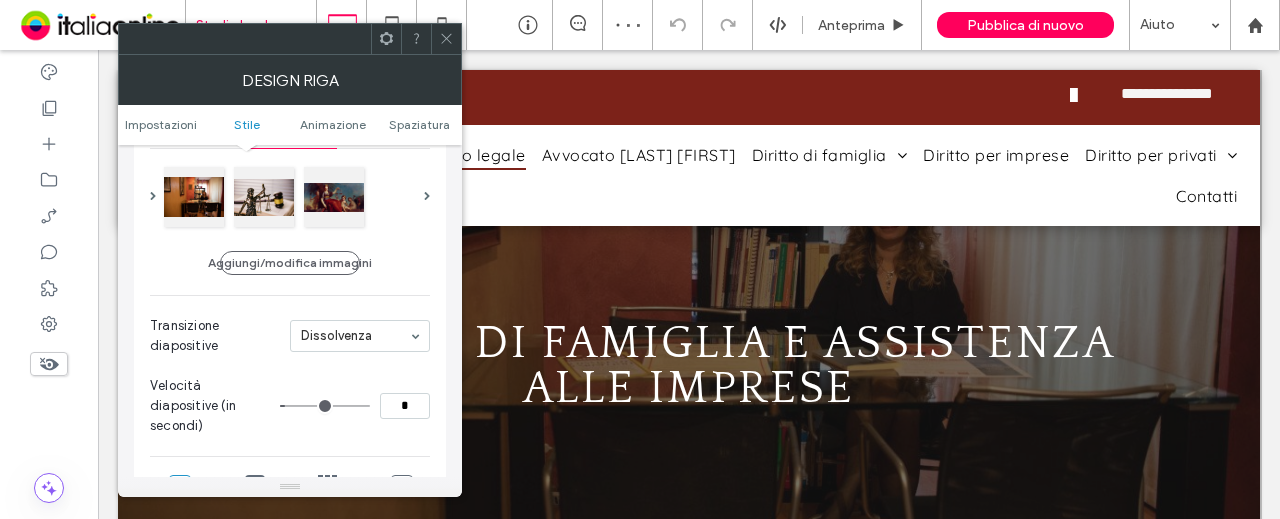 scroll, scrollTop: 300, scrollLeft: 0, axis: vertical 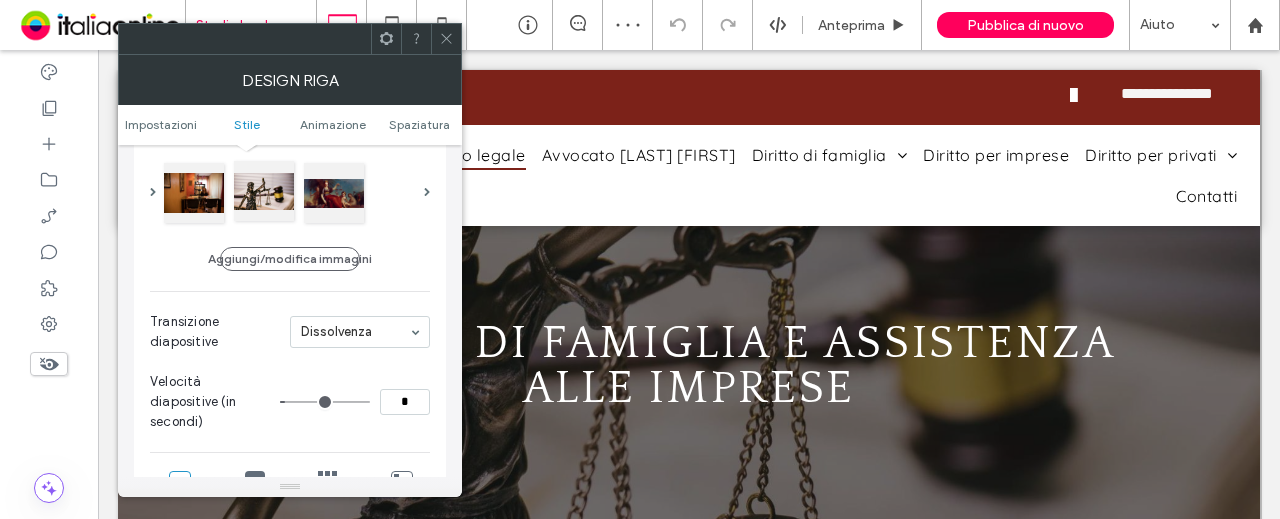 click at bounding box center (264, 191) 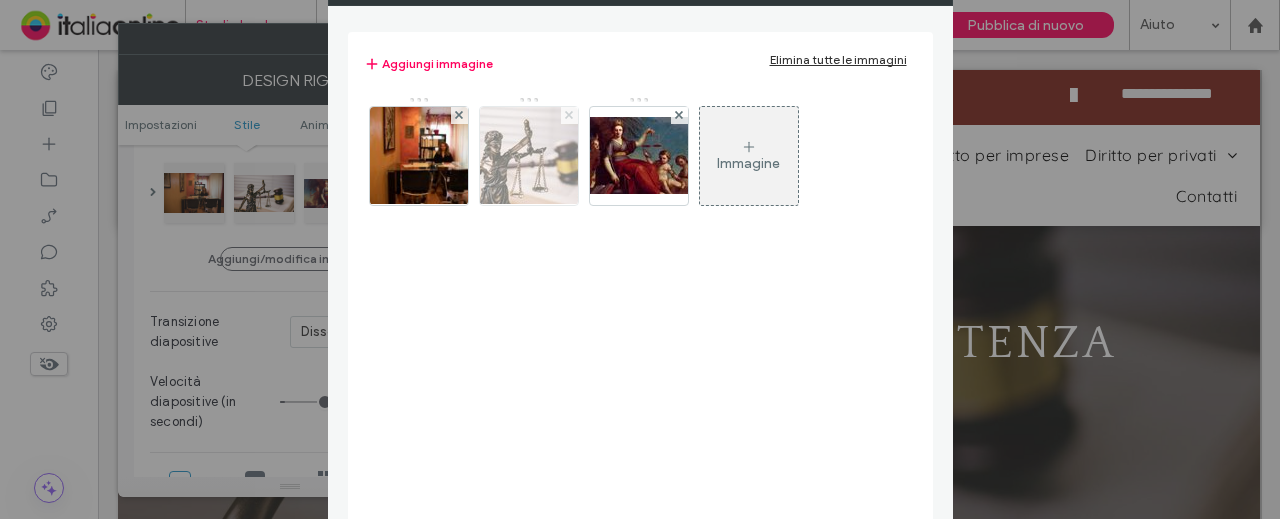 click 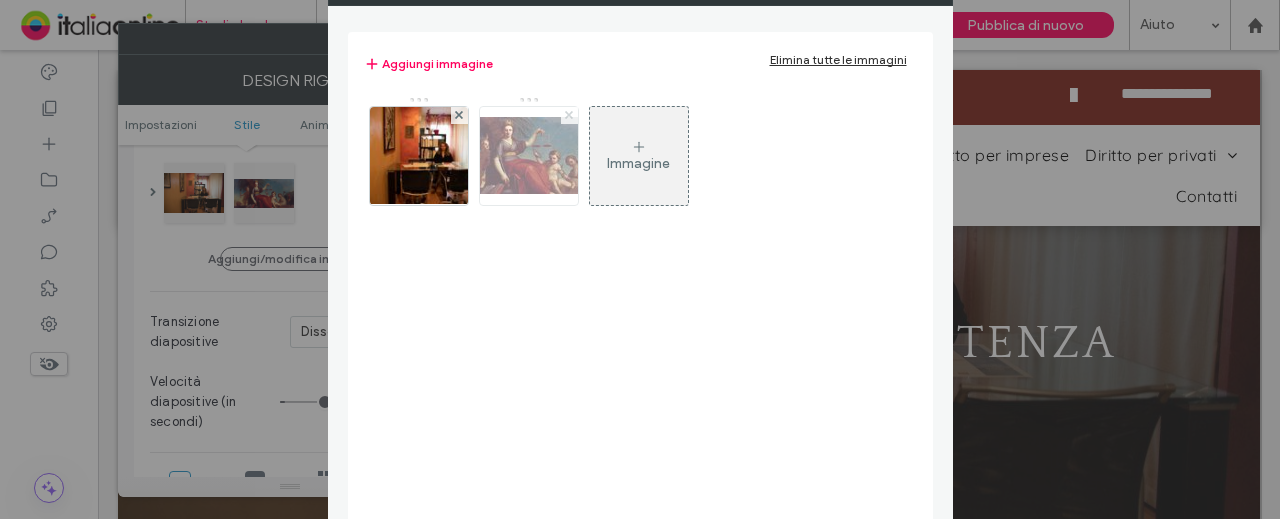 click 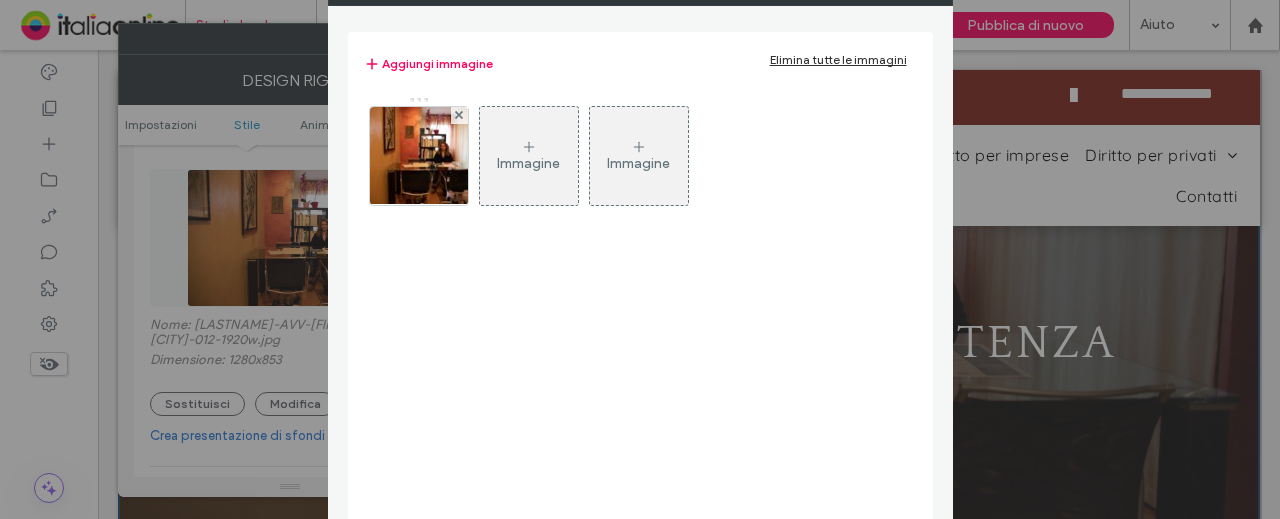 click on "Background Gallery Aggiungi immagine Elimina tutte le immagini Immagine Immagine" at bounding box center (640, 259) 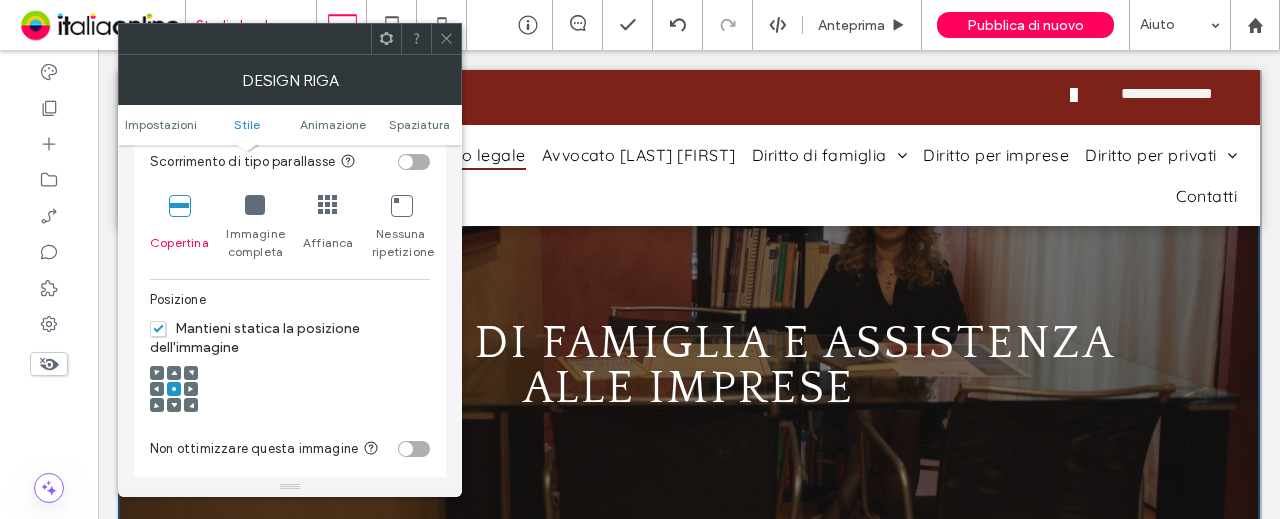 scroll, scrollTop: 700, scrollLeft: 0, axis: vertical 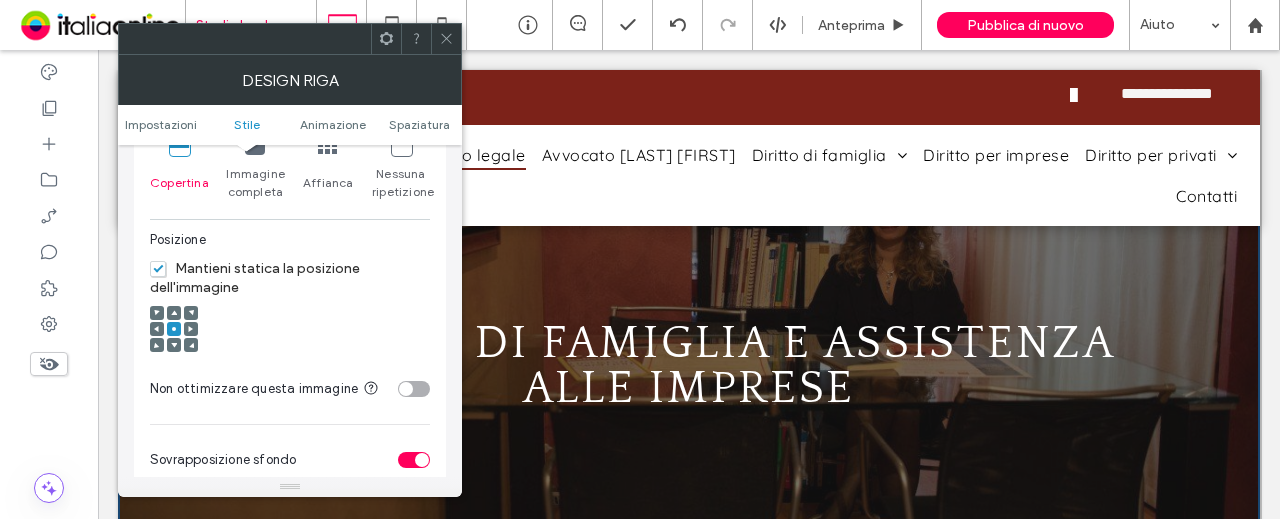 click at bounding box center [191, 313] 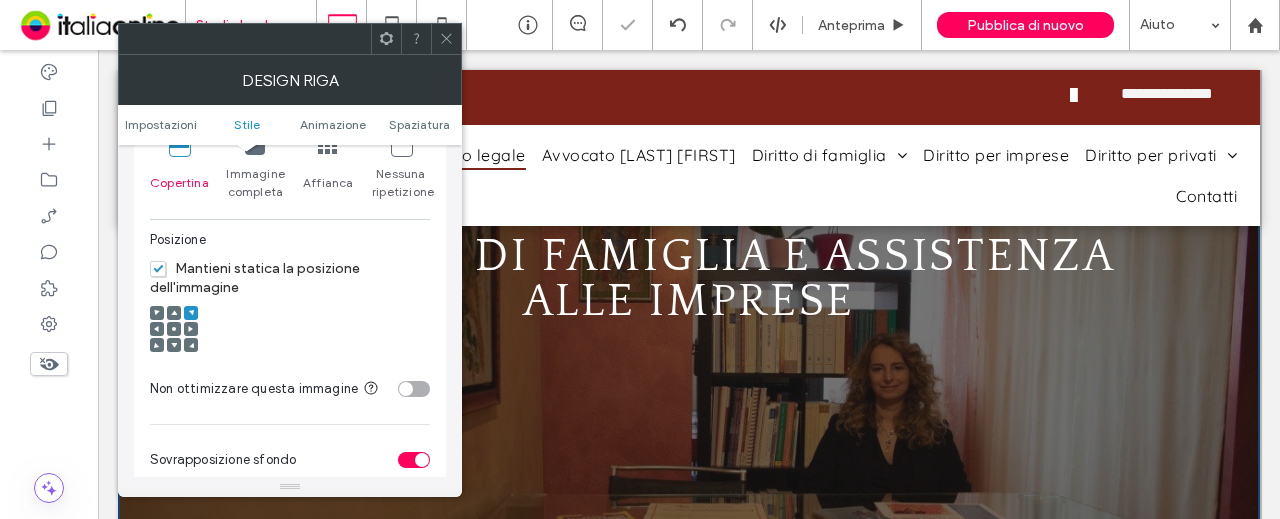 scroll, scrollTop: 0, scrollLeft: 0, axis: both 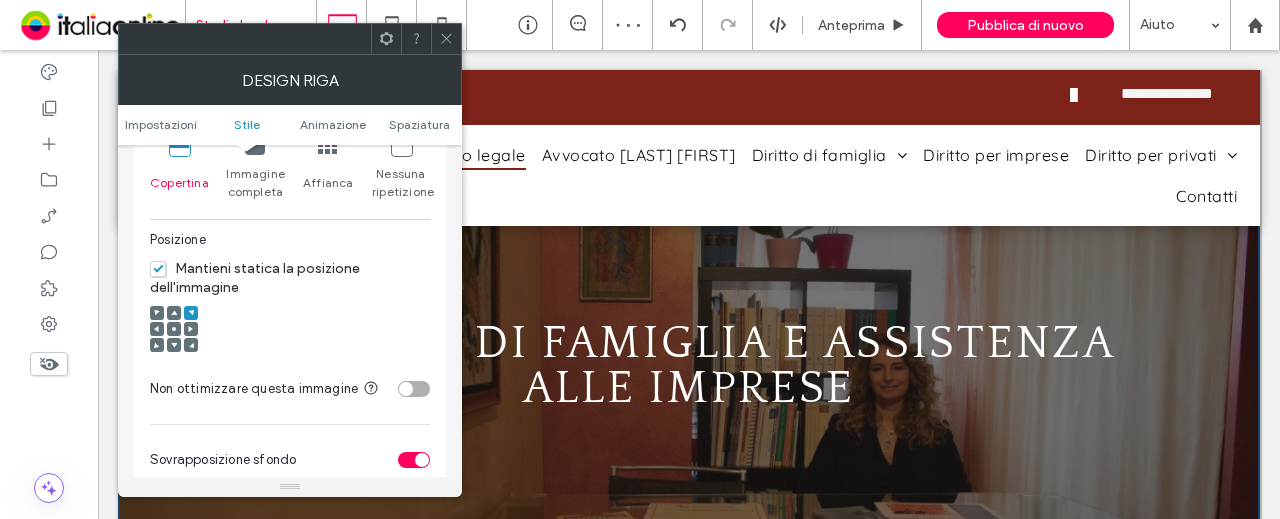 click 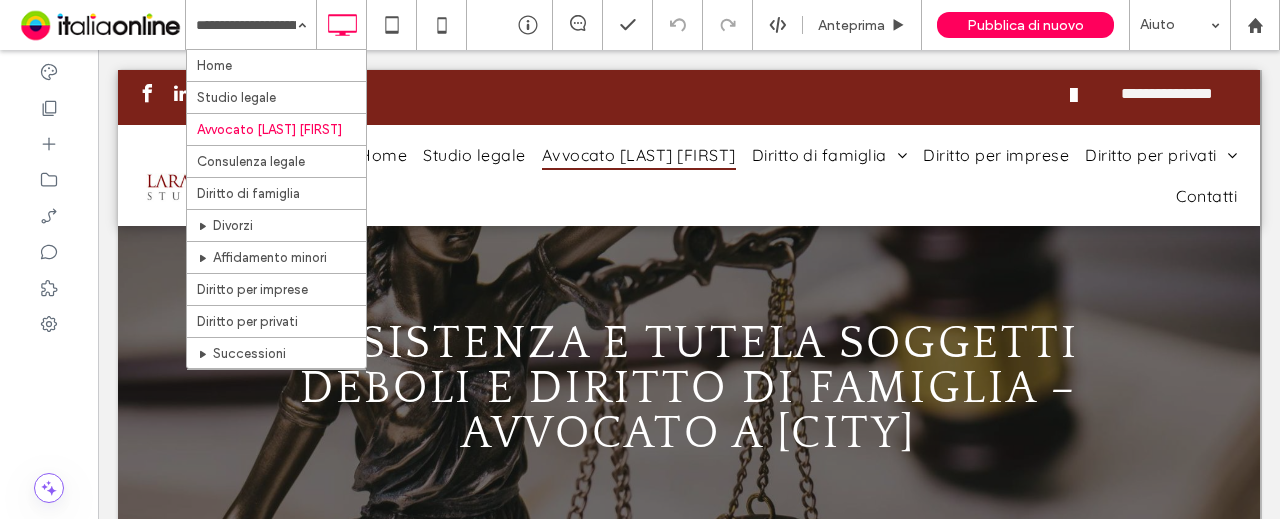 scroll, scrollTop: 0, scrollLeft: 0, axis: both 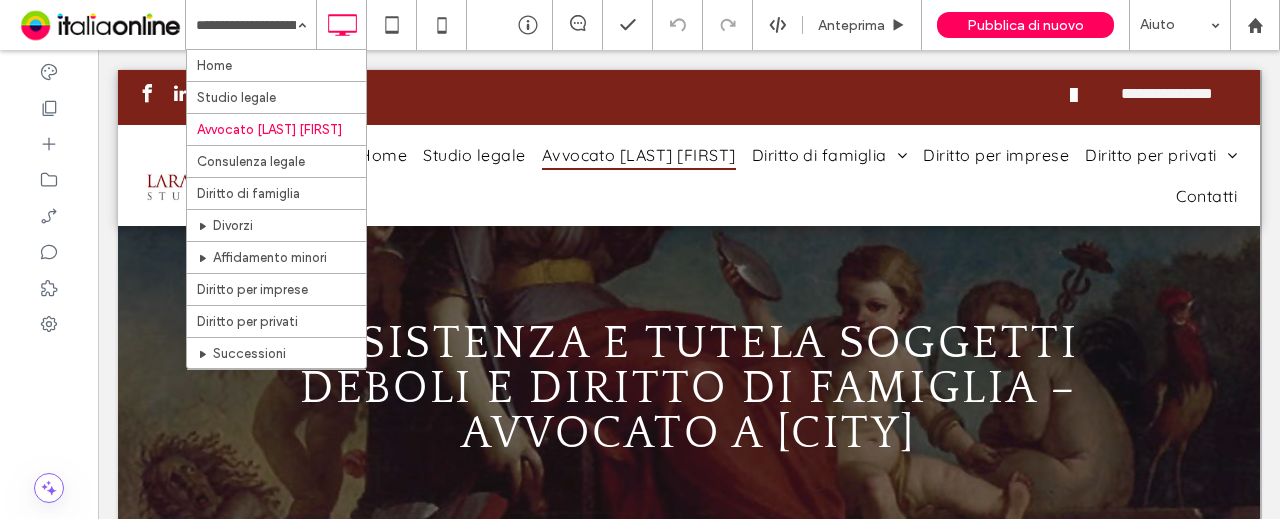 click at bounding box center [689, 373] 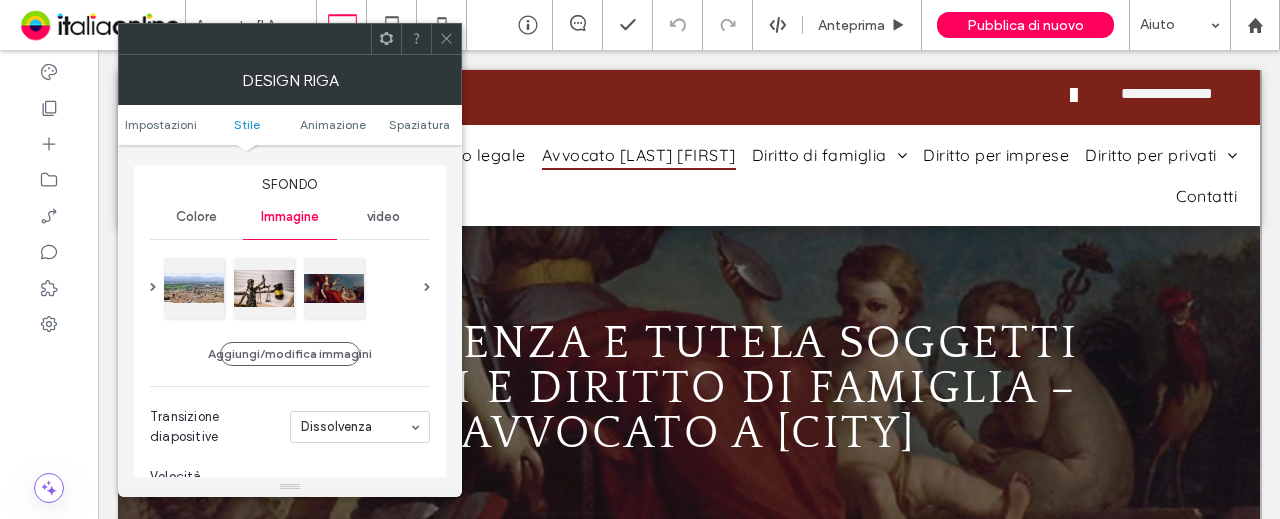 scroll, scrollTop: 200, scrollLeft: 0, axis: vertical 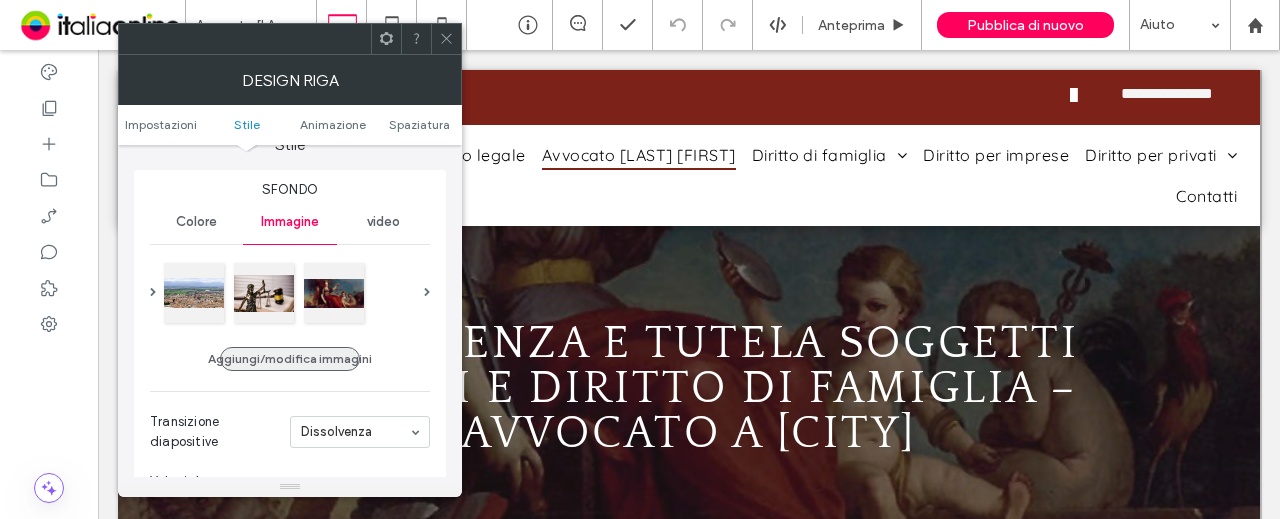 click on "Aggiungi/modifica immagini" at bounding box center (290, 359) 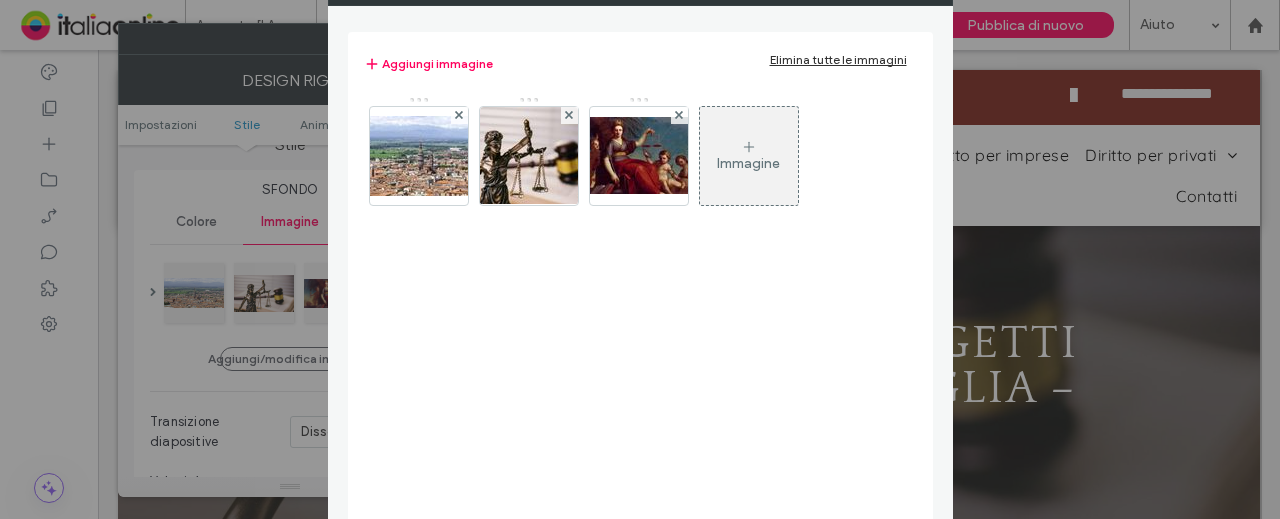 click on "Immagine" at bounding box center [749, 156] 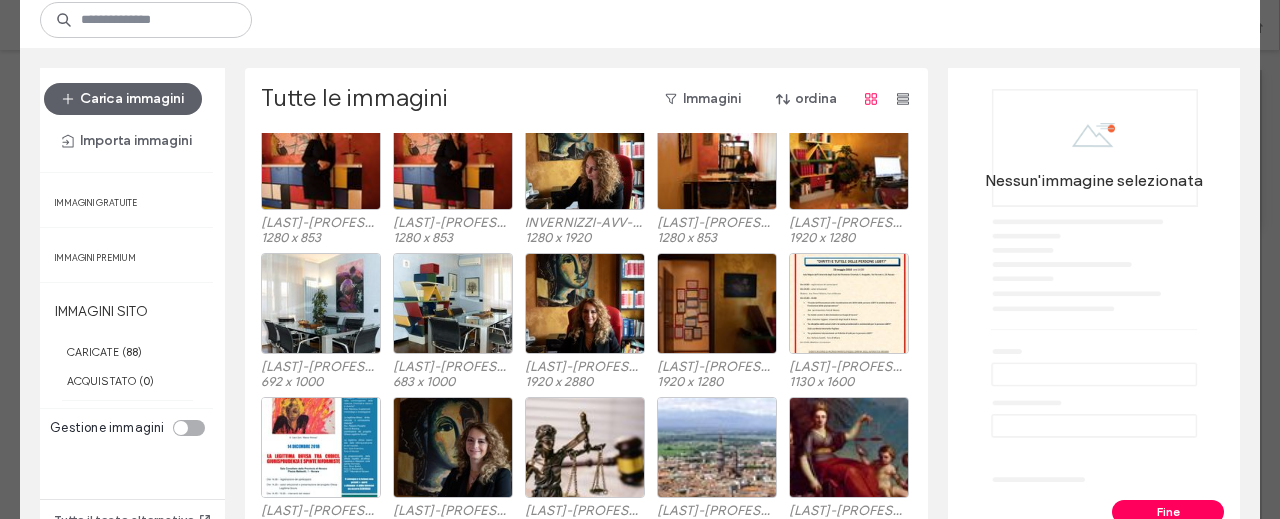 scroll, scrollTop: 1448, scrollLeft: 0, axis: vertical 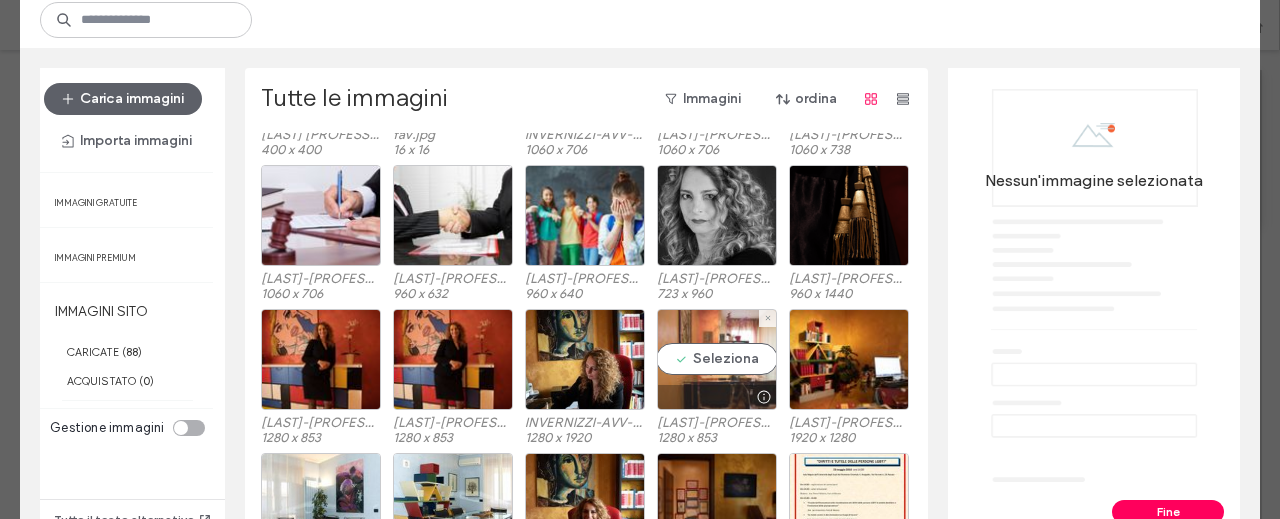 click on "Seleziona" at bounding box center [717, 359] 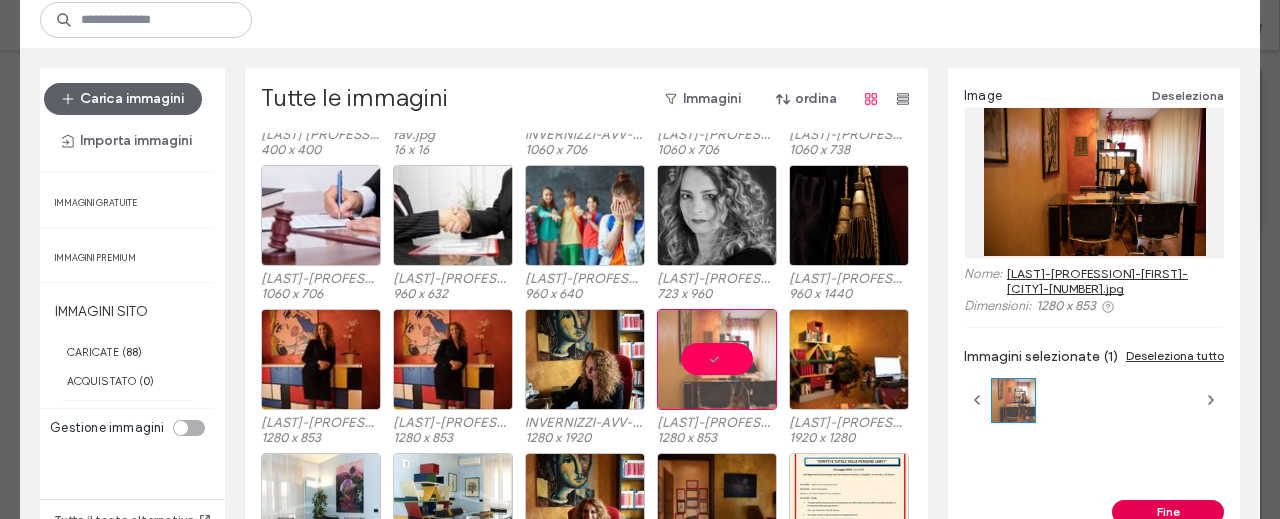 click on "Fine" at bounding box center [1168, 512] 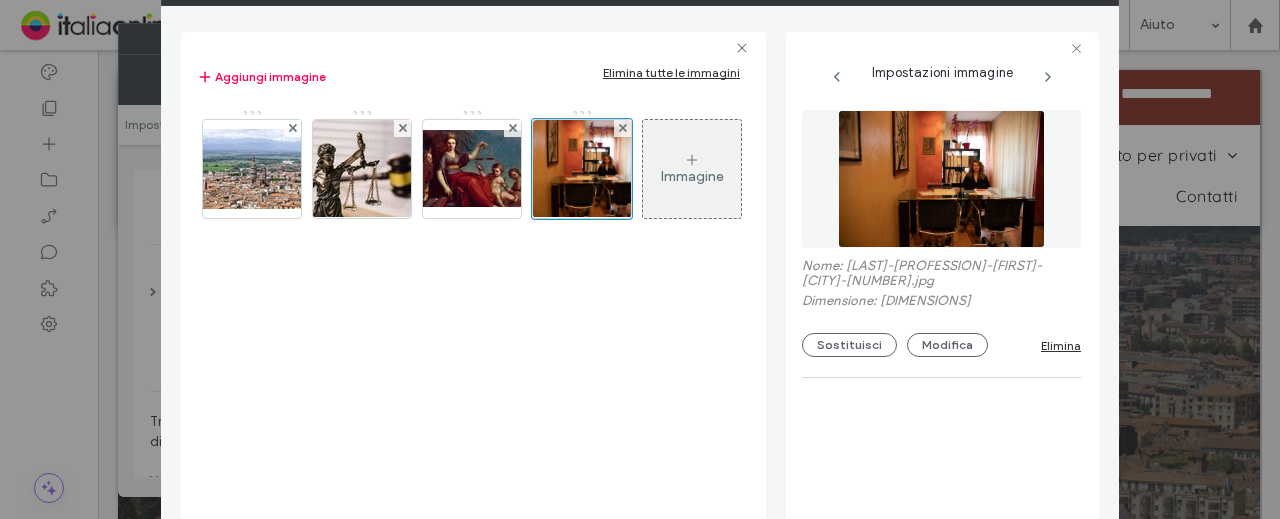 click at bounding box center [1098, -10] 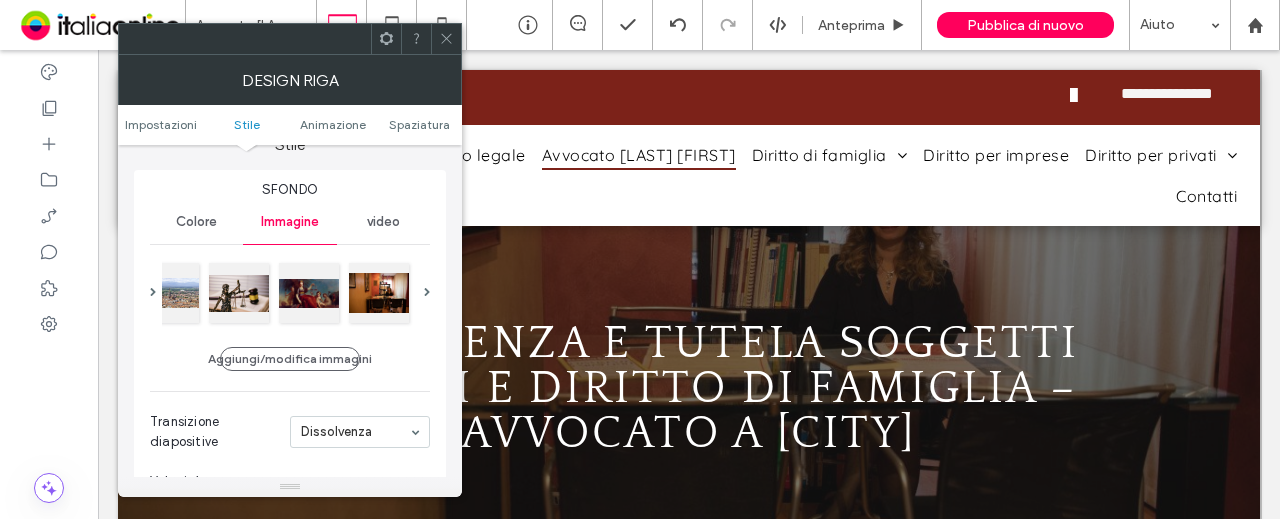 click 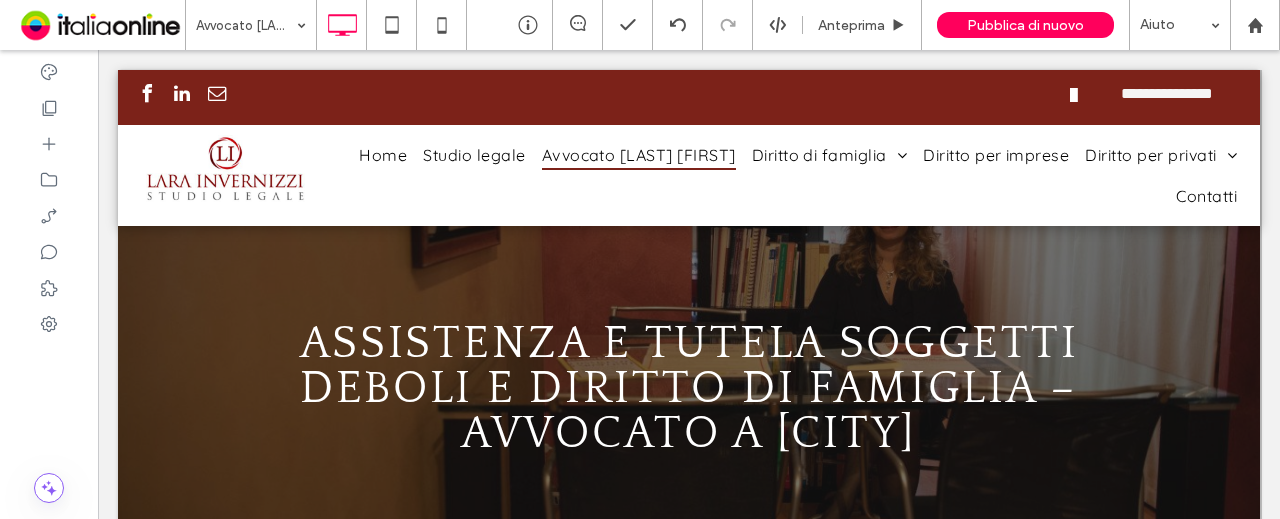 click at bounding box center (689, 373) 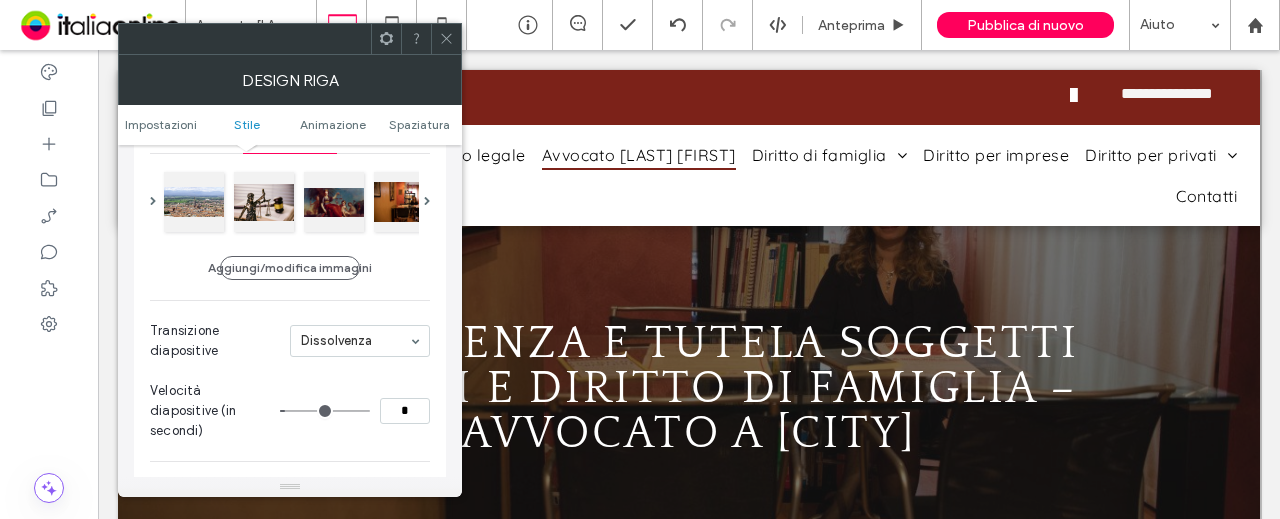 scroll, scrollTop: 300, scrollLeft: 0, axis: vertical 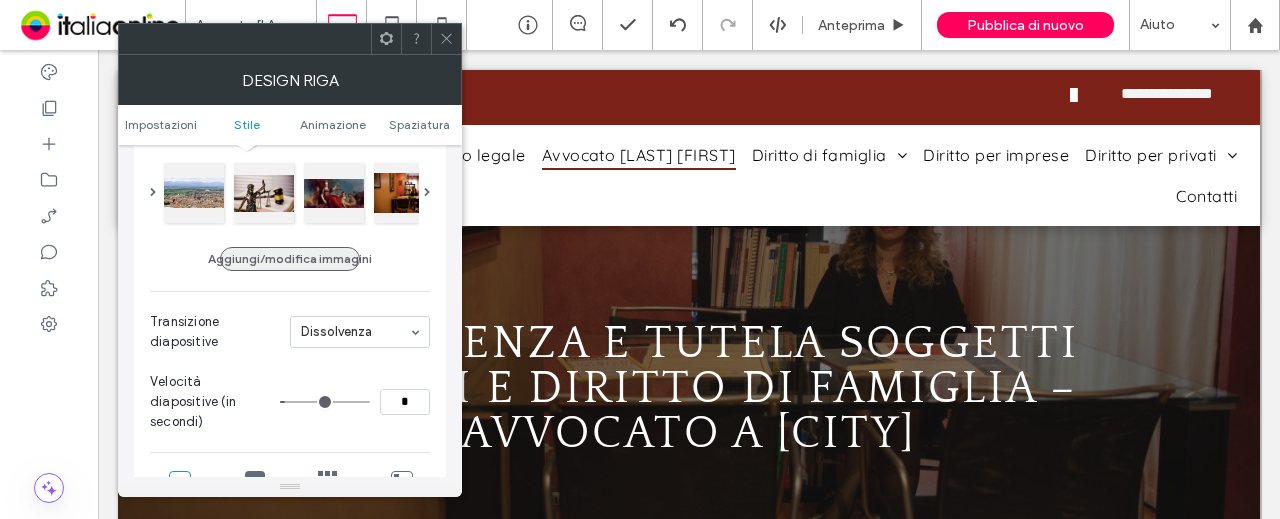 click on "Aggiungi/modifica immagini" at bounding box center (290, 259) 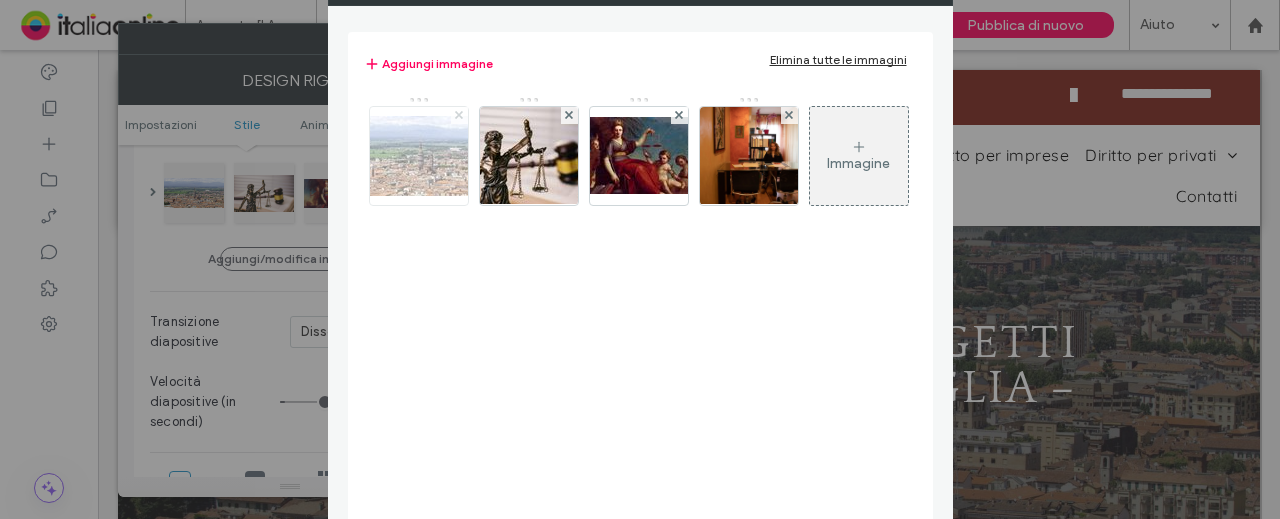 click 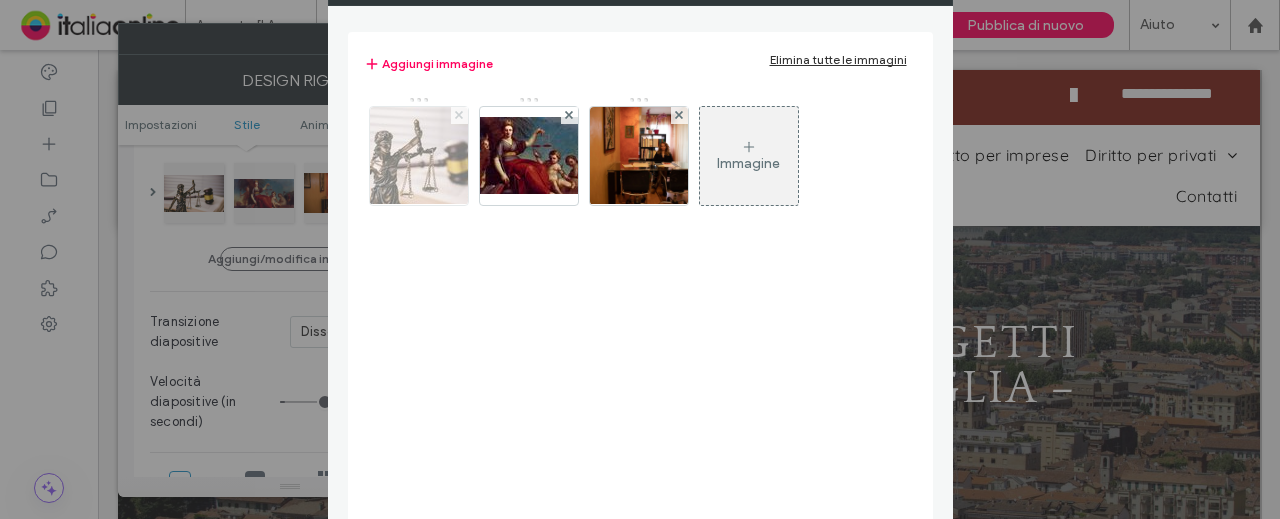 click 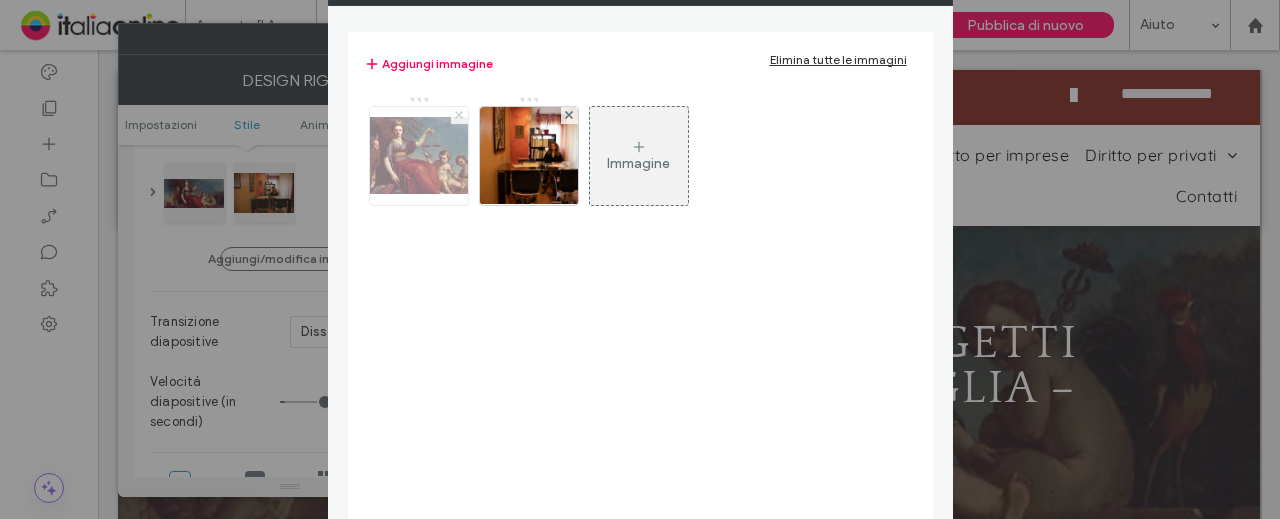 click 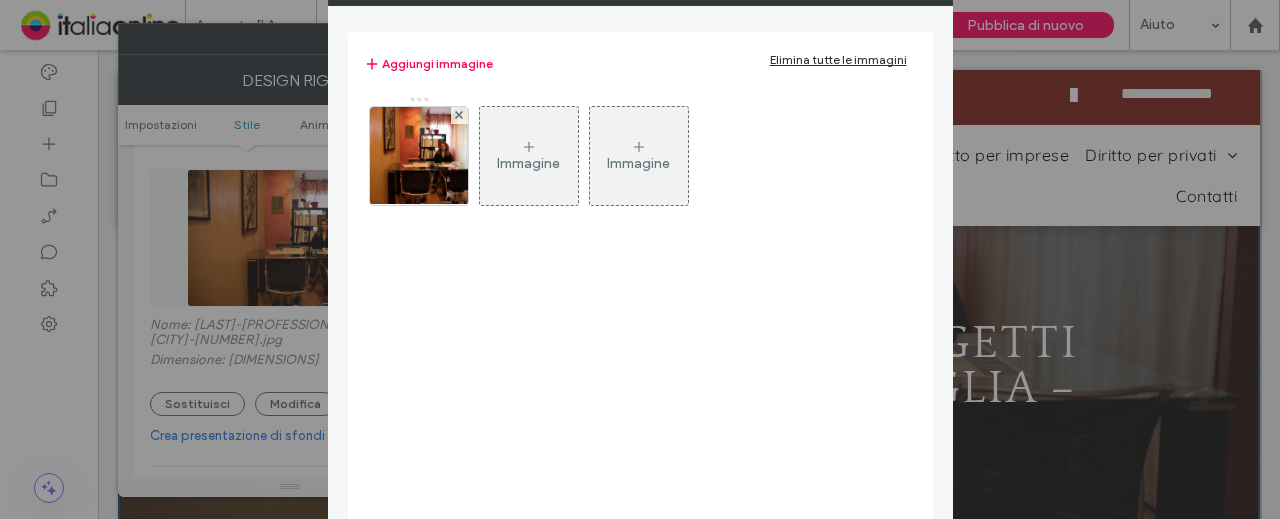 click at bounding box center [931, -10] 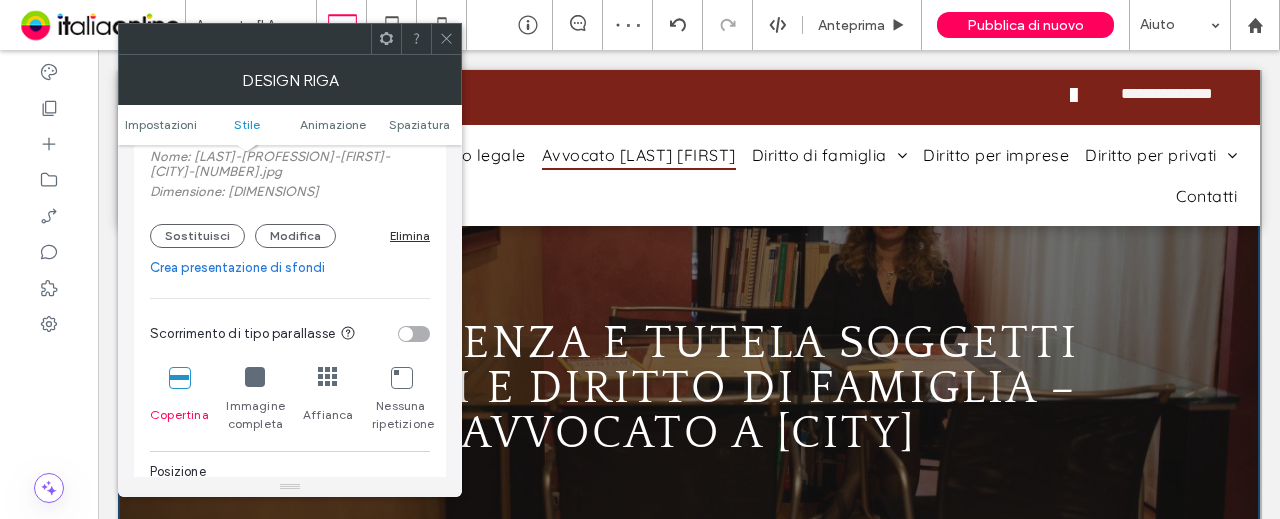 scroll, scrollTop: 600, scrollLeft: 0, axis: vertical 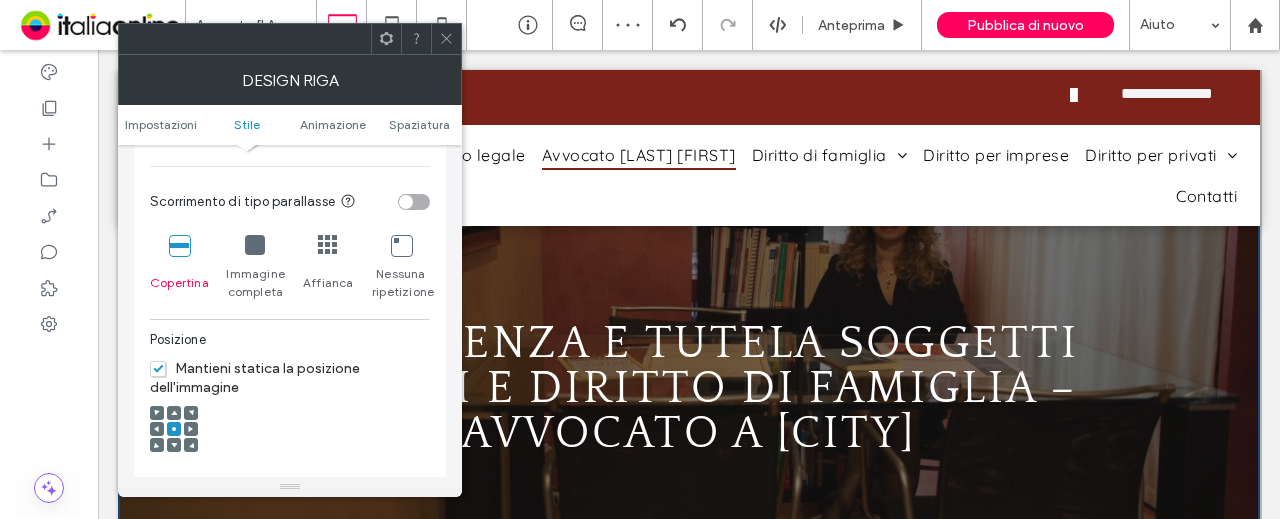 click on "Posizione Mantieni statica la posizione dell'immagine" at bounding box center (290, 397) 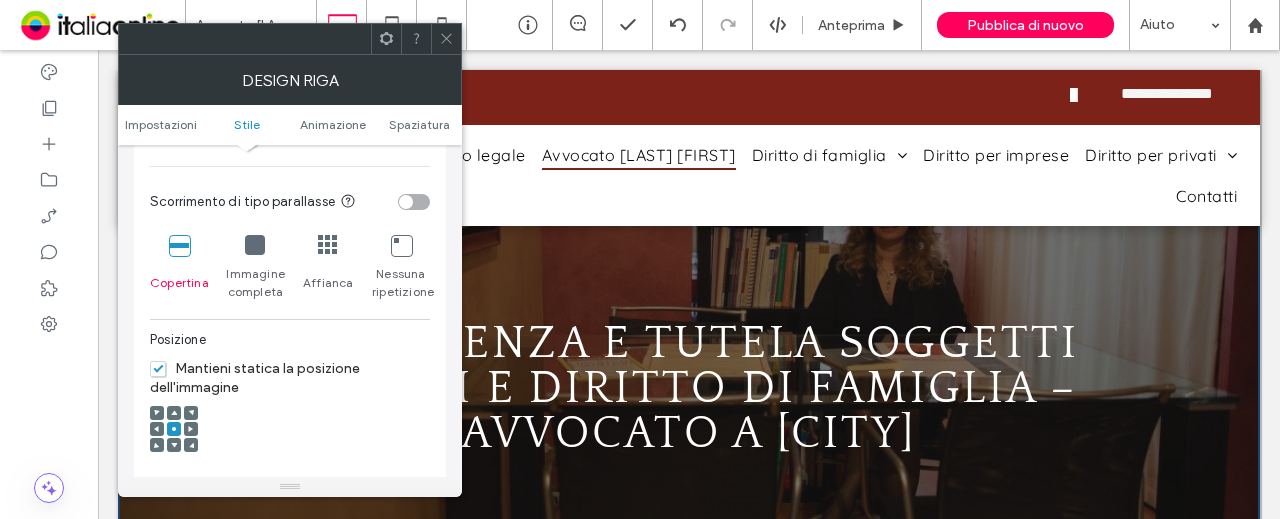 click at bounding box center (191, 413) 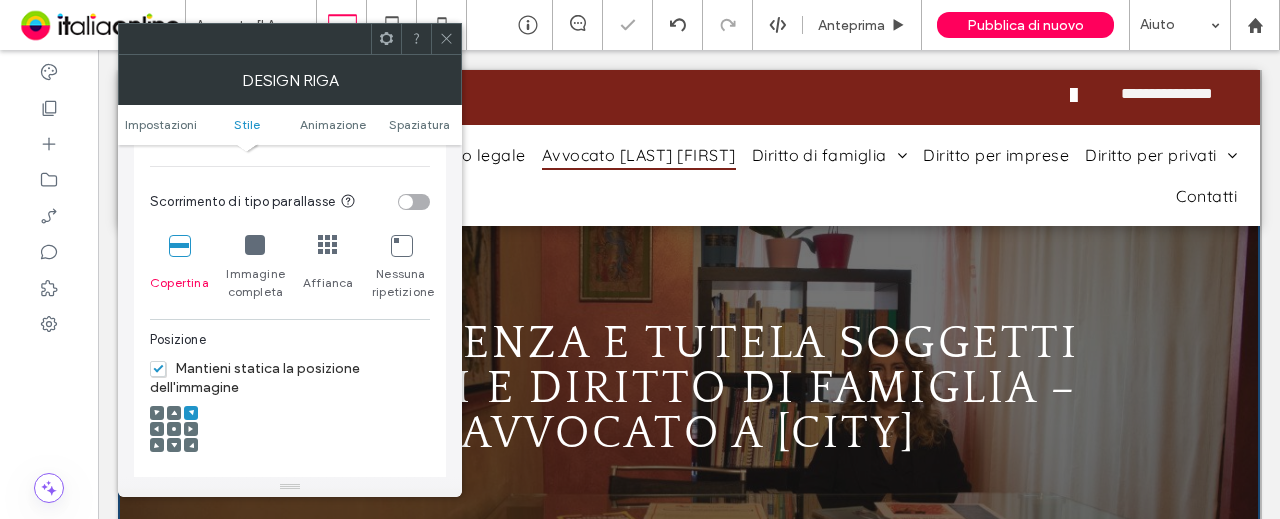drag, startPoint x: 448, startPoint y: 39, endPoint x: 453, endPoint y: 67, distance: 28.442924 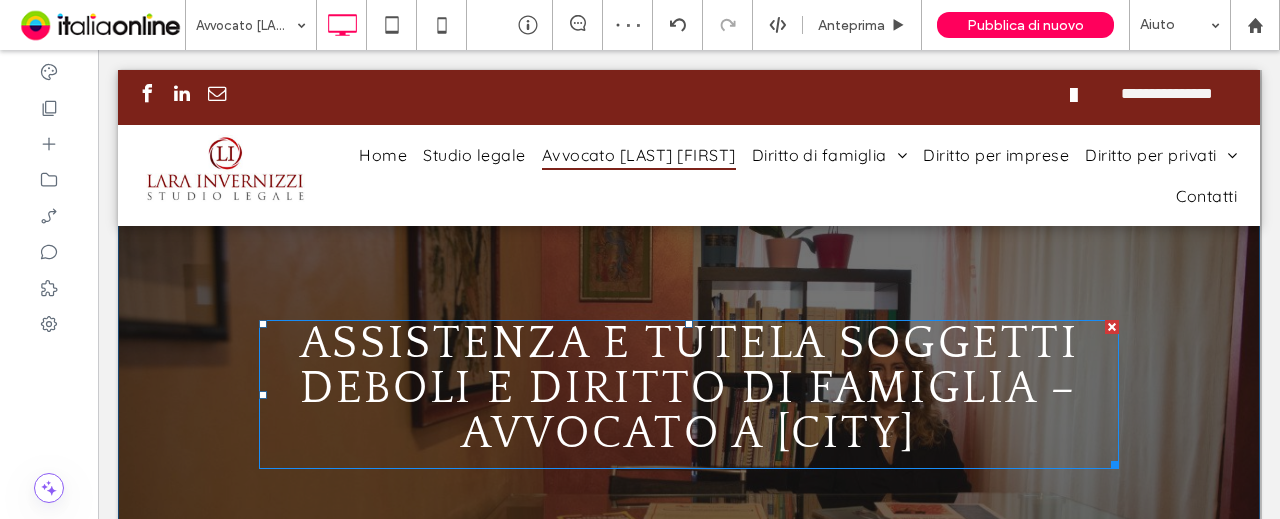 click on "Assistenza e tutela soggetti deboli e diritto di famiglia – Avvocato a [CITY]" at bounding box center (689, 389) 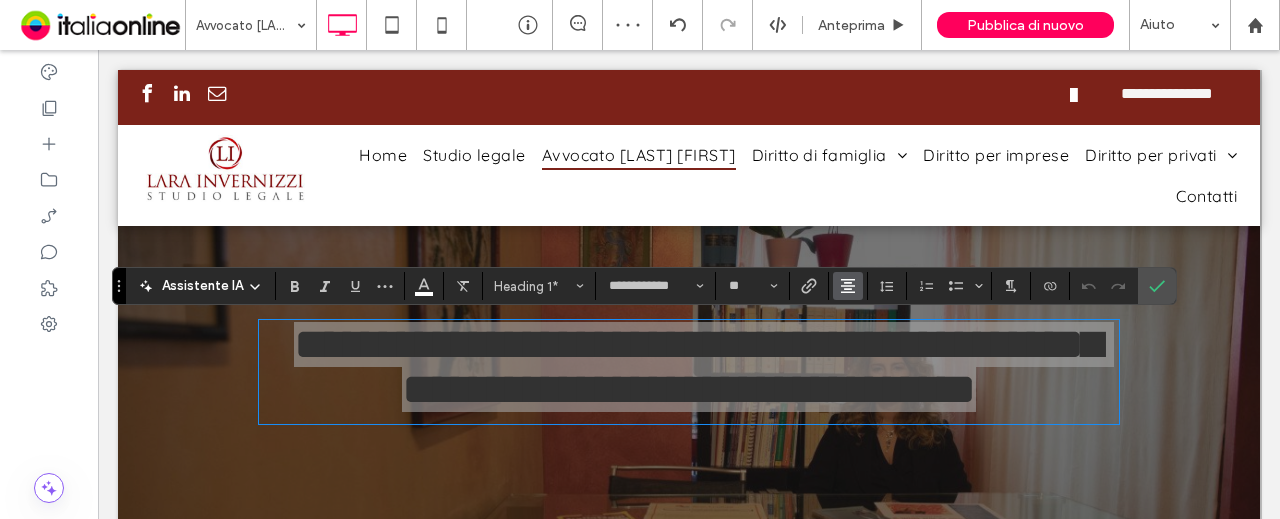 click at bounding box center [848, 286] 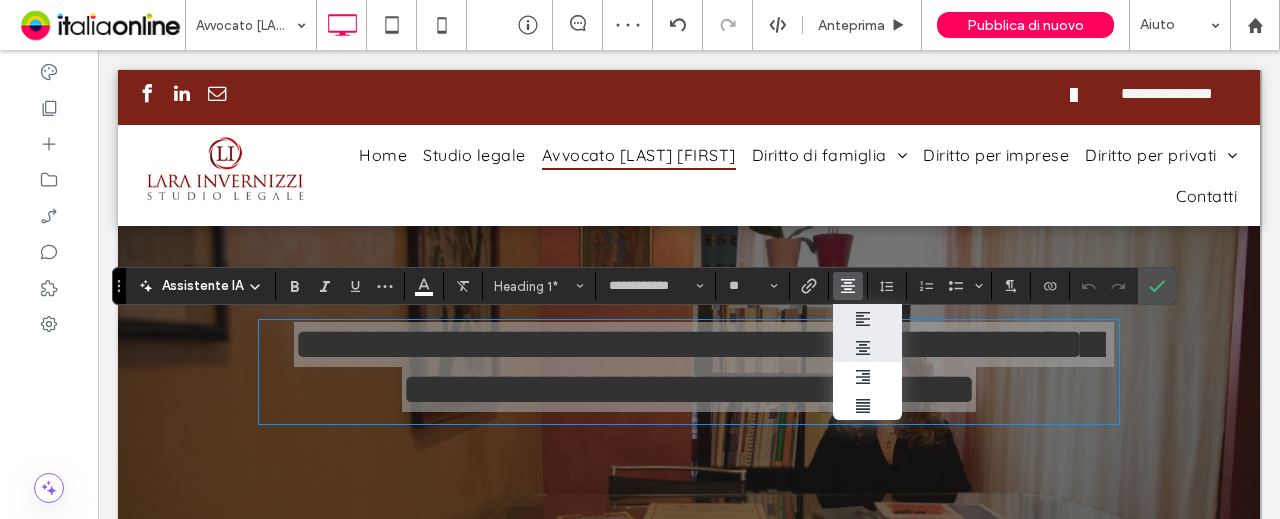 click at bounding box center [868, 318] 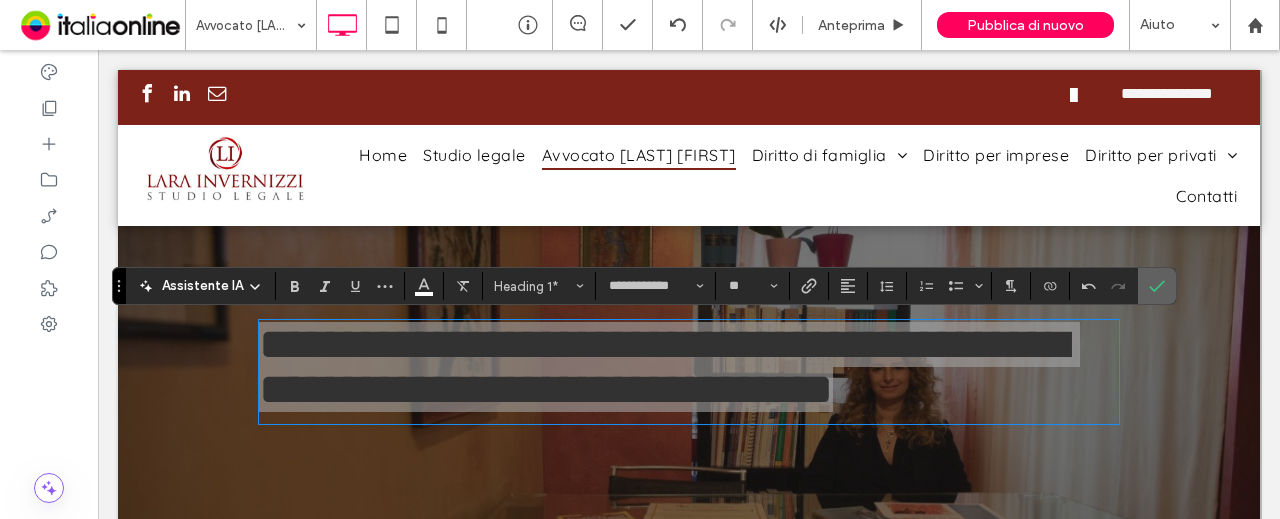 click 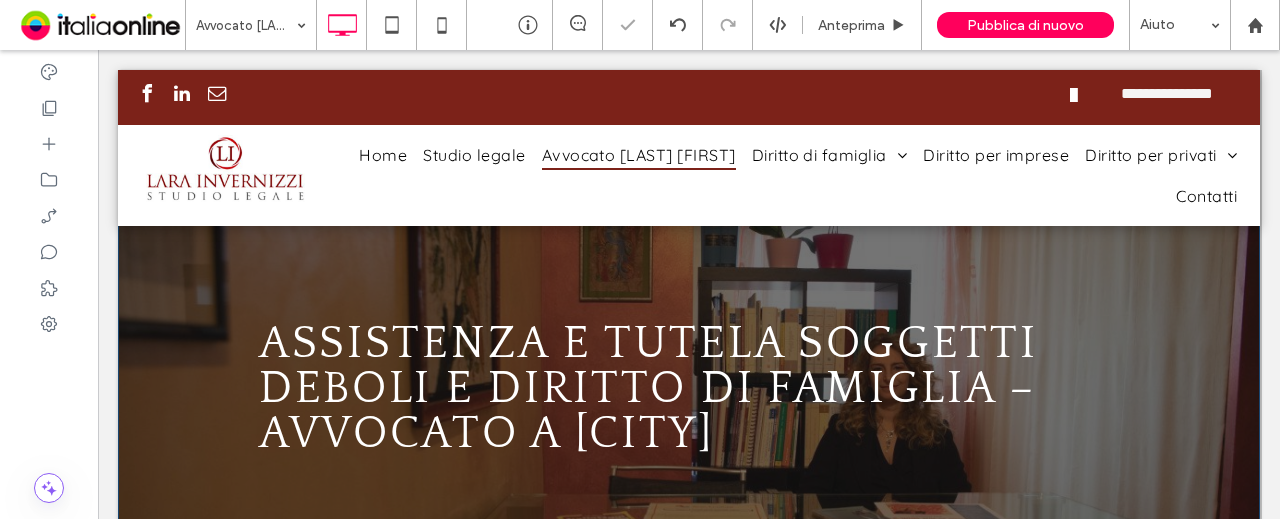 click on "Assistenza e tutela soggetti deboli e diritto di famiglia – Avvocato a Novara
Click To Paste
Riga + Aggiungi sezione" at bounding box center [689, 373] 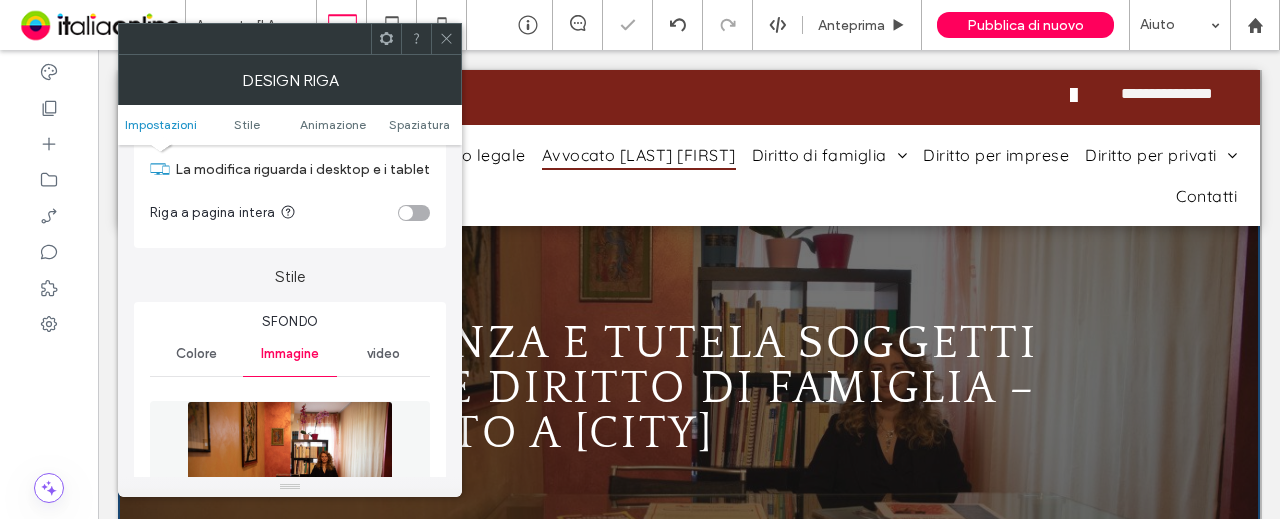 scroll, scrollTop: 100, scrollLeft: 0, axis: vertical 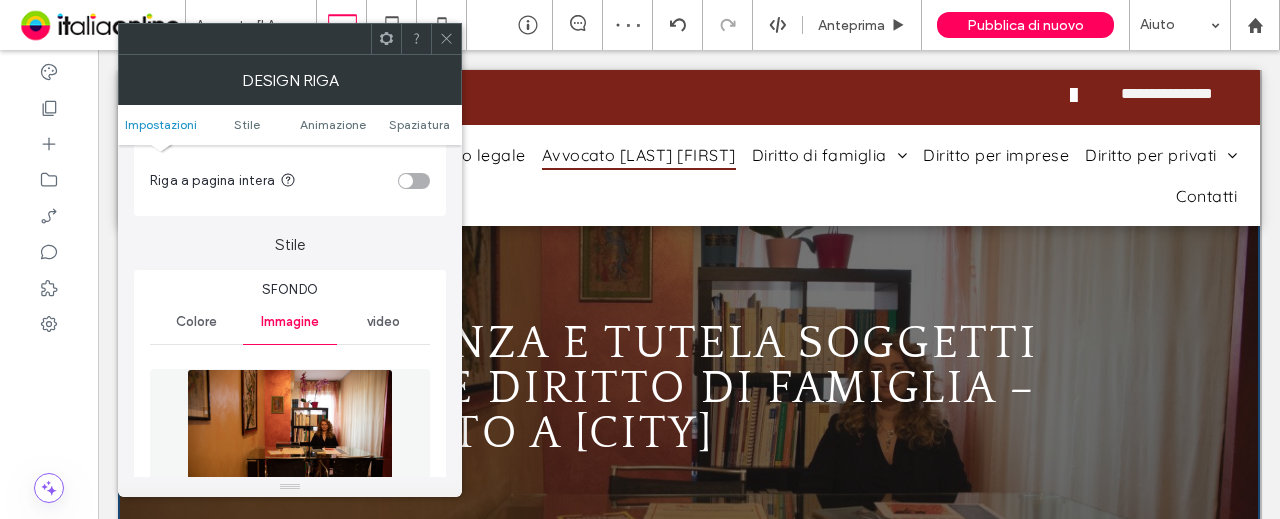 click 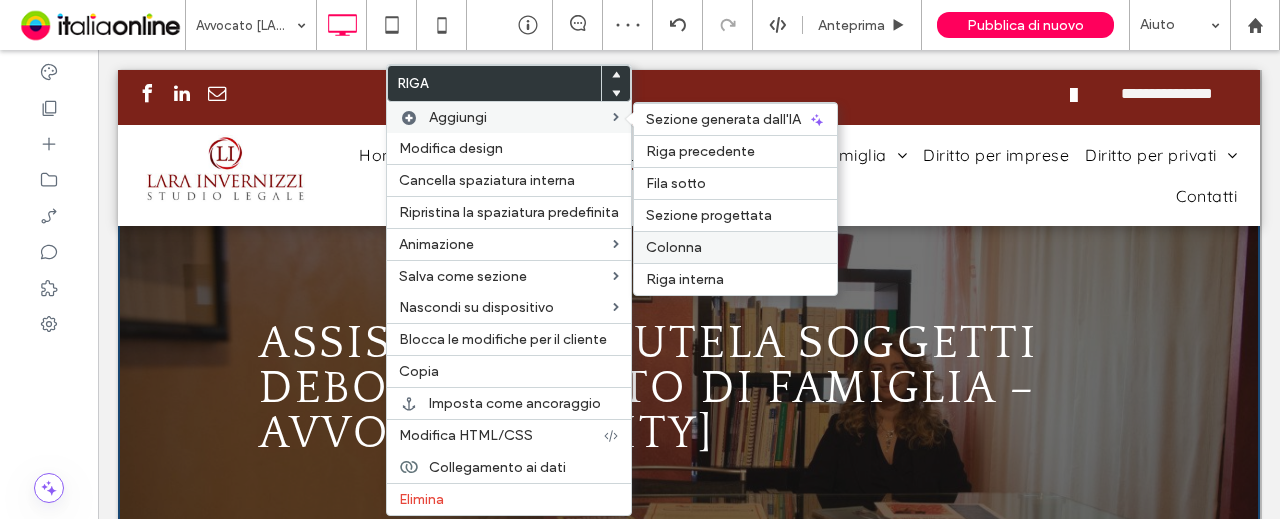 click on "Colonna" at bounding box center (674, 247) 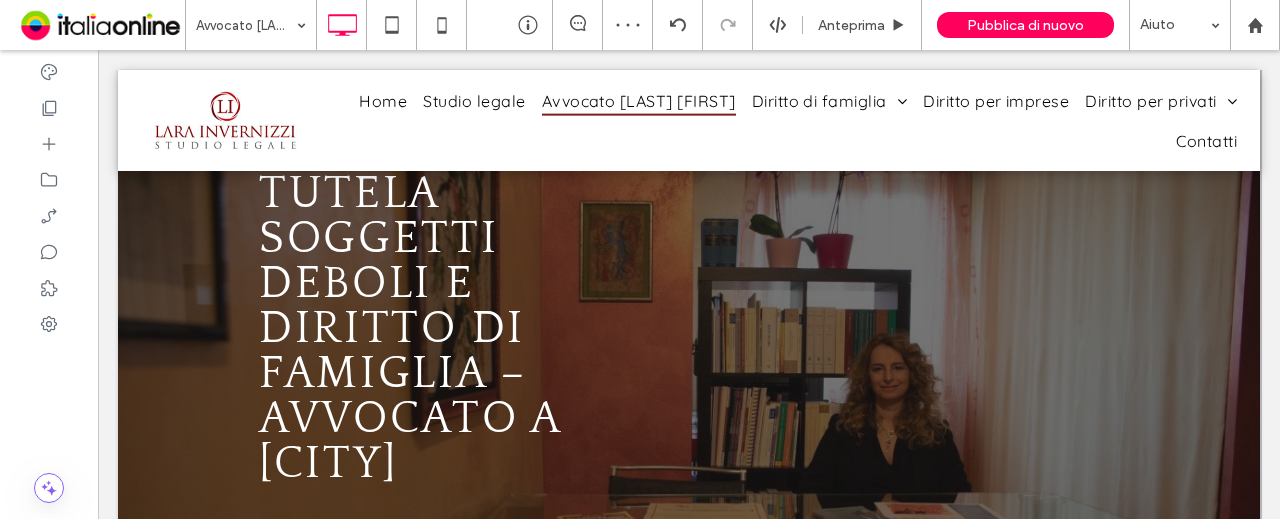 scroll, scrollTop: 200, scrollLeft: 0, axis: vertical 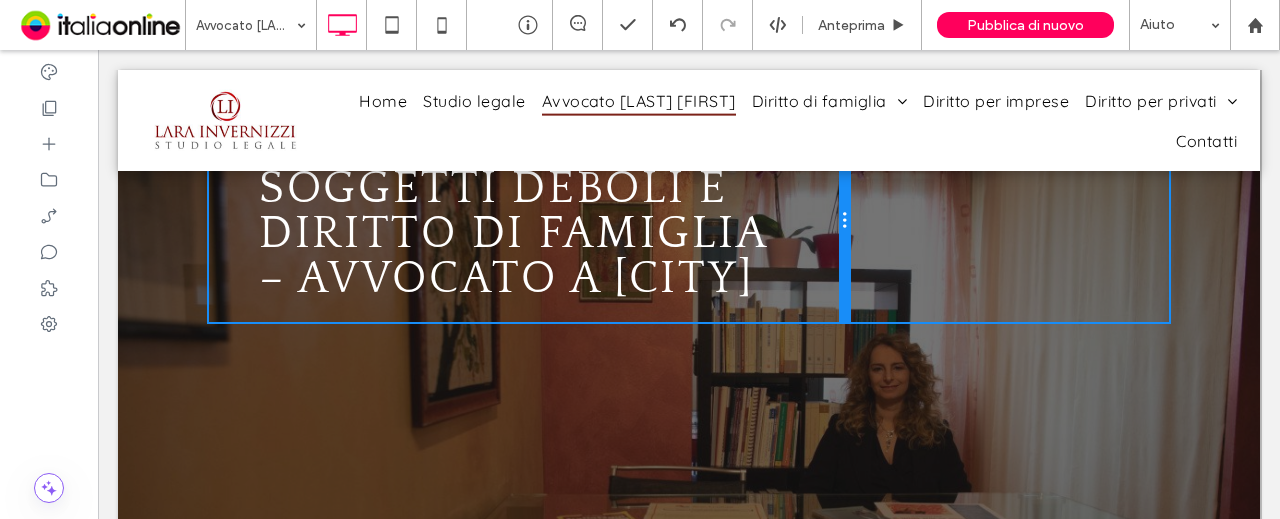 drag, startPoint x: 678, startPoint y: 285, endPoint x: 804, endPoint y: 272, distance: 126.66886 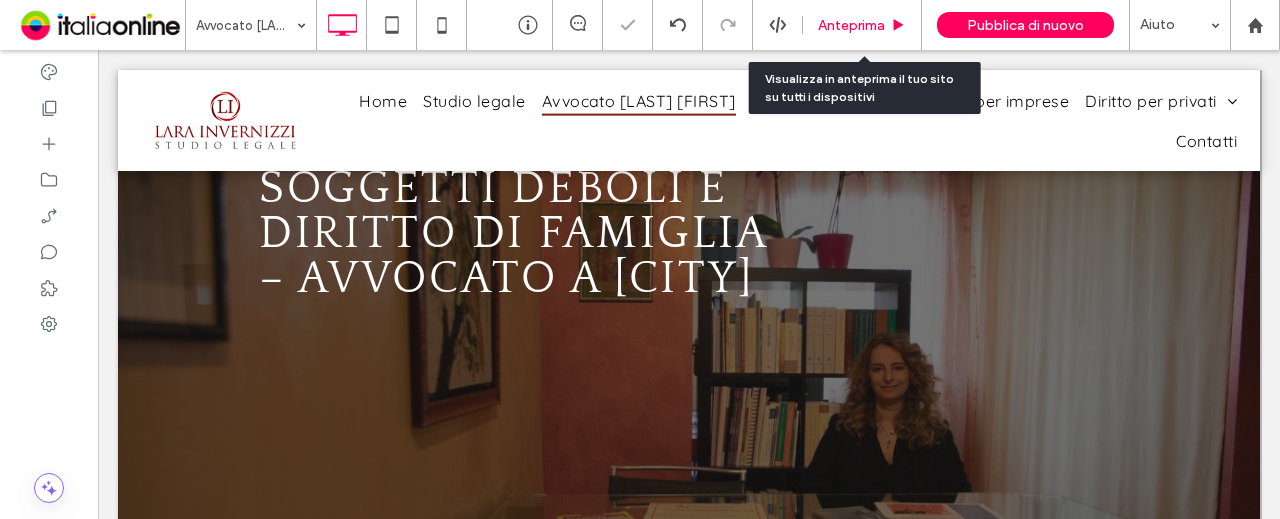 click on "Anteprima" at bounding box center (862, 25) 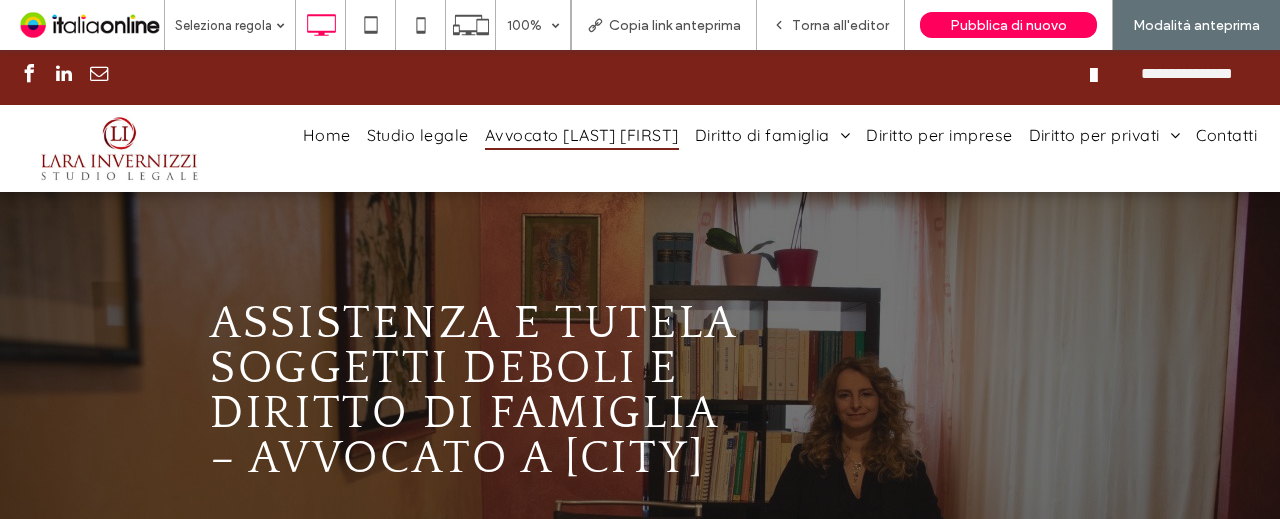 scroll, scrollTop: 100, scrollLeft: 0, axis: vertical 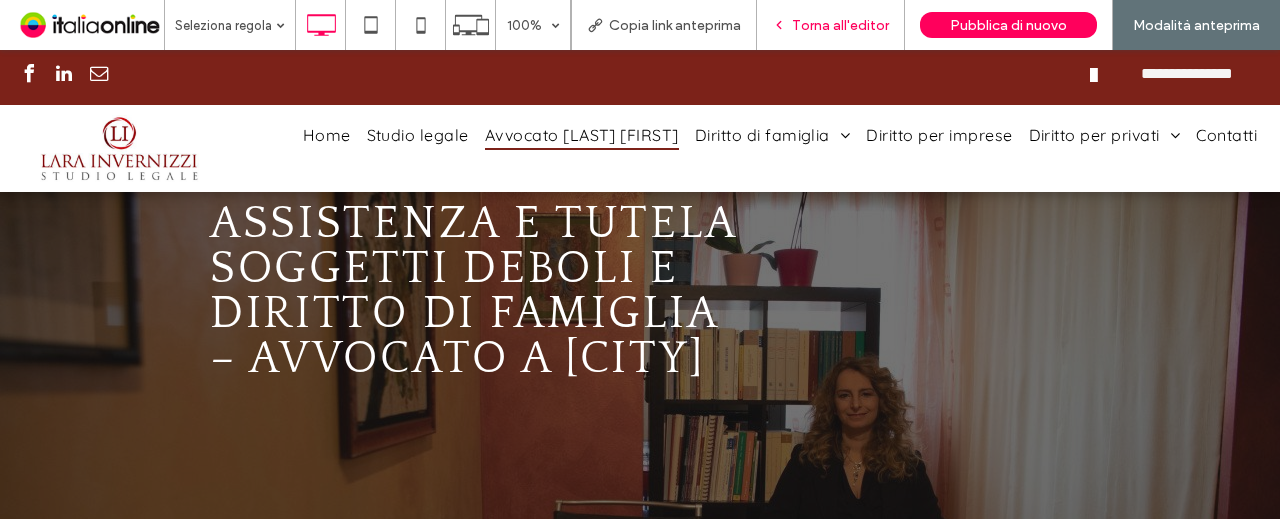 click on "Torna all'editor" at bounding box center [840, 25] 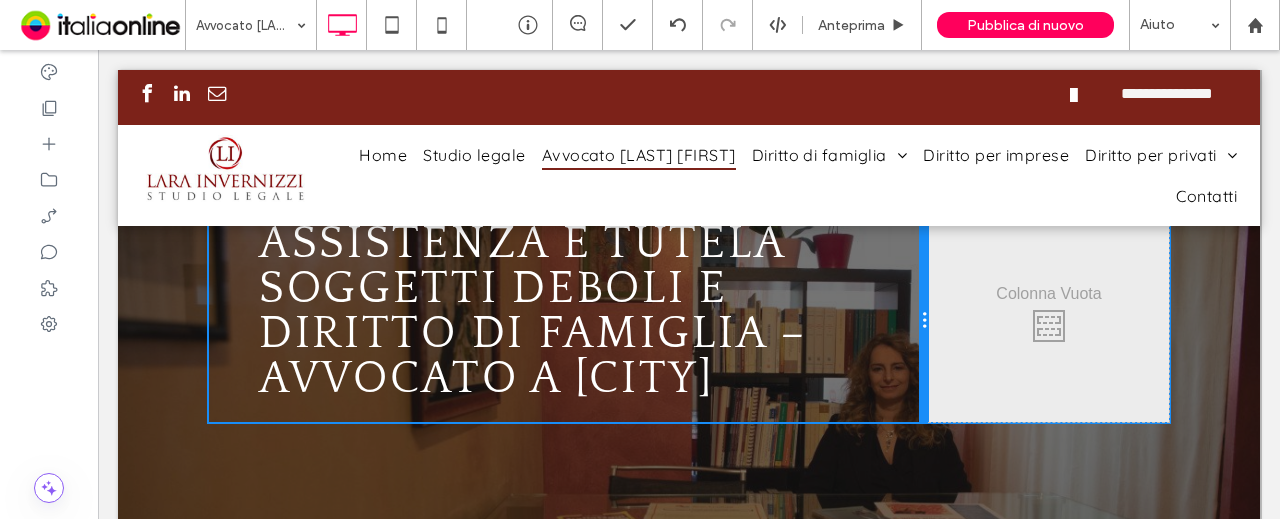 drag, startPoint x: 839, startPoint y: 342, endPoint x: 934, endPoint y: 336, distance: 95.189285 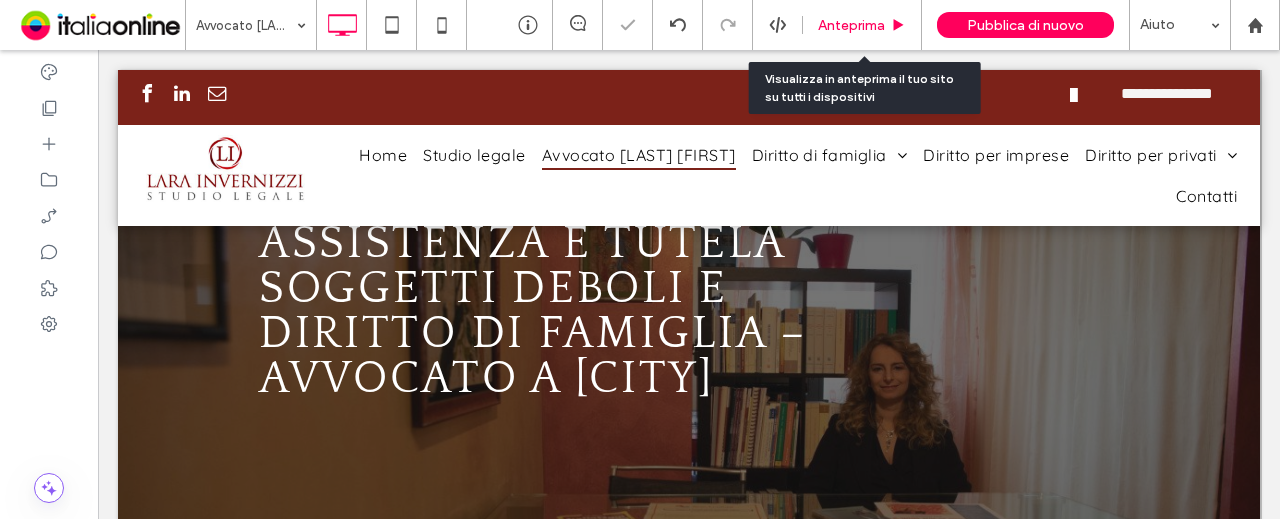 click on "Anteprima" at bounding box center (862, 25) 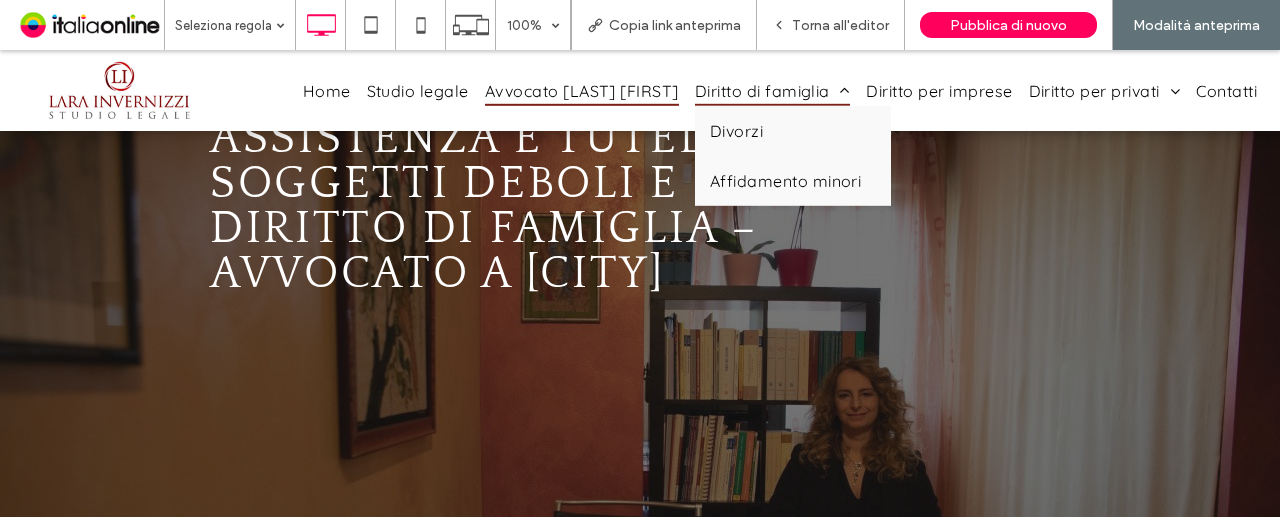 scroll, scrollTop: 200, scrollLeft: 0, axis: vertical 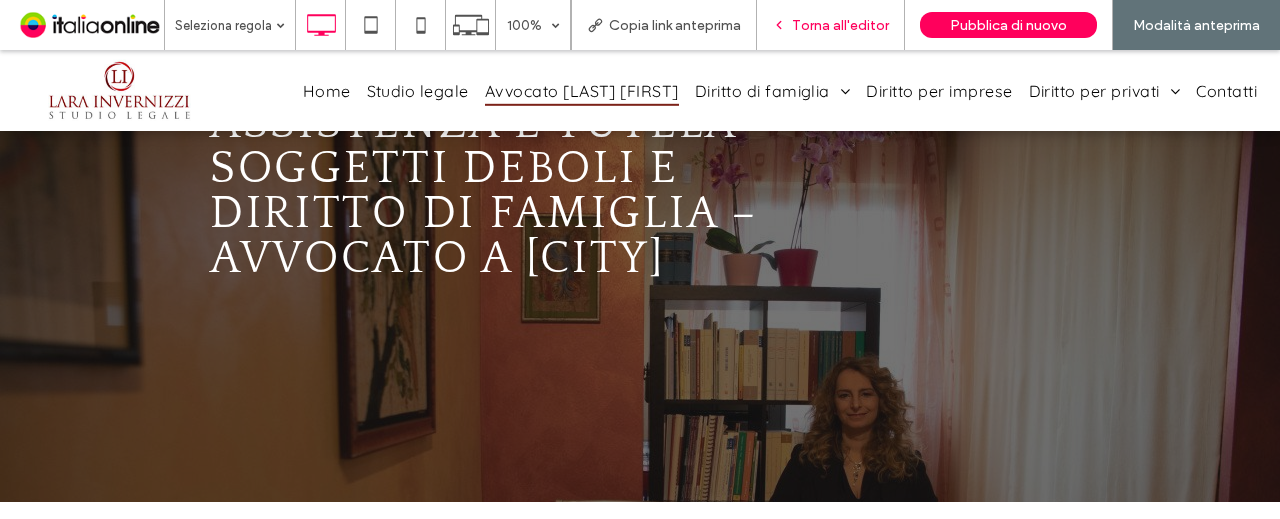 click on "Torna all'editor" at bounding box center [840, 25] 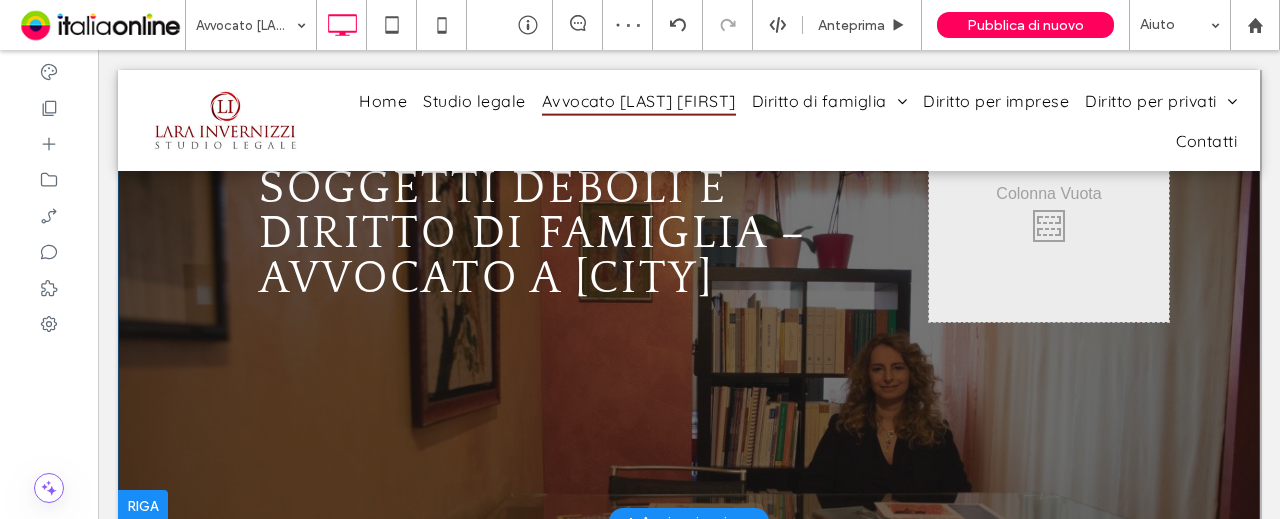 click on "Assistenza e tutela soggetti deboli e diritto di famiglia – Avvocato a Novara
Click To Paste" at bounding box center [569, 221] 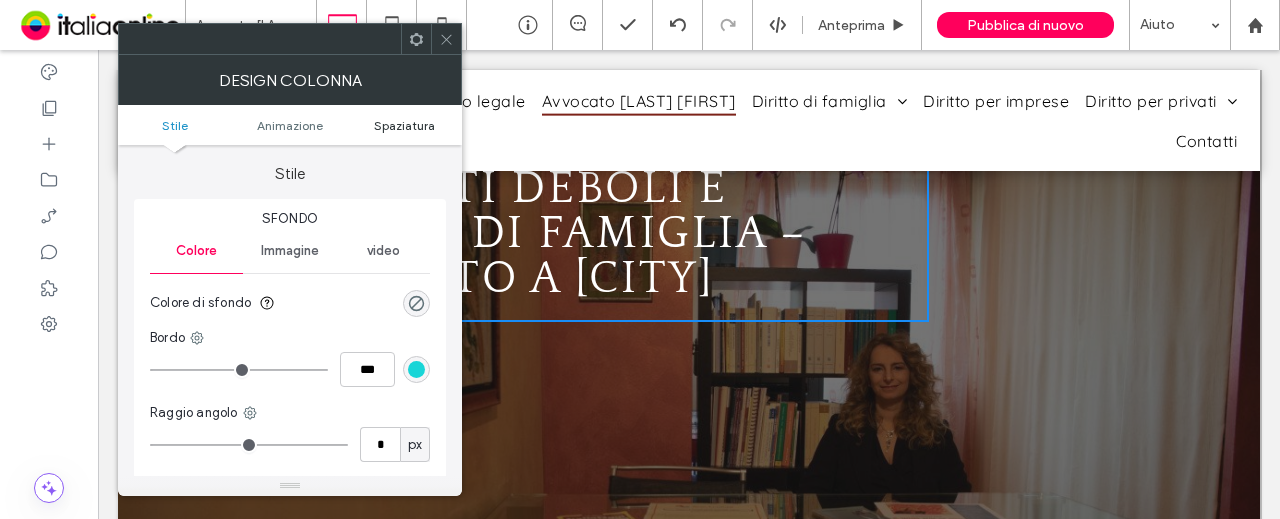 click on "Spaziatura" at bounding box center [404, 125] 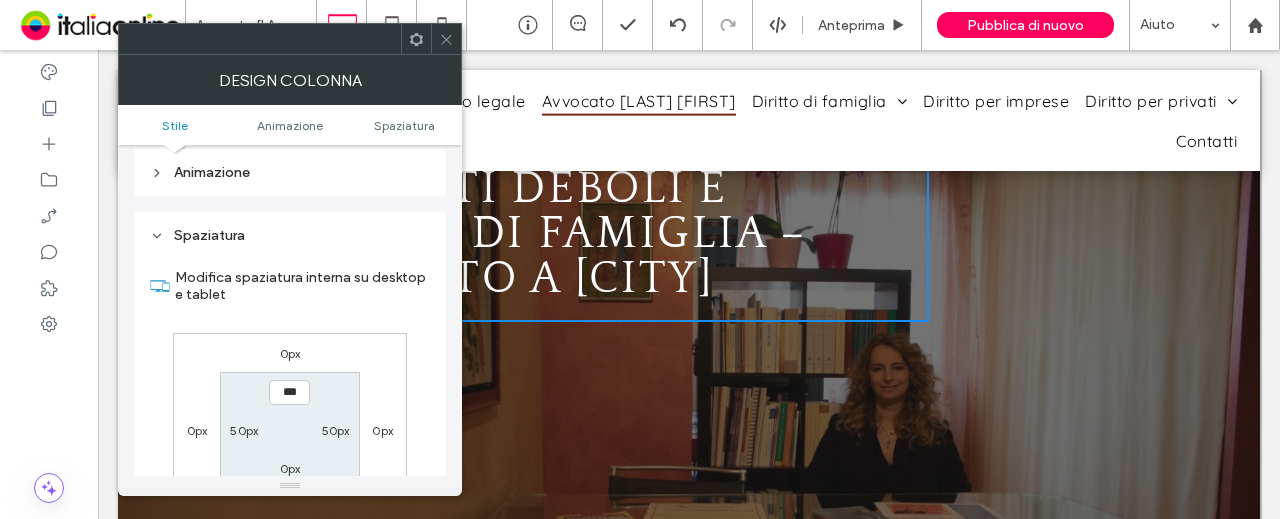 scroll, scrollTop: 469, scrollLeft: 0, axis: vertical 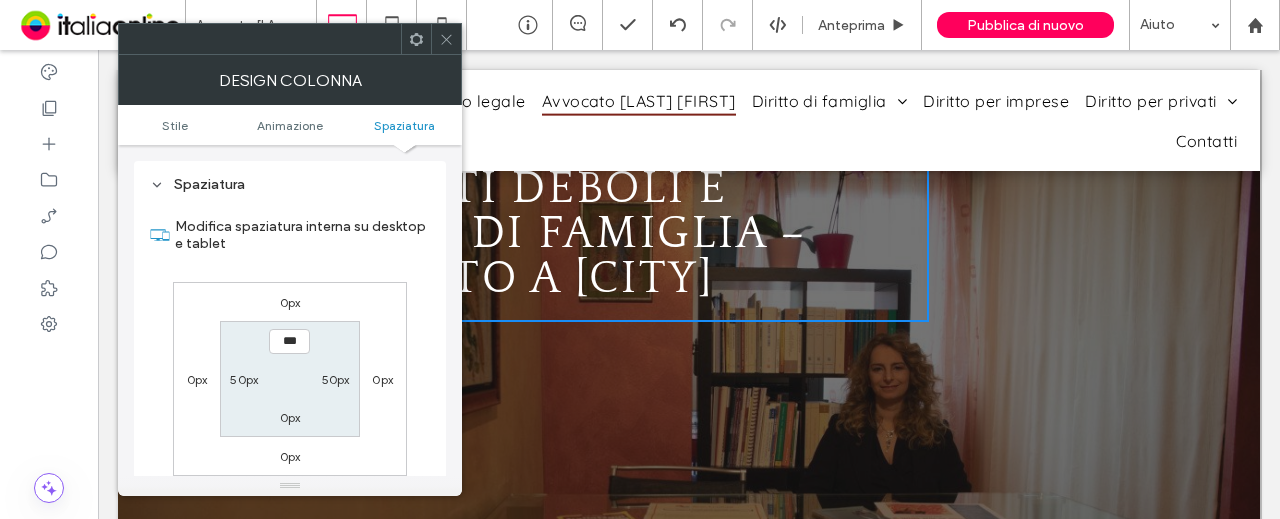 click on "50px" at bounding box center [244, 379] 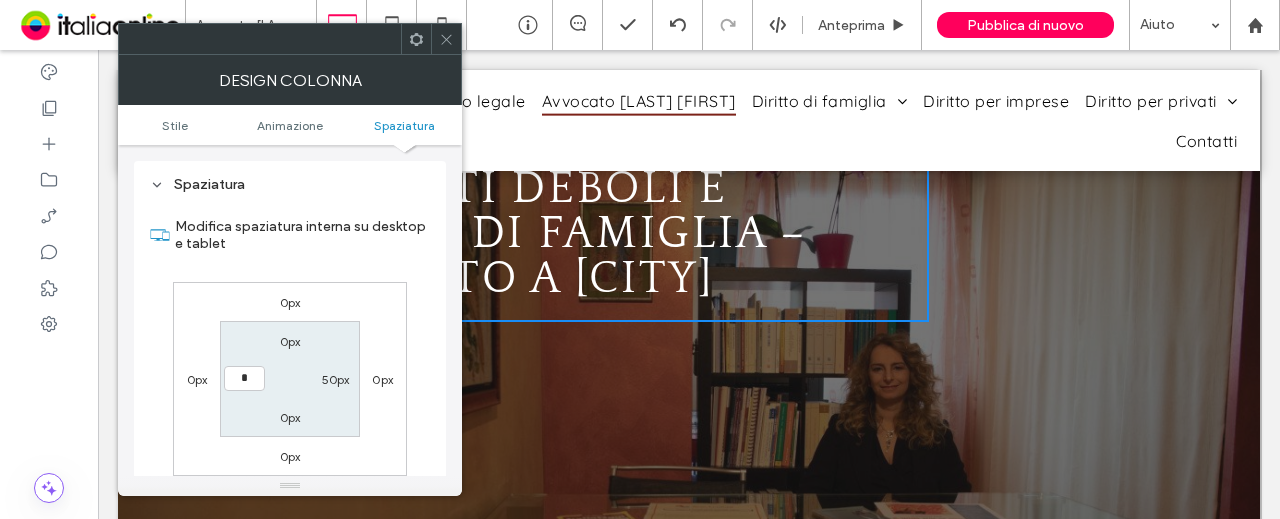 type on "*" 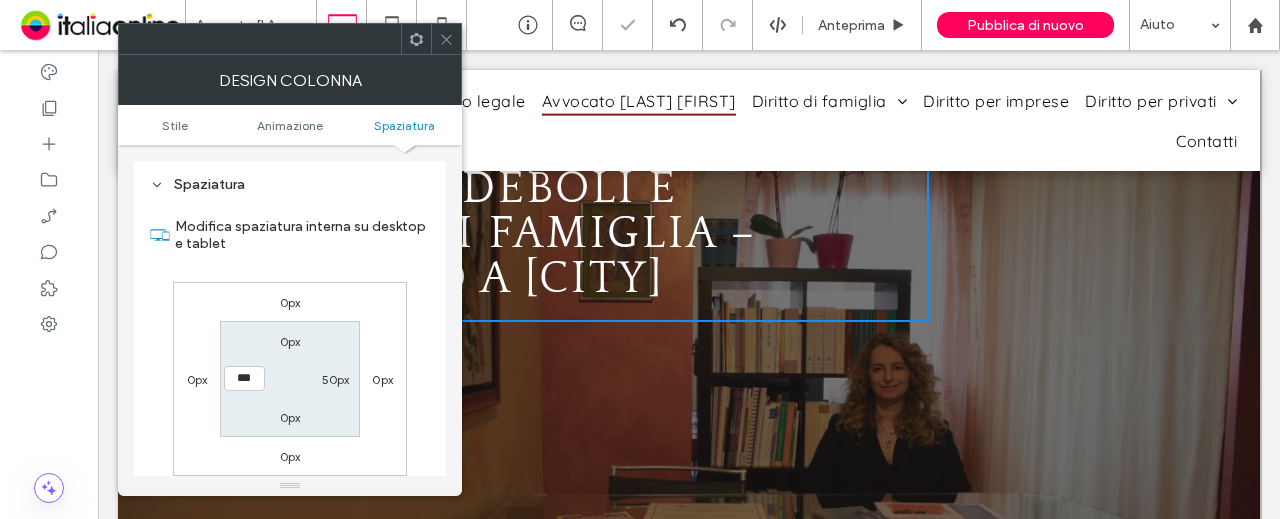 drag, startPoint x: 253, startPoint y: 284, endPoint x: 297, endPoint y: 299, distance: 46.486557 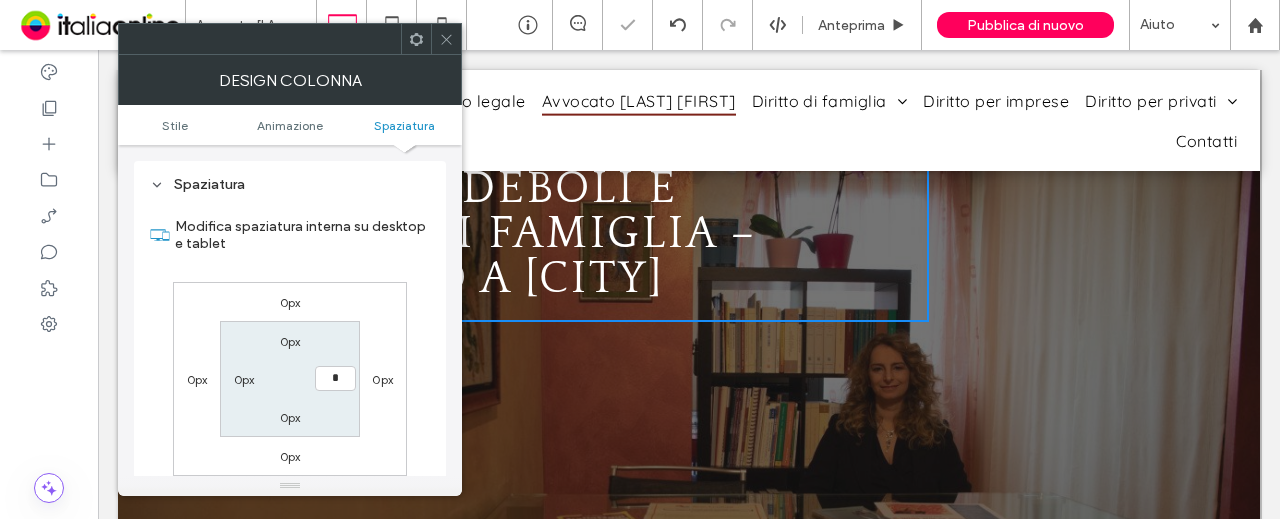 type on "*" 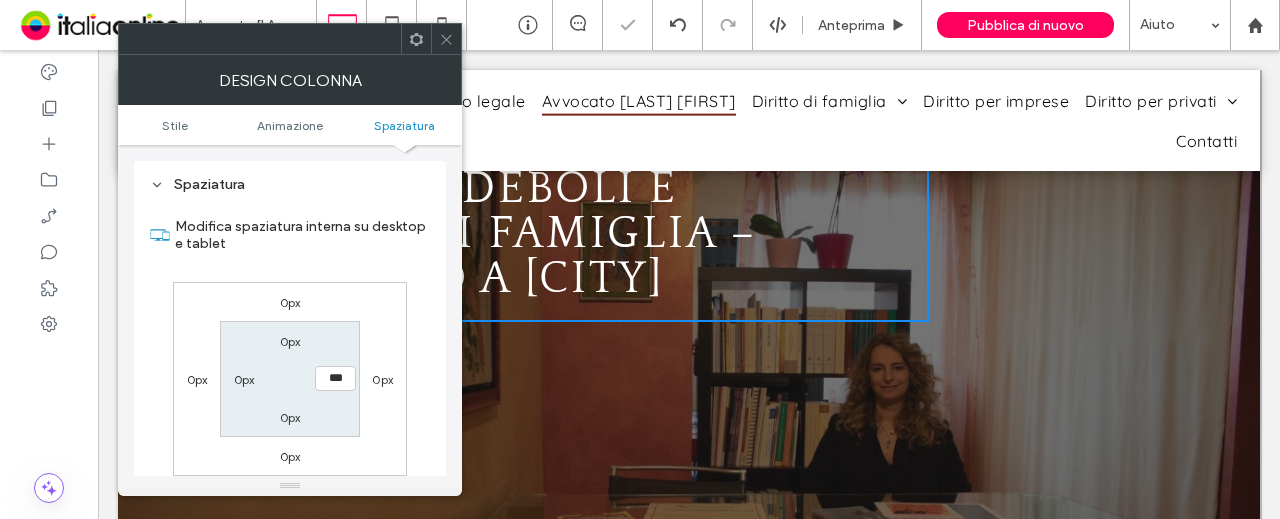 click on "0px 0px 0px 0px 0px *** 0px 0px" at bounding box center [290, 379] 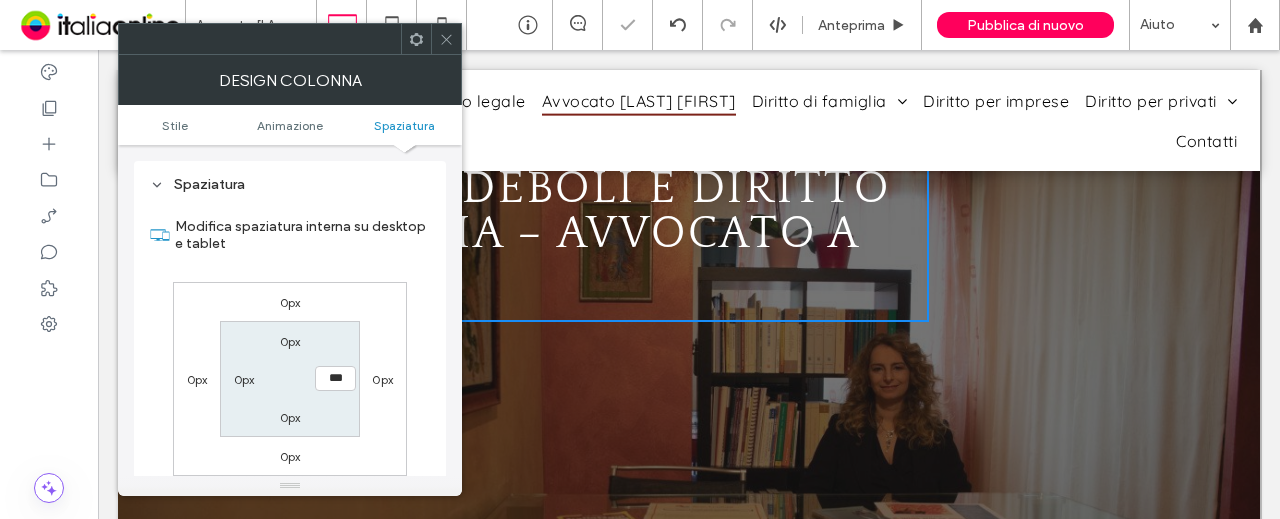click 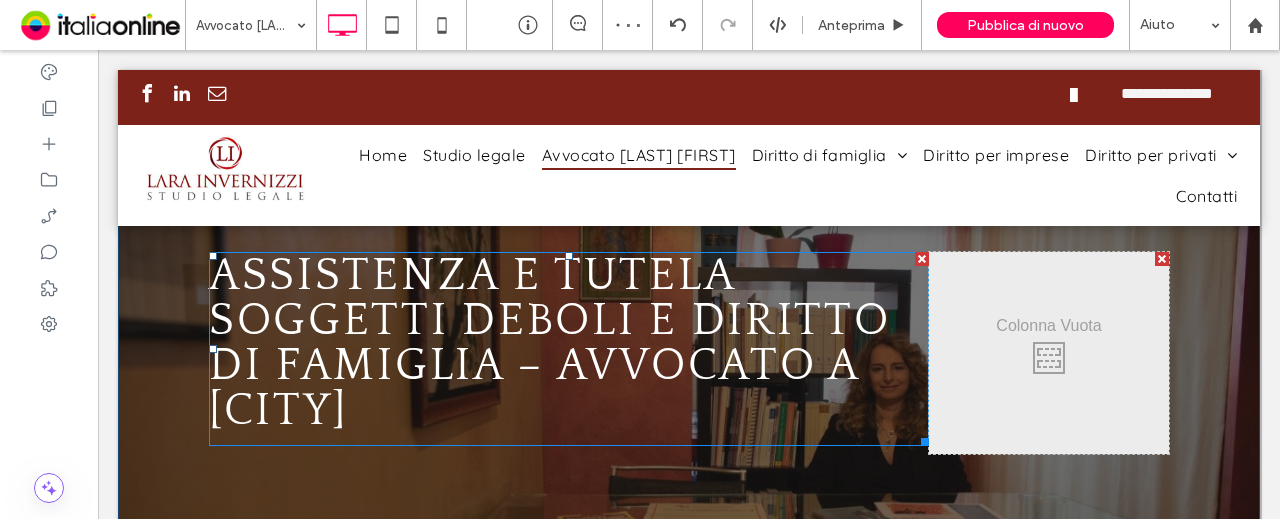 scroll, scrollTop: 100, scrollLeft: 0, axis: vertical 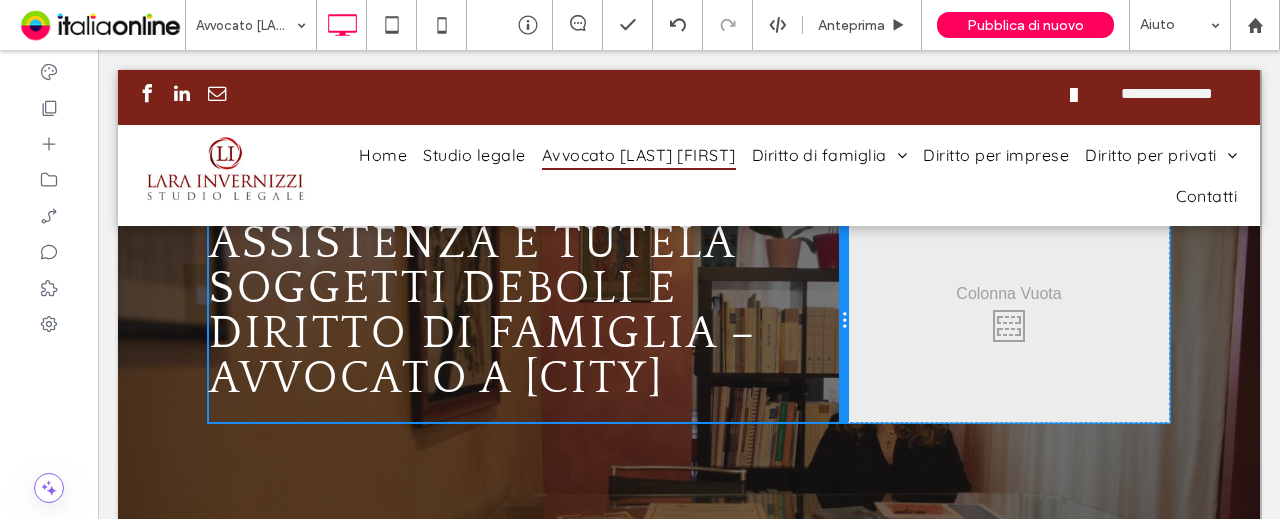 drag, startPoint x: 919, startPoint y: 311, endPoint x: 939, endPoint y: 361, distance: 53.851646 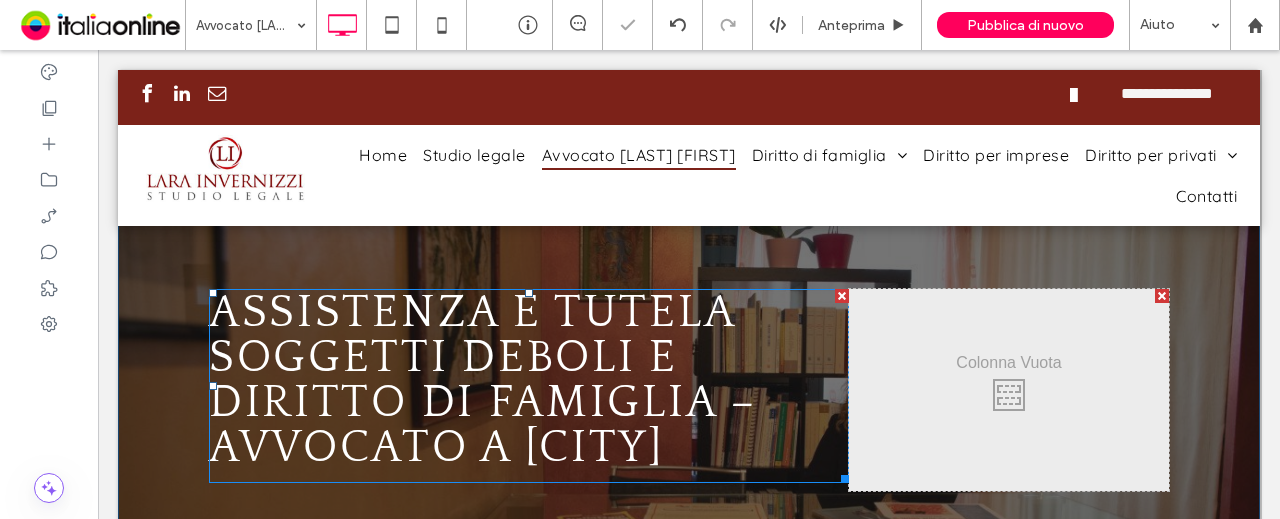 scroll, scrollTop: 0, scrollLeft: 0, axis: both 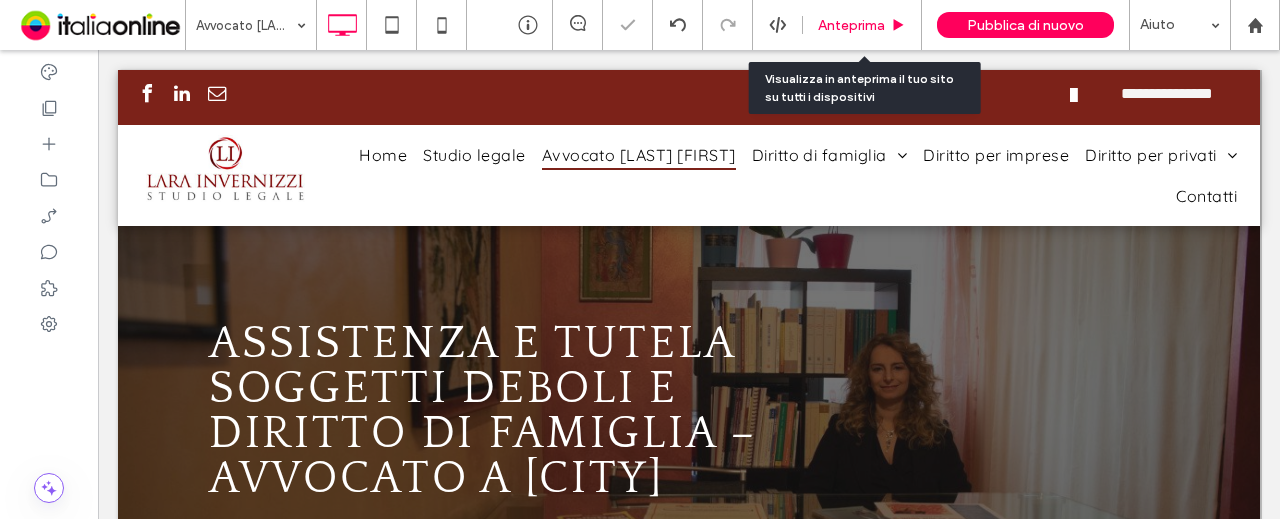 click on "Anteprima" at bounding box center [862, 25] 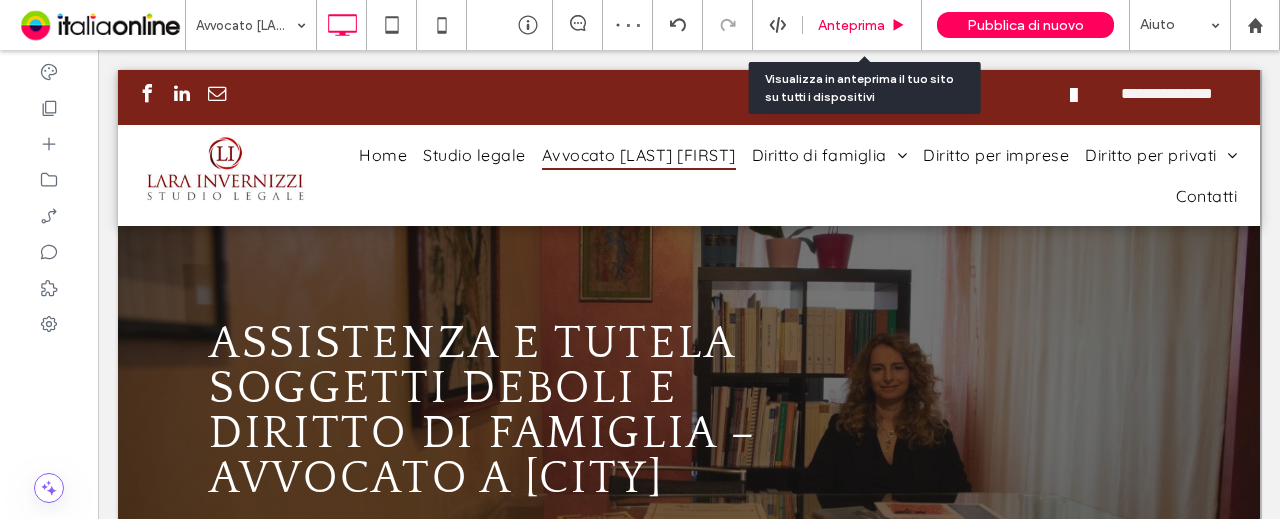 click on "Anteprima" at bounding box center (851, 25) 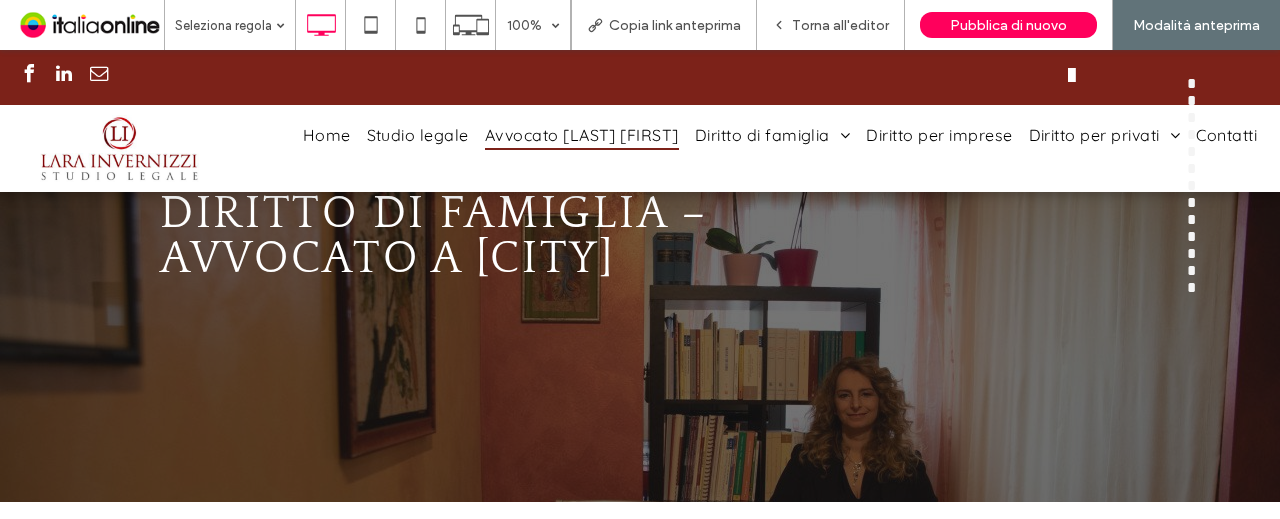 scroll, scrollTop: 0, scrollLeft: 0, axis: both 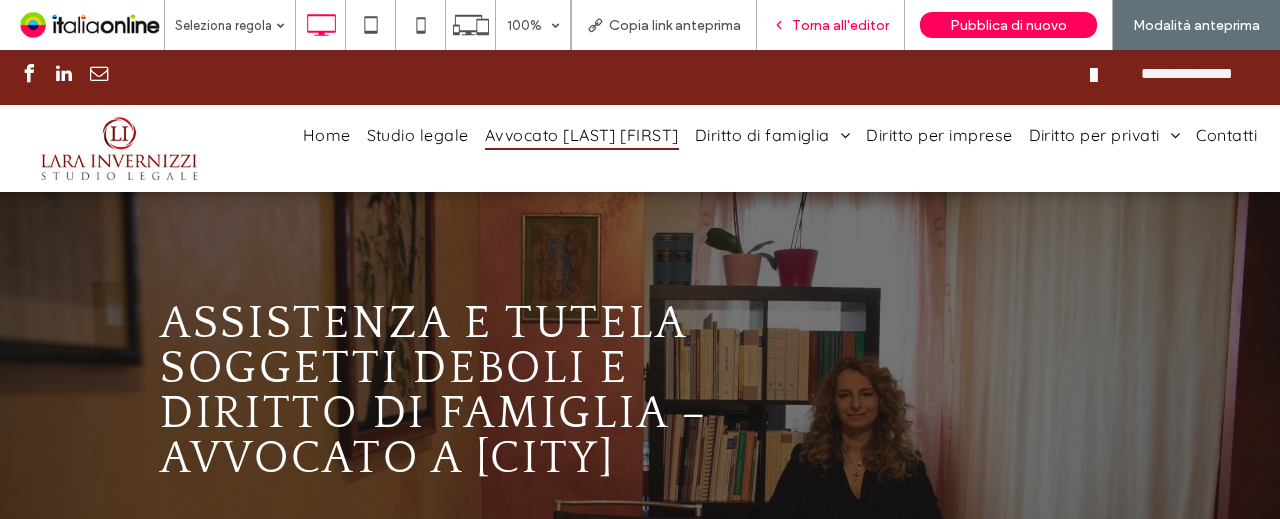 click on "Torna all'editor" at bounding box center (840, 25) 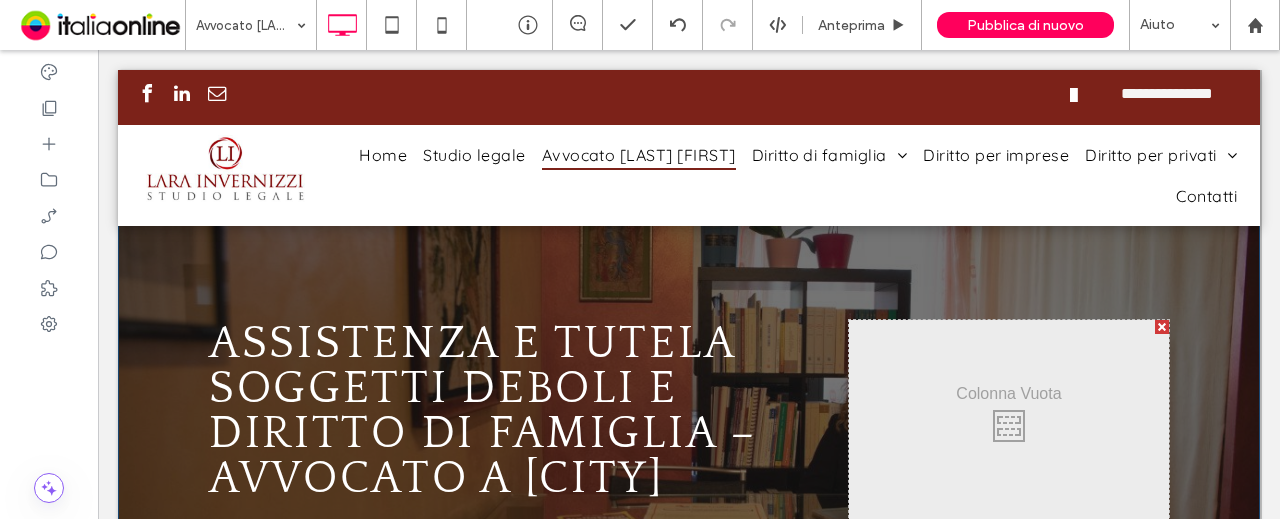 click at bounding box center [1162, 327] 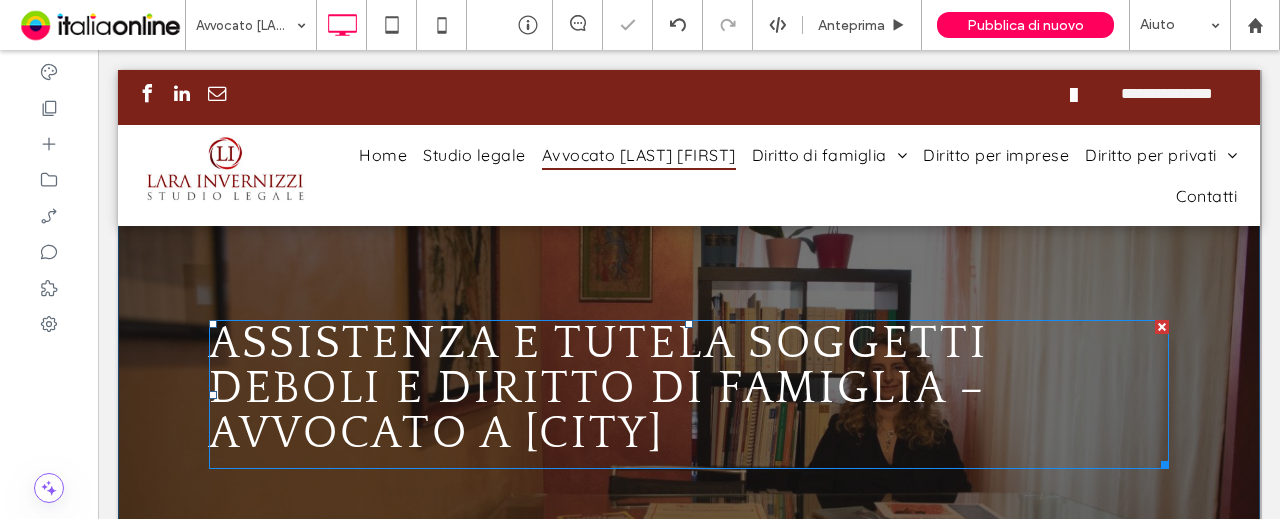 click on "Assistenza e tutela soggetti deboli e diritto di famiglia – Avvocato a [CITY]" at bounding box center (598, 389) 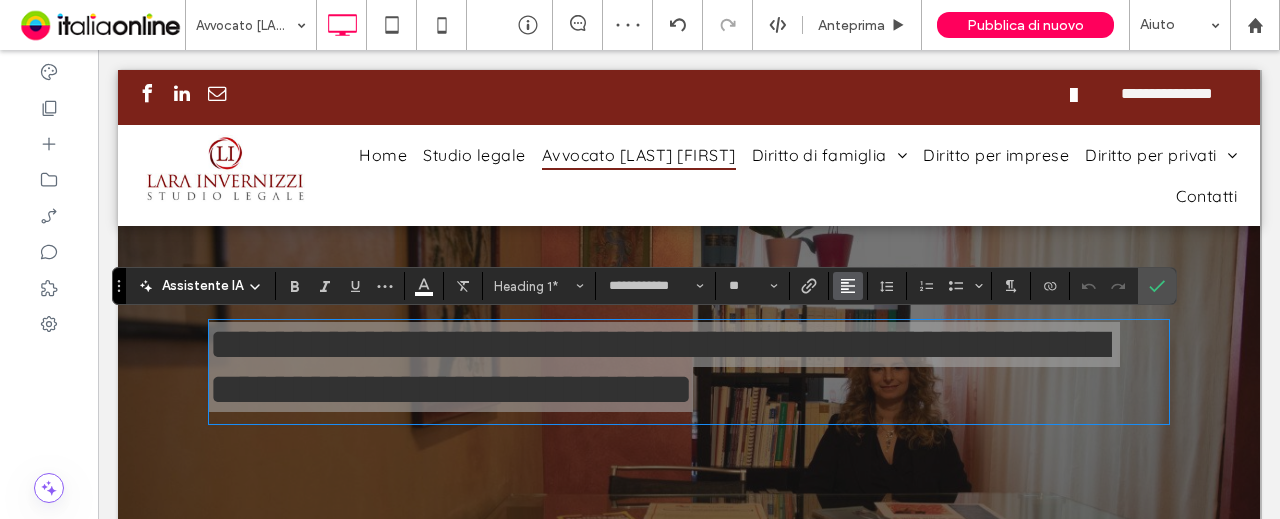 click at bounding box center (848, 286) 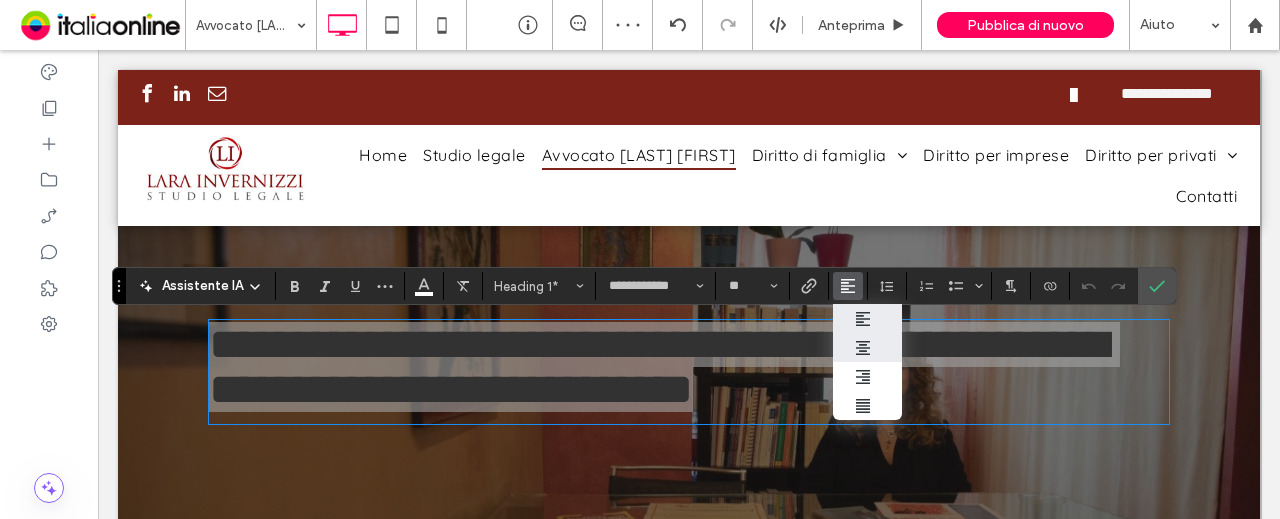 click at bounding box center (868, 347) 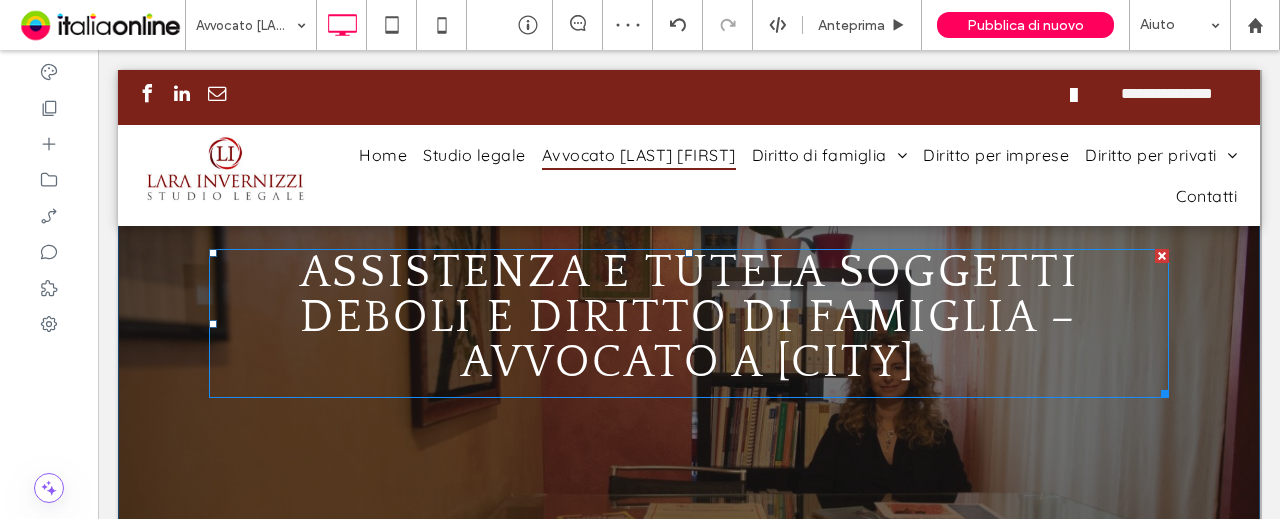 scroll, scrollTop: 0, scrollLeft: 0, axis: both 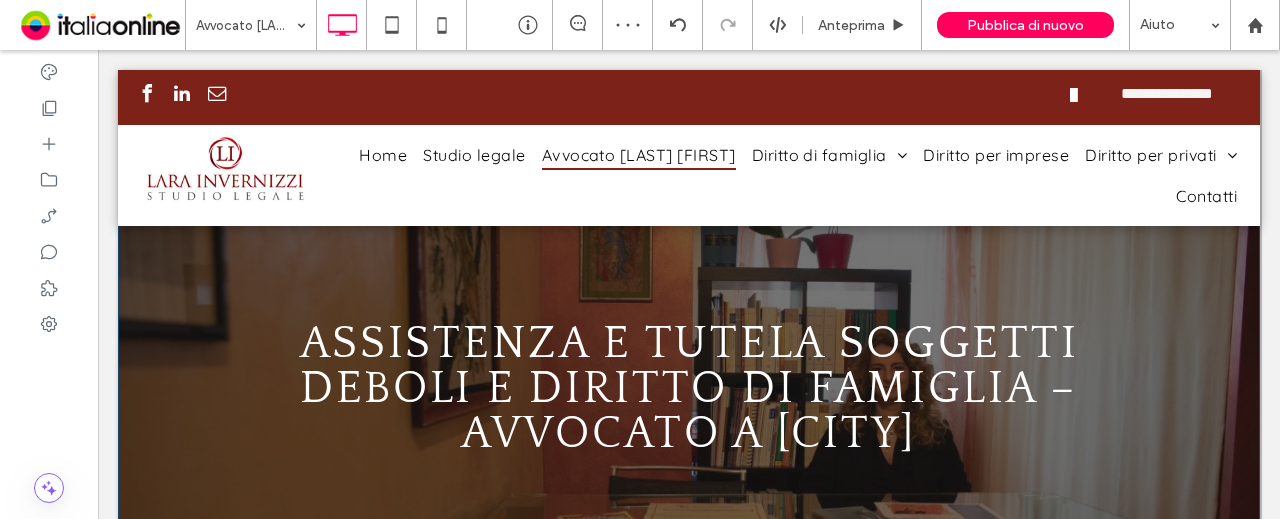 click on "Assistenza e tutela soggetti deboli e diritto di famiglia – Avvocato a Novara
Click To Paste
Riga + Aggiungi sezione" at bounding box center (689, 373) 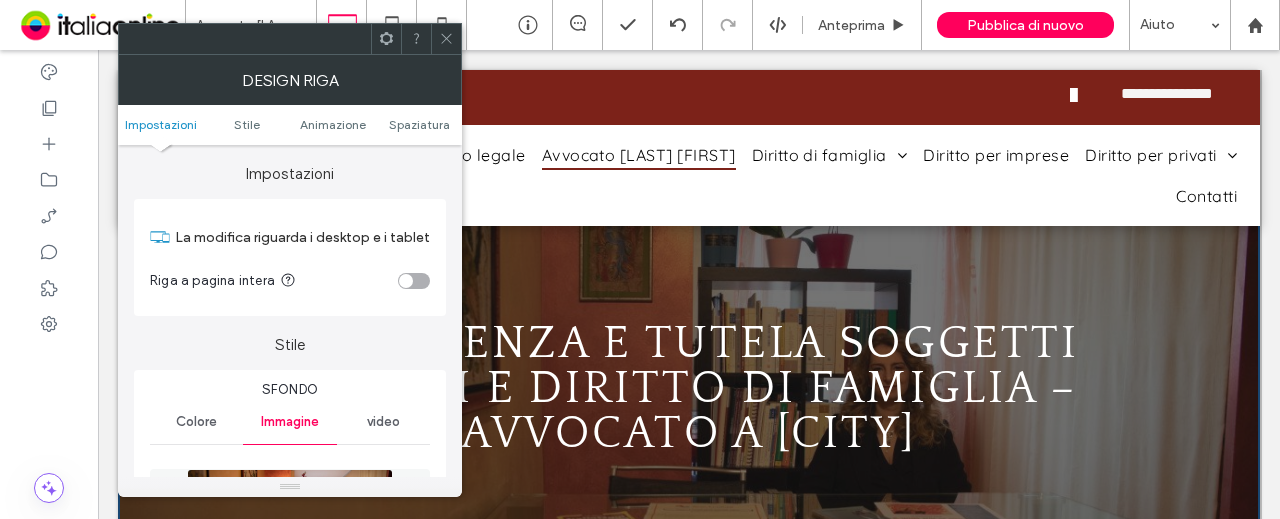 drag, startPoint x: 446, startPoint y: 29, endPoint x: 442, endPoint y: 53, distance: 24.33105 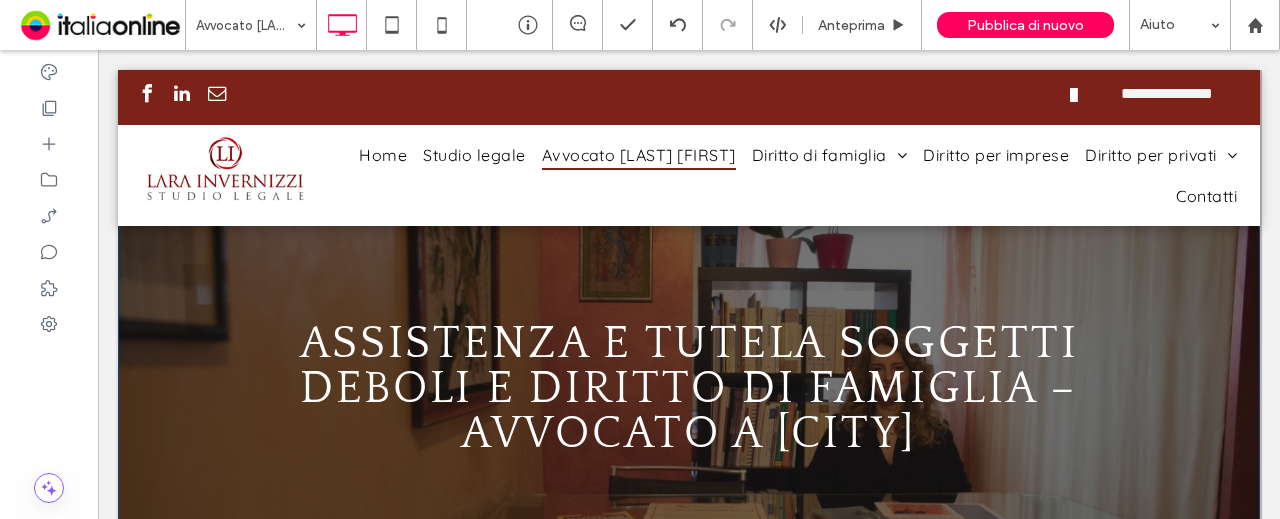 click on "Assistenza e tutela soggetti deboli e diritto di famiglia – Avvocato a Novara
Click To Paste
Riga + Aggiungi sezione" at bounding box center [689, 373] 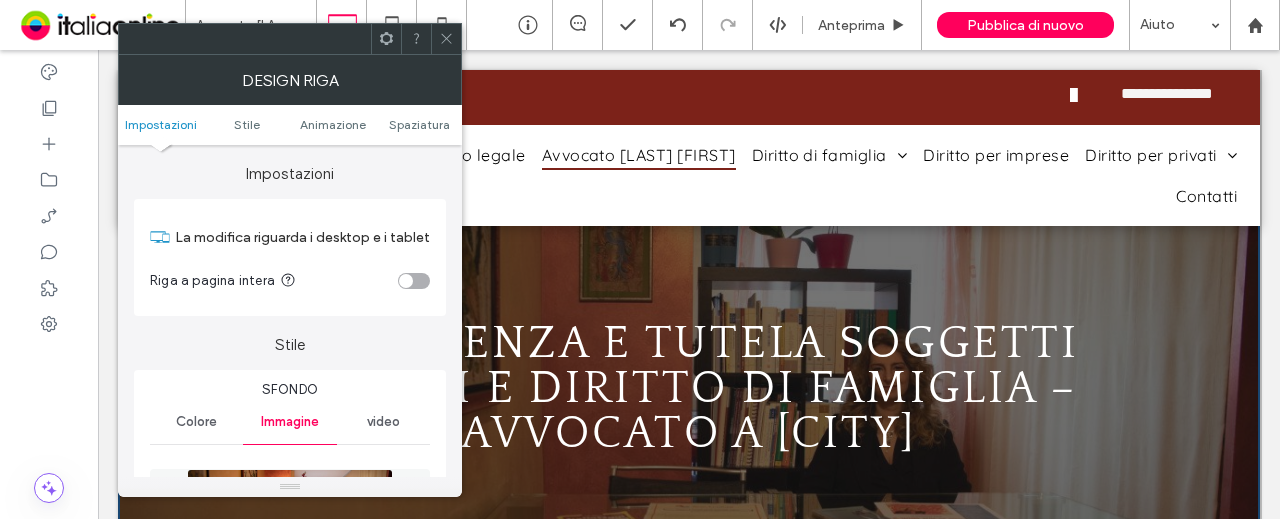click 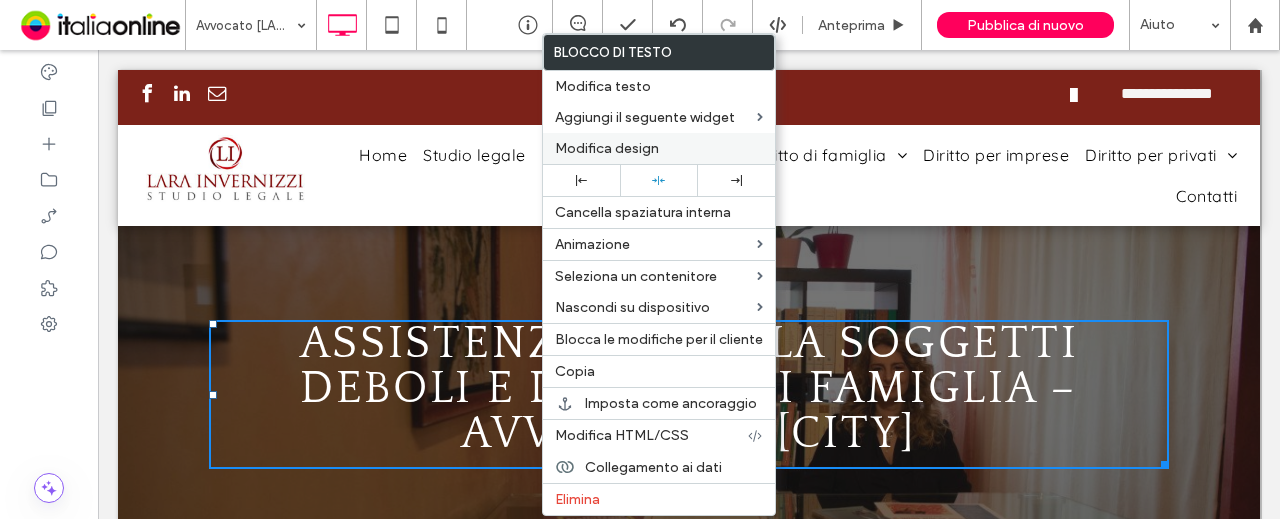 click on "Modifica design" at bounding box center [607, 148] 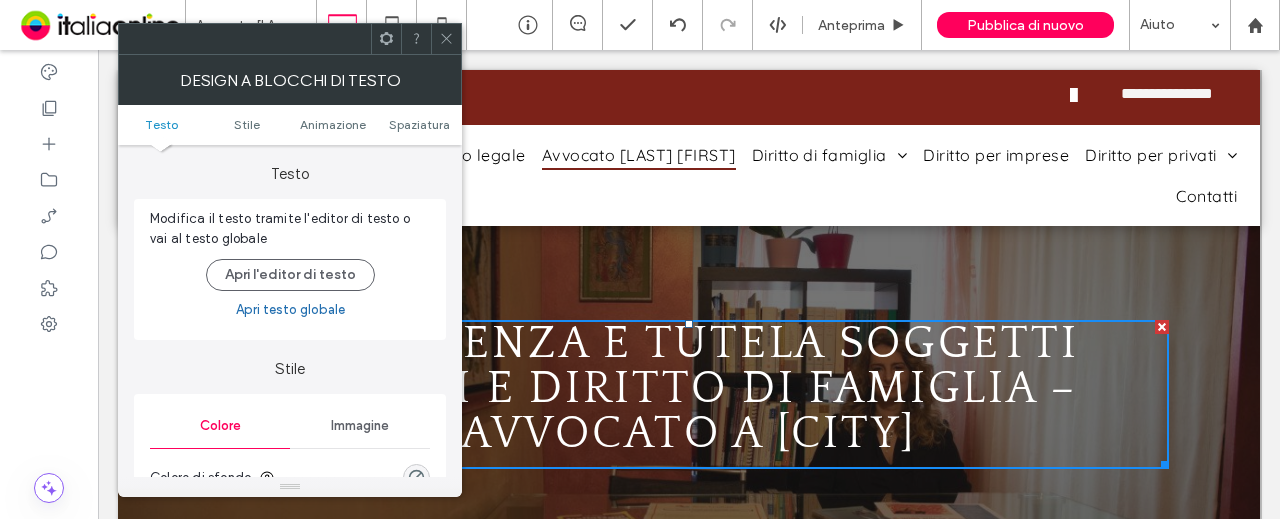 drag, startPoint x: 448, startPoint y: 33, endPoint x: 449, endPoint y: 57, distance: 24.020824 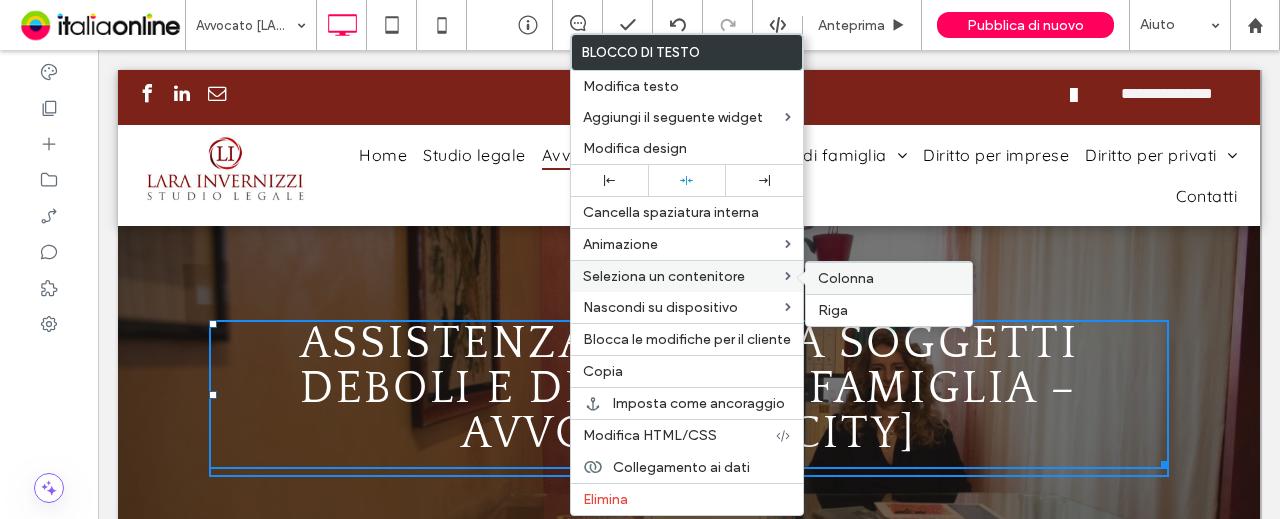 click on "Colonna" at bounding box center (846, 278) 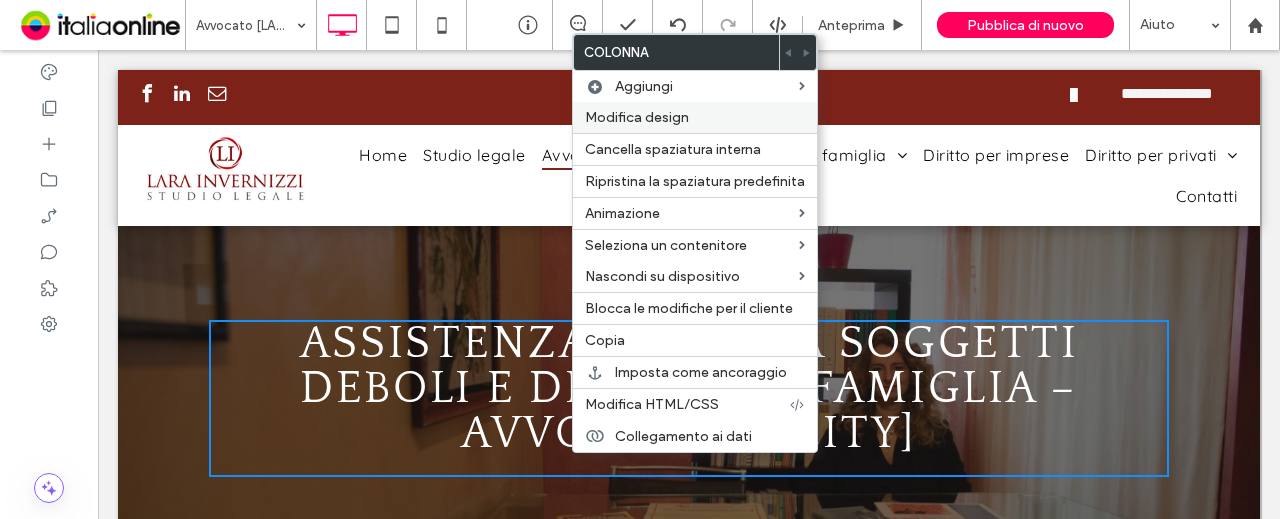click on "Modifica design" at bounding box center [637, 117] 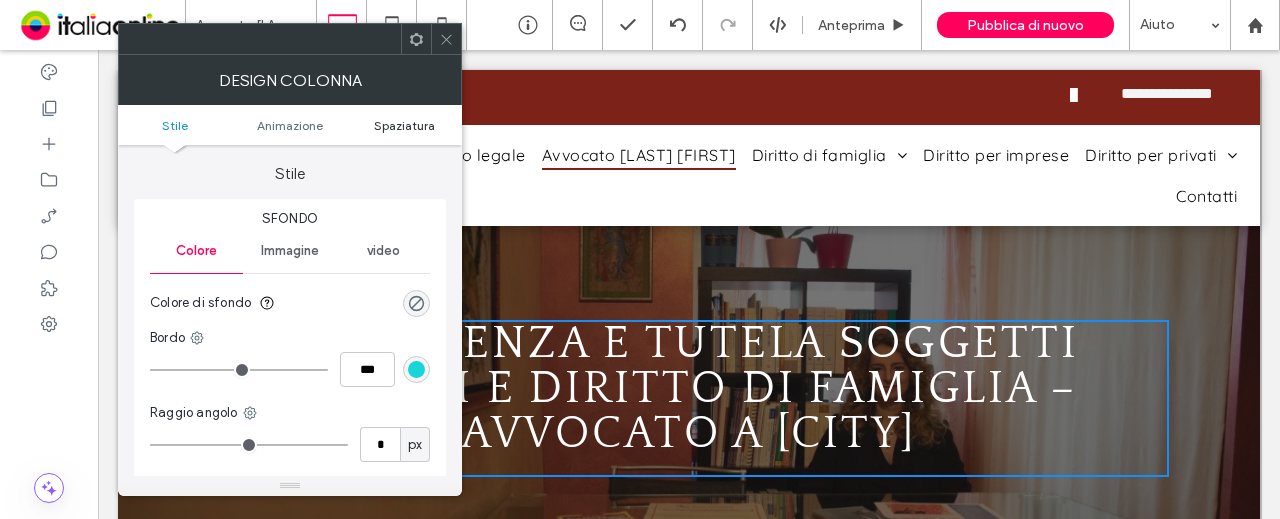 click on "Spaziatura" at bounding box center (404, 125) 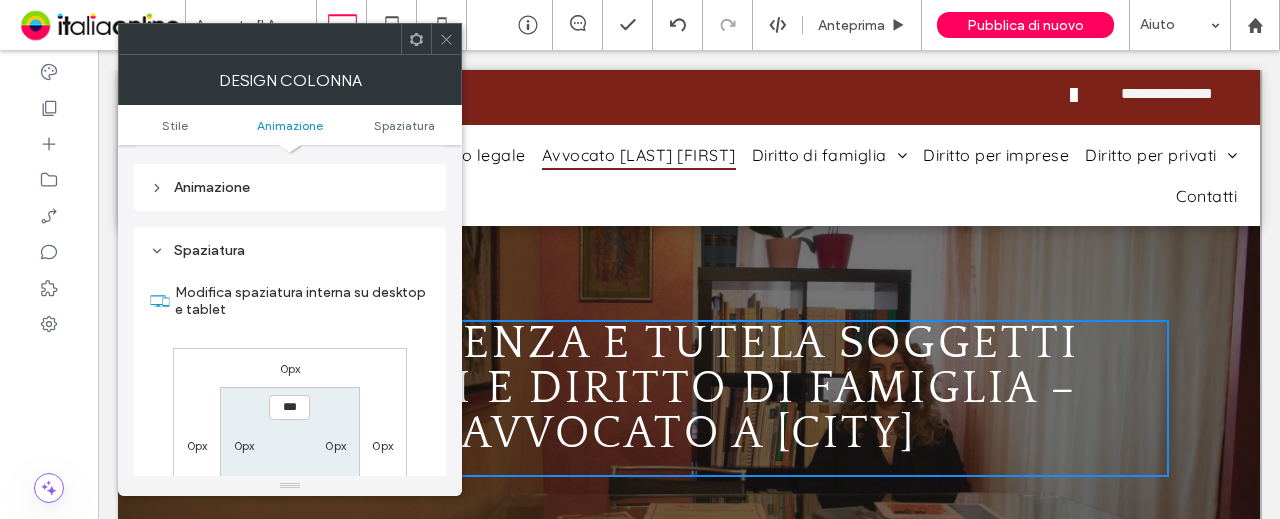 scroll, scrollTop: 469, scrollLeft: 0, axis: vertical 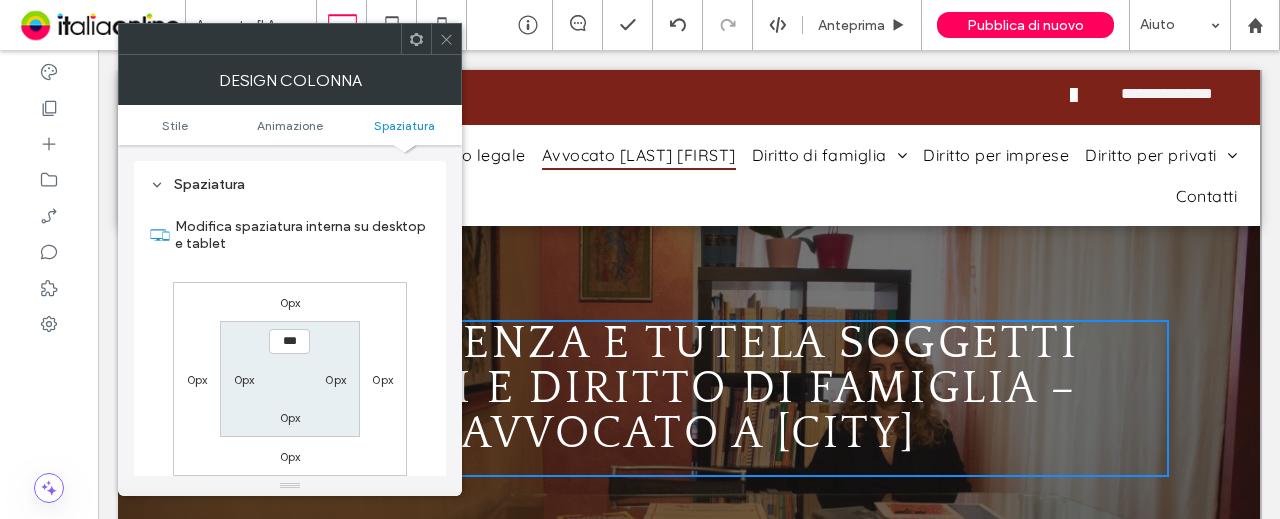 click on "0px" at bounding box center [335, 379] 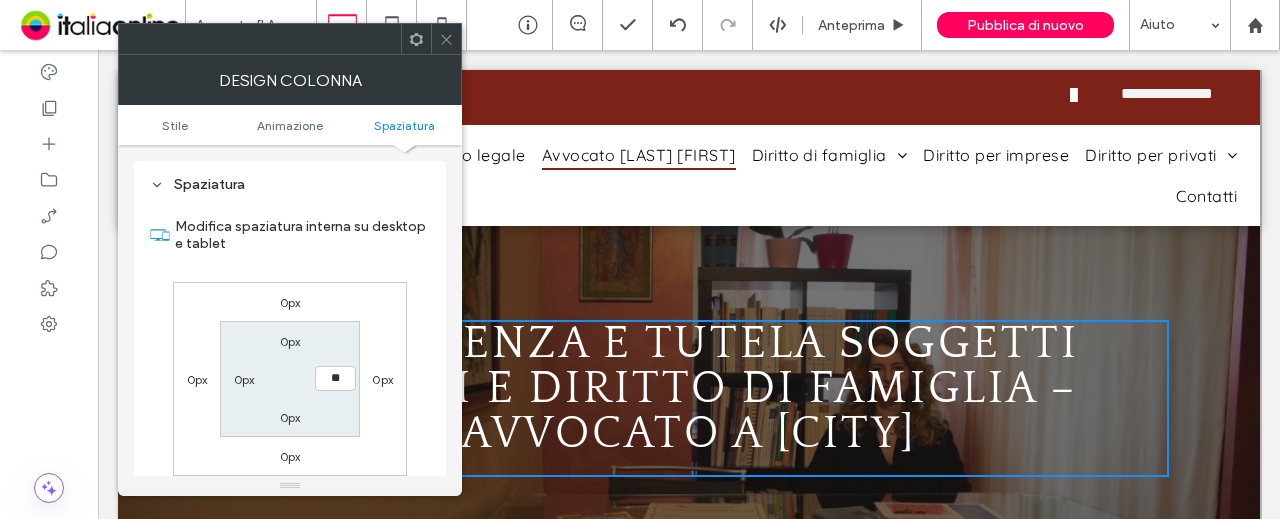 type on "**" 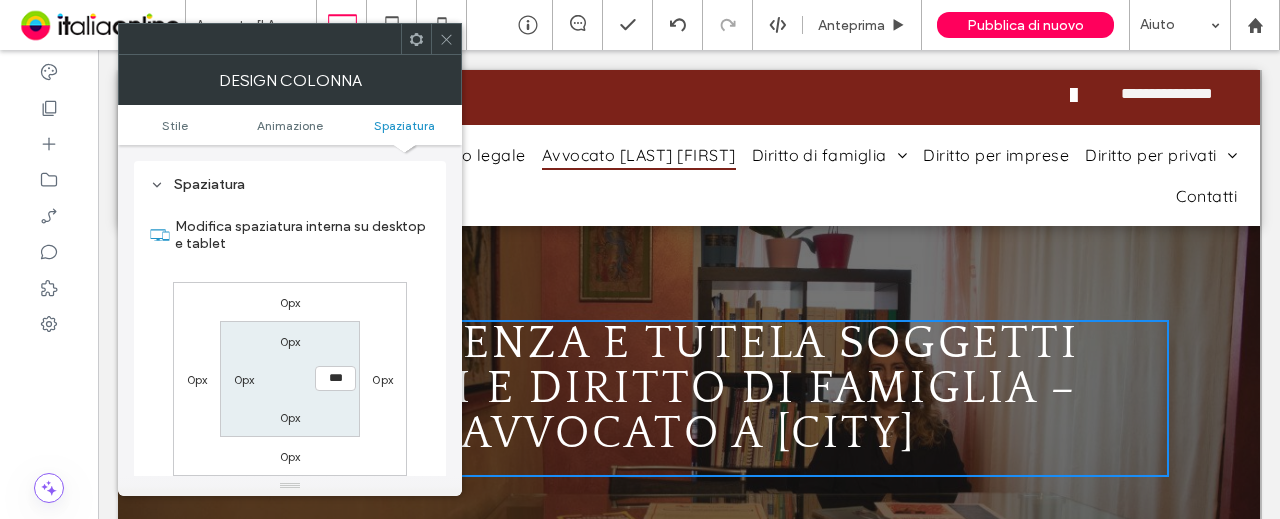 click on "0px *** 0px 0px" at bounding box center [289, 378] 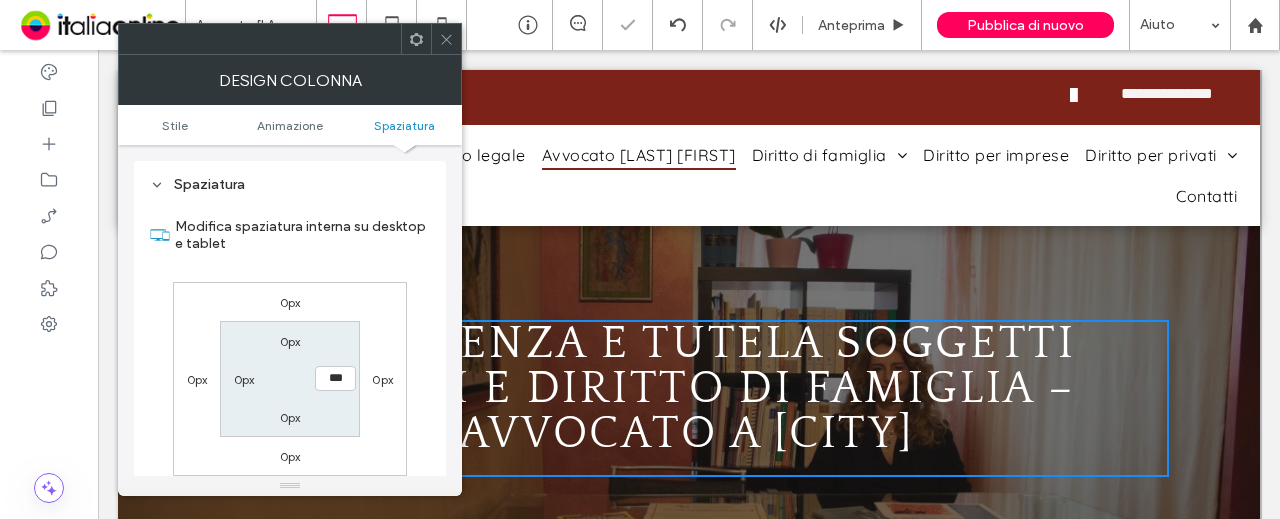 click on "0px" at bounding box center (244, 379) 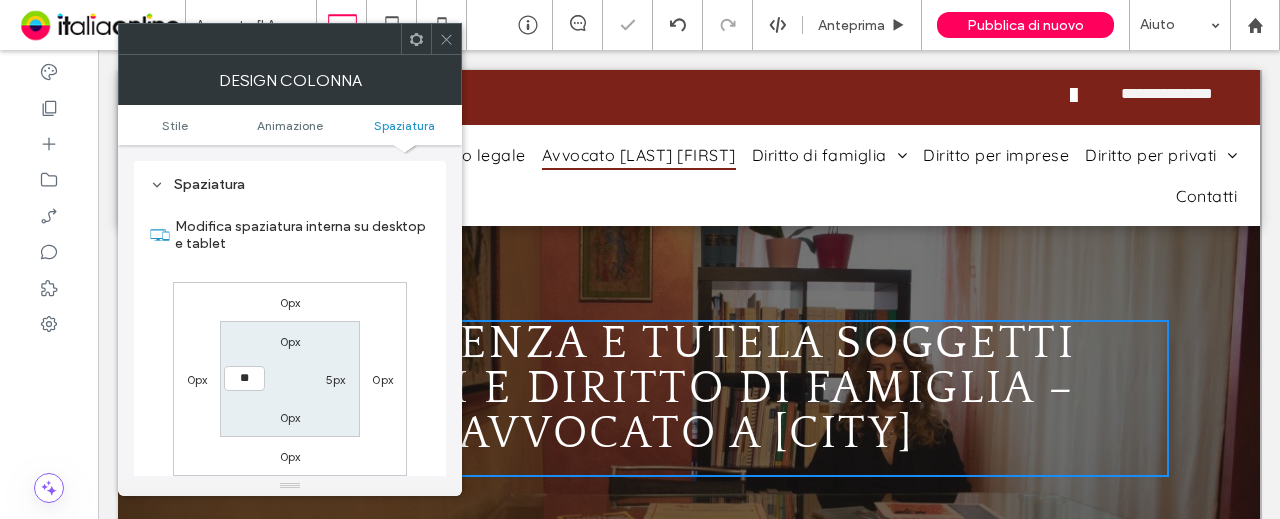 type on "**" 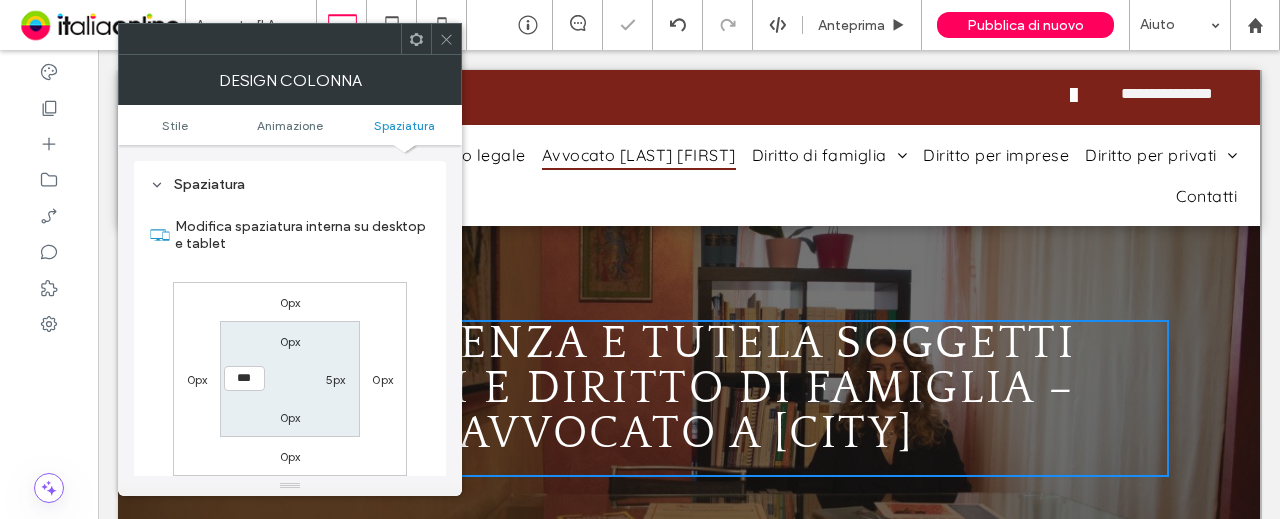 click on "0px 5px 0px ***" at bounding box center [289, 378] 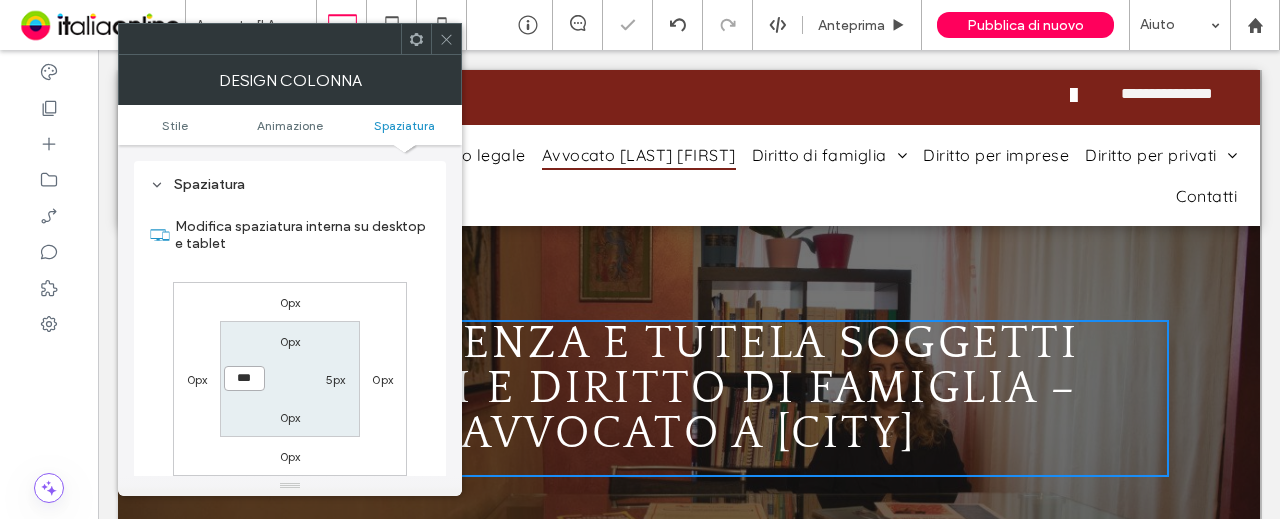 click on "***" at bounding box center [244, 378] 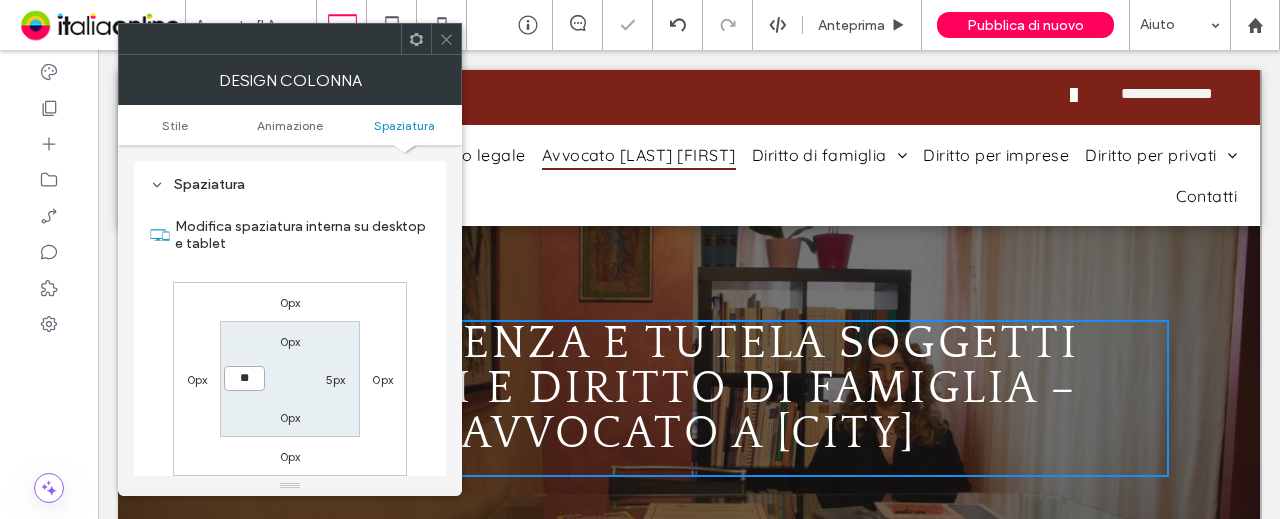 type on "**" 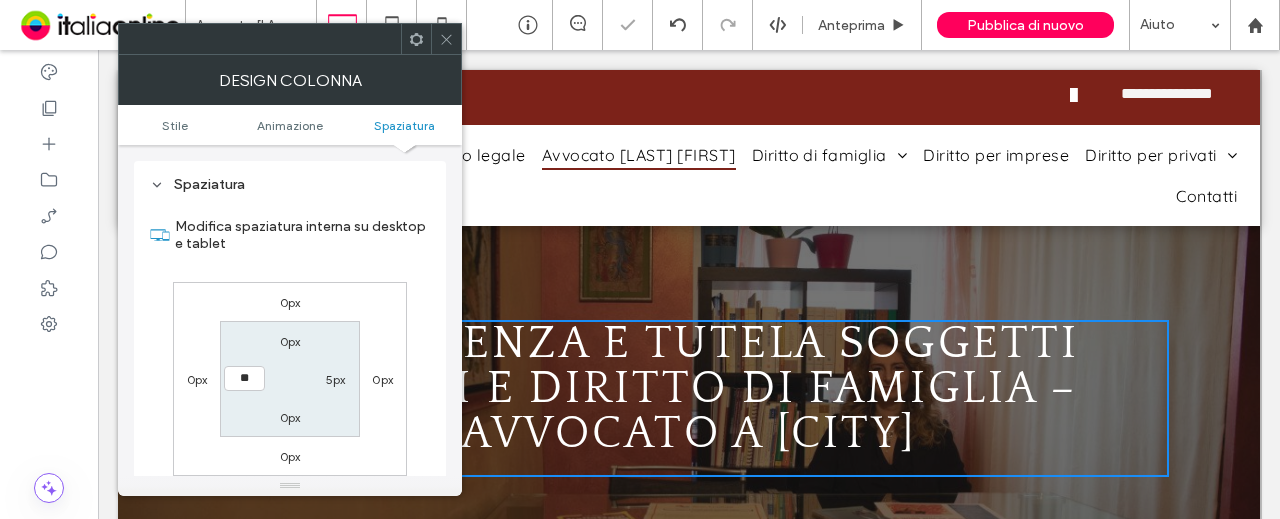 type on "**" 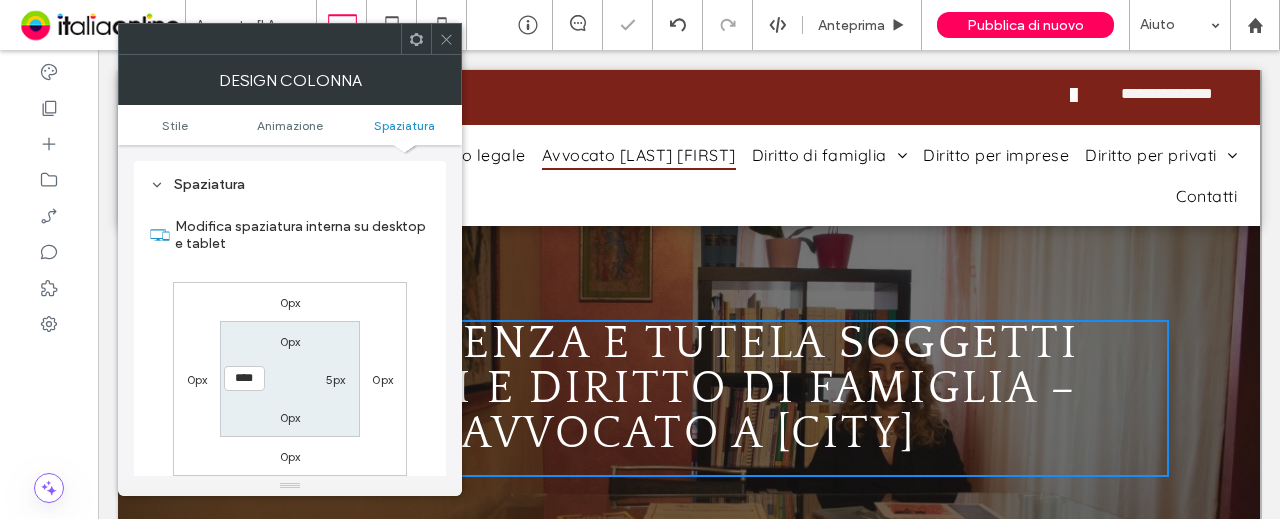 click on "0px 5px 0px ****" at bounding box center (289, 378) 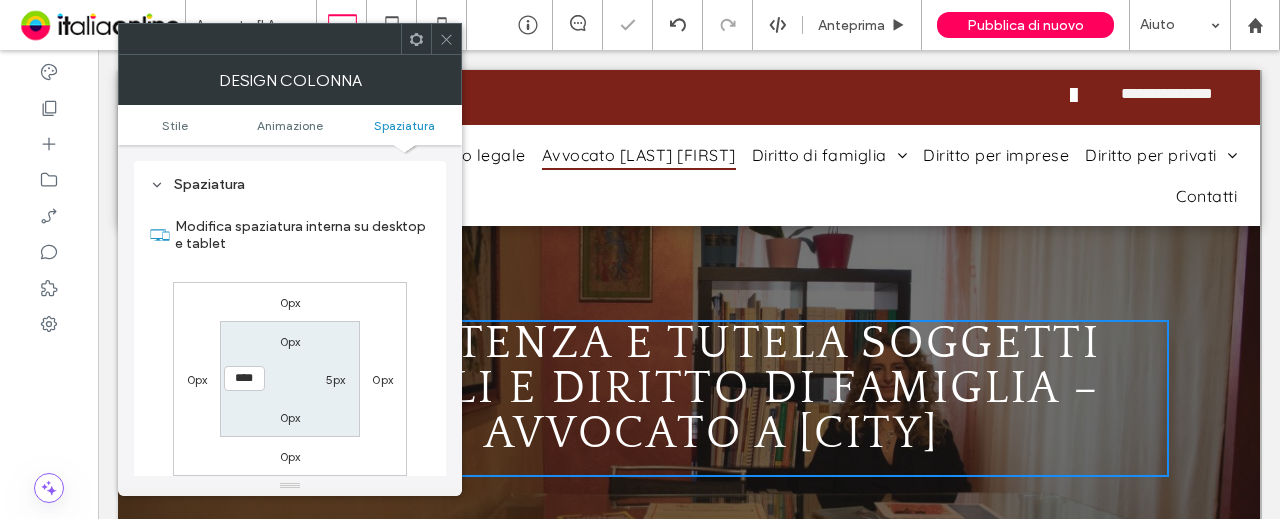 click on "5px" at bounding box center [336, 379] 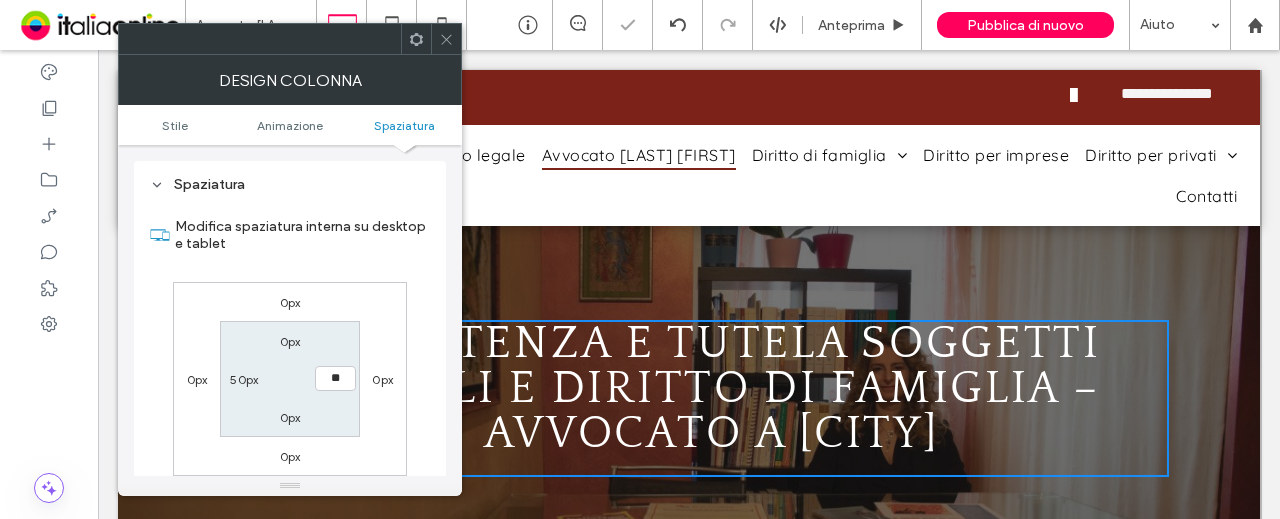 type on "**" 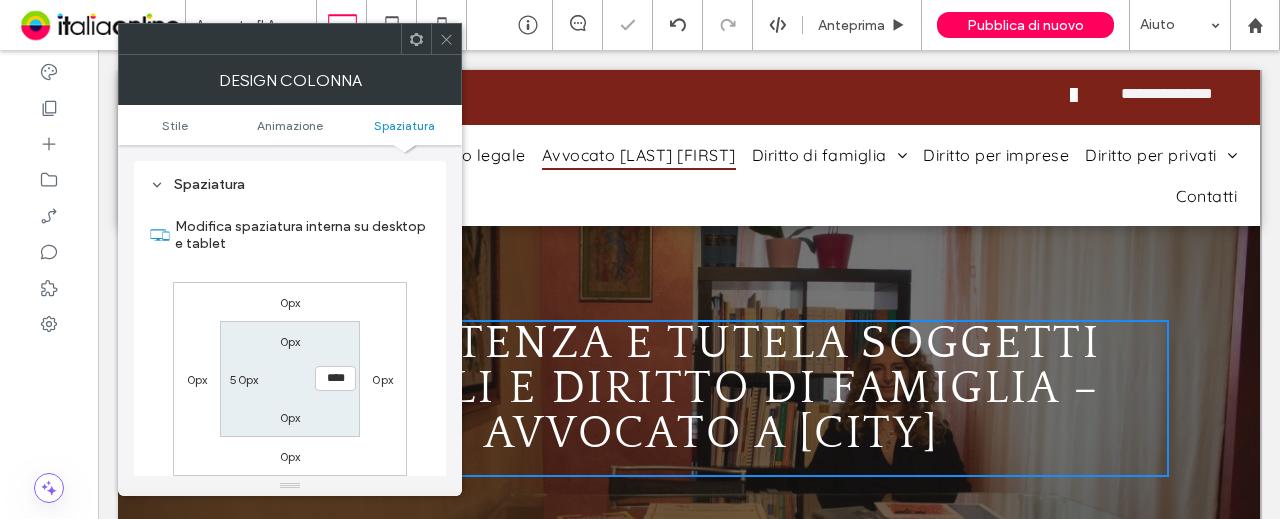 click on "0px 0px 0px 0px 0px **** 0px 50px" at bounding box center [290, 379] 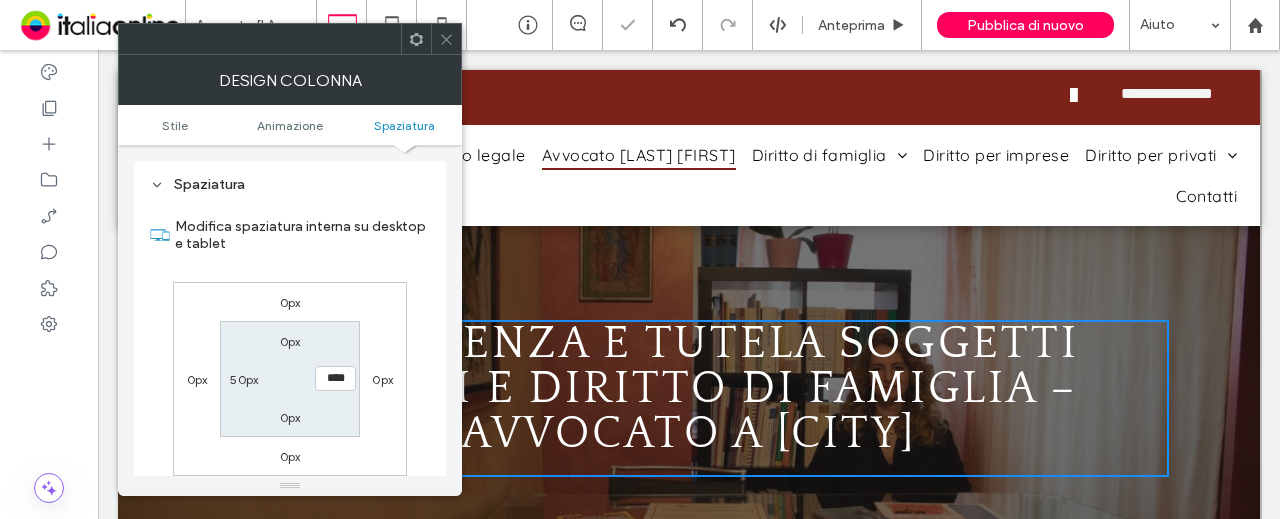 click at bounding box center [446, 39] 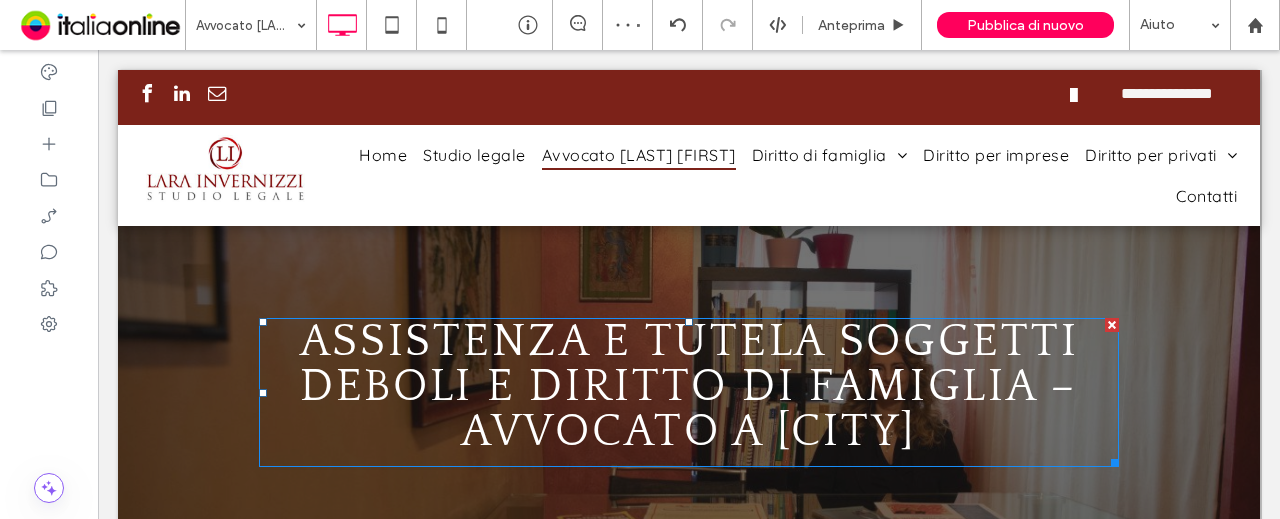 scroll, scrollTop: 0, scrollLeft: 0, axis: both 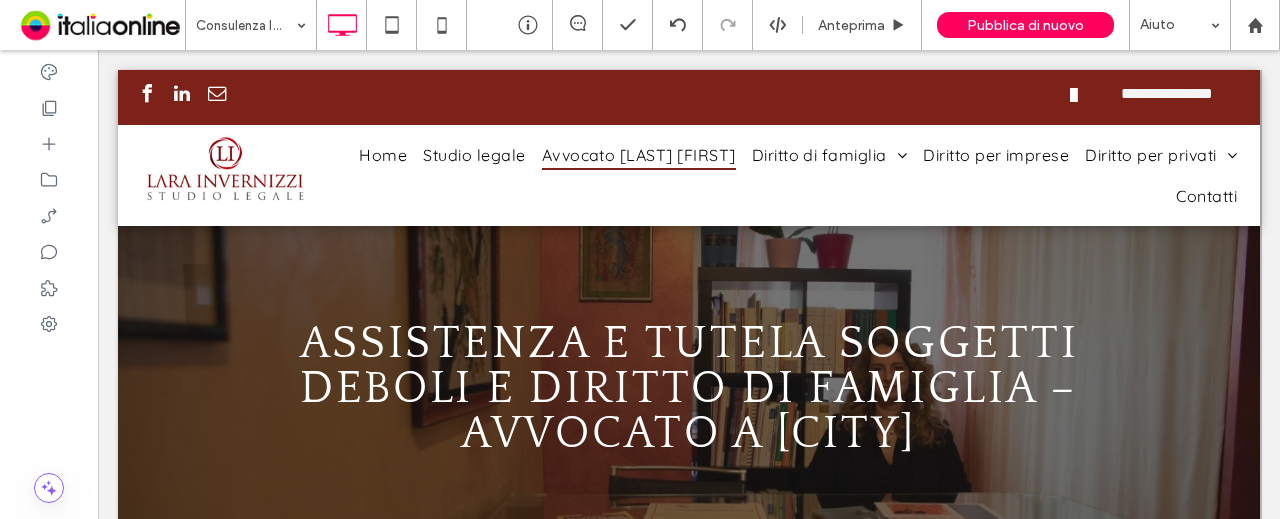 click at bounding box center [640, 259] 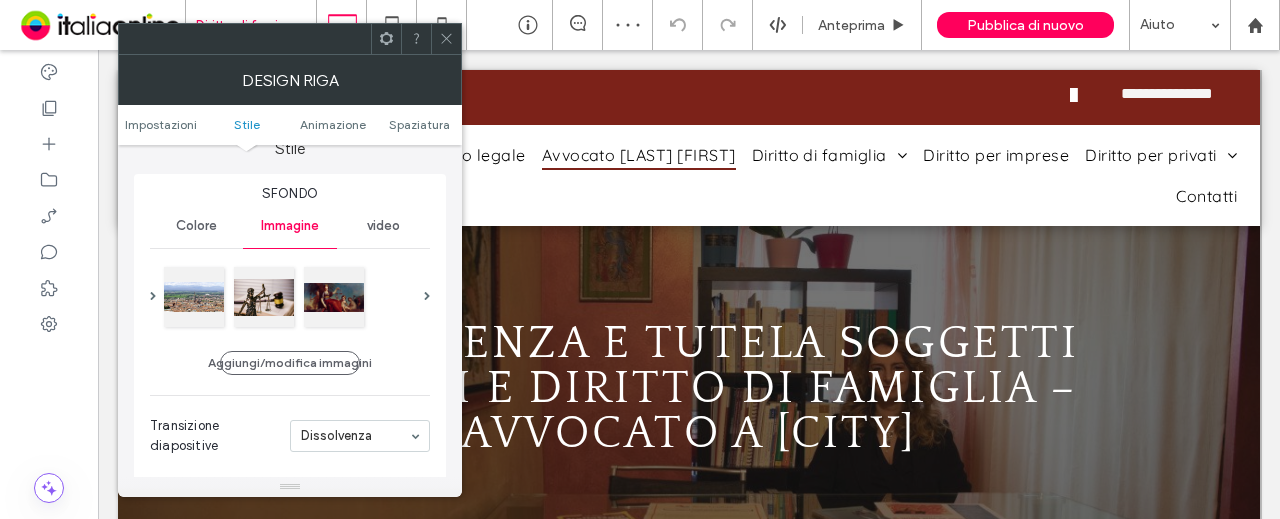 scroll, scrollTop: 200, scrollLeft: 0, axis: vertical 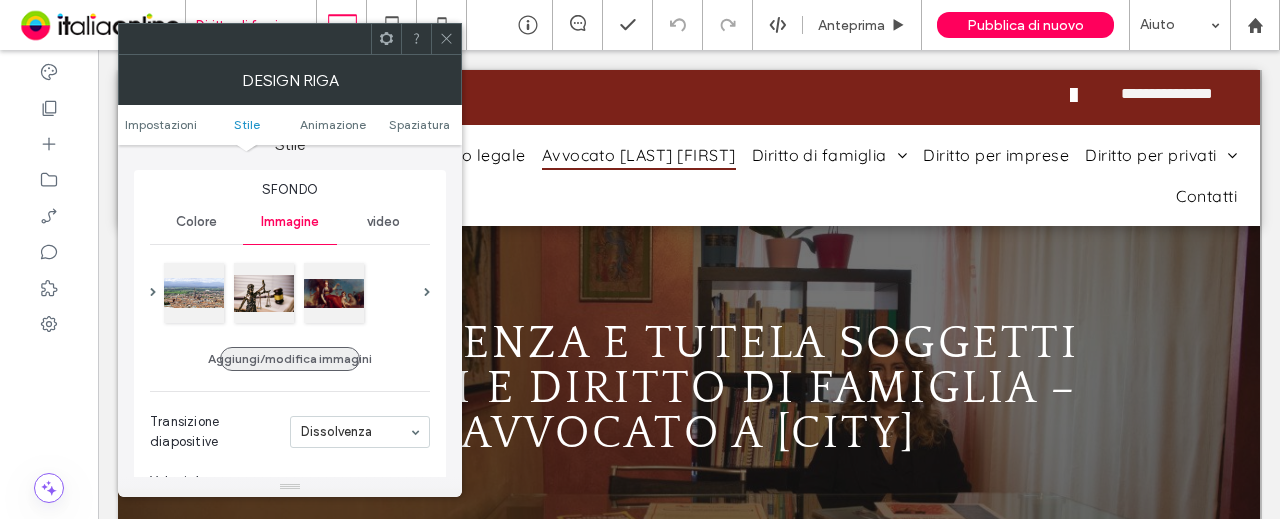 click on "Aggiungi/modifica immagini" at bounding box center [290, 359] 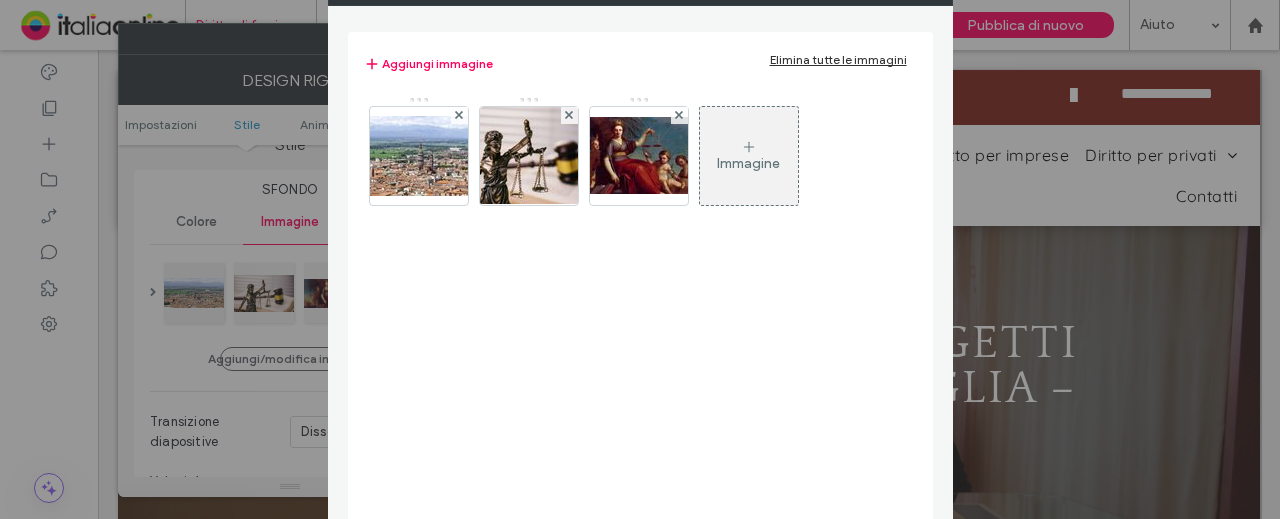click 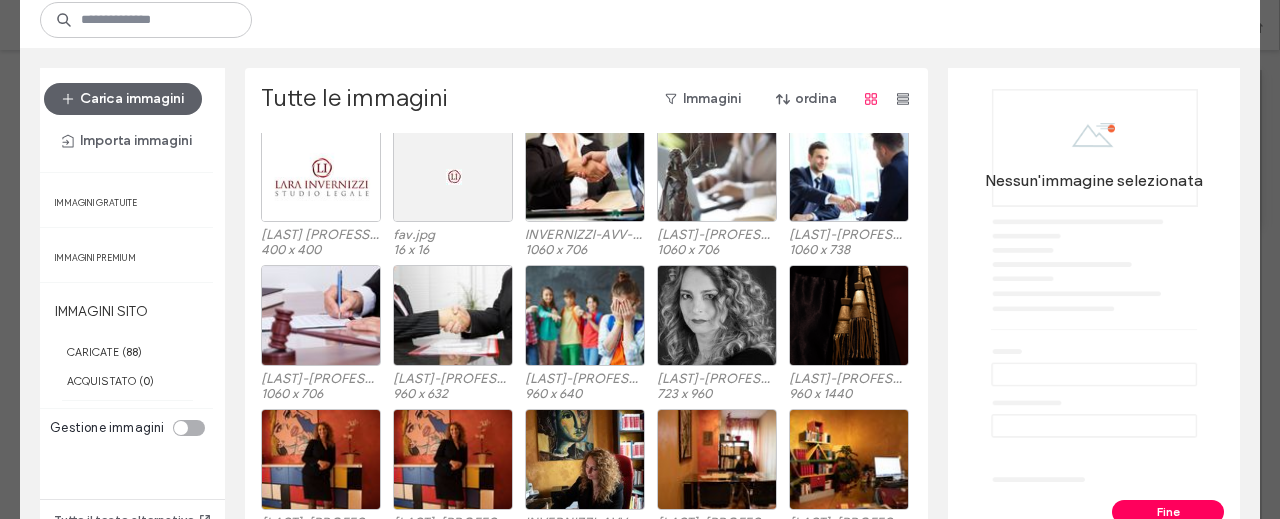scroll, scrollTop: 1448, scrollLeft: 0, axis: vertical 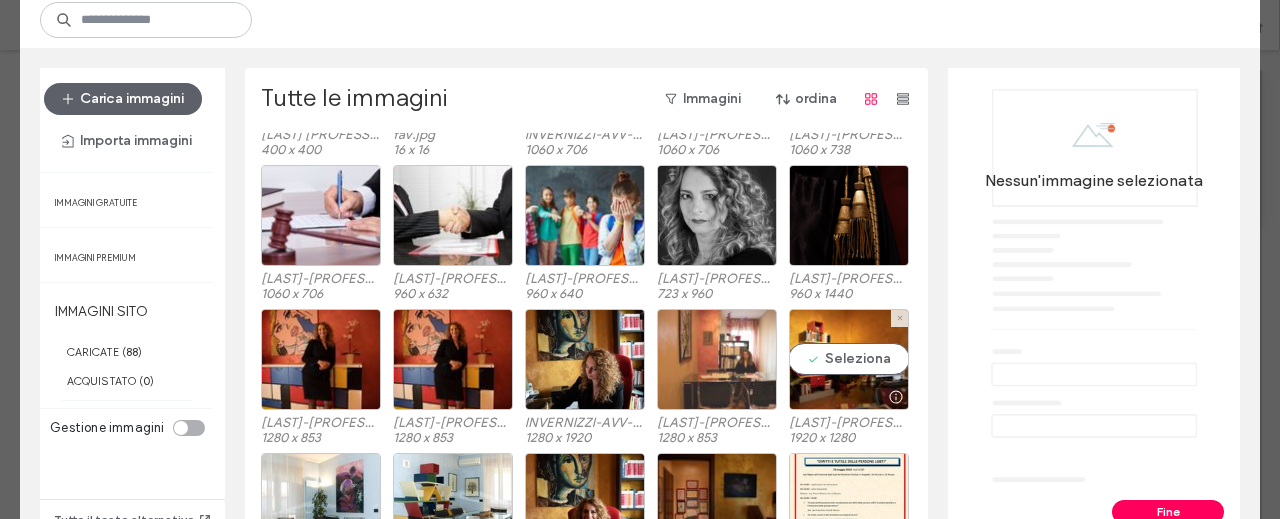 click at bounding box center [717, 359] 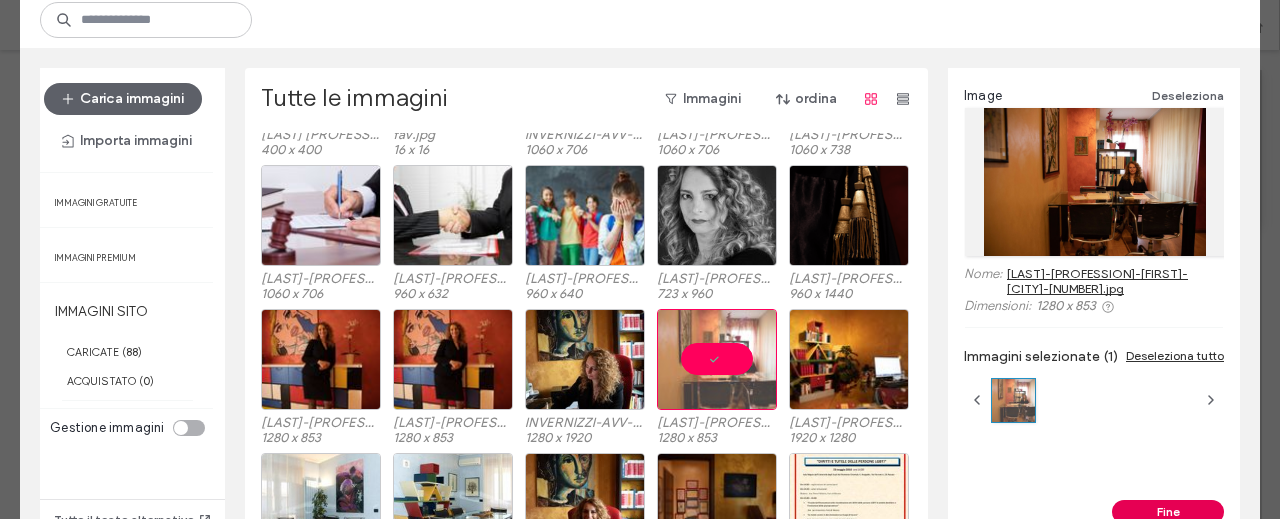 click on "Fine" at bounding box center [1168, 512] 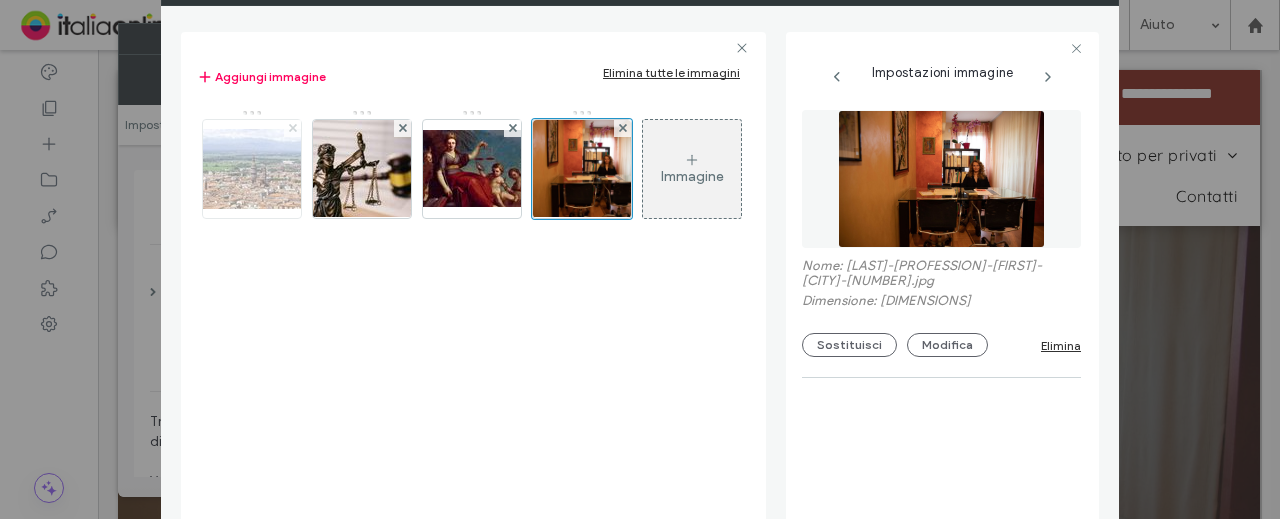 click 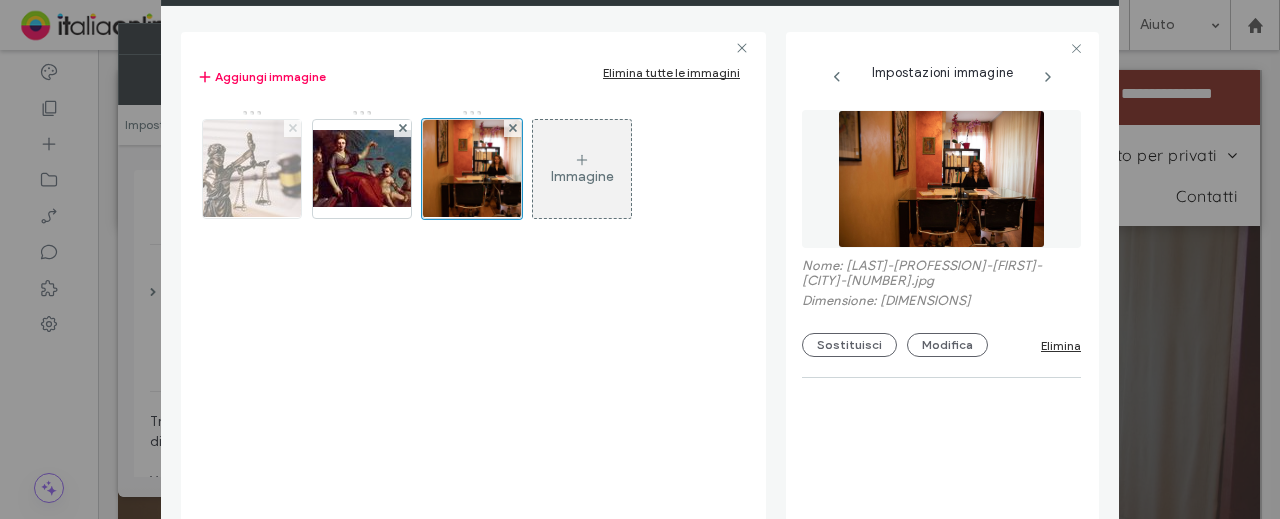 click 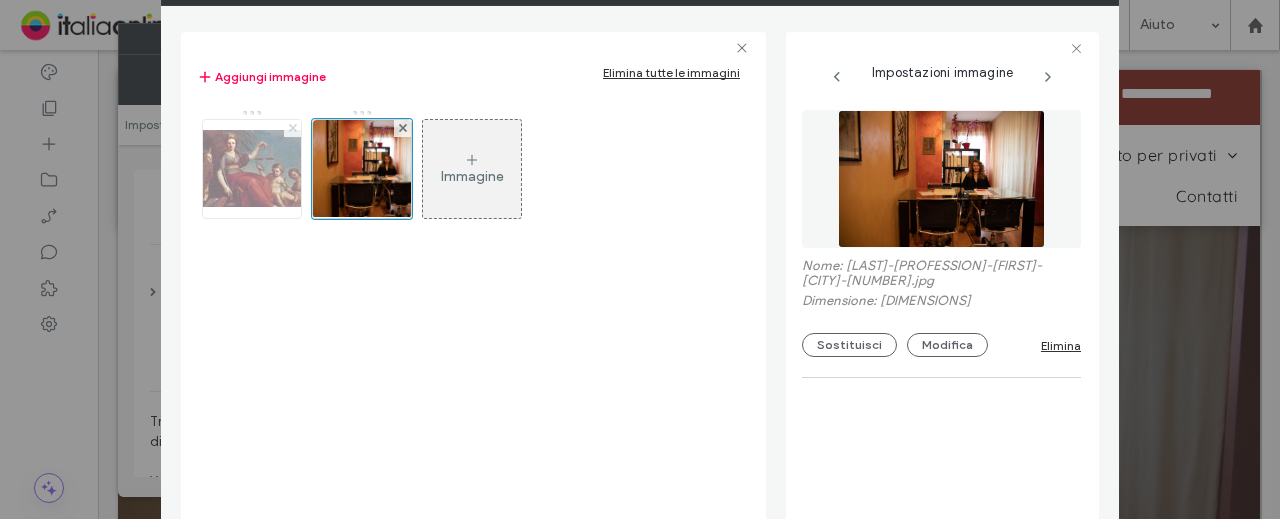 click 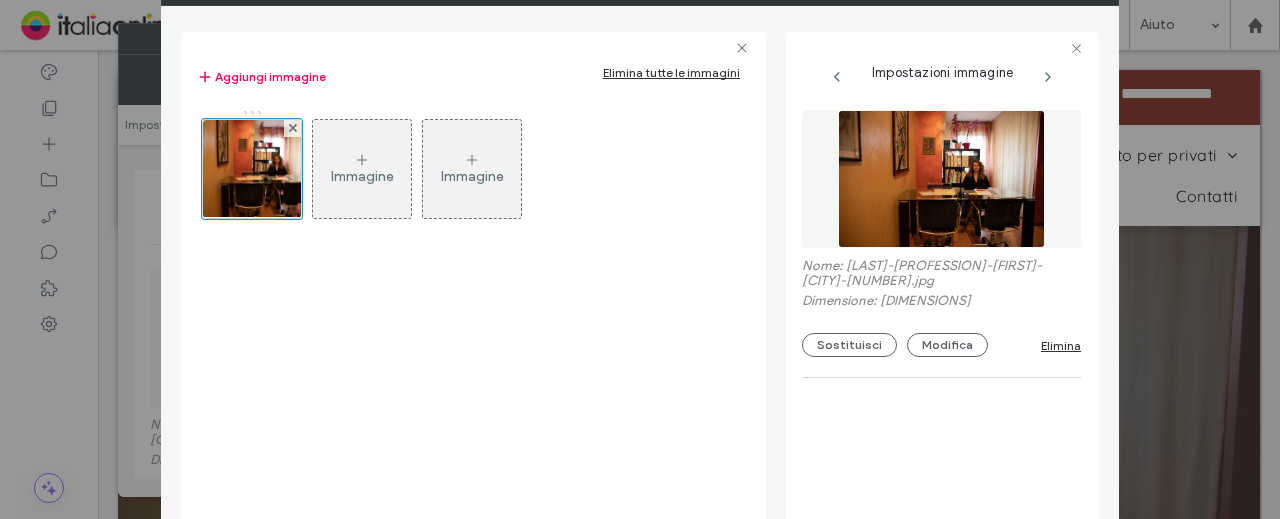 click at bounding box center [1098, -10] 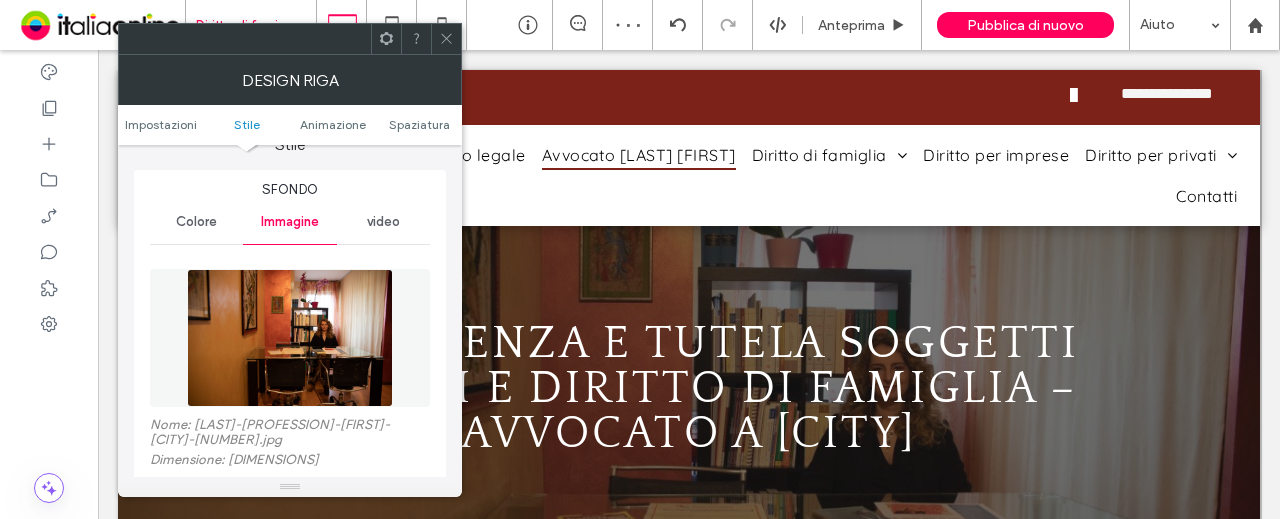 click 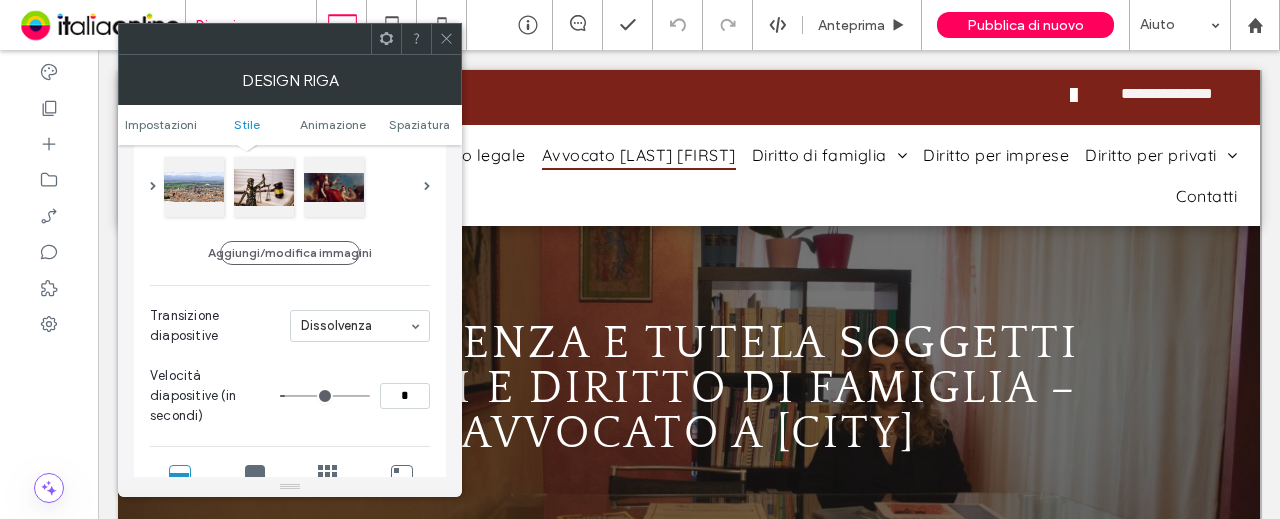 scroll, scrollTop: 200, scrollLeft: 0, axis: vertical 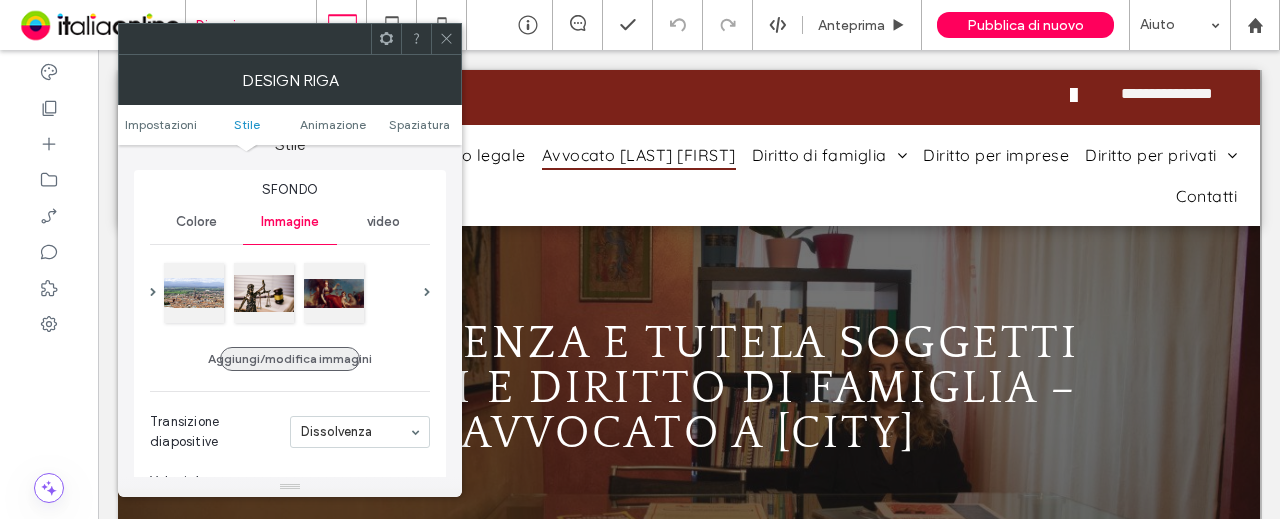 click on "Aggiungi/modifica immagini" at bounding box center (290, 359) 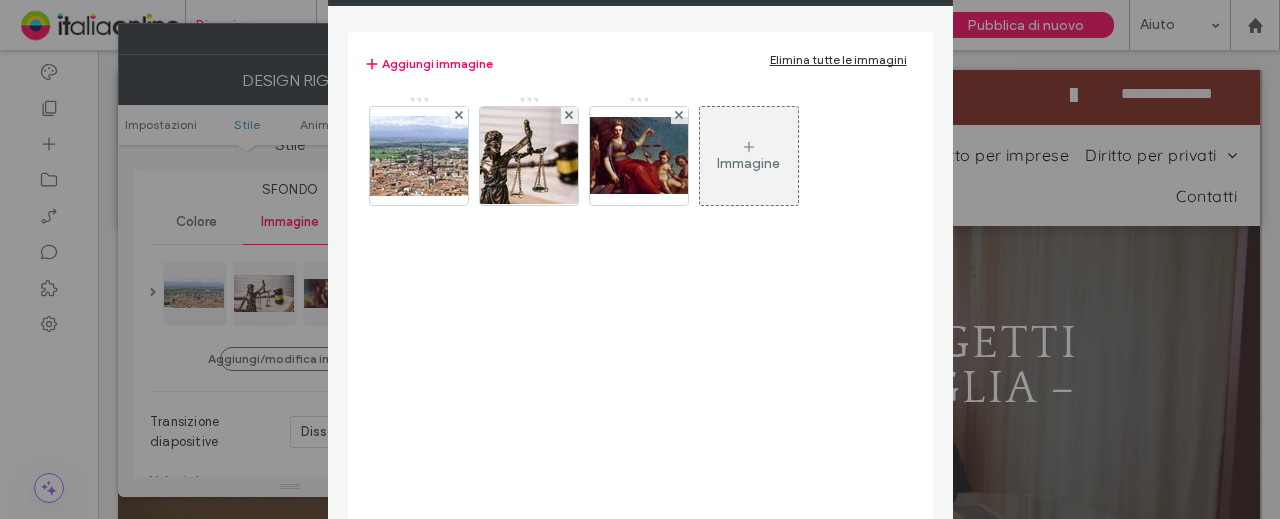 click on "Immagine" at bounding box center [749, 156] 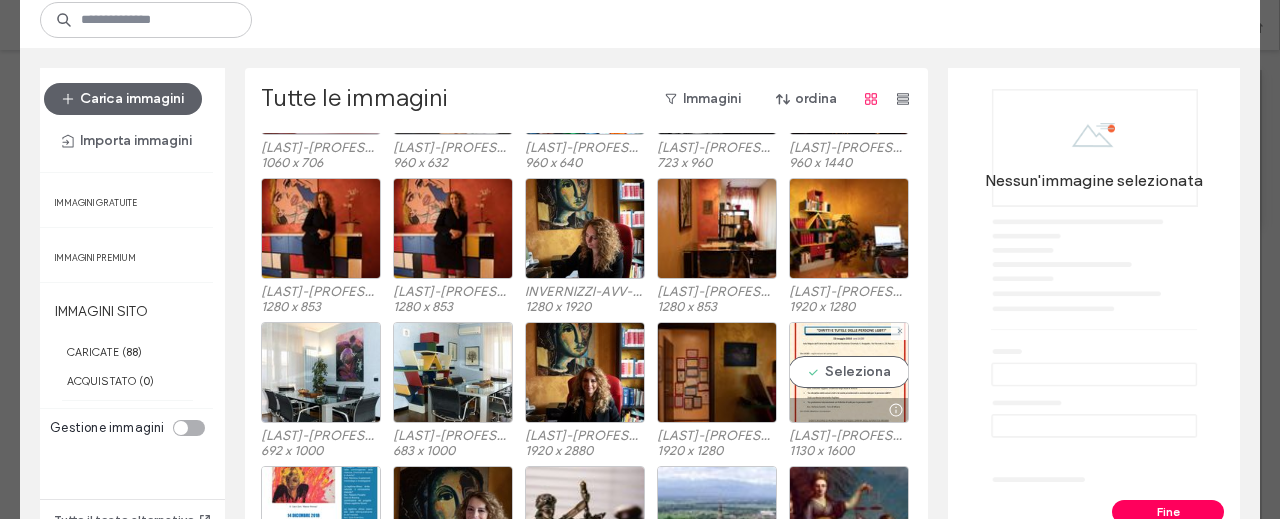 scroll, scrollTop: 1548, scrollLeft: 0, axis: vertical 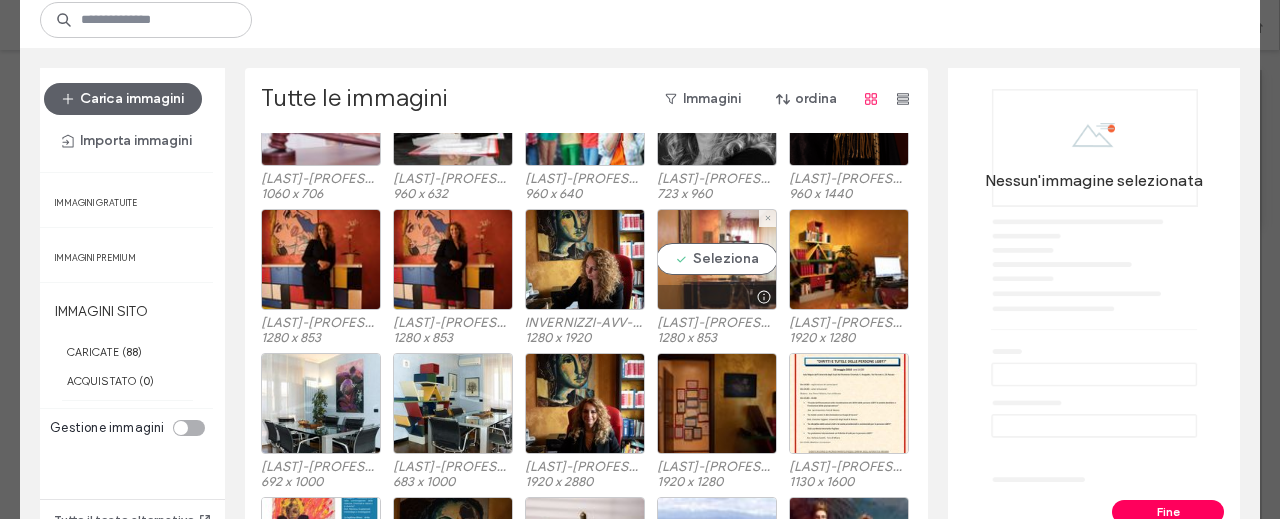 click on "Seleziona" at bounding box center (717, 259) 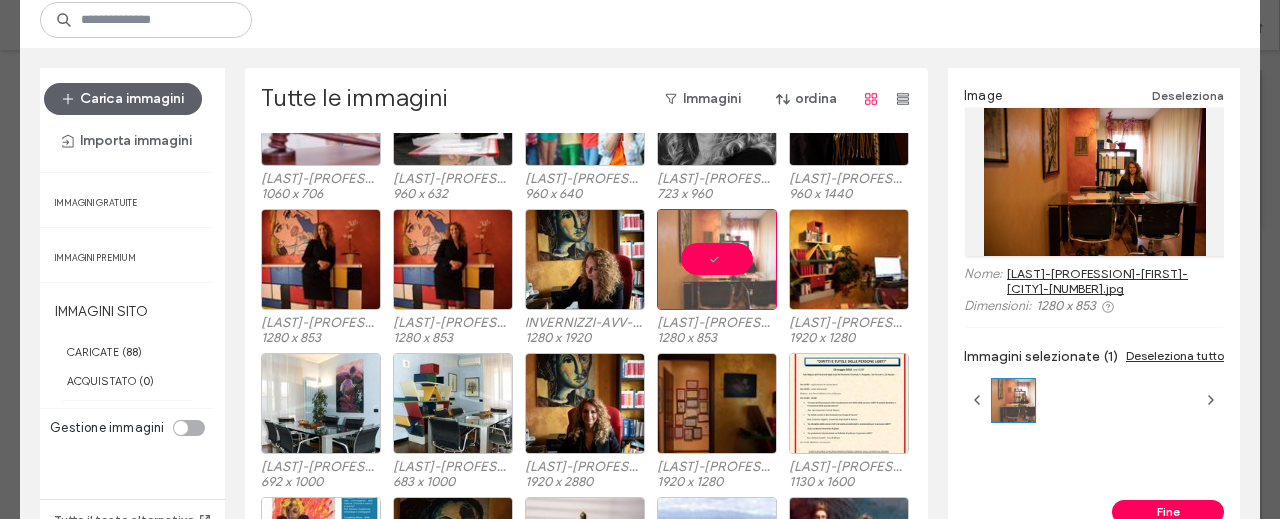 click on "Fine" at bounding box center (1168, 512) 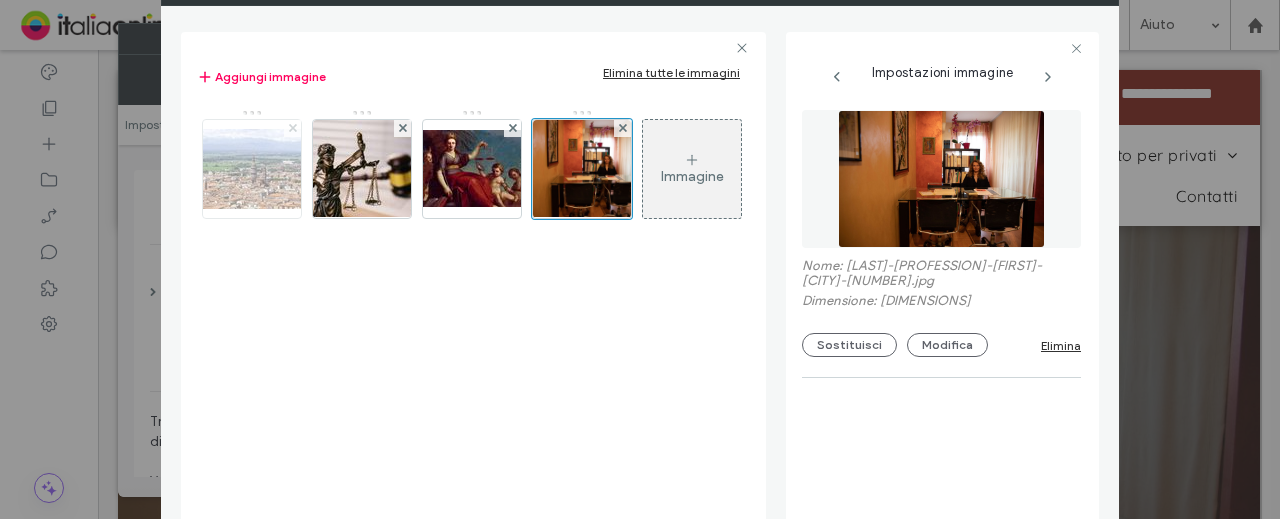 click 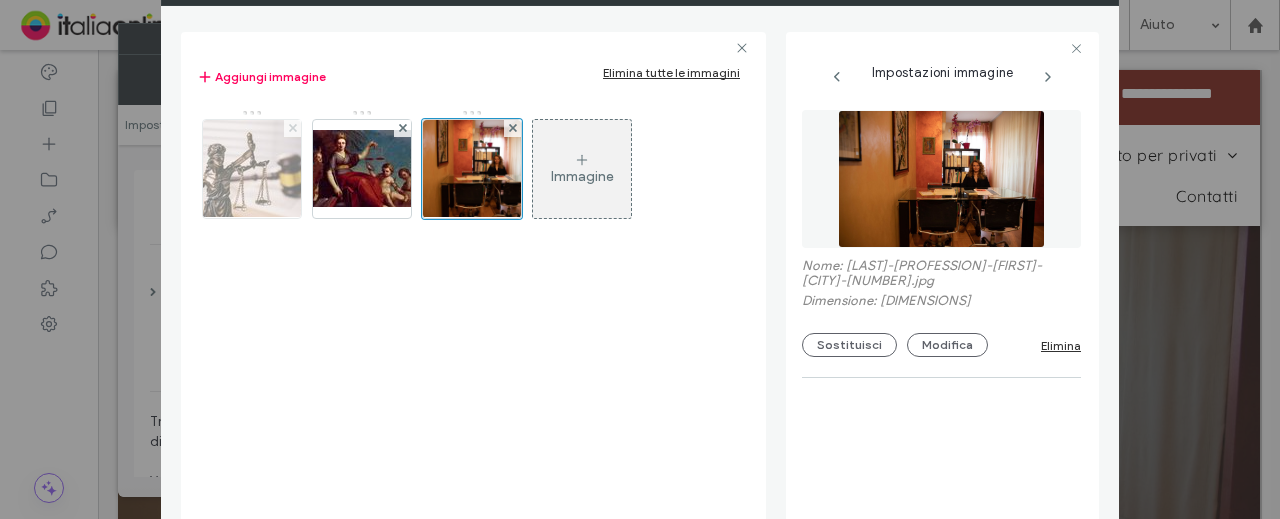 click 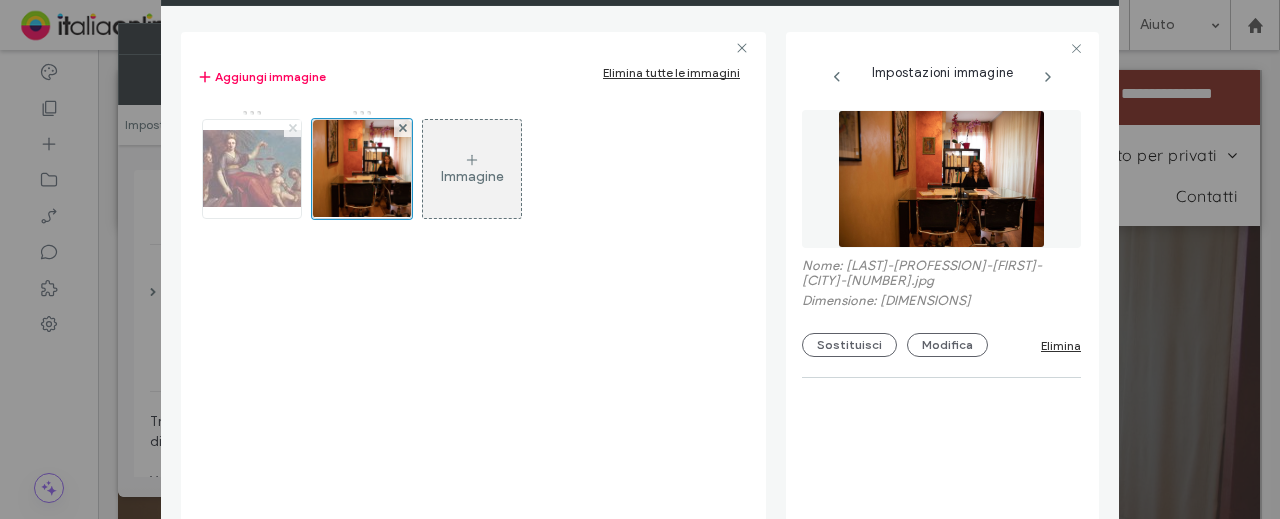 click 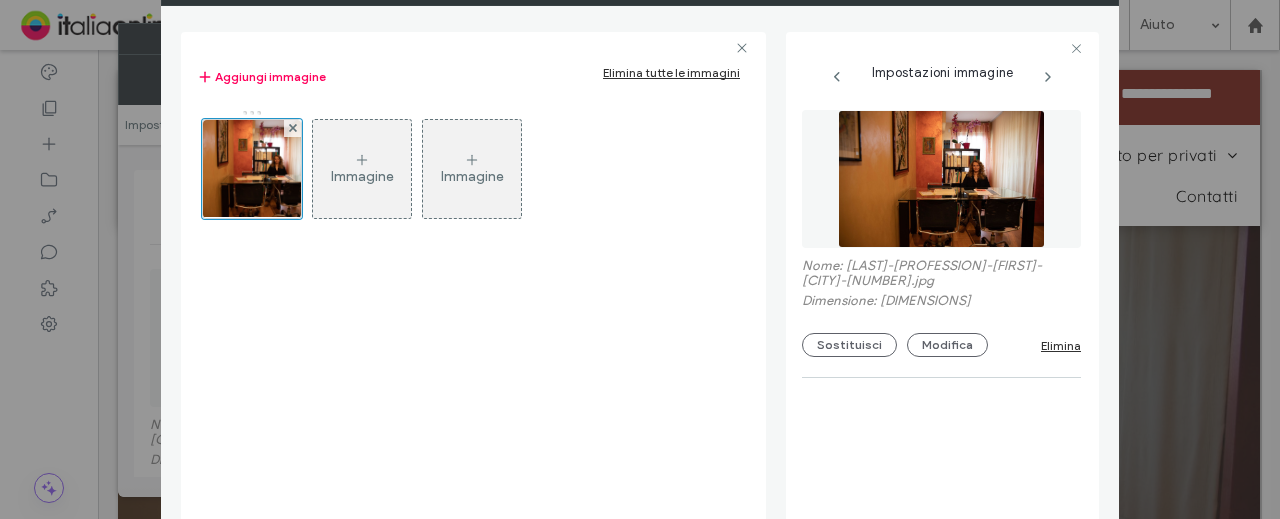 click at bounding box center [1098, -10] 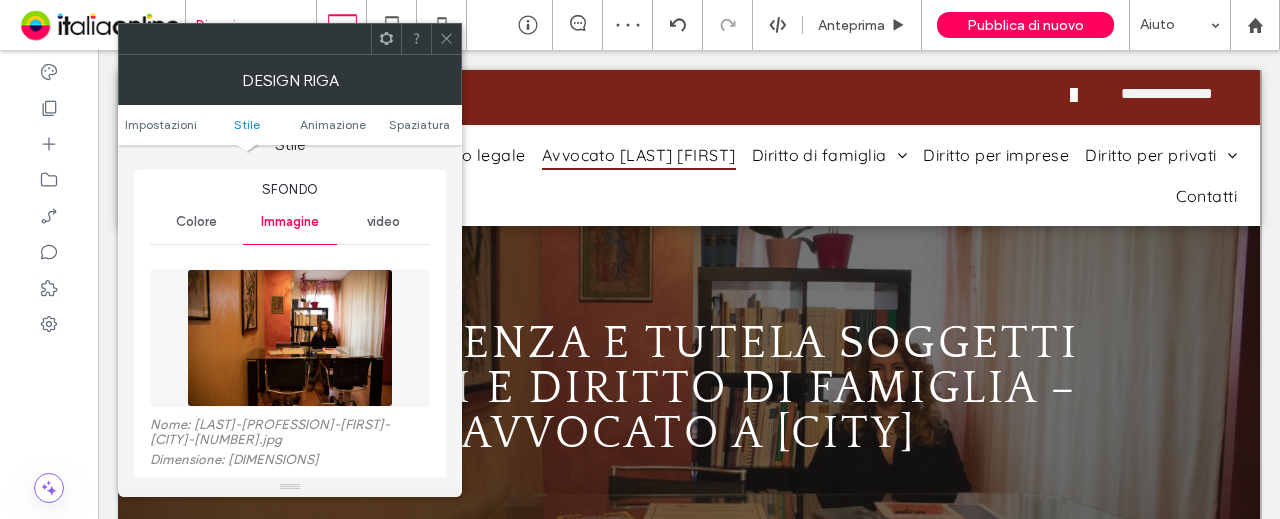 click at bounding box center (446, 39) 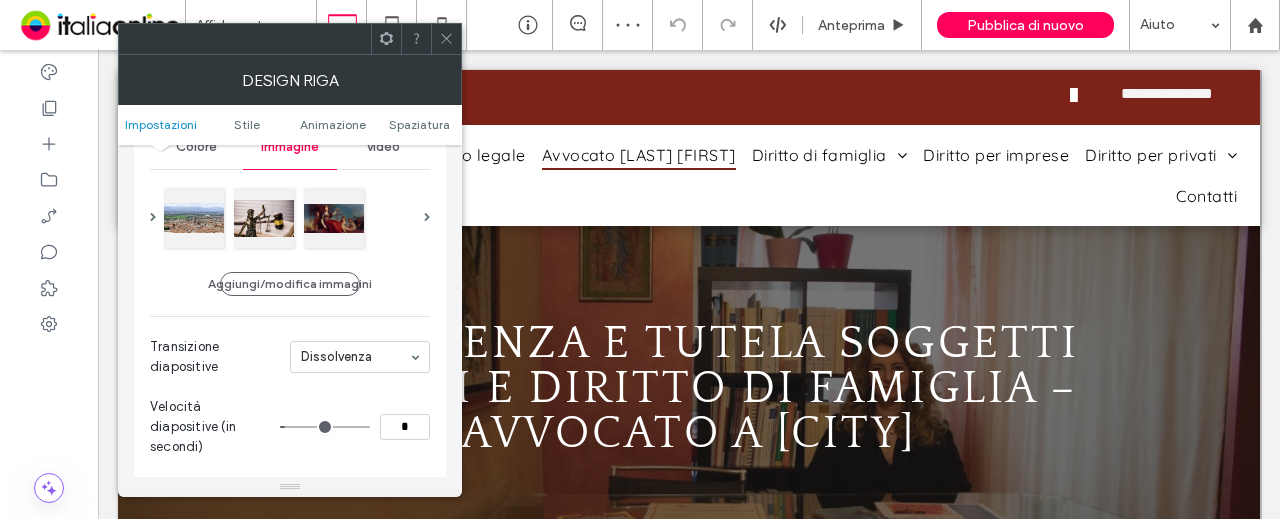 scroll, scrollTop: 300, scrollLeft: 0, axis: vertical 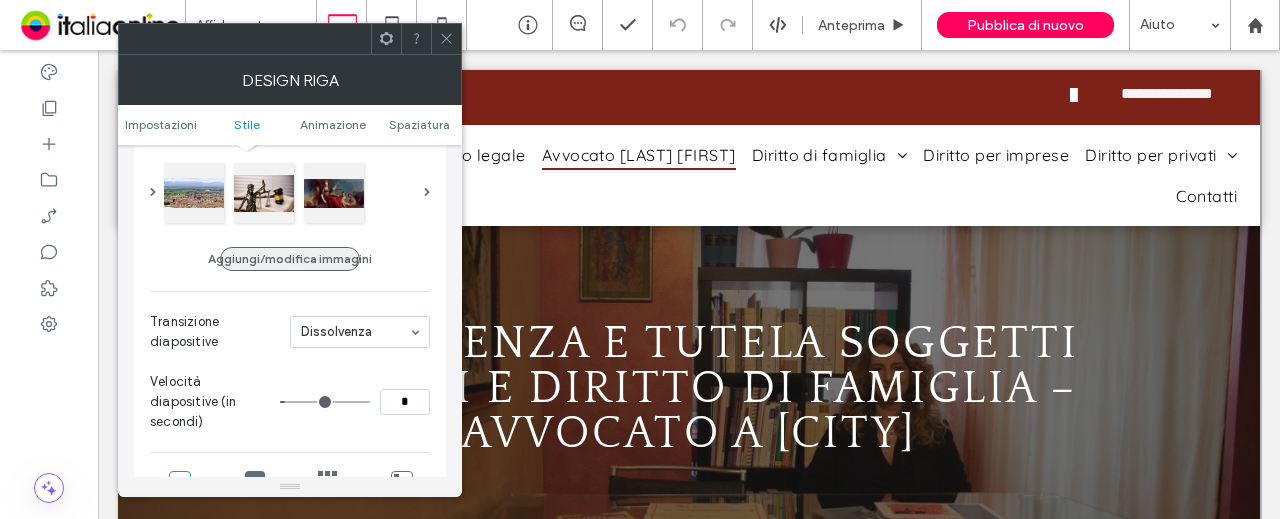 click on "Aggiungi/modifica immagini" at bounding box center (290, 259) 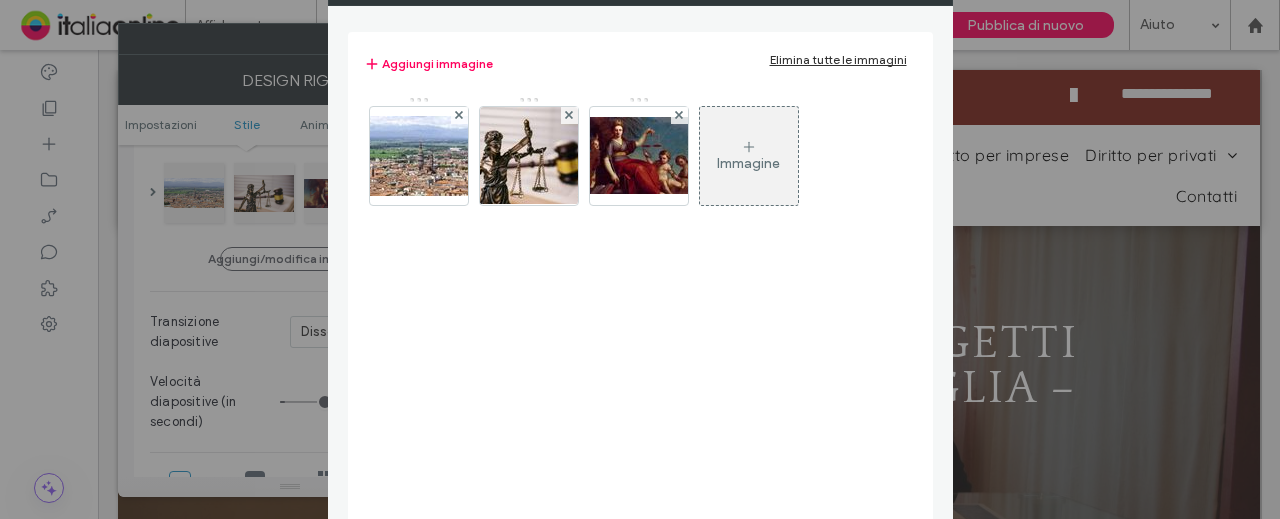 click on "Immagine" at bounding box center [748, 163] 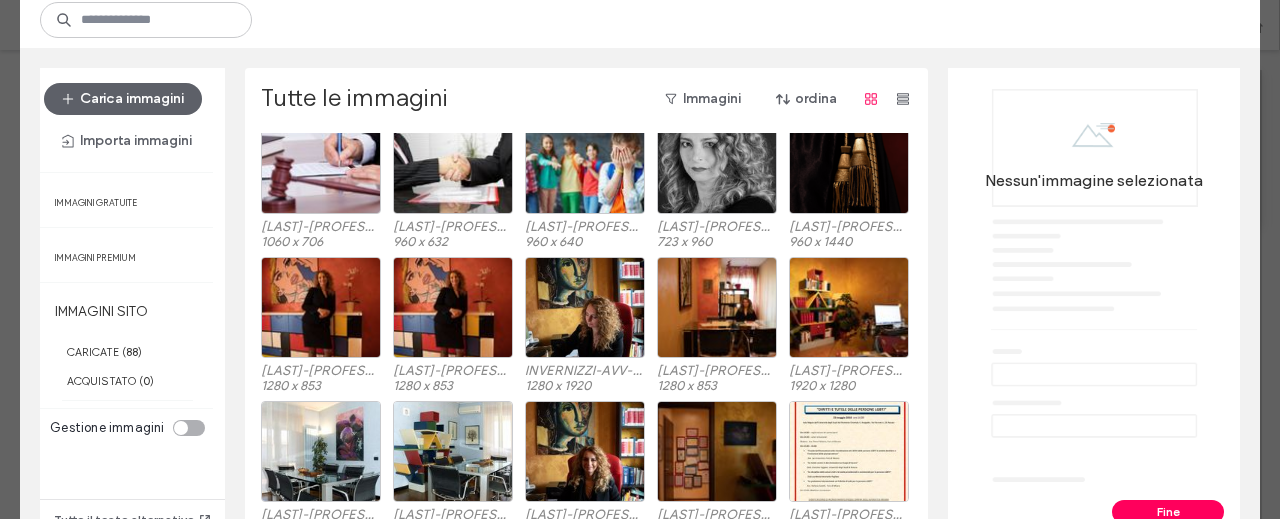 scroll, scrollTop: 1600, scrollLeft: 0, axis: vertical 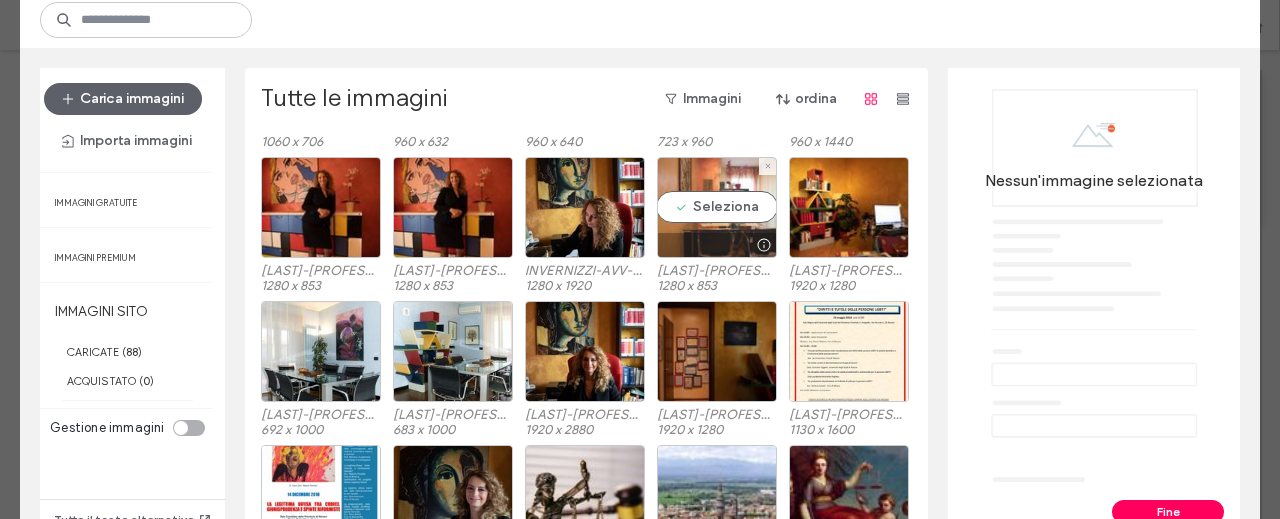 click on "Seleziona" at bounding box center (717, 207) 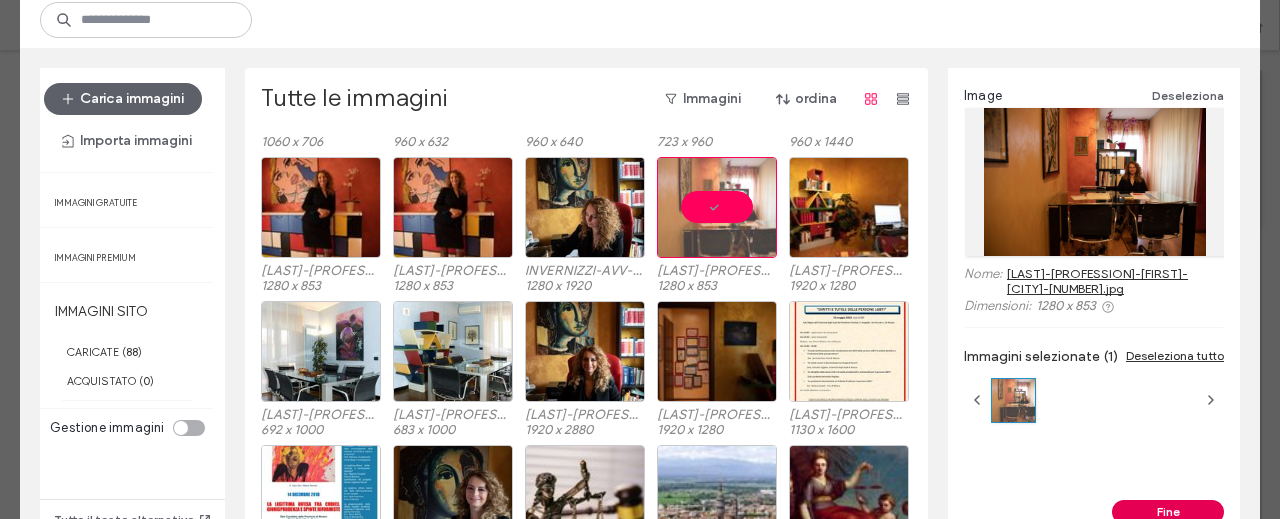 click on "Fine" at bounding box center [1168, 512] 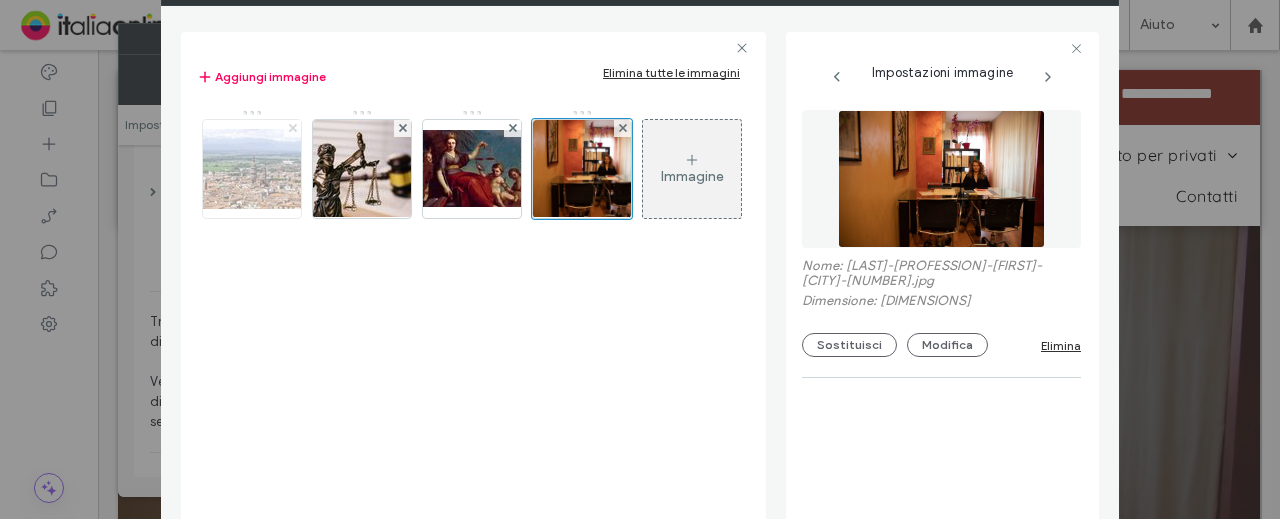 click 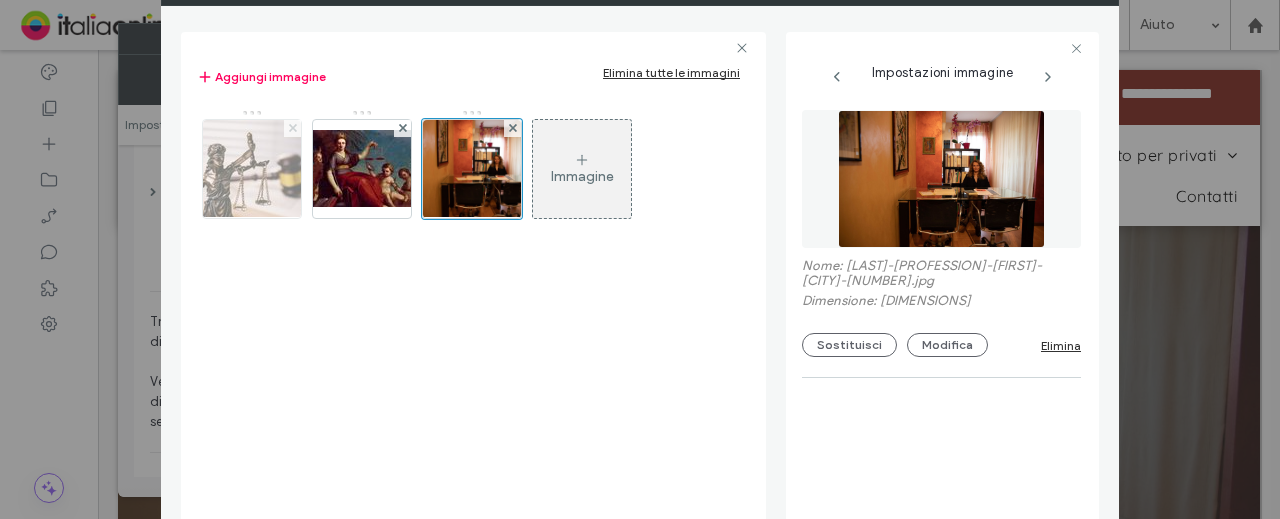 click 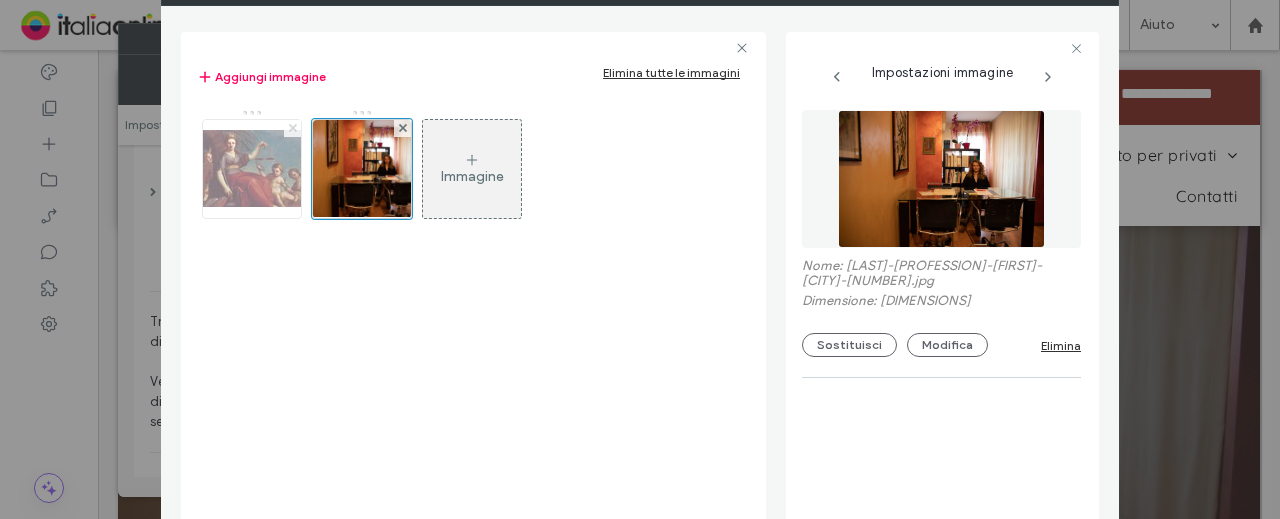 click 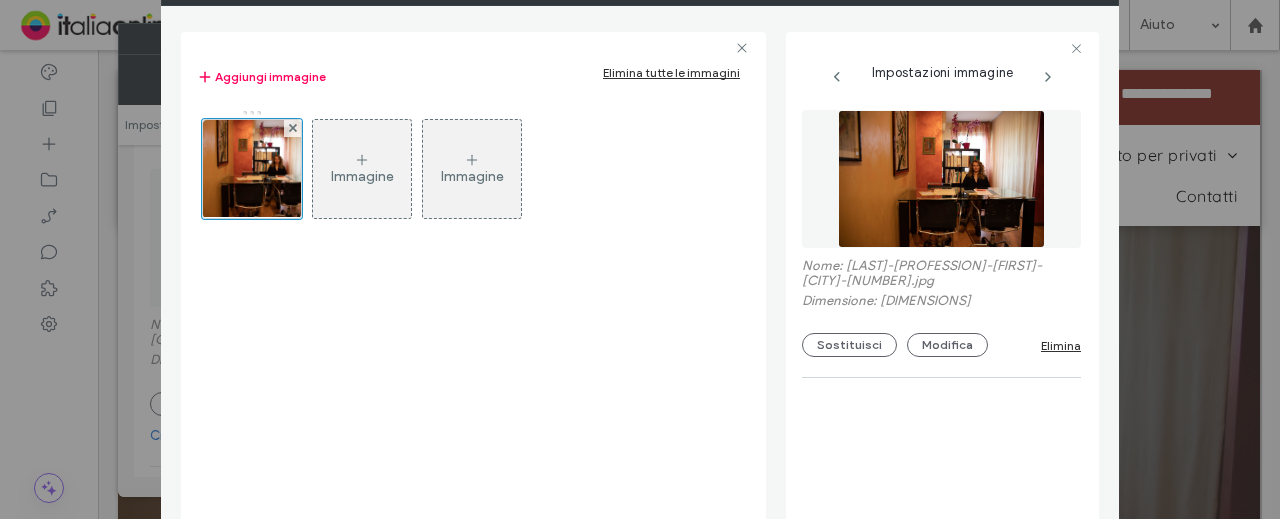 click at bounding box center (1098, -10) 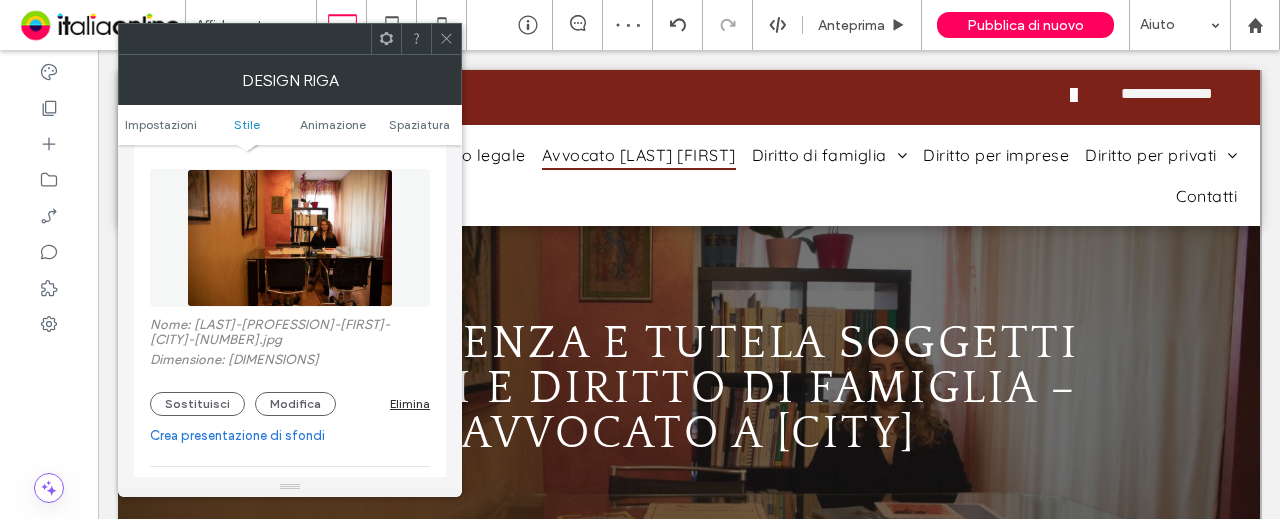 click at bounding box center [446, 39] 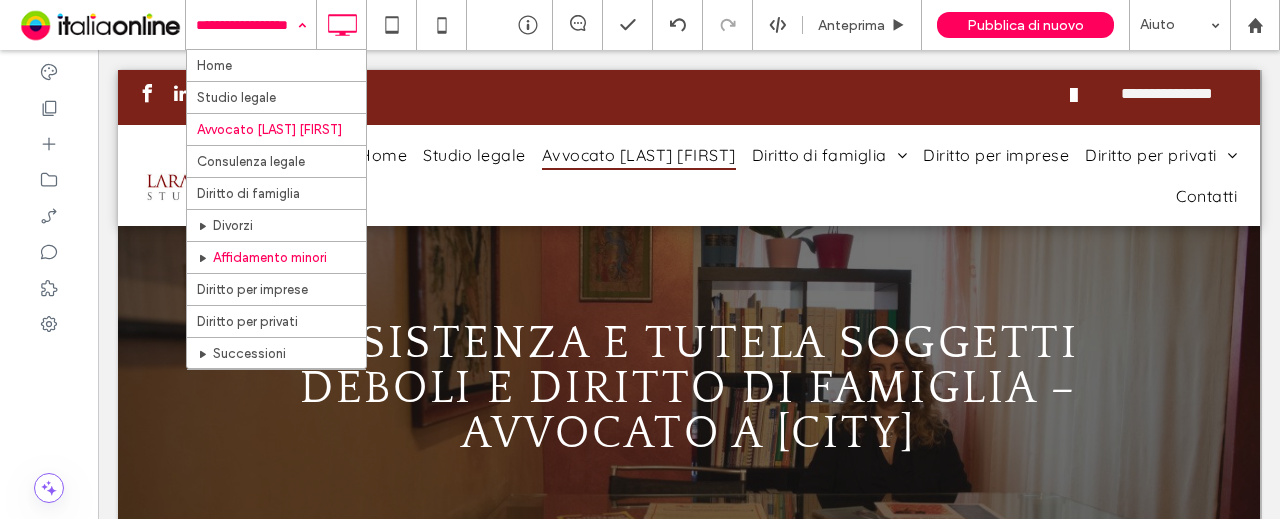 scroll, scrollTop: 38, scrollLeft: 0, axis: vertical 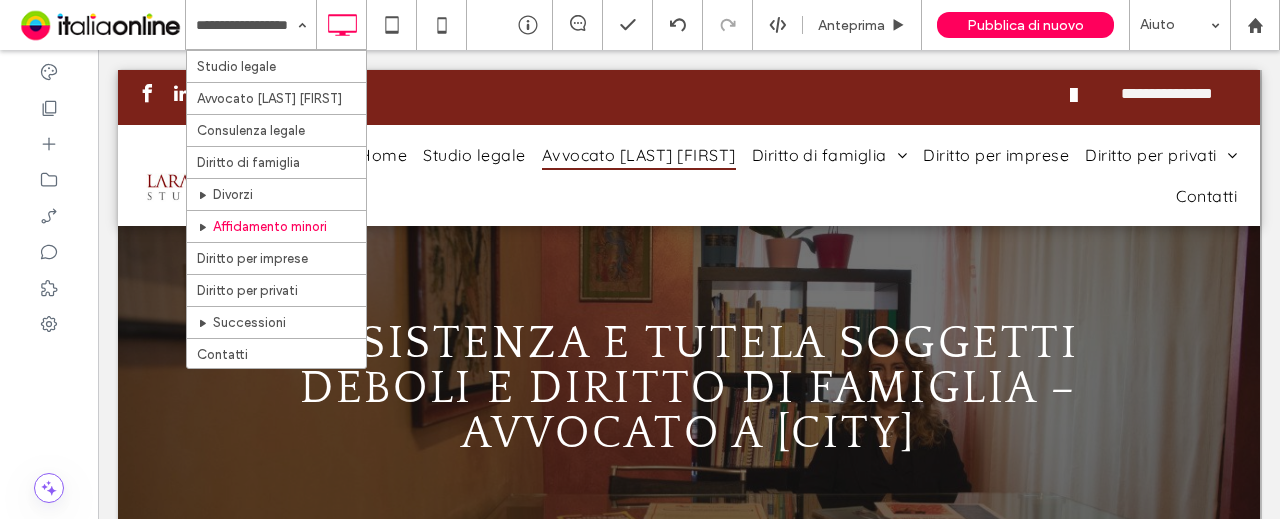 drag, startPoint x: 272, startPoint y: 255, endPoint x: 814, endPoint y: 282, distance: 542.6721 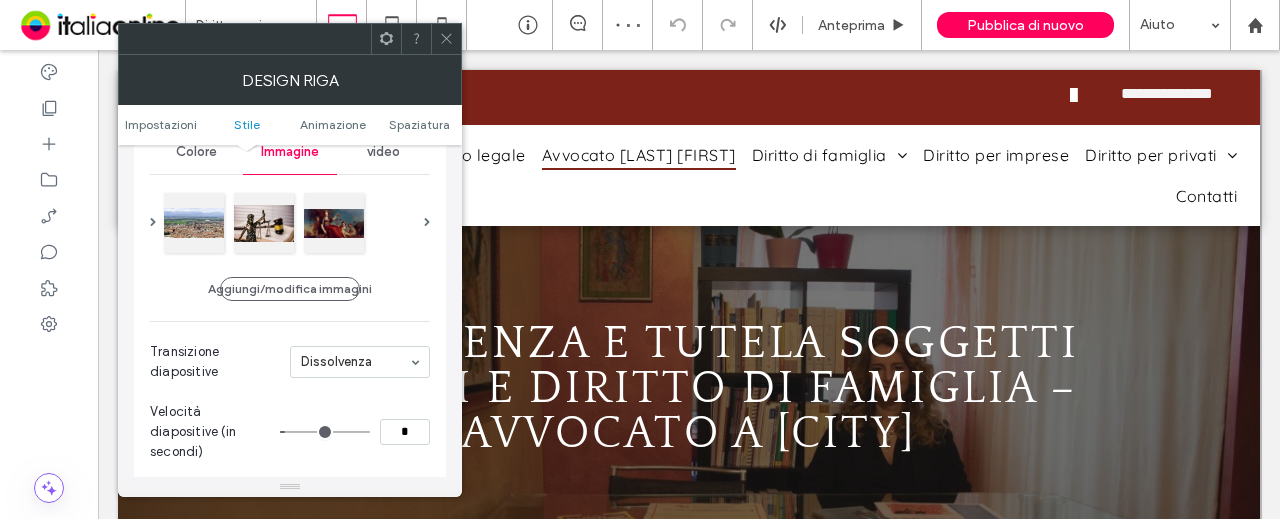 scroll, scrollTop: 300, scrollLeft: 0, axis: vertical 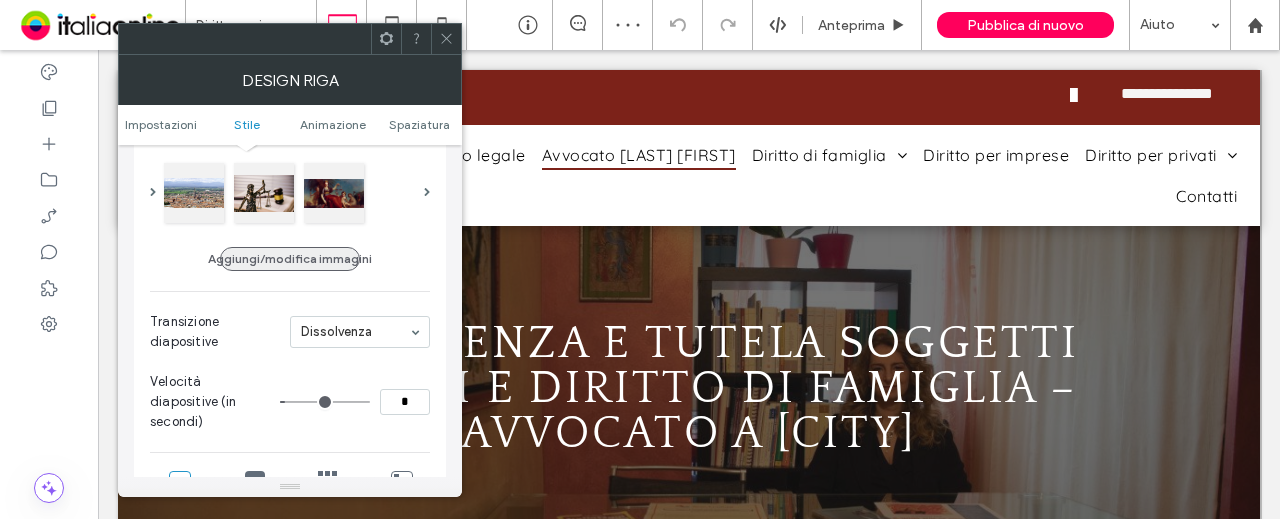 click on "Aggiungi/modifica immagini" at bounding box center [290, 259] 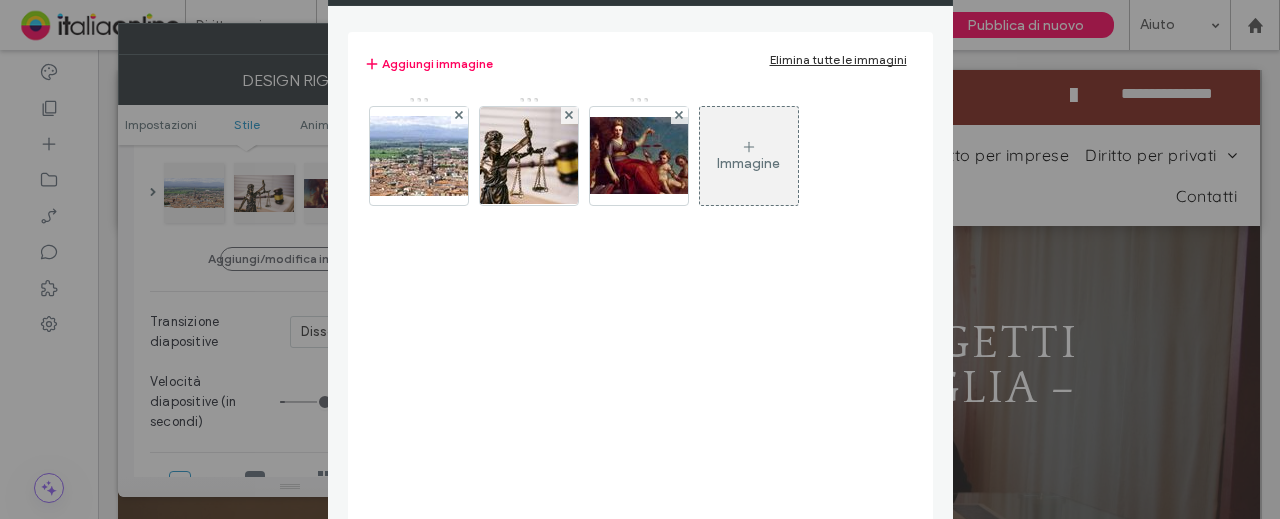 click on "Immagine" at bounding box center [749, 156] 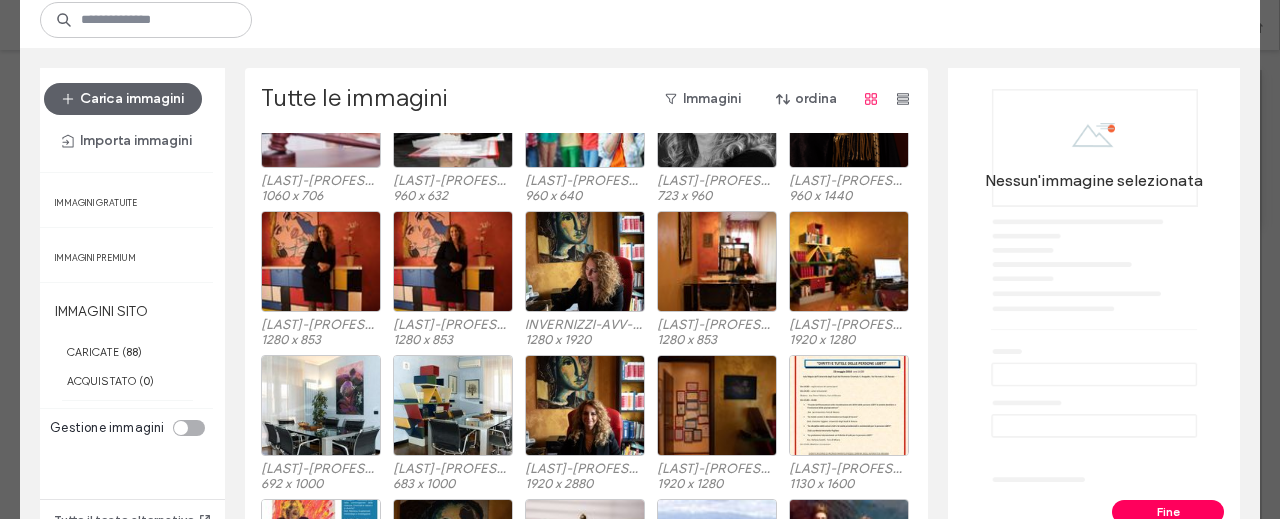 scroll, scrollTop: 1548, scrollLeft: 0, axis: vertical 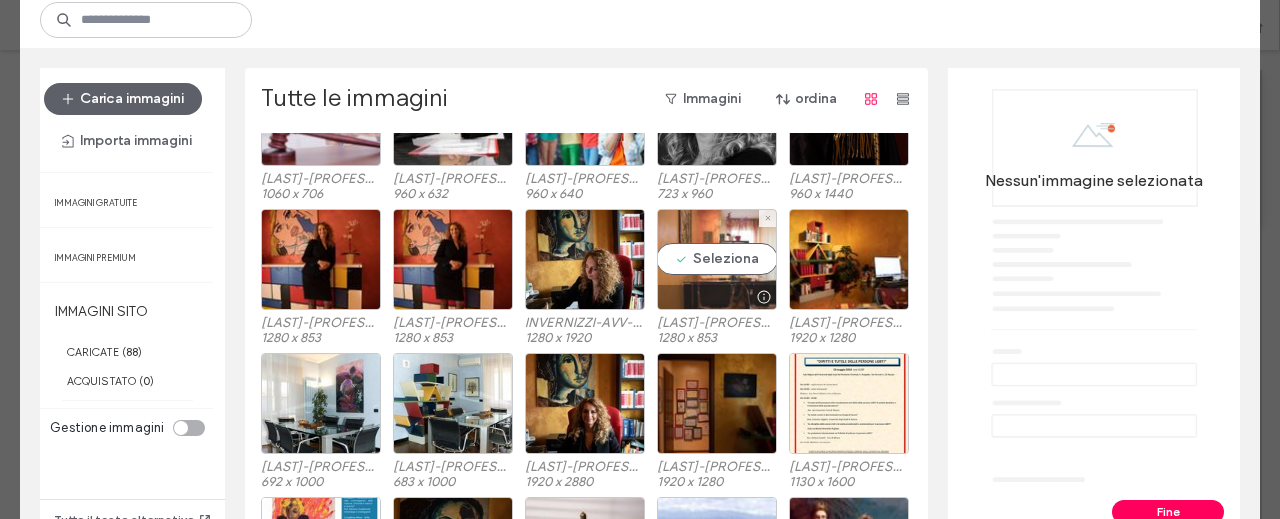 click on "Seleziona" at bounding box center [717, 259] 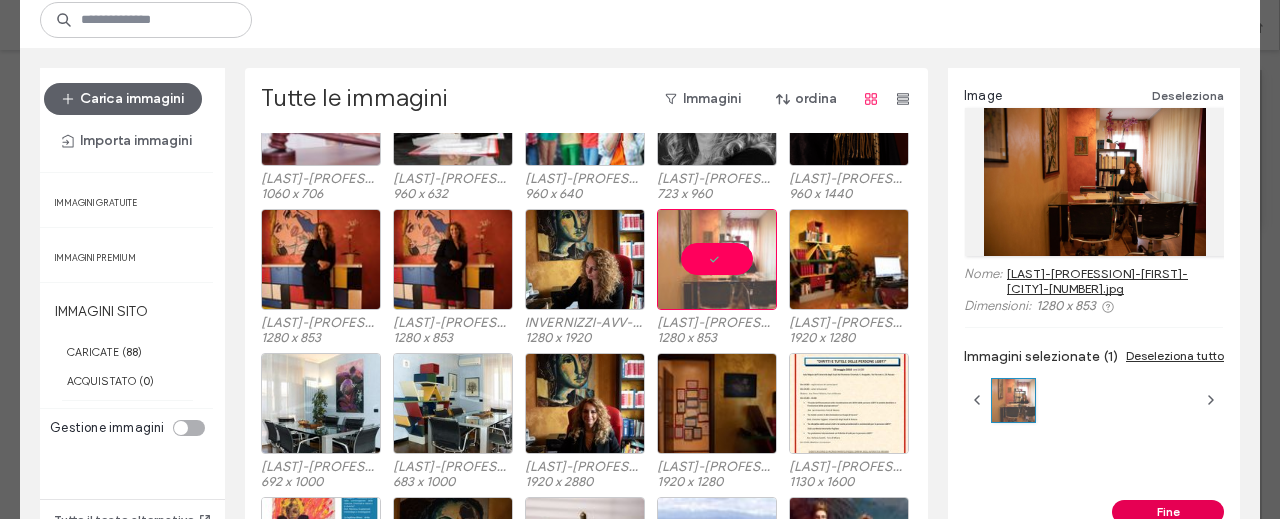click on "Fine" at bounding box center (1168, 512) 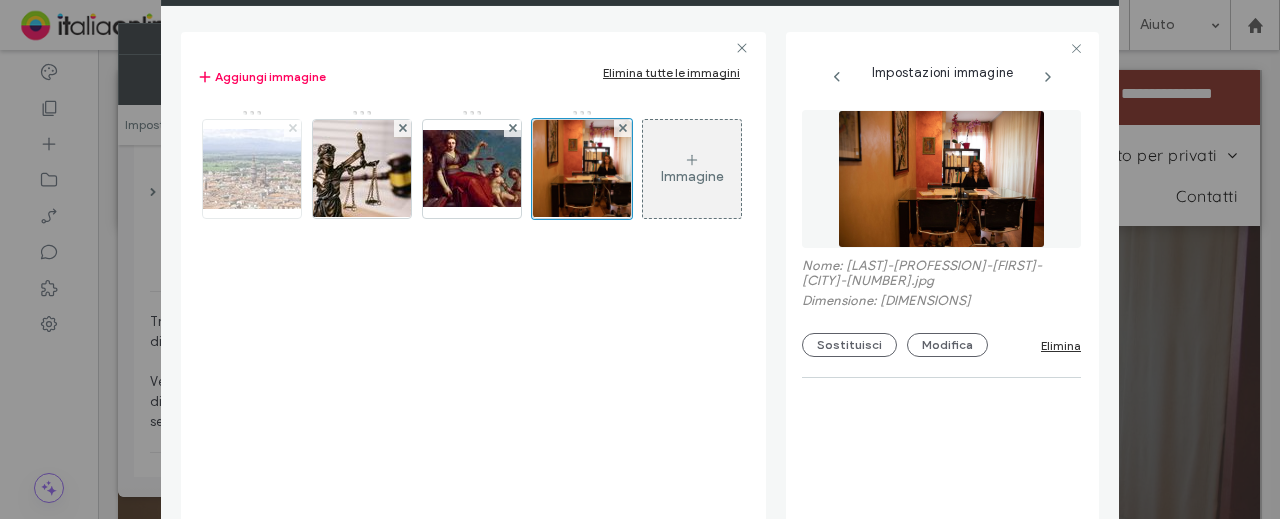 click 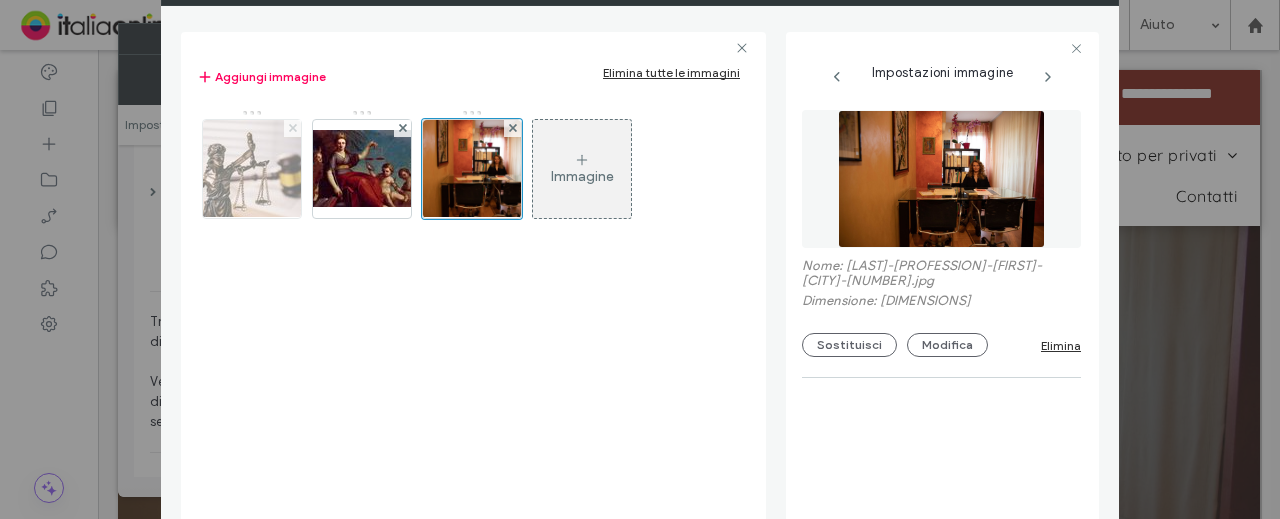 click 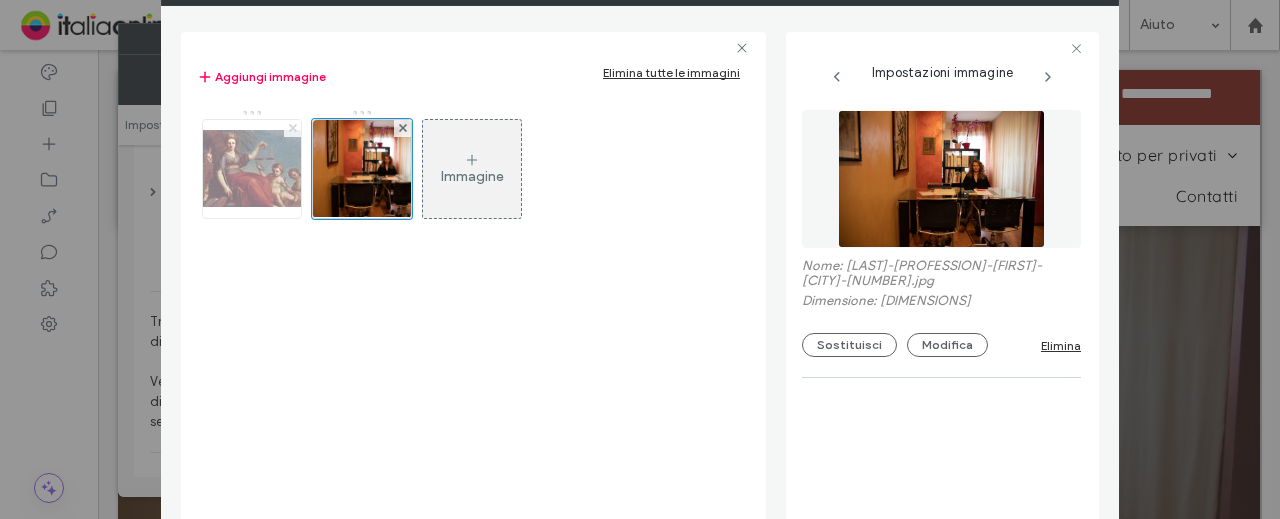click 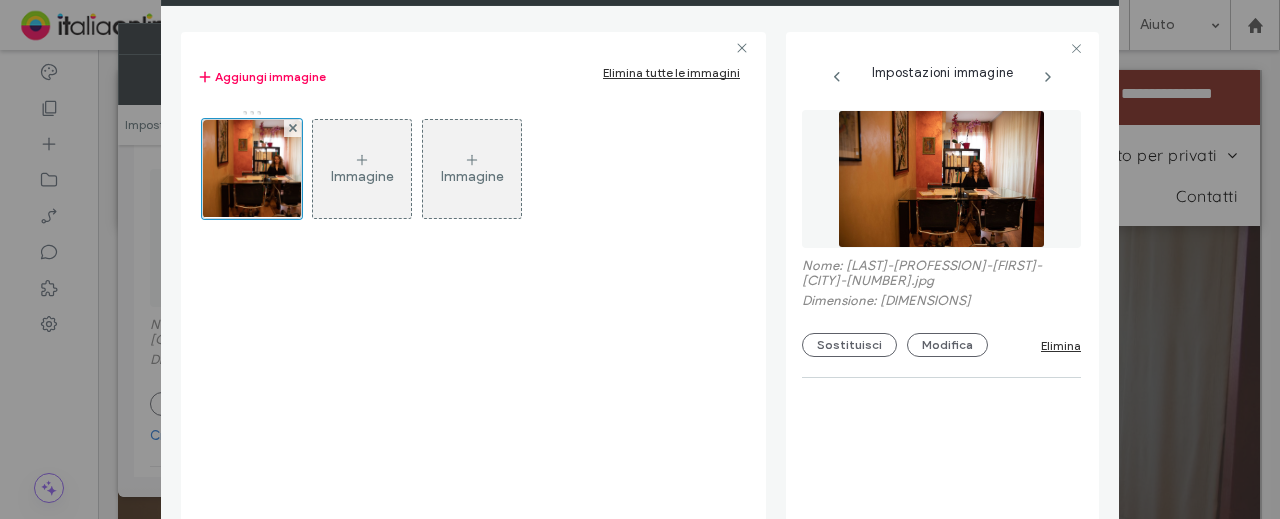 click at bounding box center [1098, -10] 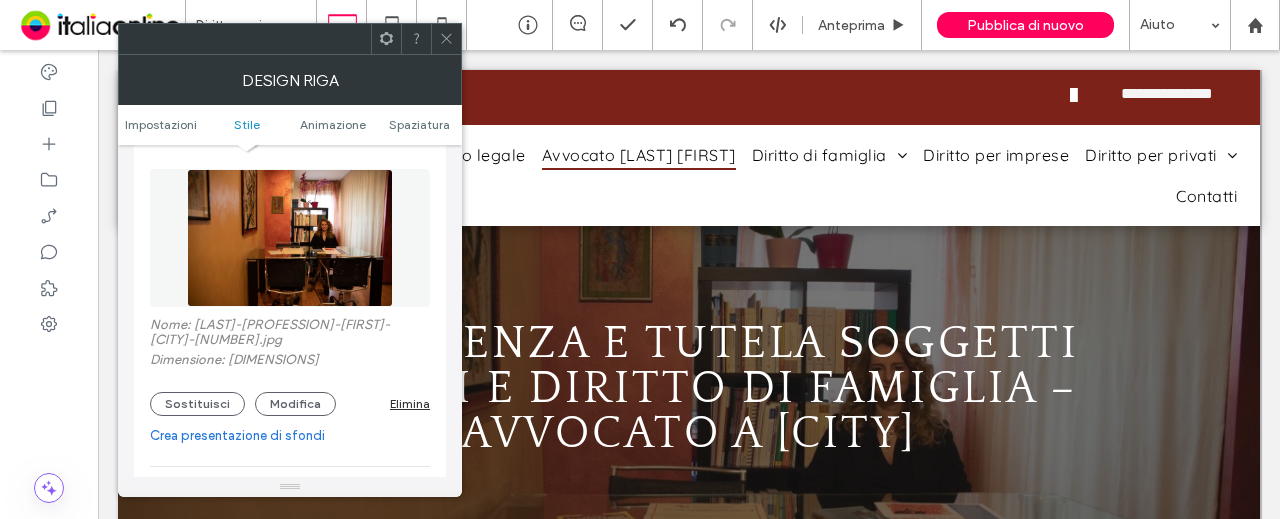 click at bounding box center (446, 39) 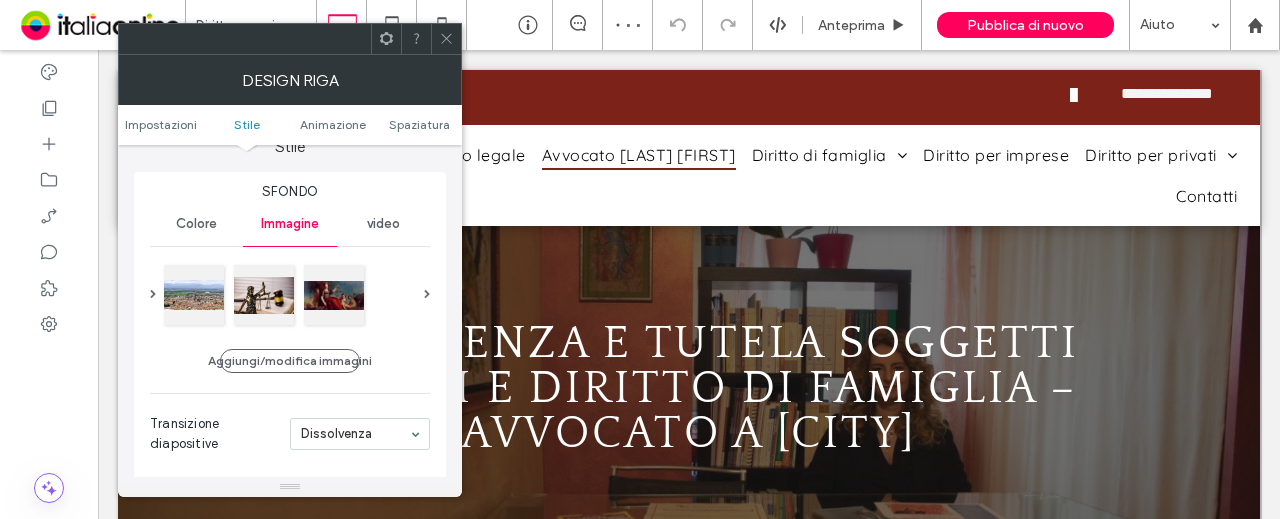 scroll, scrollTop: 200, scrollLeft: 0, axis: vertical 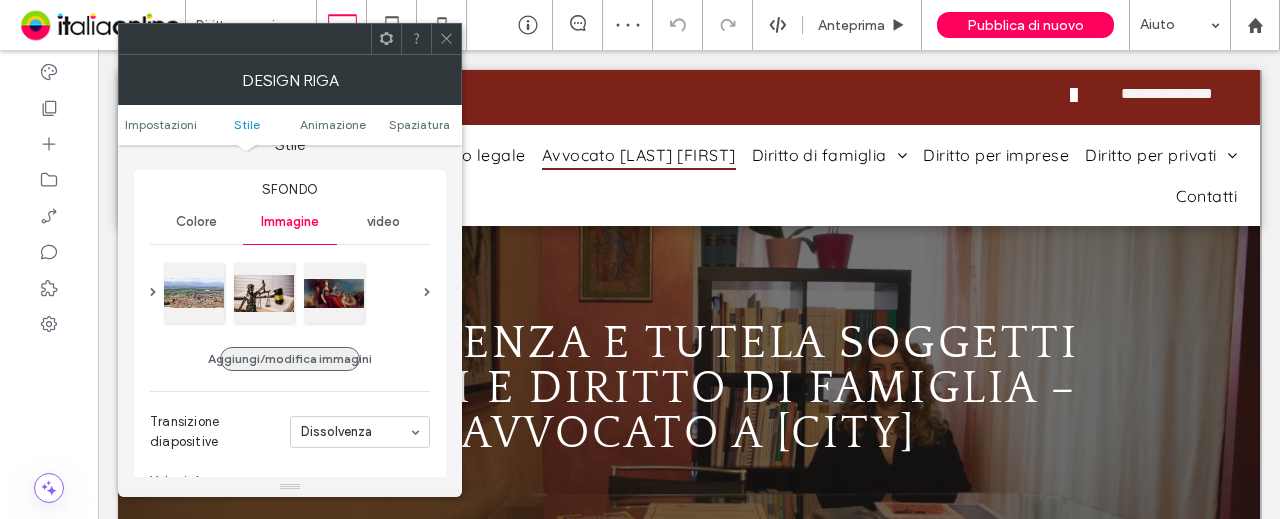 click on "Aggiungi/modifica immagini" at bounding box center (290, 359) 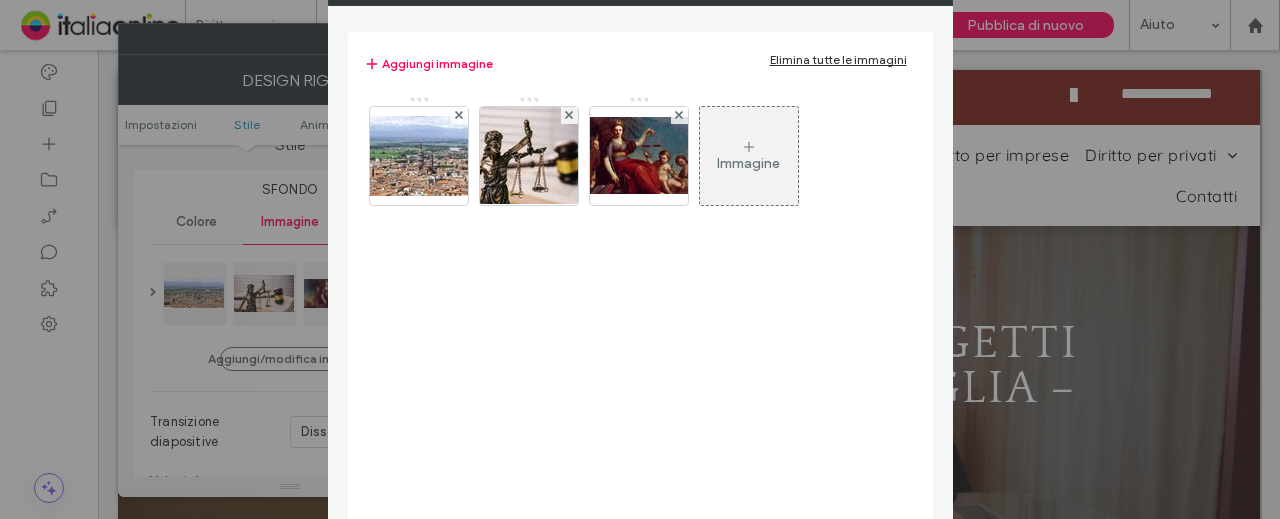 click on "Immagine" at bounding box center [749, 156] 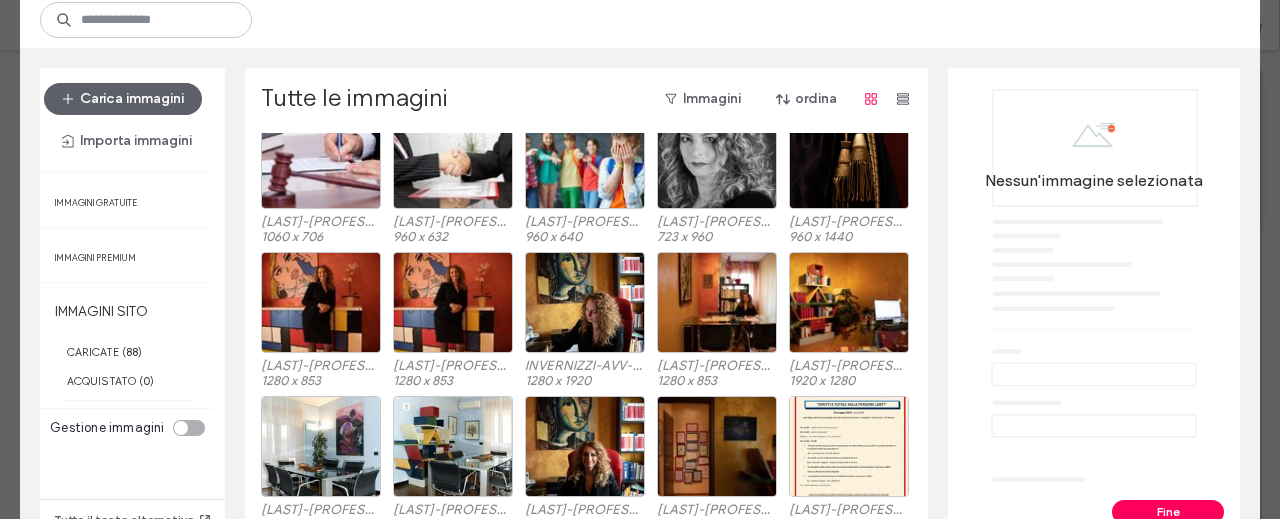 scroll, scrollTop: 1548, scrollLeft: 0, axis: vertical 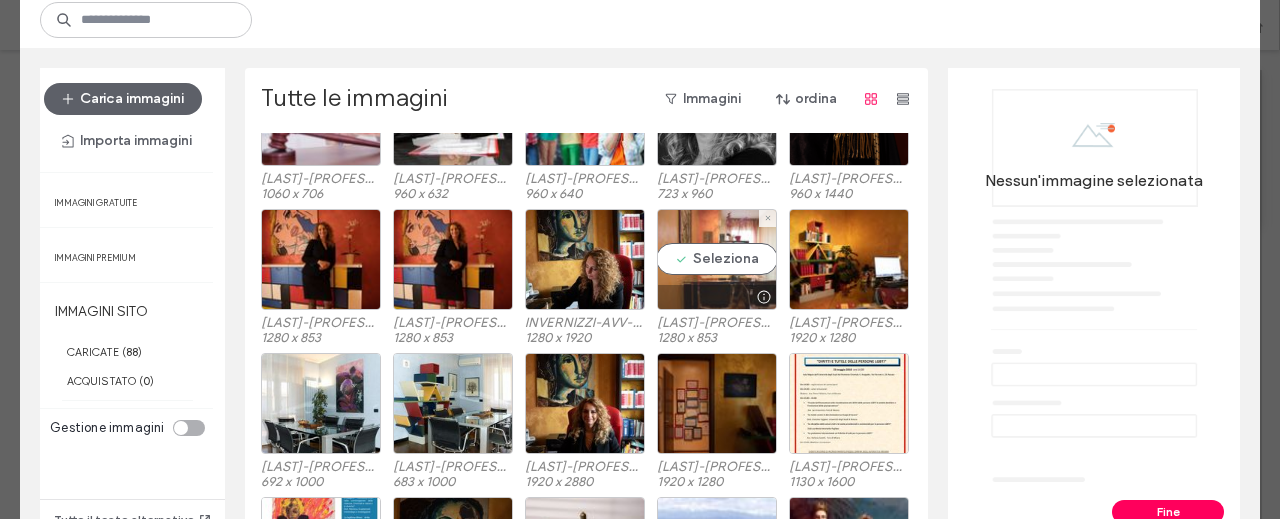 click on "Seleziona" at bounding box center [717, 259] 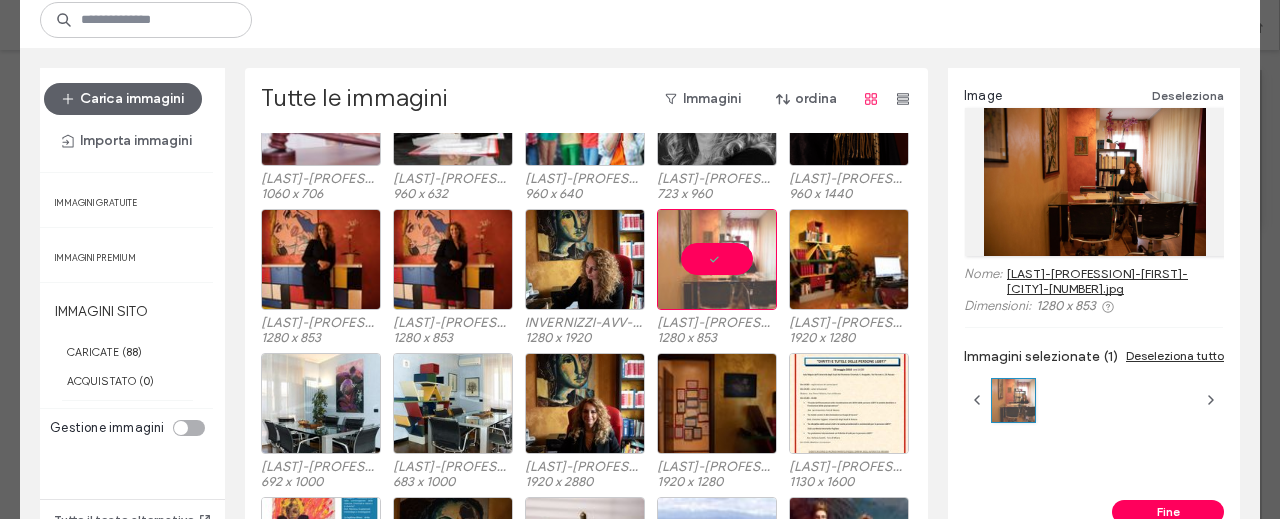 click on "Fine" at bounding box center [1168, 512] 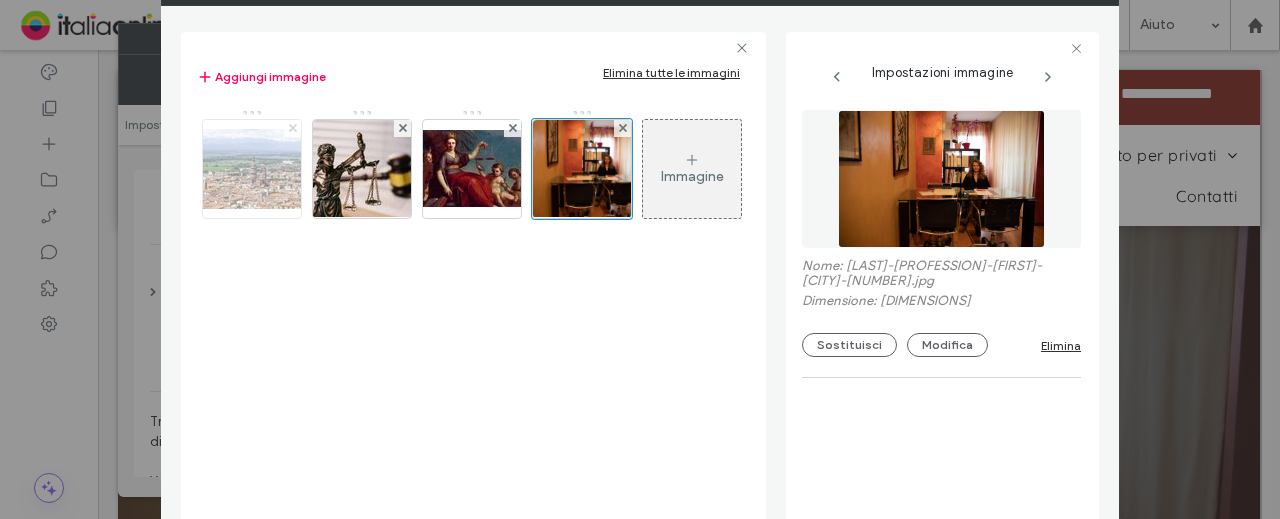 click 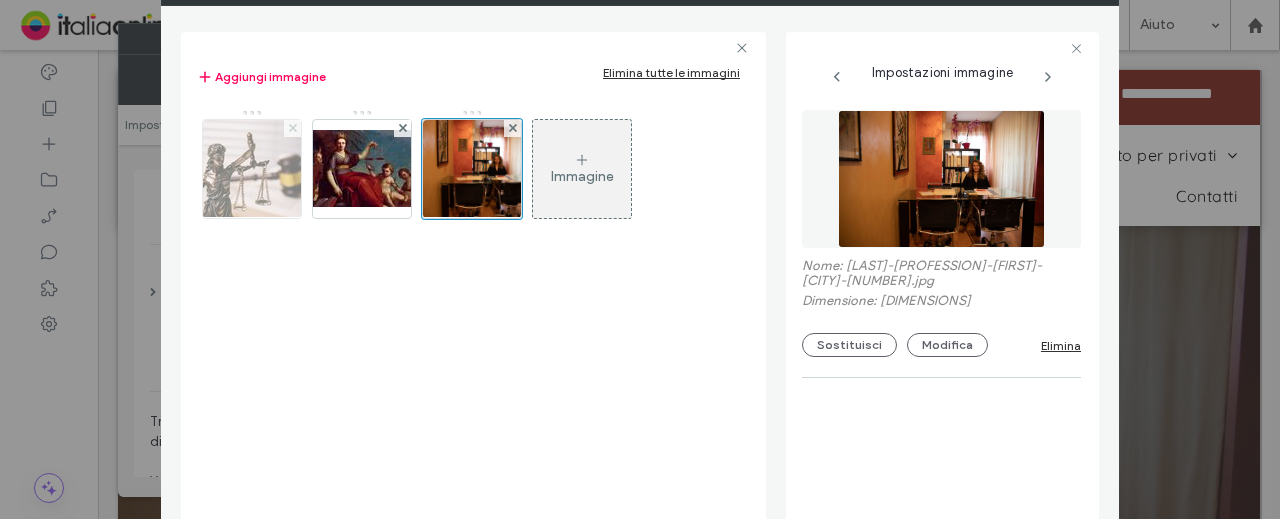 click 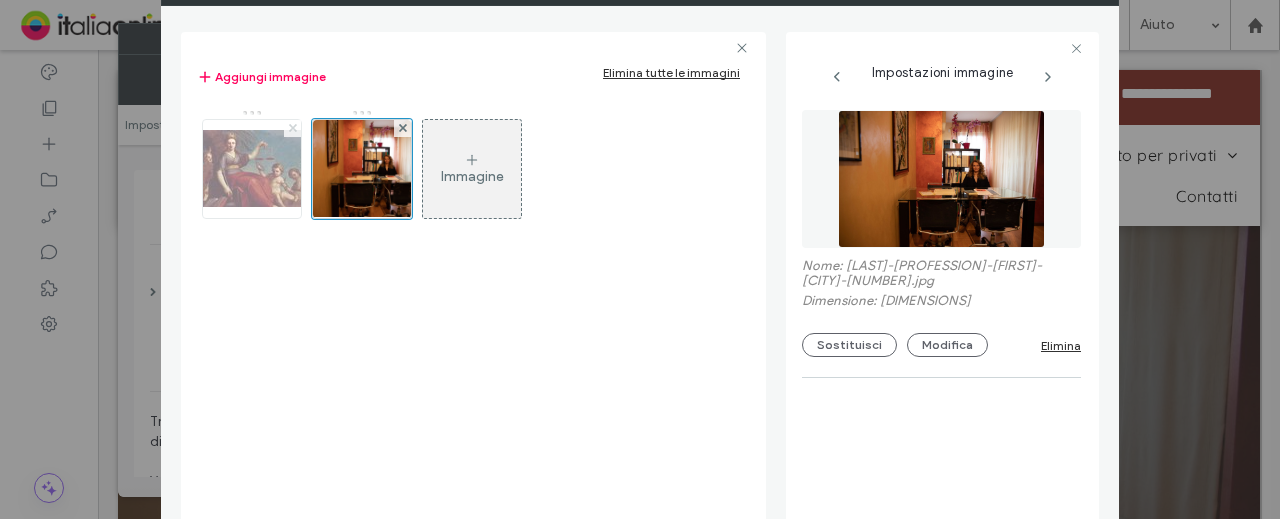 click 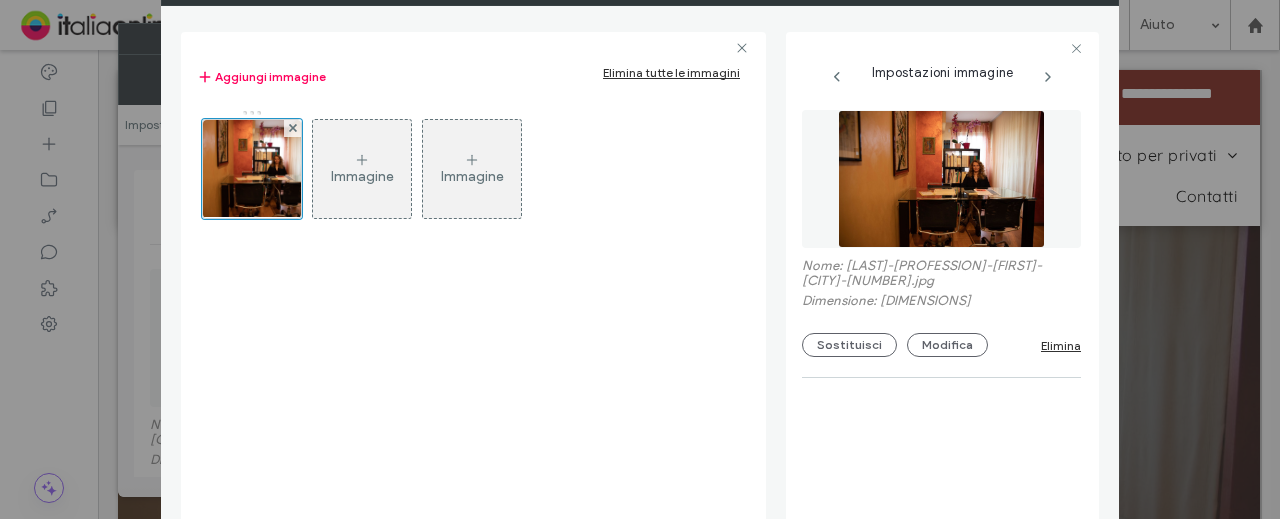 click at bounding box center [1098, -10] 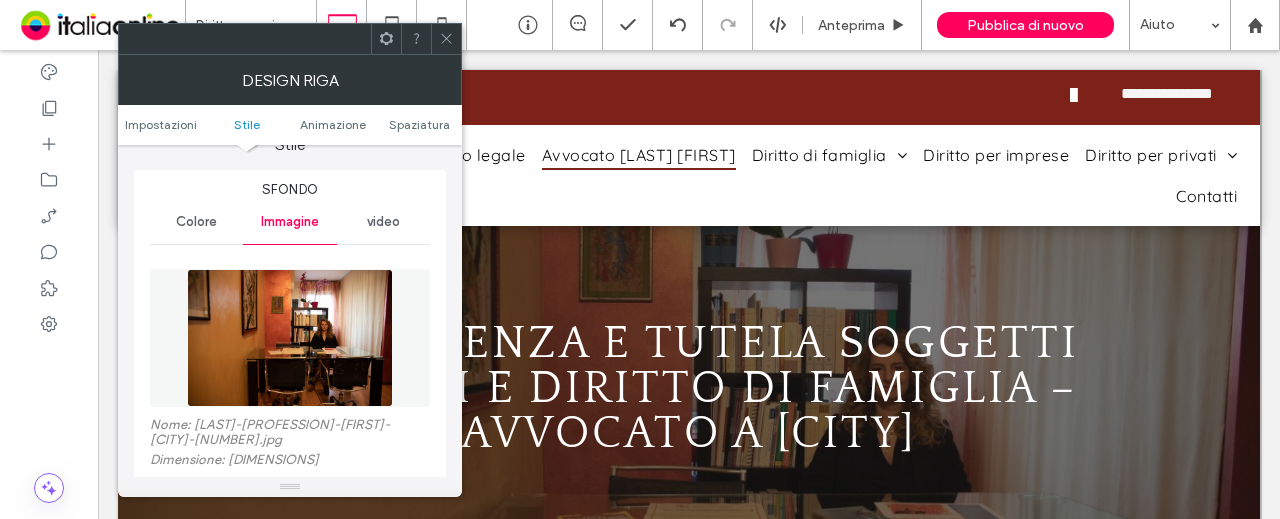 click 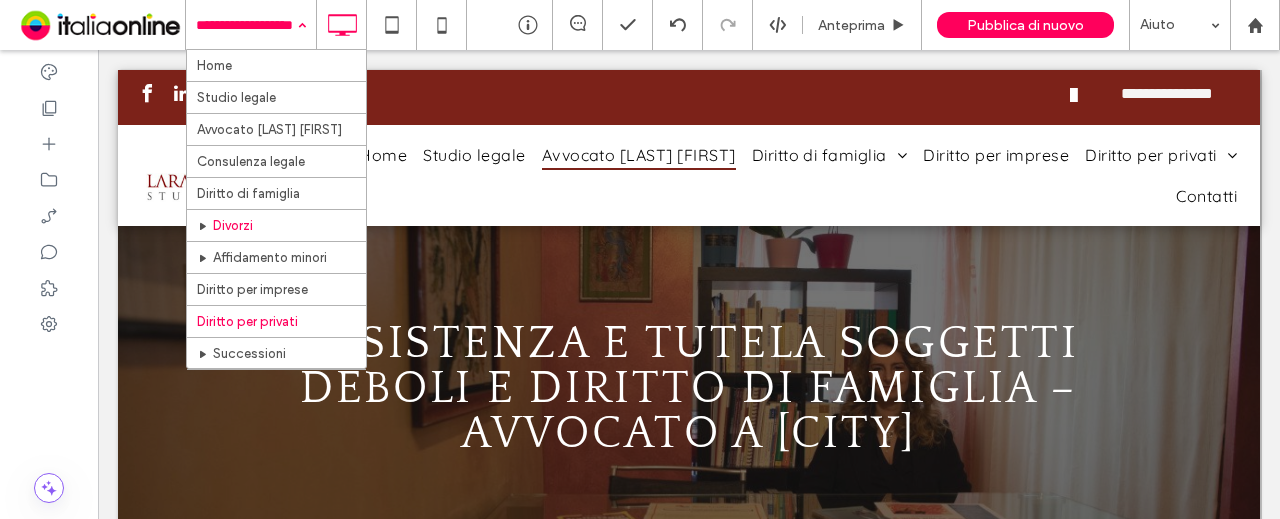 scroll, scrollTop: 38, scrollLeft: 0, axis: vertical 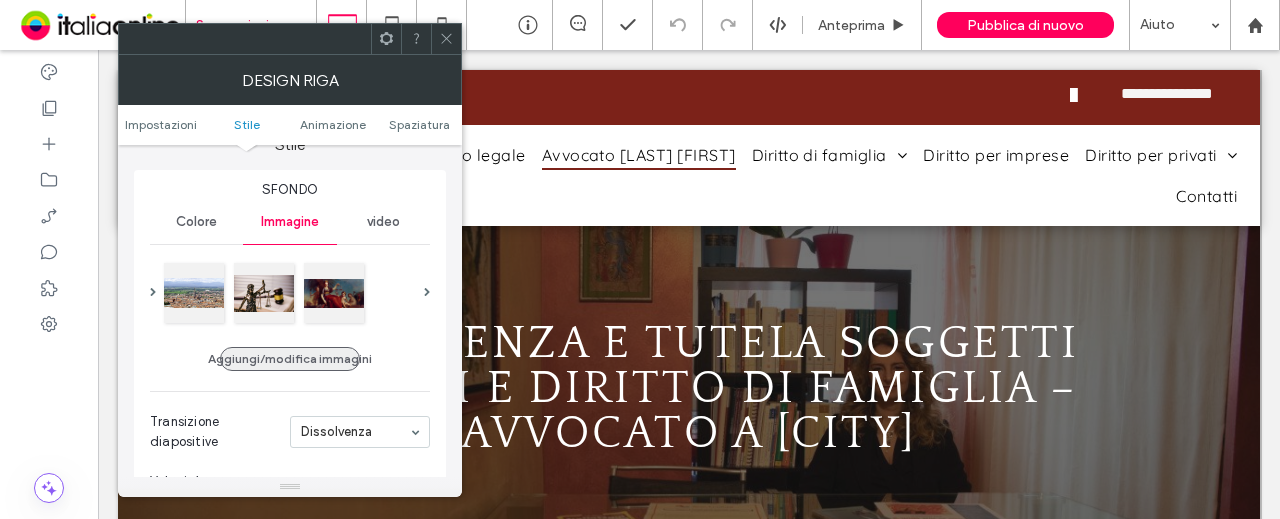 click on "Aggiungi/modifica immagini" at bounding box center (290, 359) 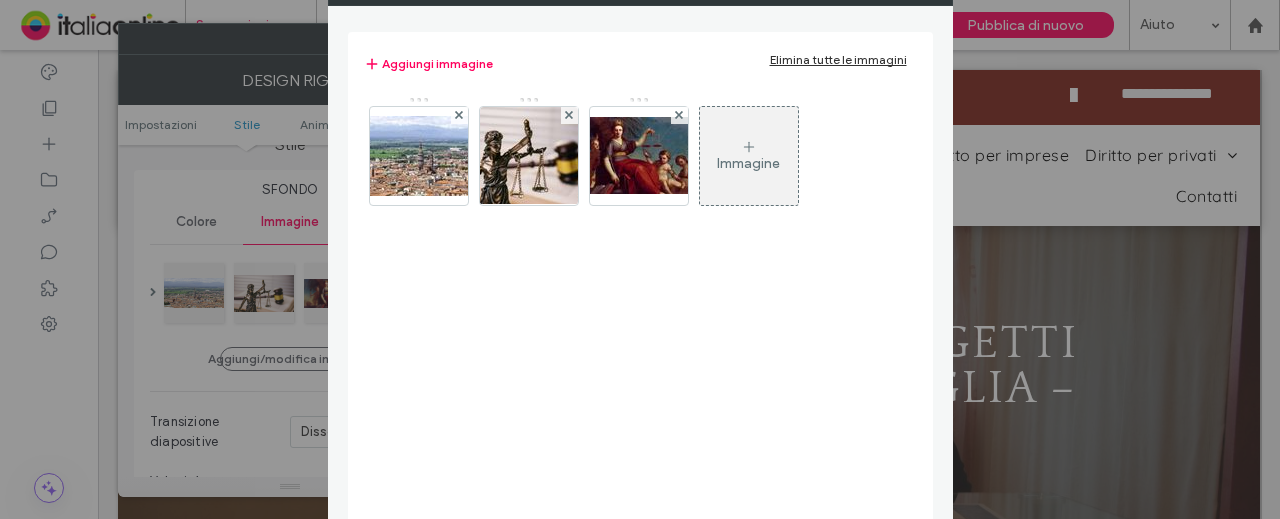 click 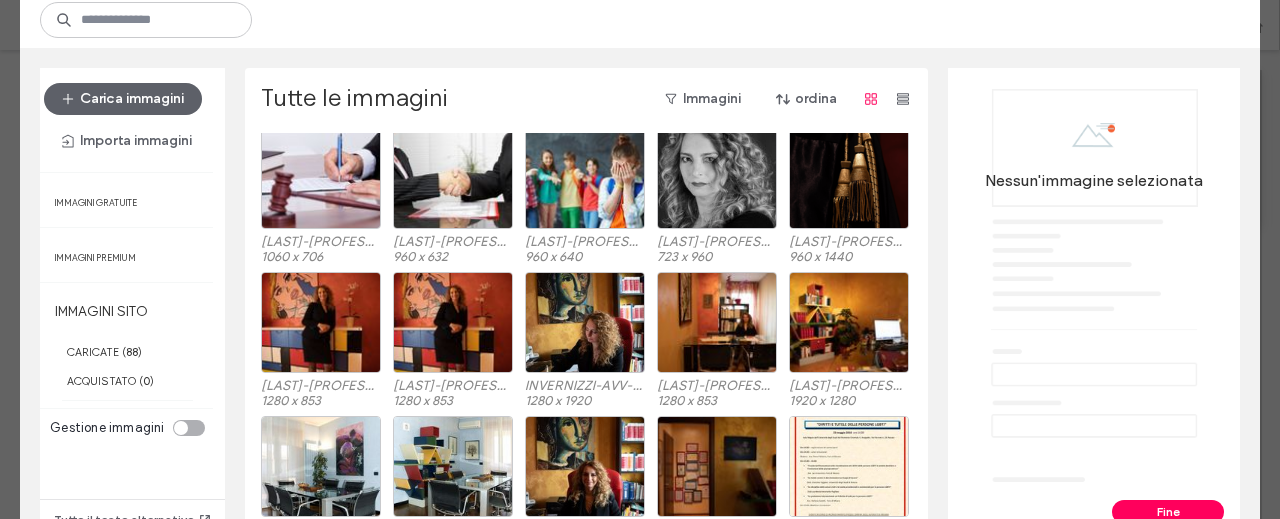 scroll, scrollTop: 1528, scrollLeft: 0, axis: vertical 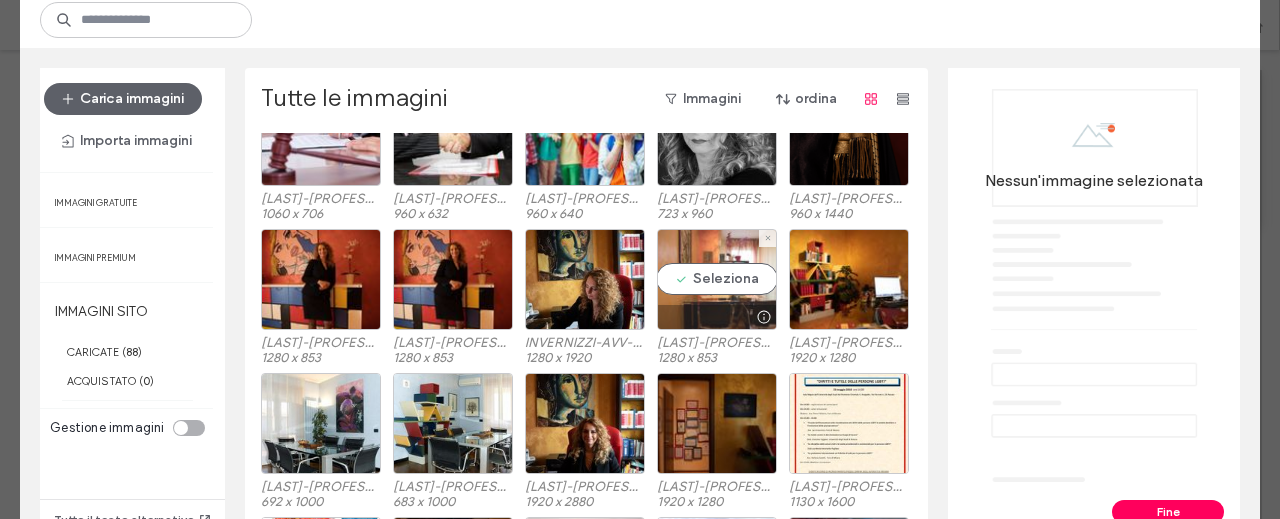 click on "Seleziona" at bounding box center (717, 279) 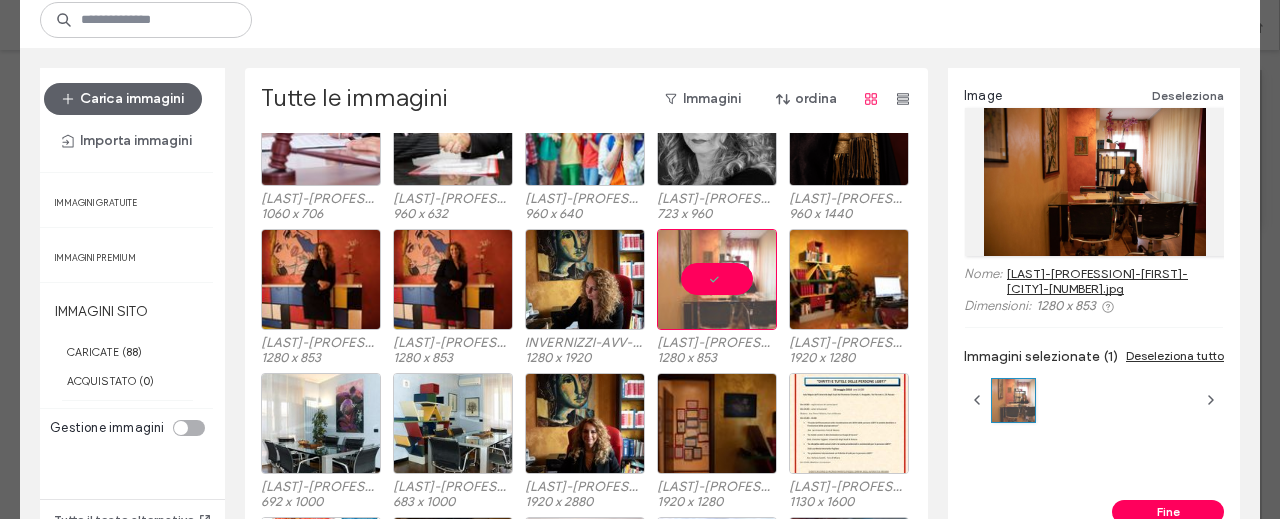 click on "Fine" at bounding box center (1168, 512) 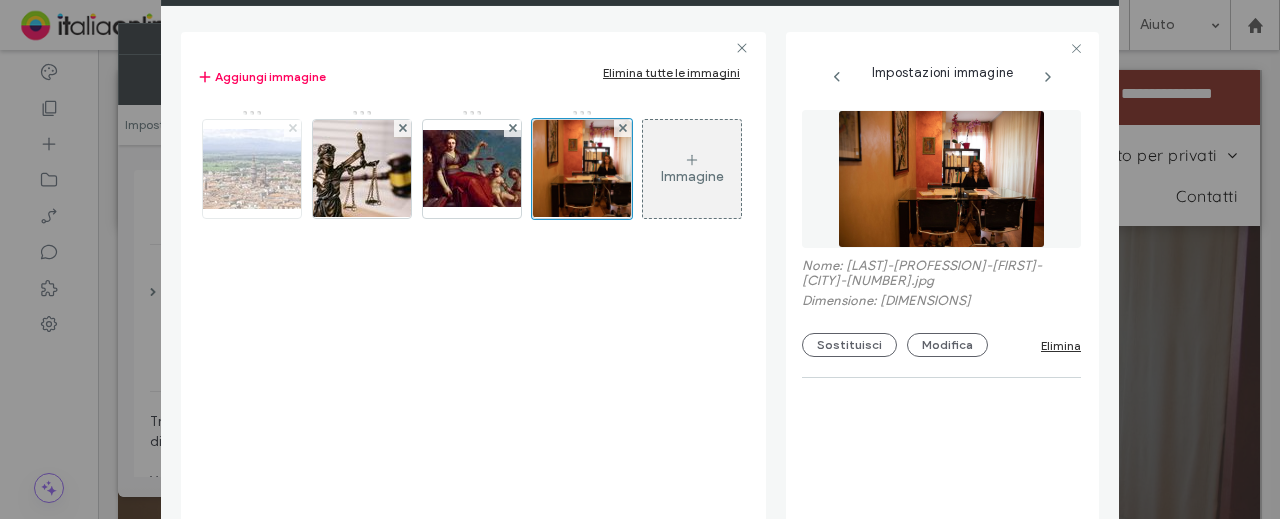 click 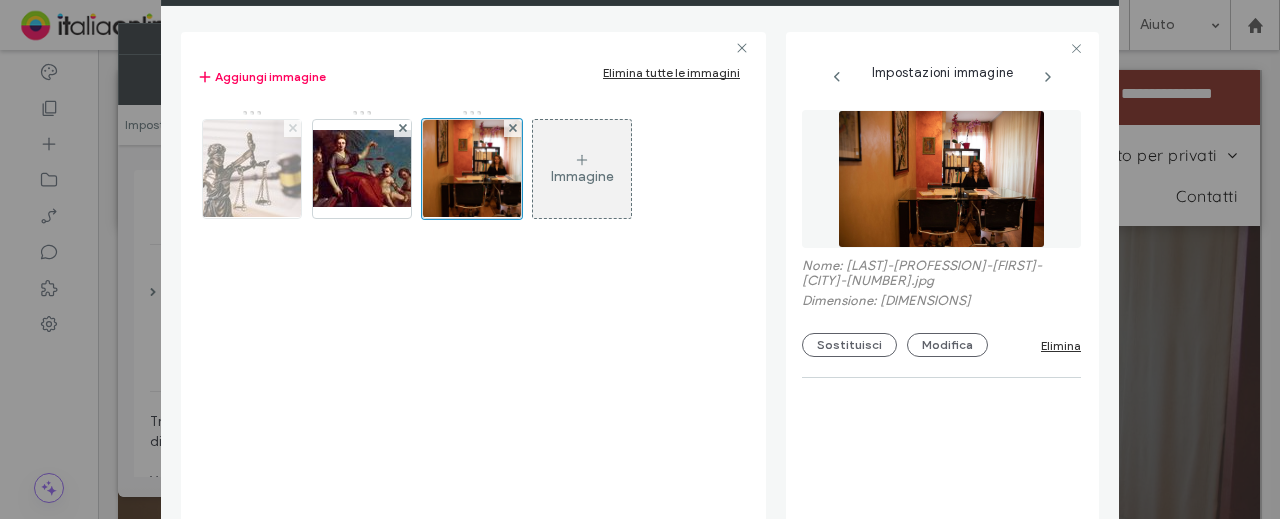 click 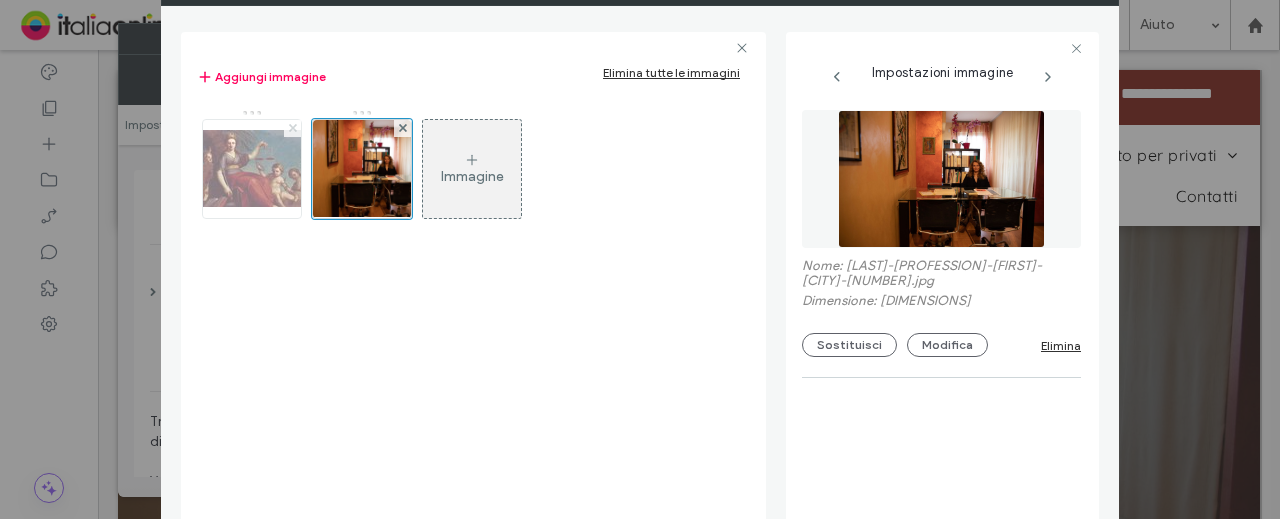 click 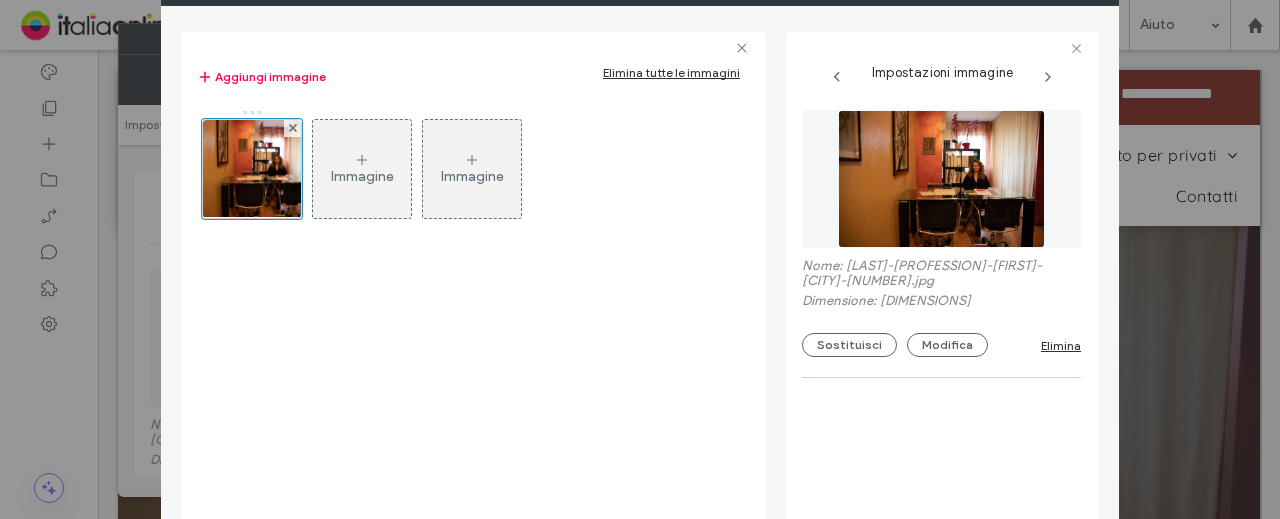 click at bounding box center (1098, -10) 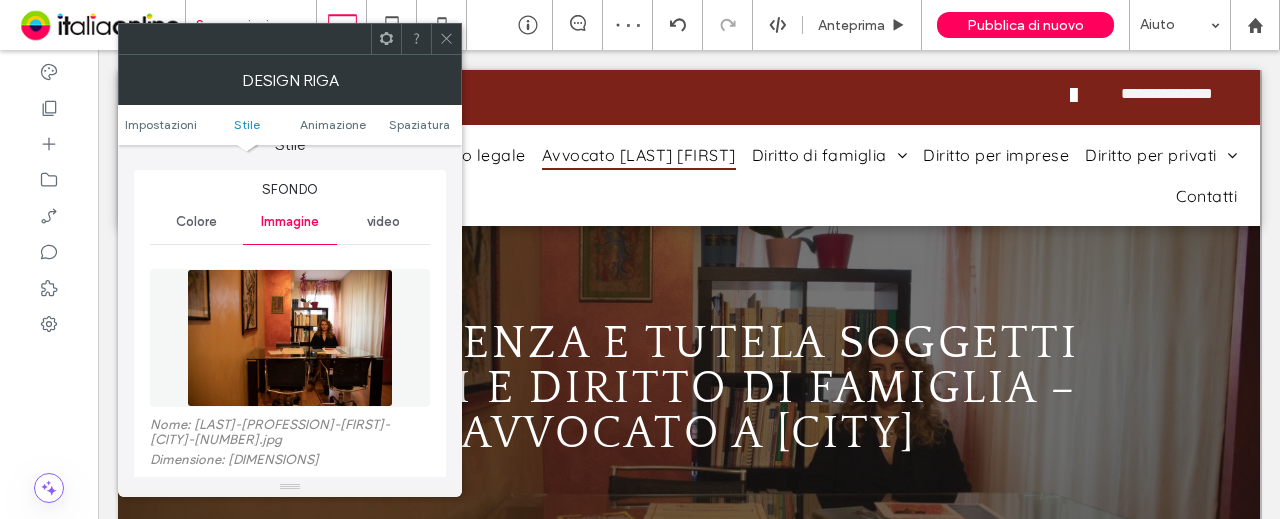 click 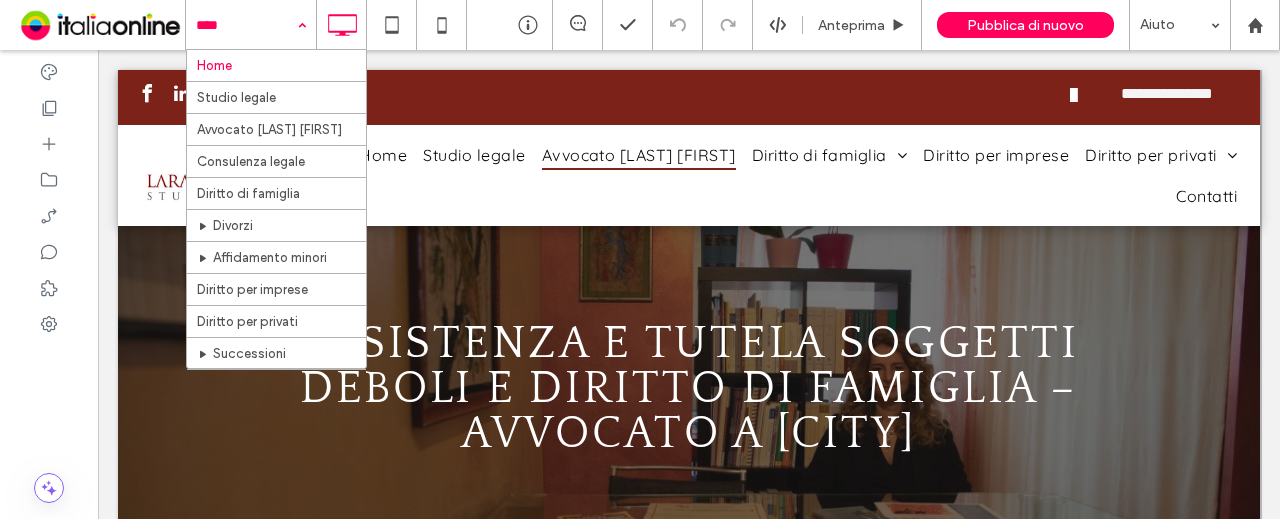 click at bounding box center [246, 25] 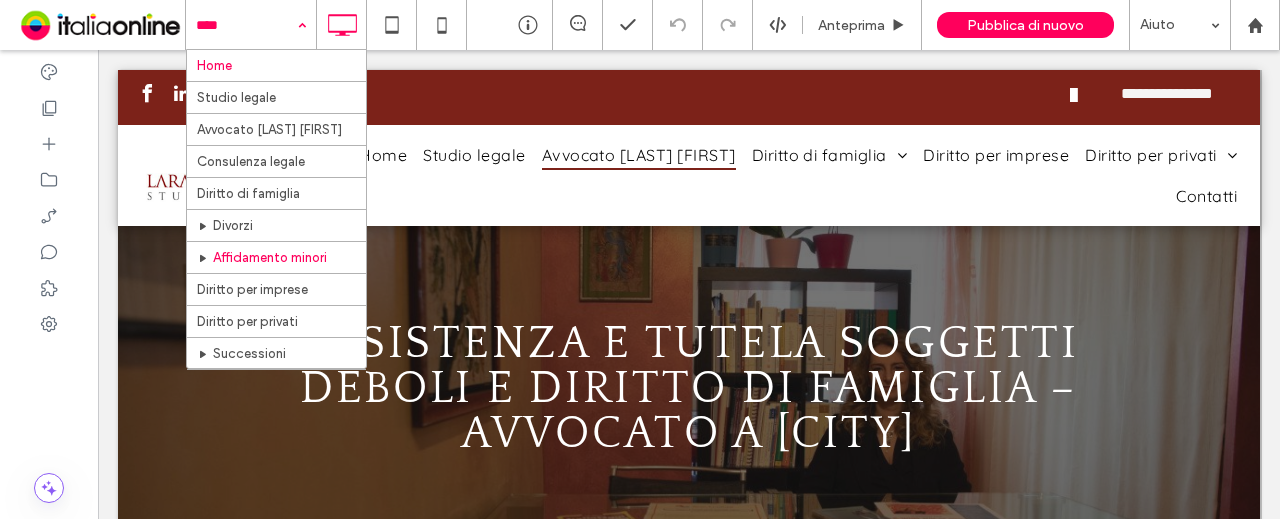 scroll, scrollTop: 38, scrollLeft: 0, axis: vertical 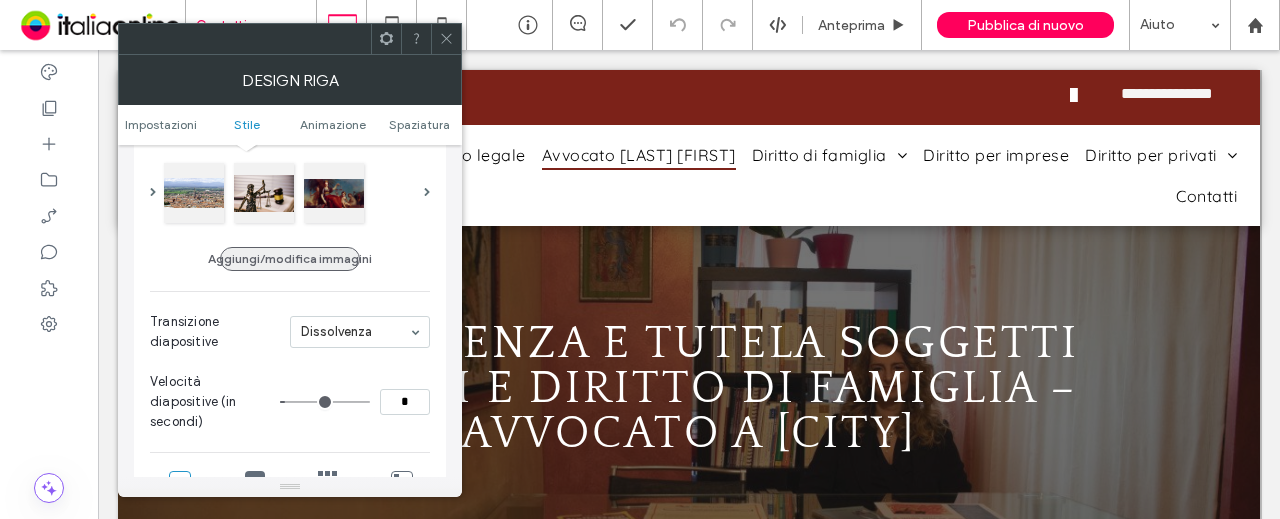 click on "Aggiungi/modifica immagini" at bounding box center [290, 259] 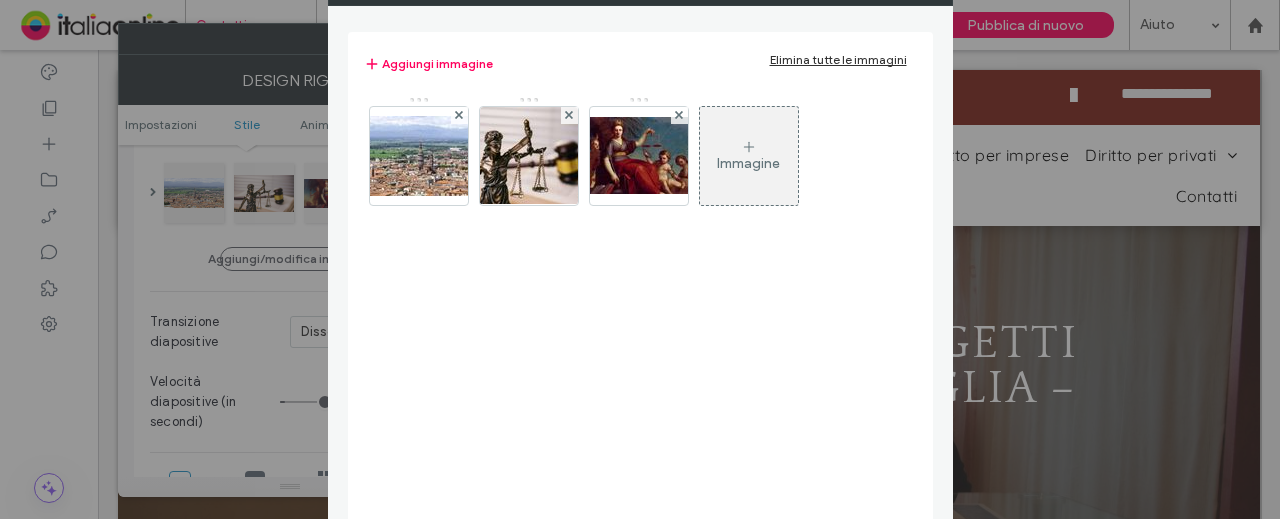 click on "Immagine" at bounding box center (749, 156) 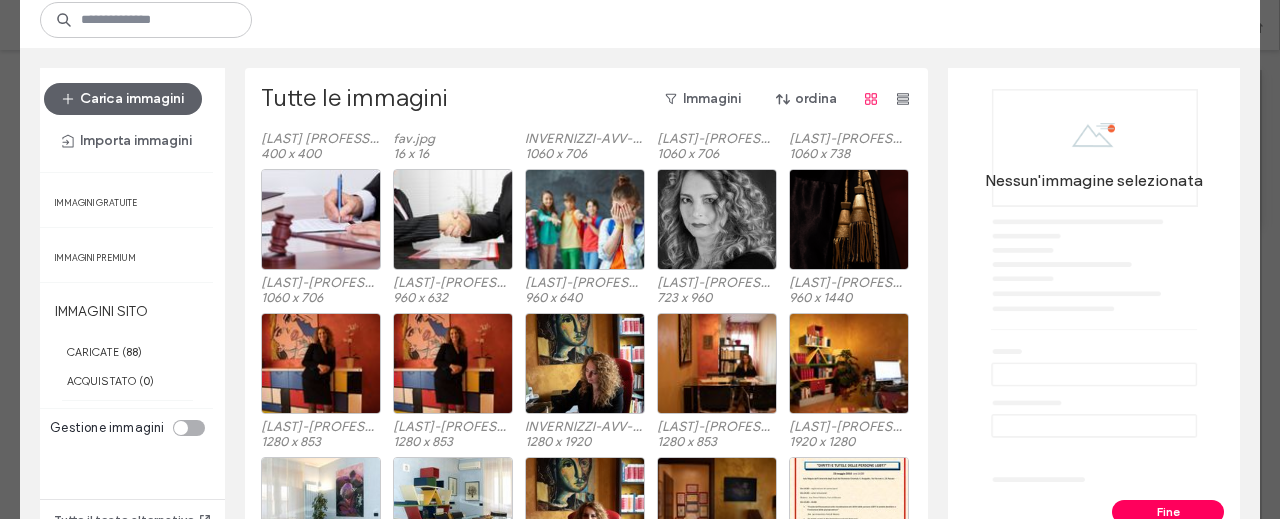 scroll, scrollTop: 1528, scrollLeft: 0, axis: vertical 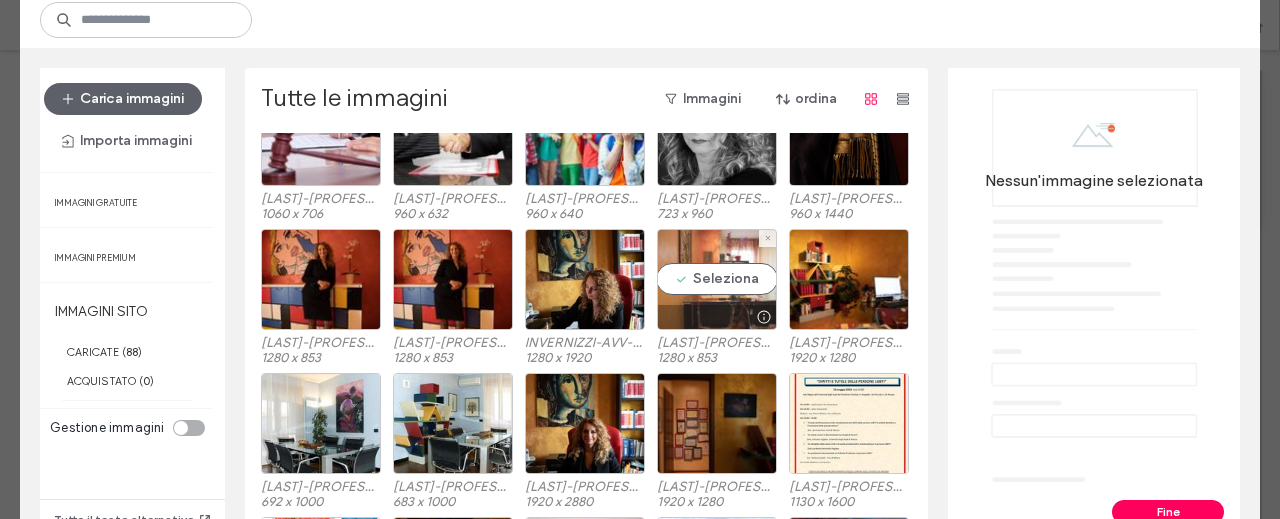 click on "Seleziona" at bounding box center [717, 279] 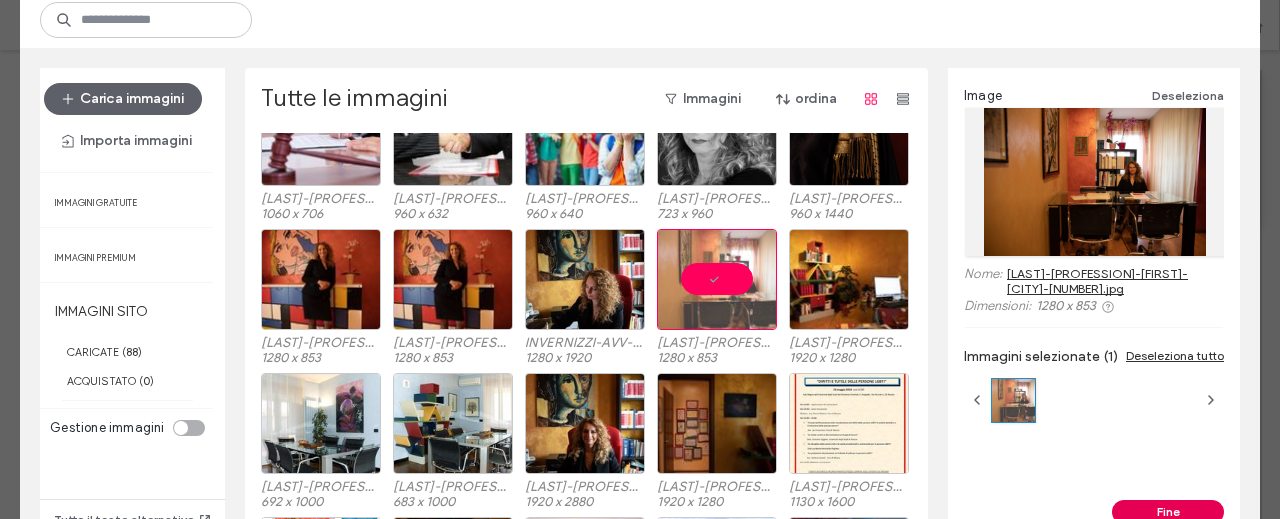 click on "Fine" at bounding box center (1168, 512) 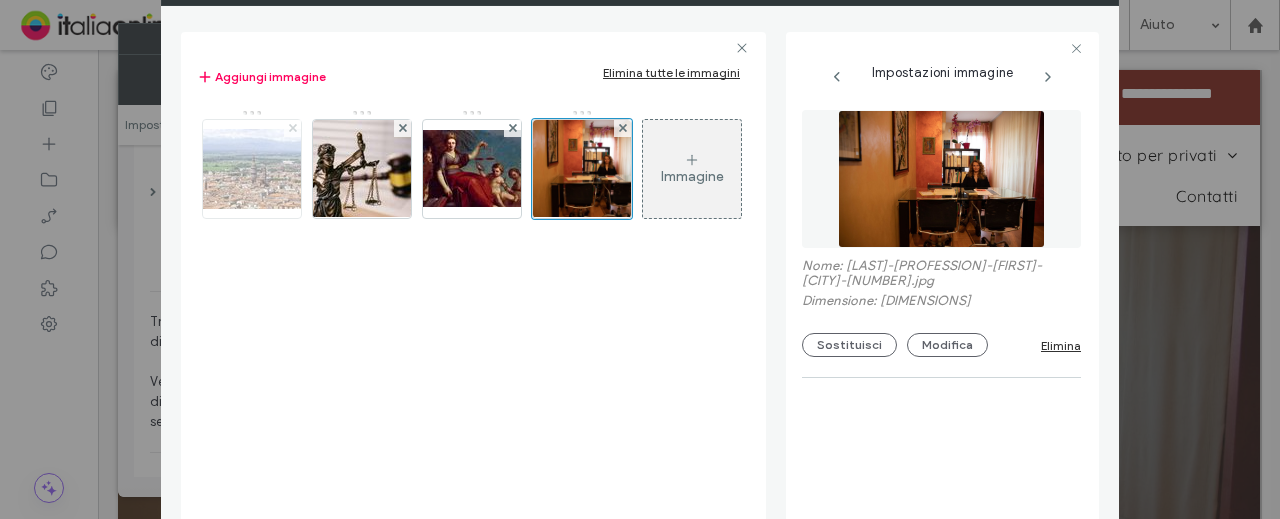 click 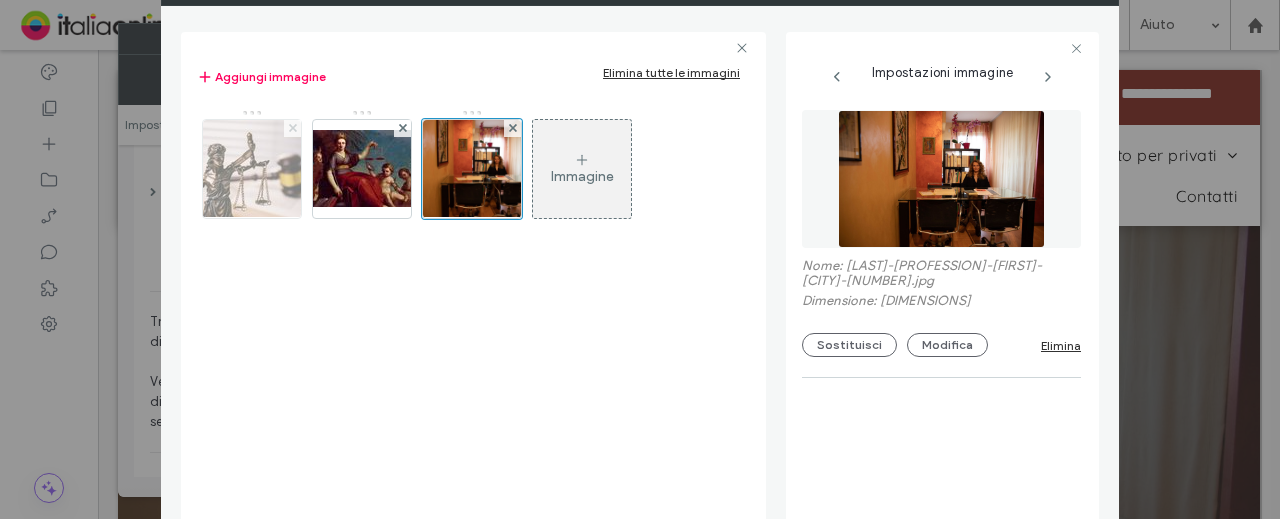 click 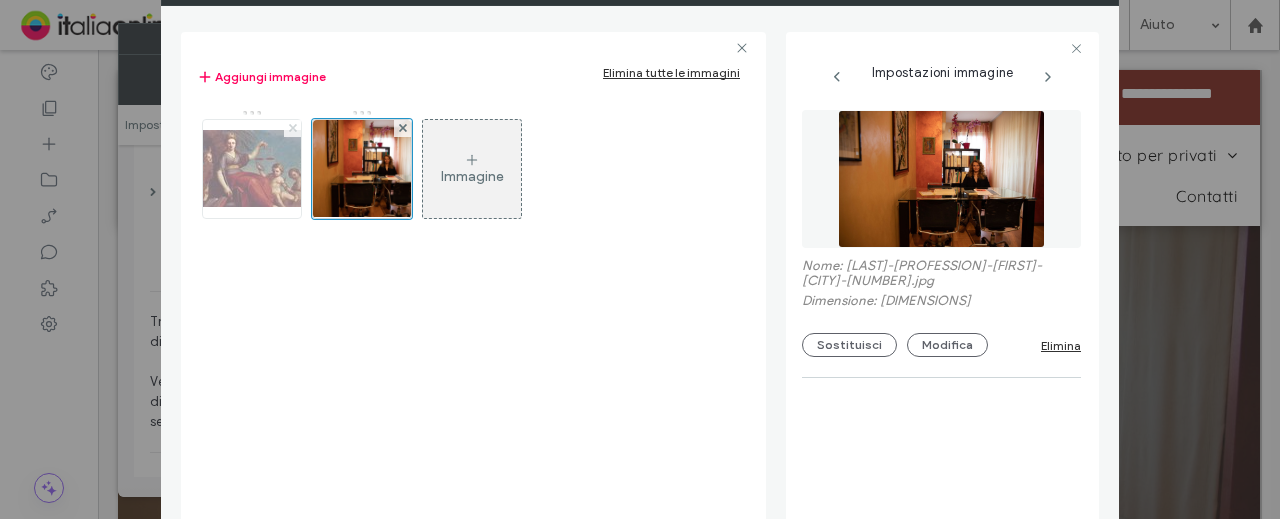 click 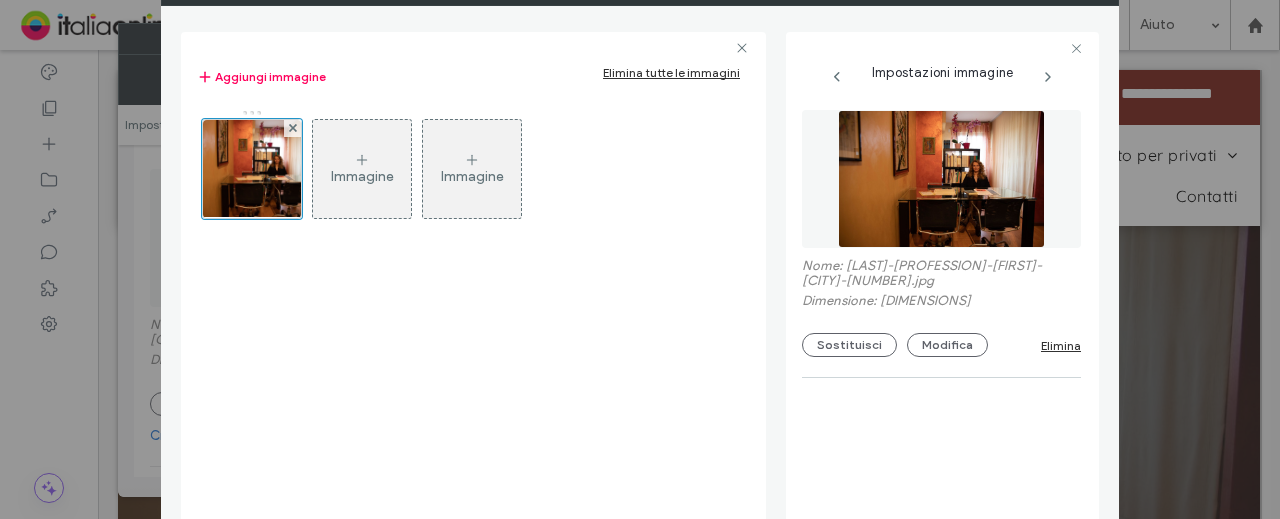 click at bounding box center (1098, -10) 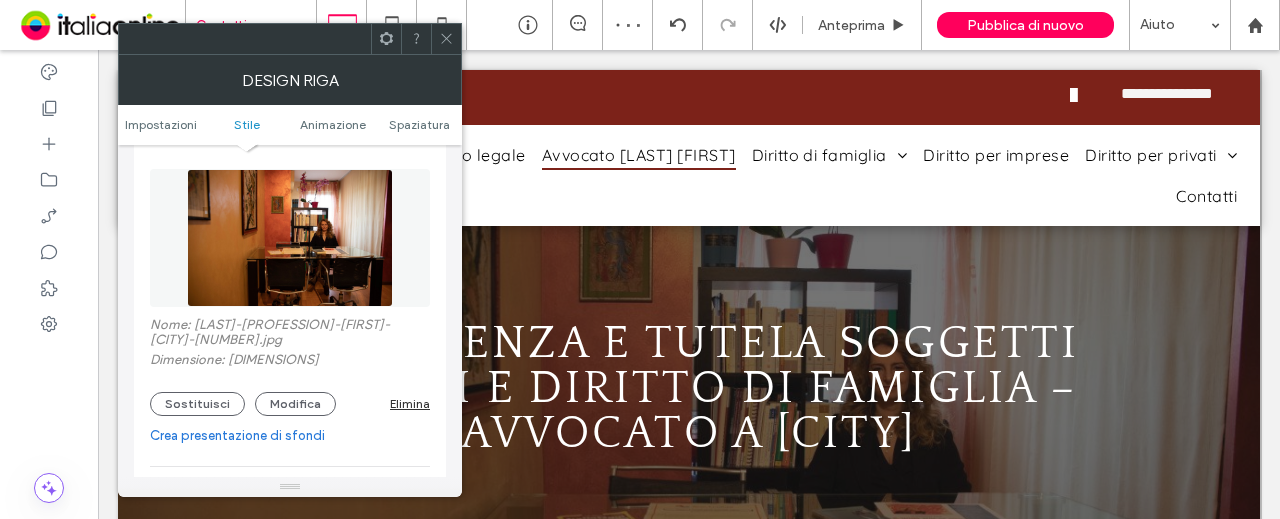 drag, startPoint x: 445, startPoint y: 39, endPoint x: 513, endPoint y: 39, distance: 68 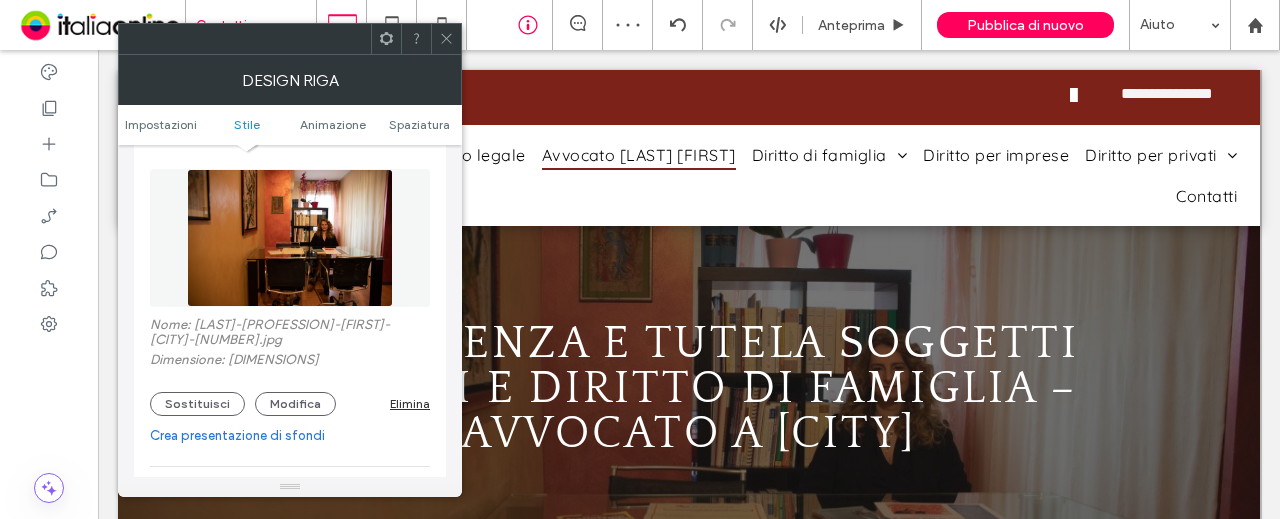 click 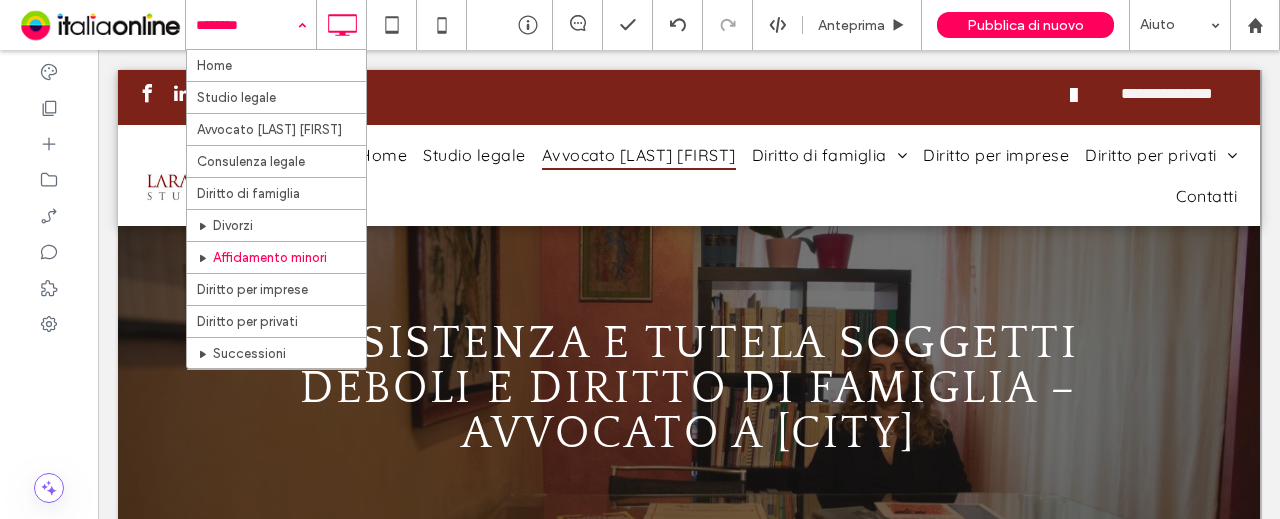 scroll, scrollTop: 38, scrollLeft: 0, axis: vertical 